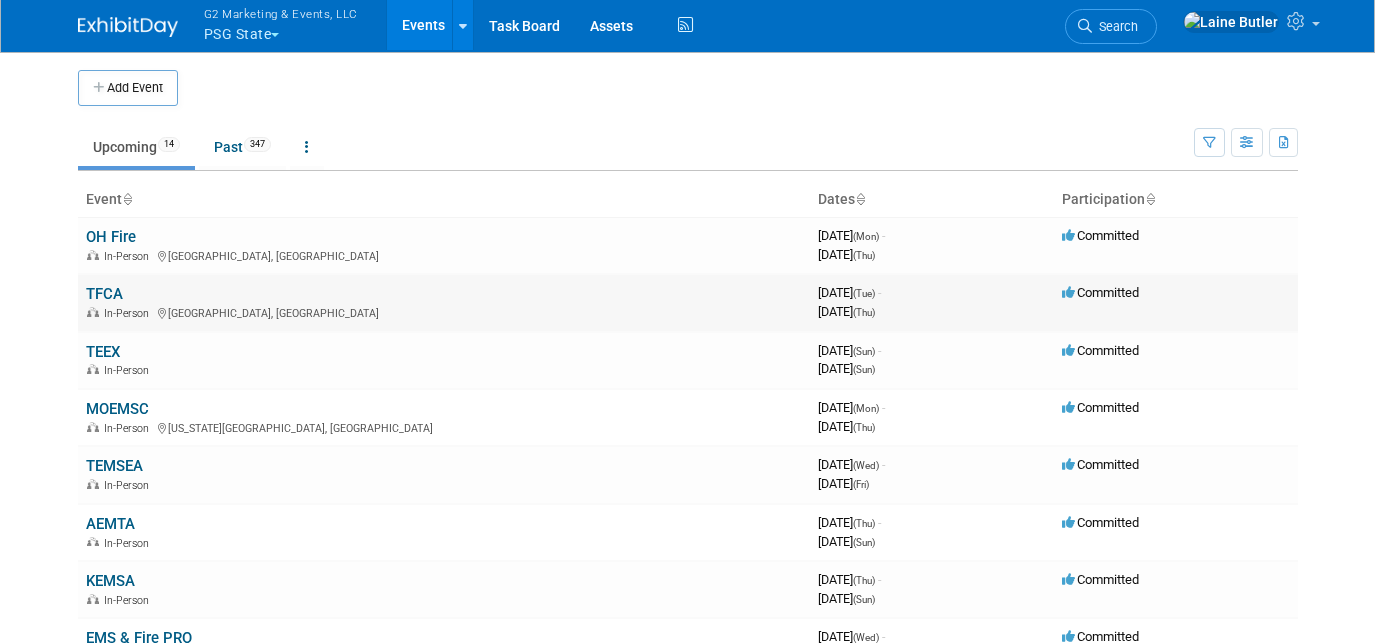 scroll, scrollTop: 0, scrollLeft: 0, axis: both 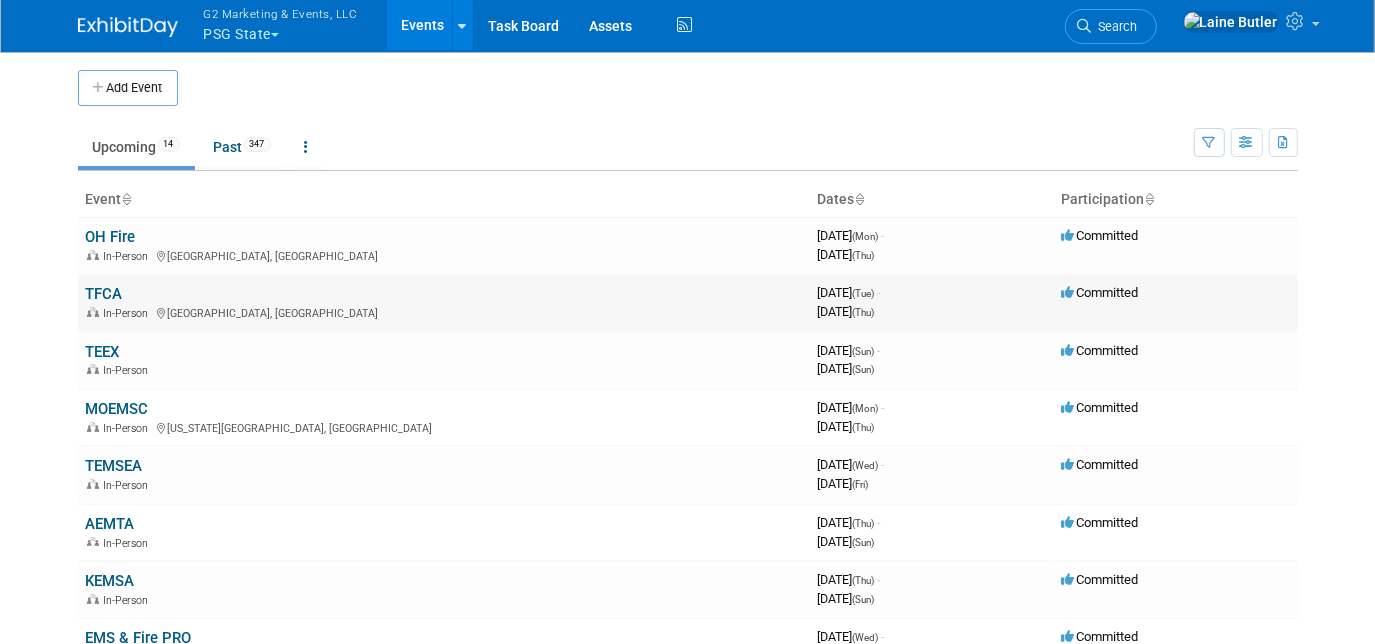 click on "TFCA" at bounding box center [104, 294] 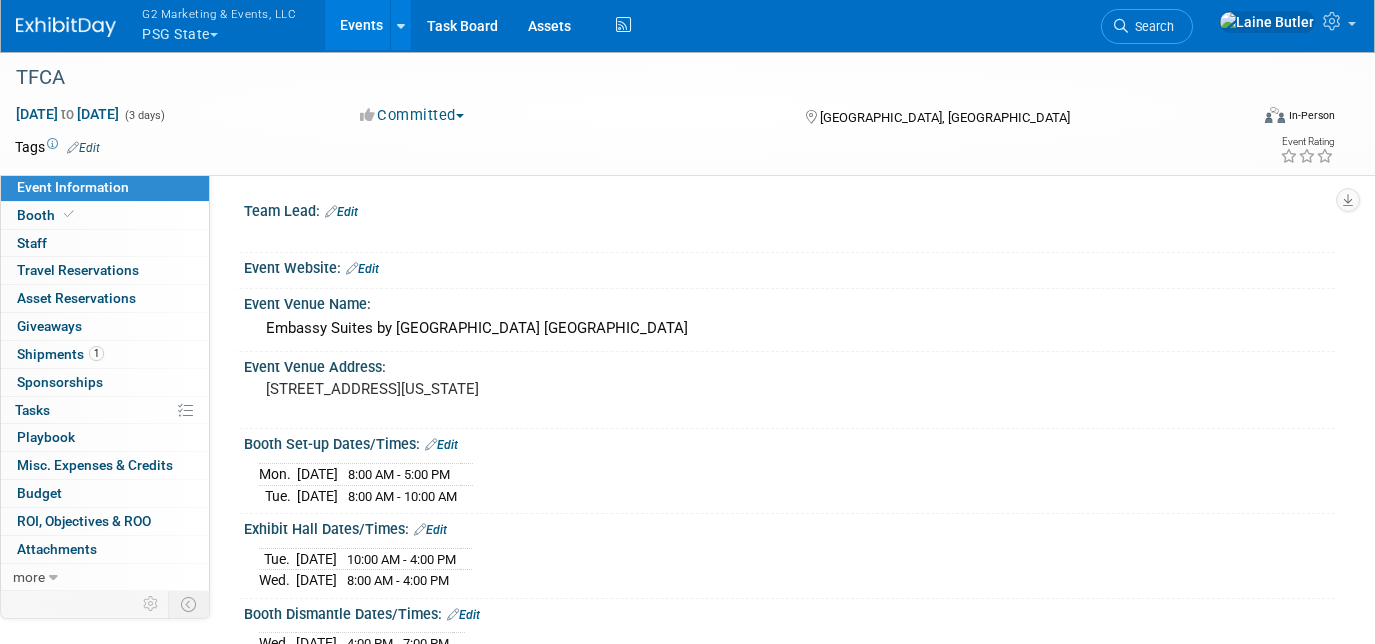 scroll, scrollTop: 0, scrollLeft: 0, axis: both 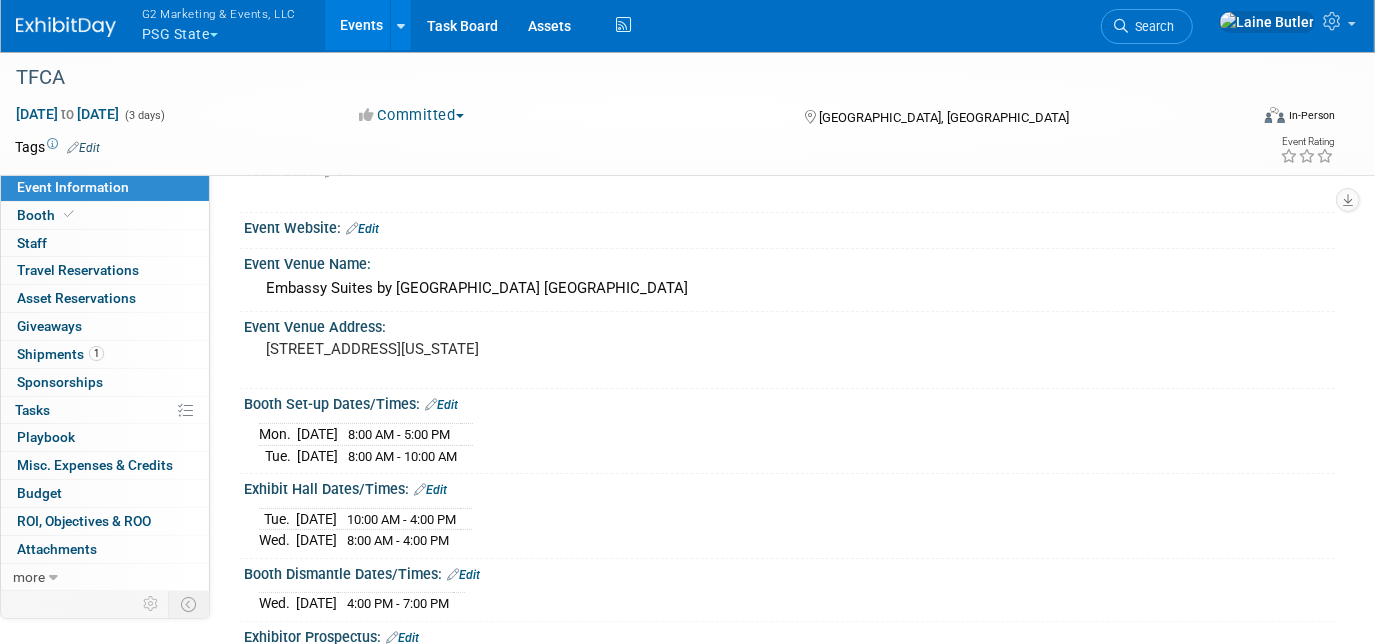 click at bounding box center (66, 27) 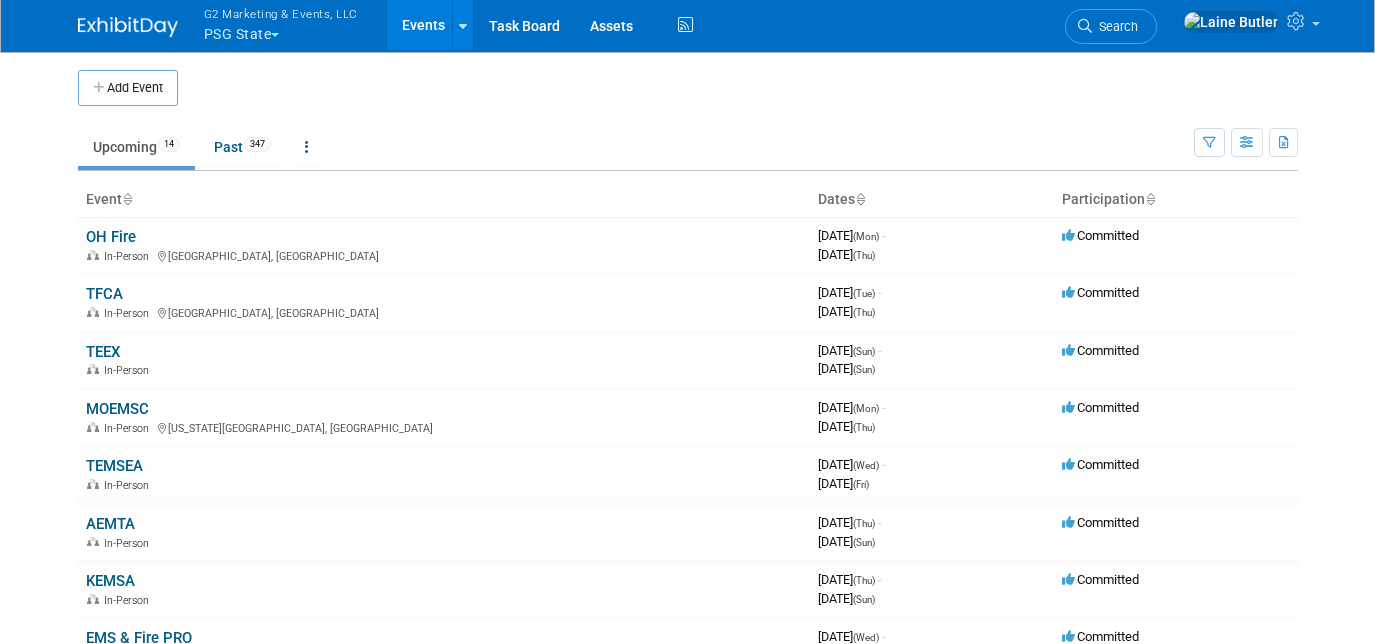 scroll, scrollTop: 0, scrollLeft: 0, axis: both 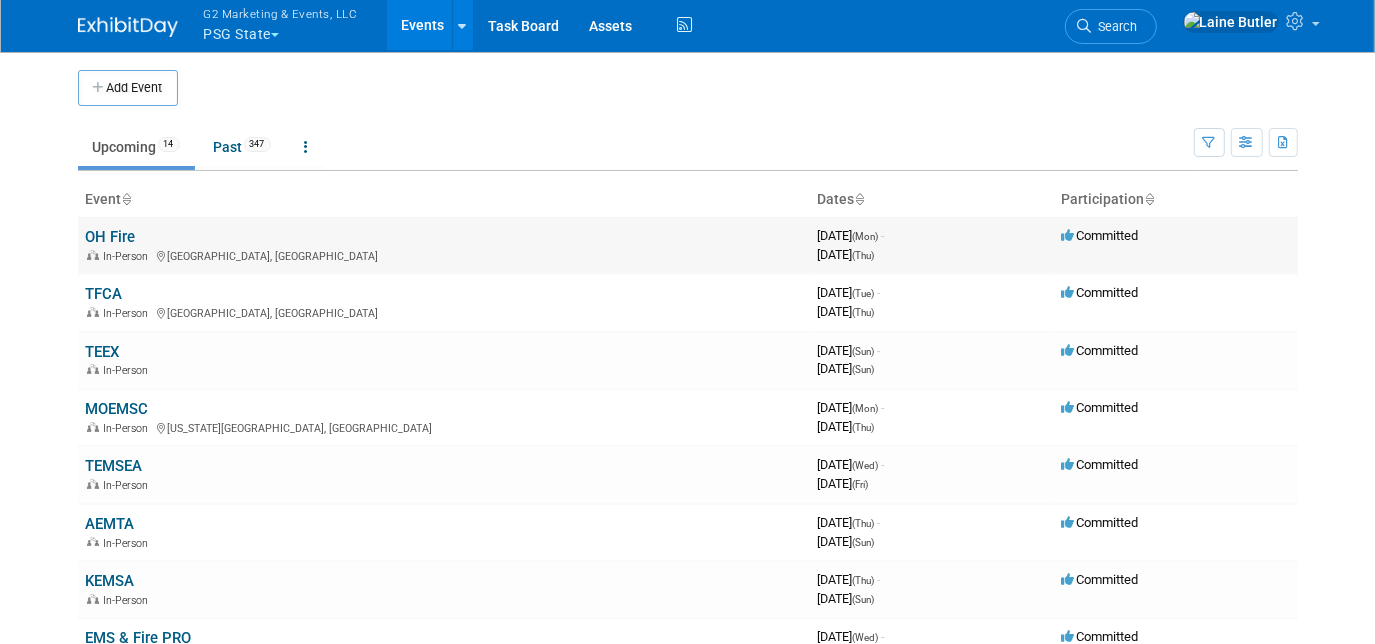 click on "OH Fire" at bounding box center [111, 237] 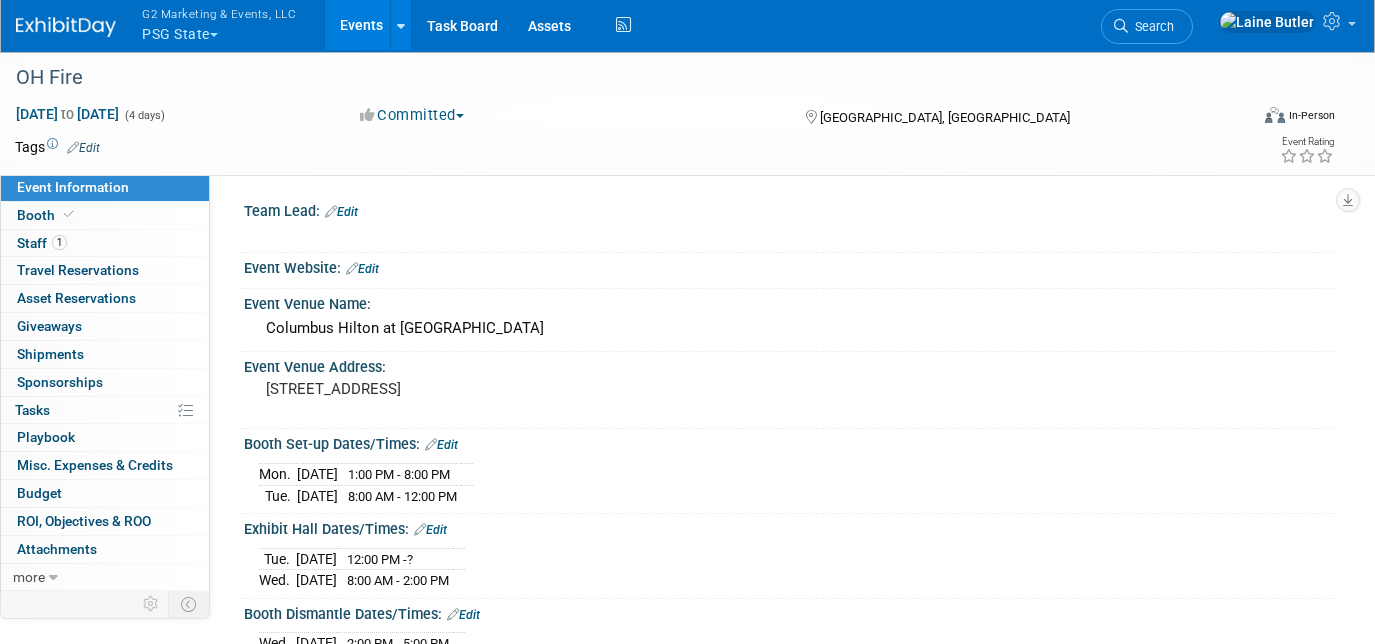 scroll, scrollTop: 0, scrollLeft: 0, axis: both 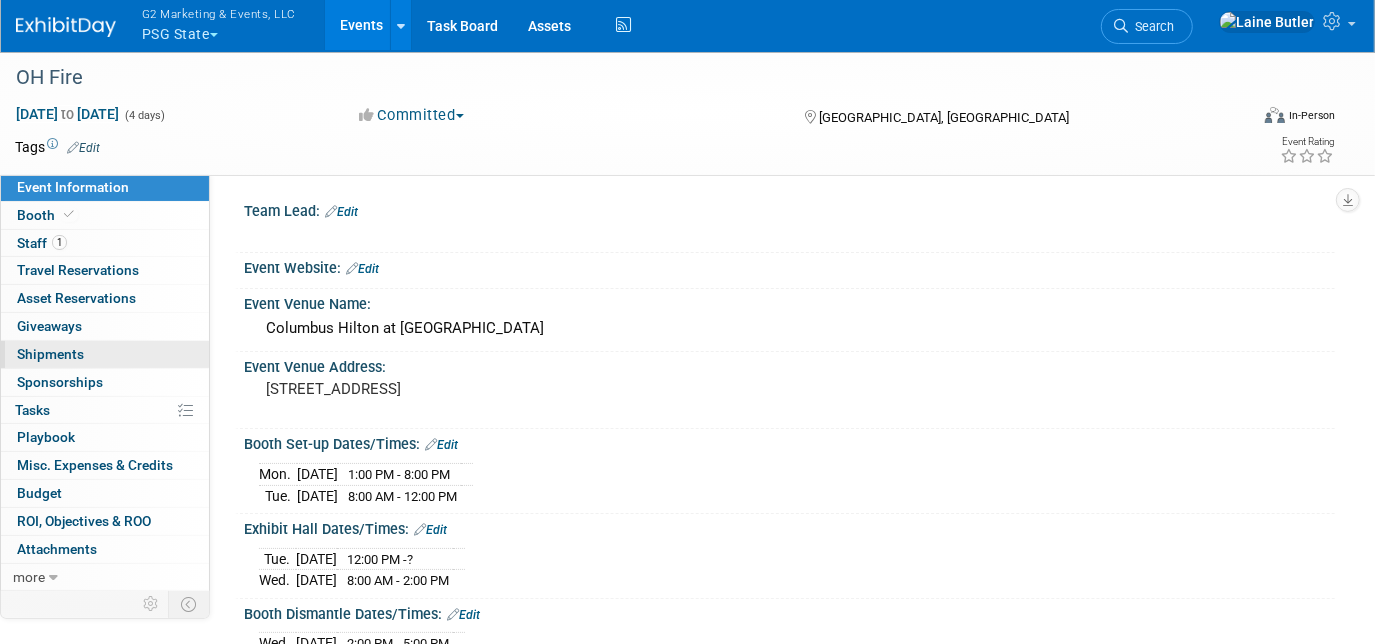 click on "Shipments 0" at bounding box center [50, 354] 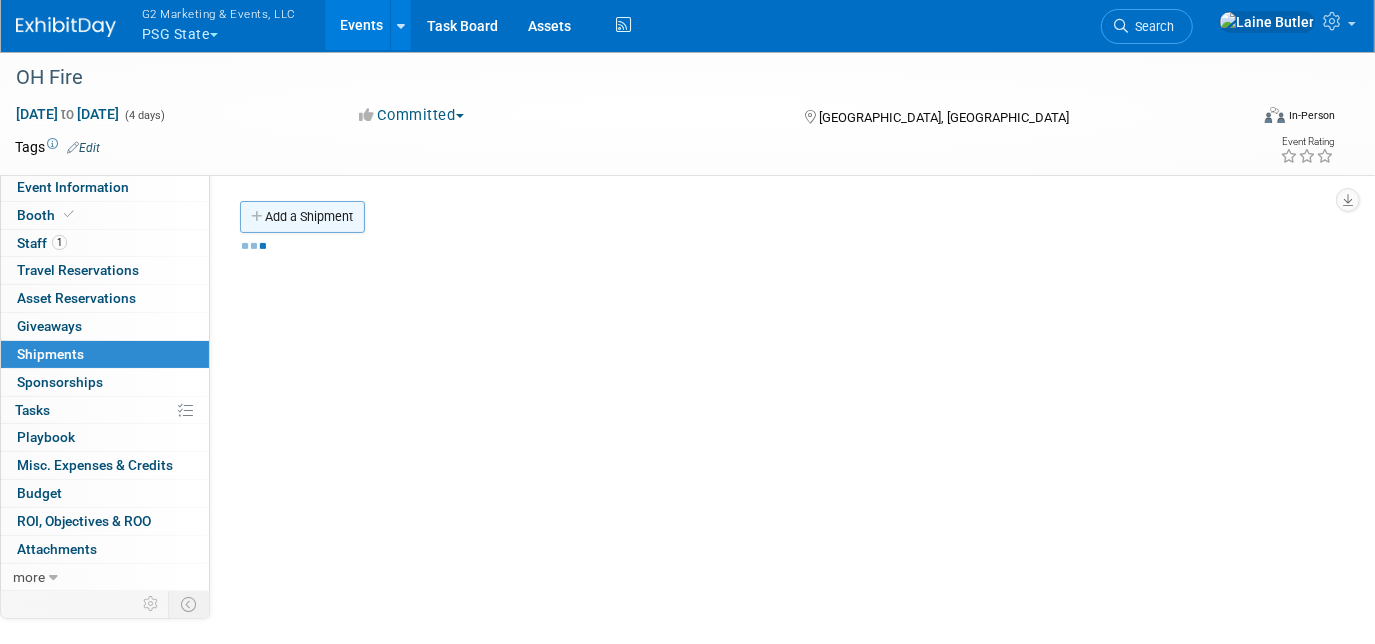 click on "Add a Shipment" at bounding box center [302, 217] 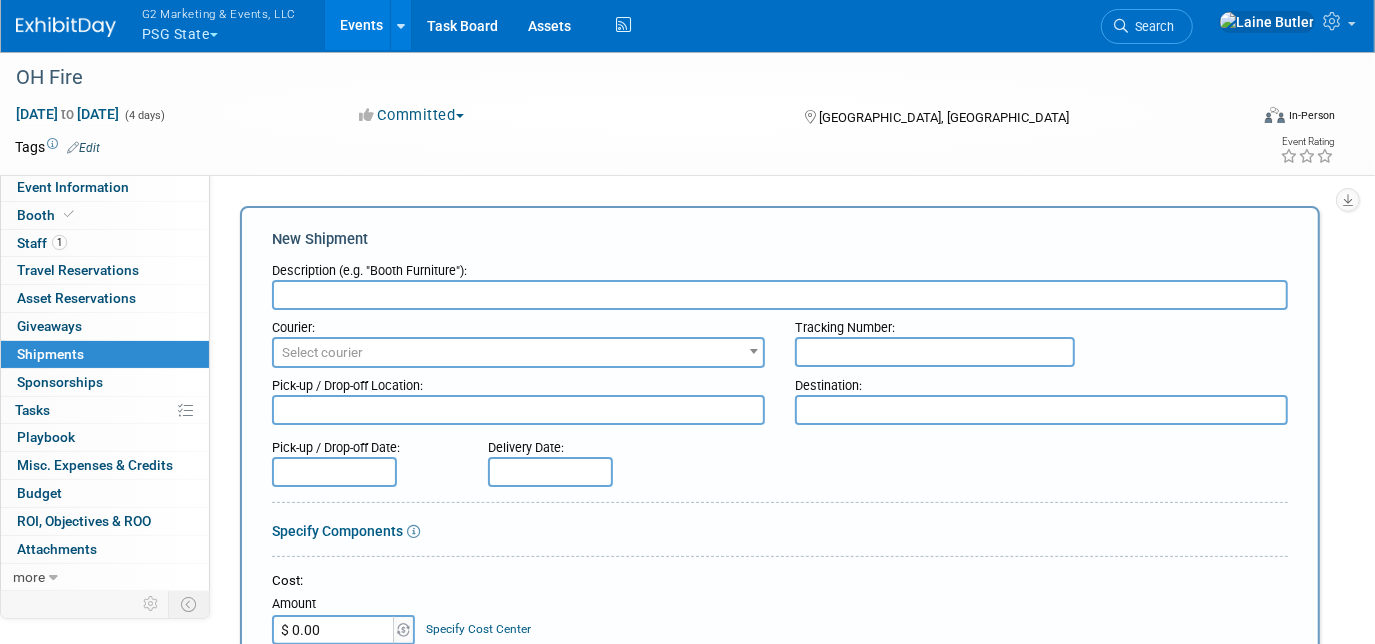 scroll, scrollTop: 0, scrollLeft: 0, axis: both 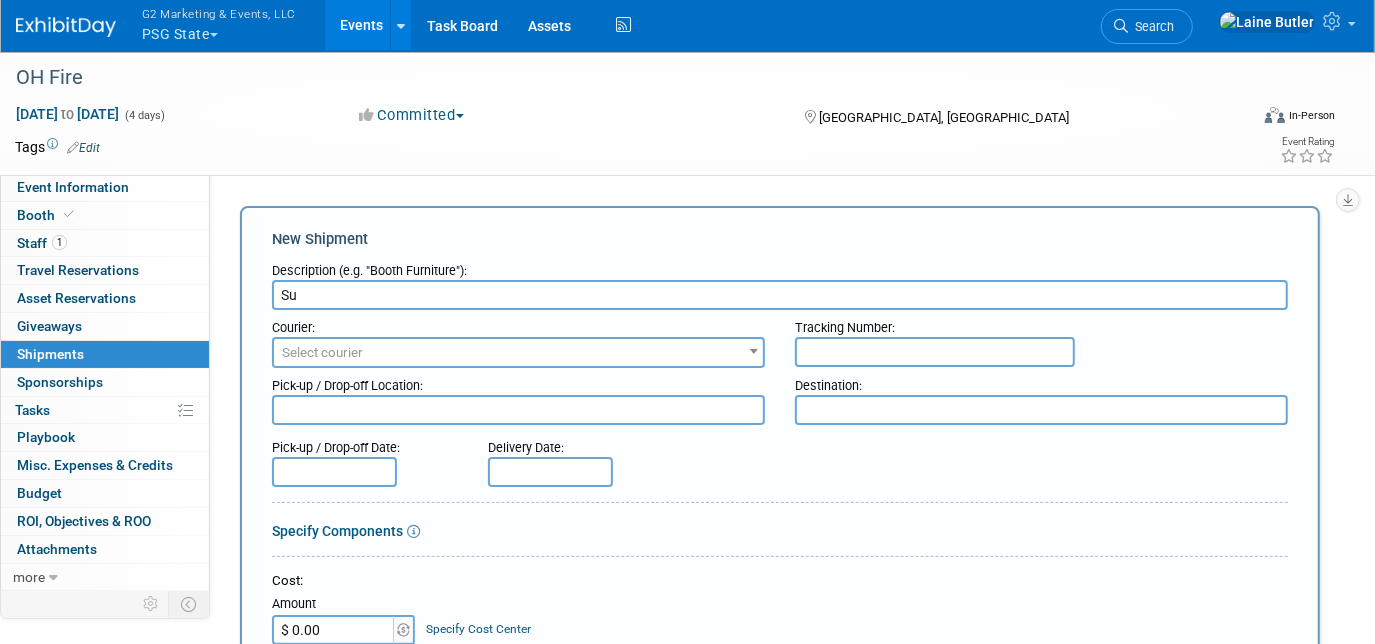 type on "S" 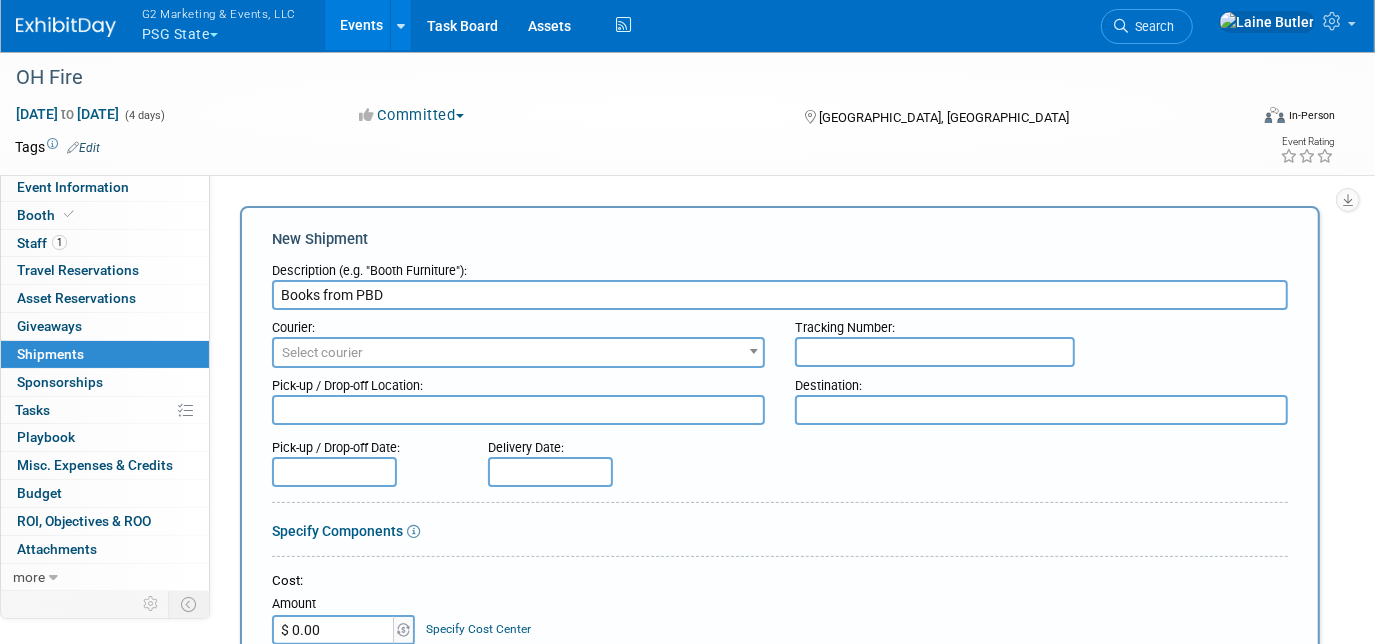 type on "Books from PBD" 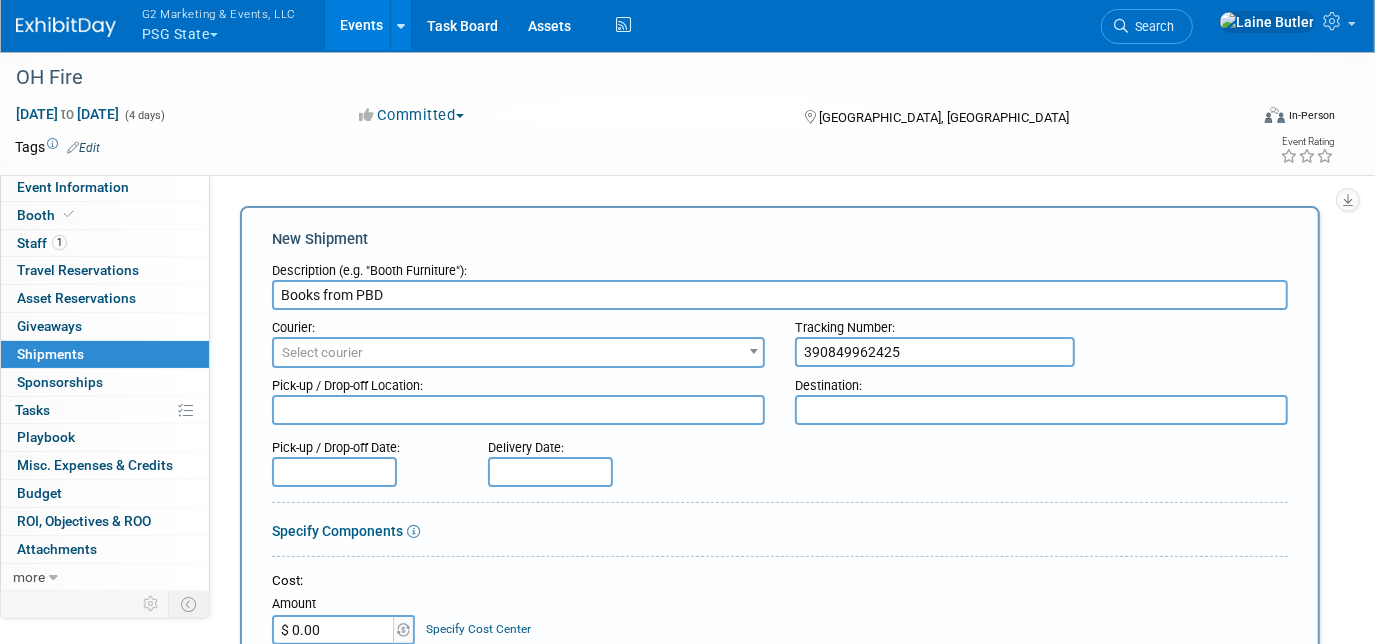 click on "390849962425" at bounding box center [935, 352] 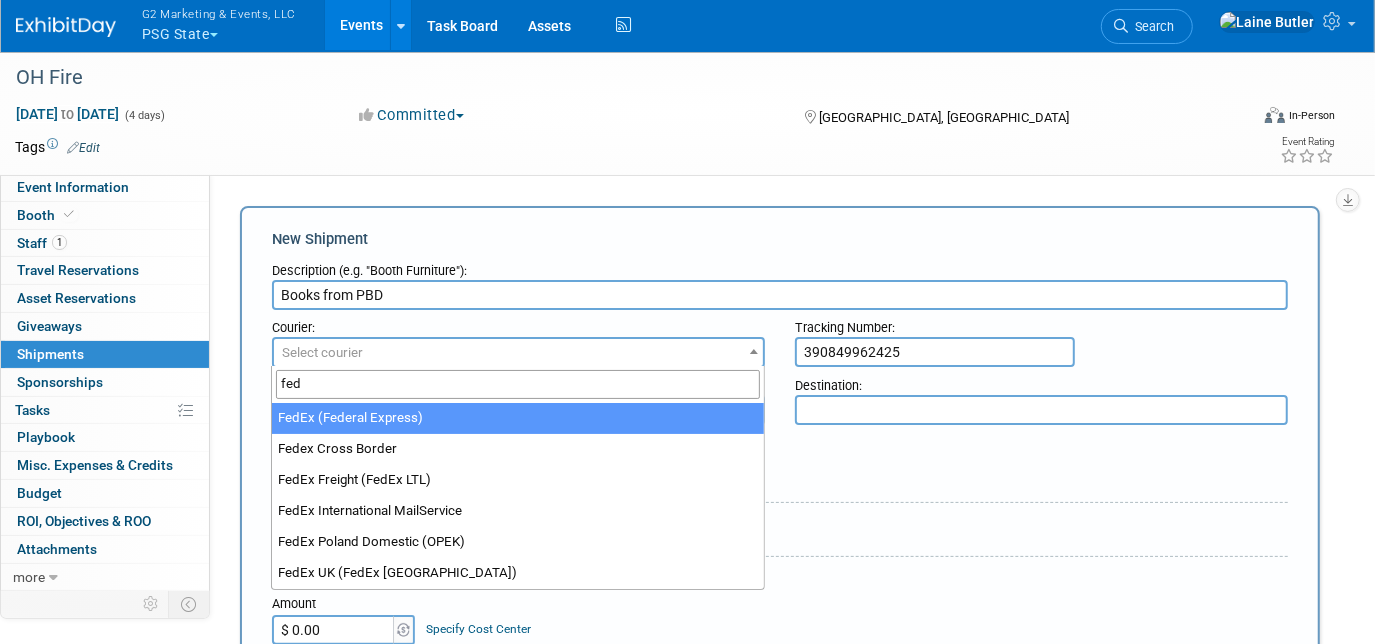 type on "fed" 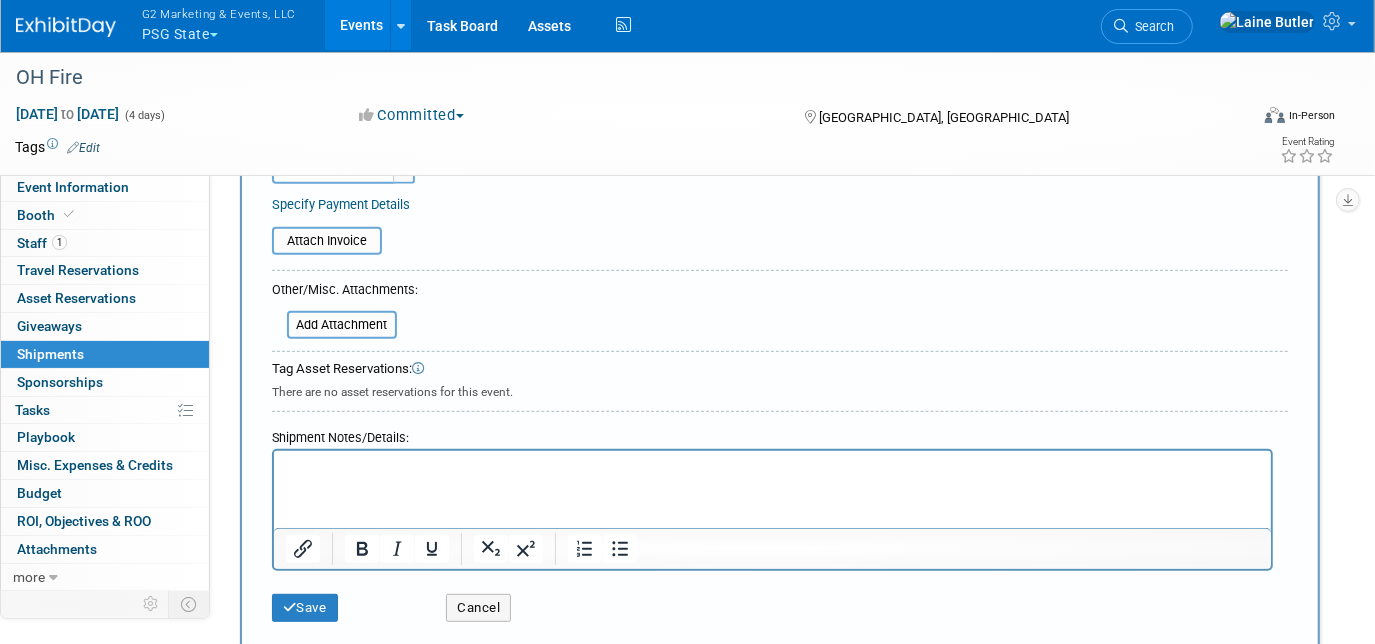 scroll, scrollTop: 482, scrollLeft: 0, axis: vertical 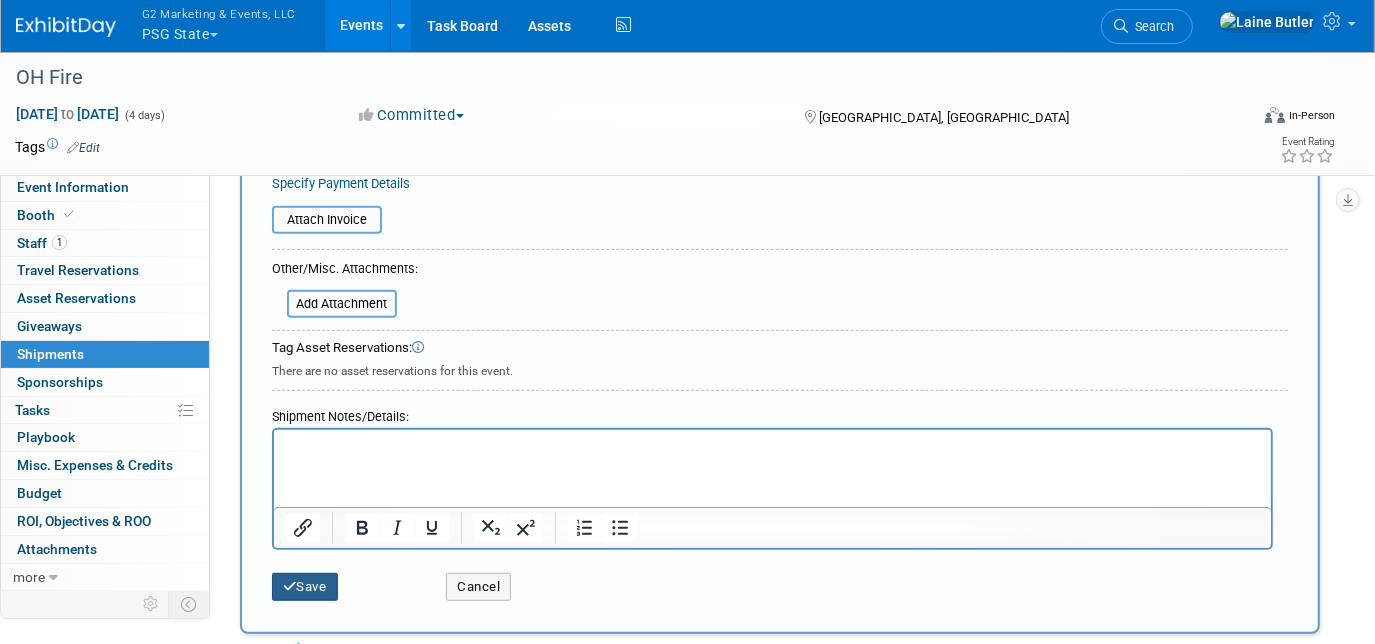 click on "Save" at bounding box center (305, 587) 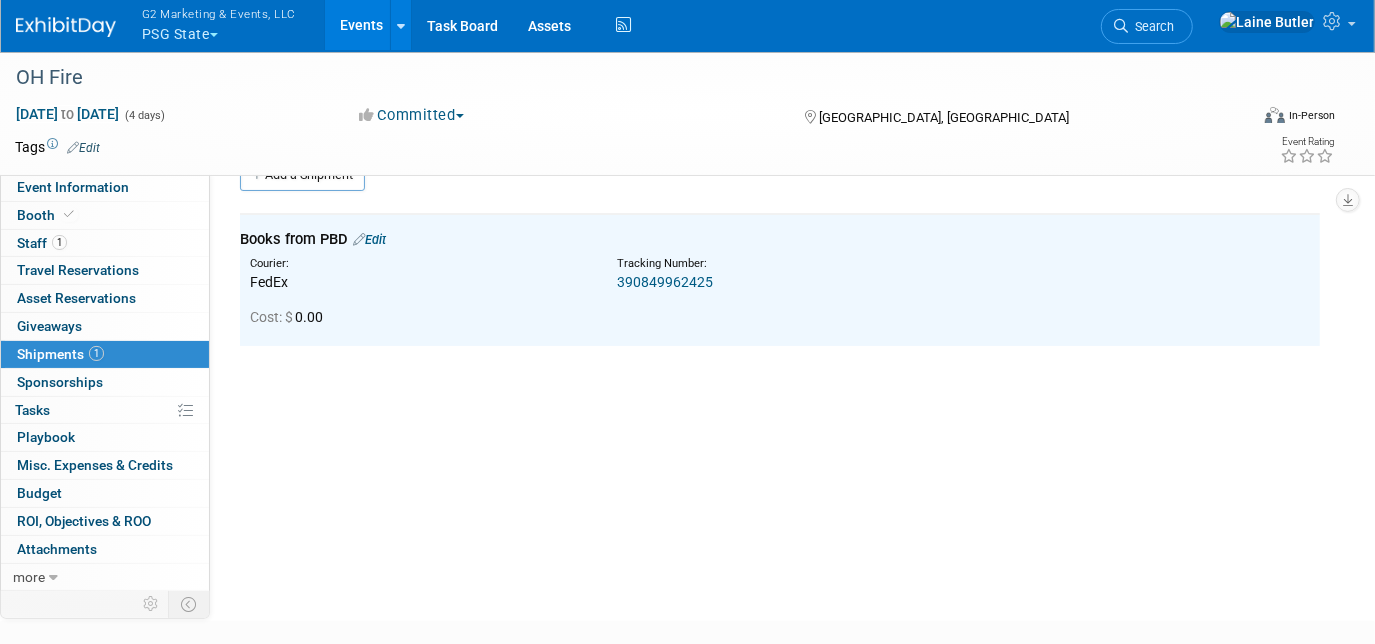 scroll, scrollTop: 0, scrollLeft: 0, axis: both 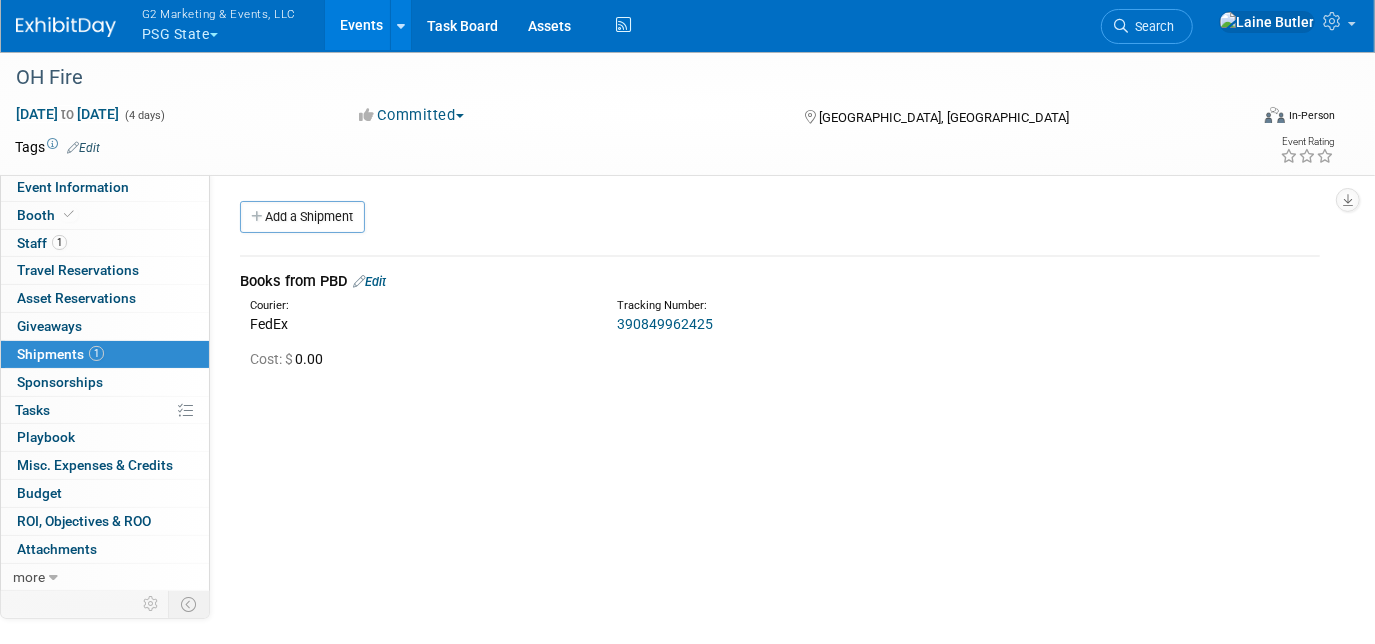 click at bounding box center (66, 27) 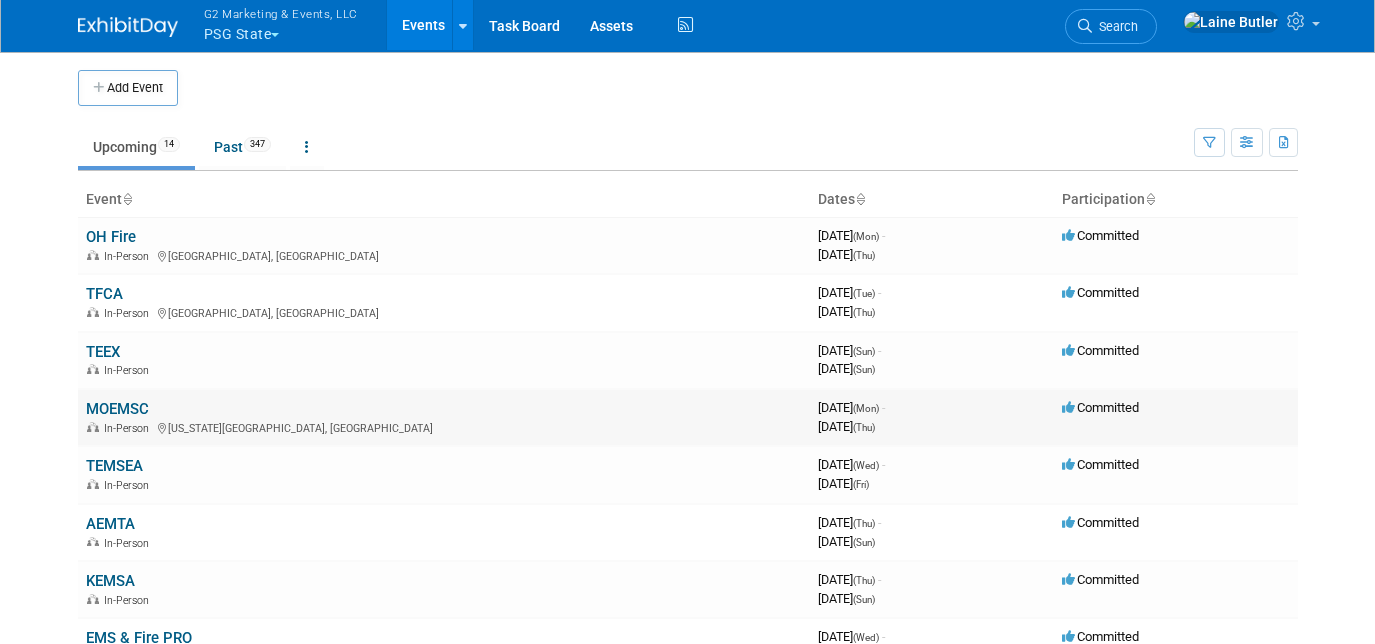 scroll, scrollTop: 0, scrollLeft: 0, axis: both 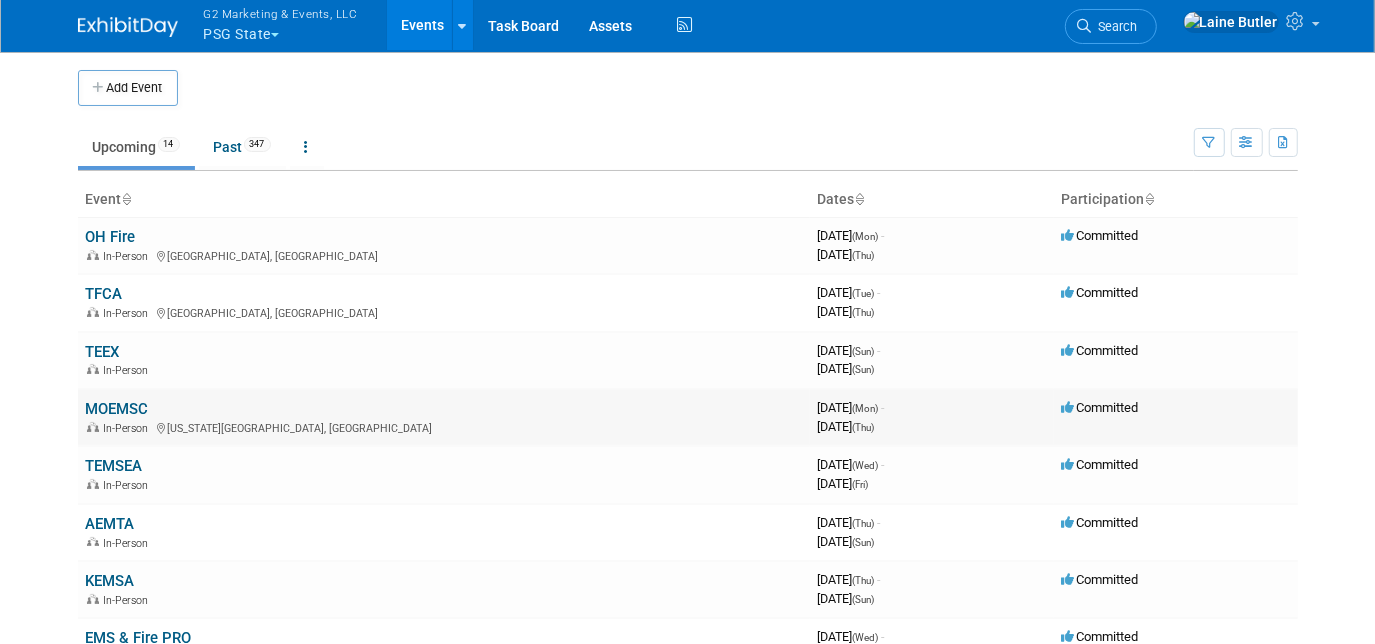 click on "MOEMSC" at bounding box center [117, 409] 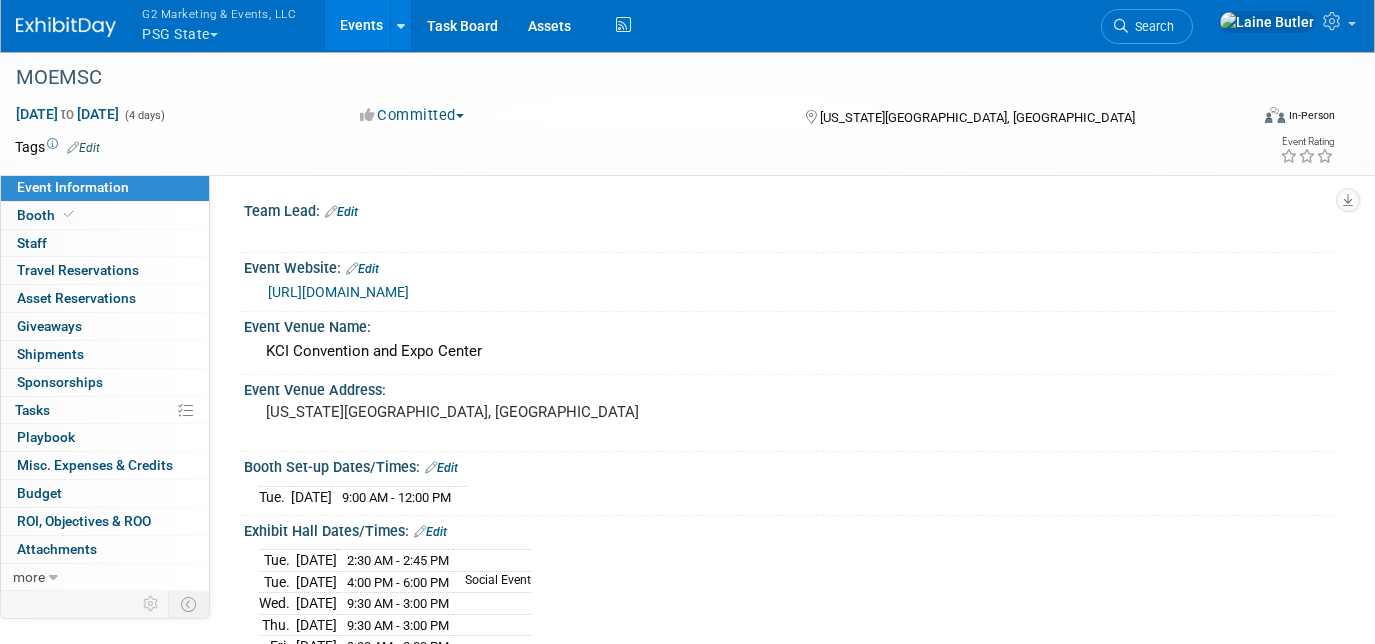 scroll, scrollTop: 0, scrollLeft: 0, axis: both 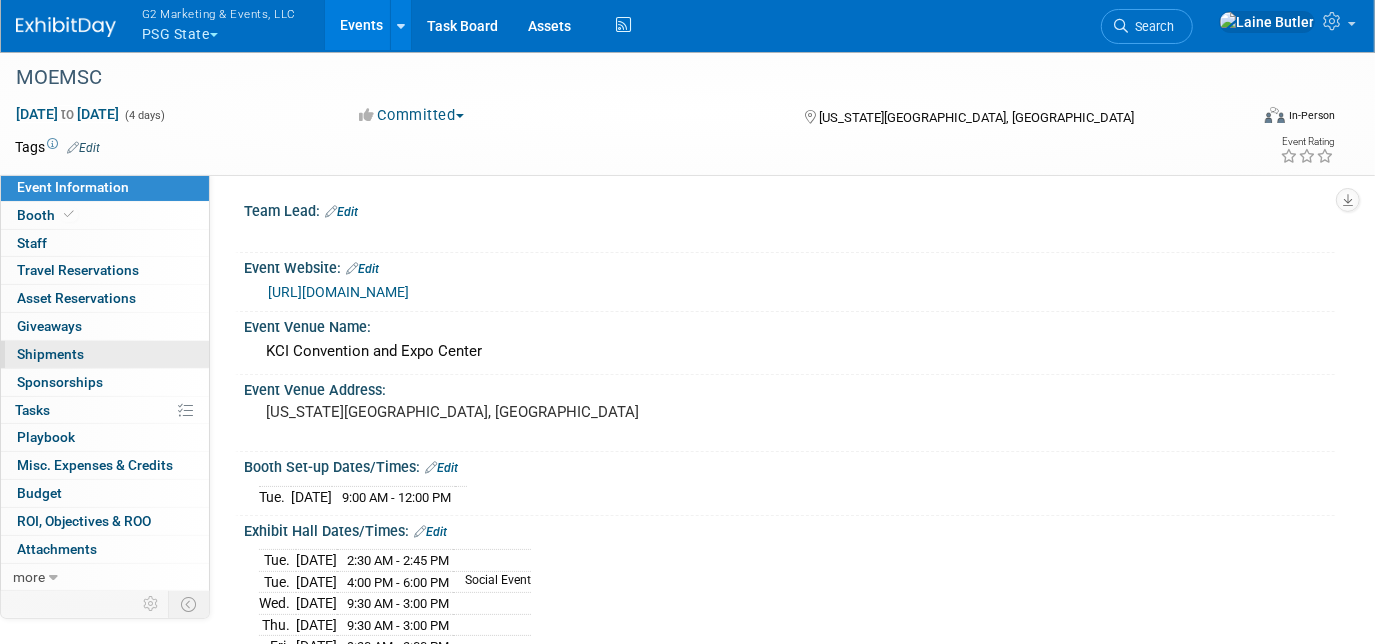 click on "Shipments 0" at bounding box center (50, 354) 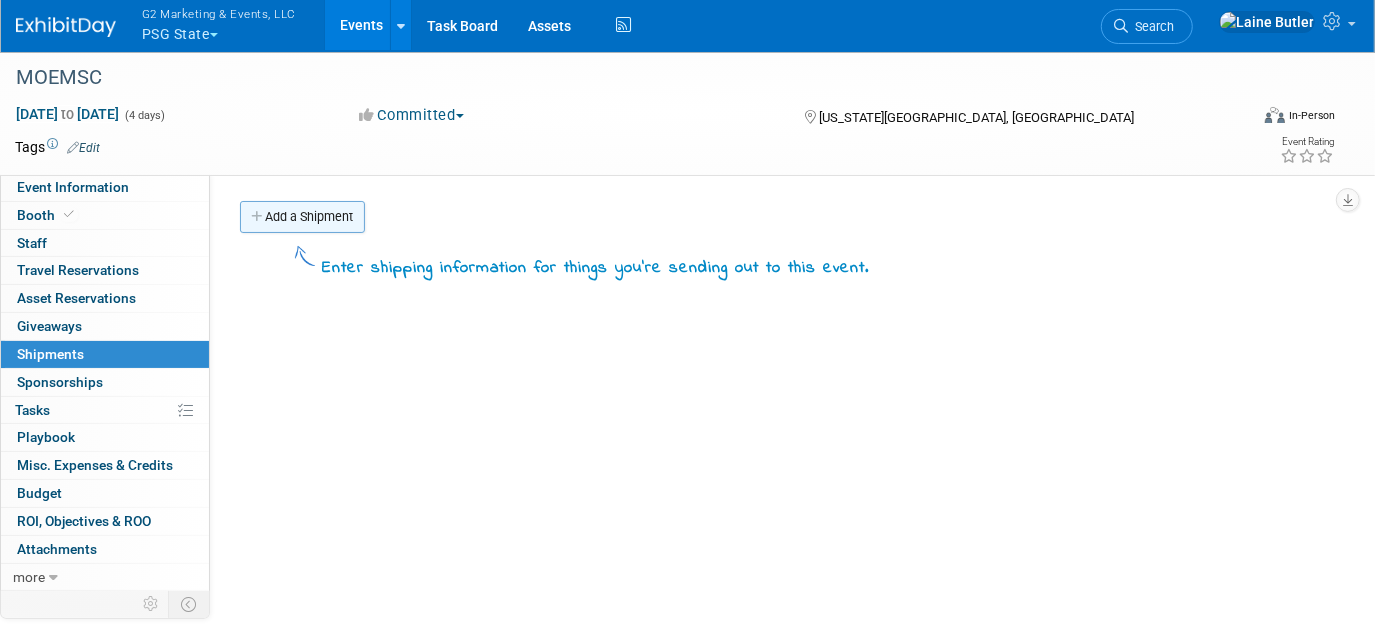 click on "Add a Shipment" at bounding box center (302, 217) 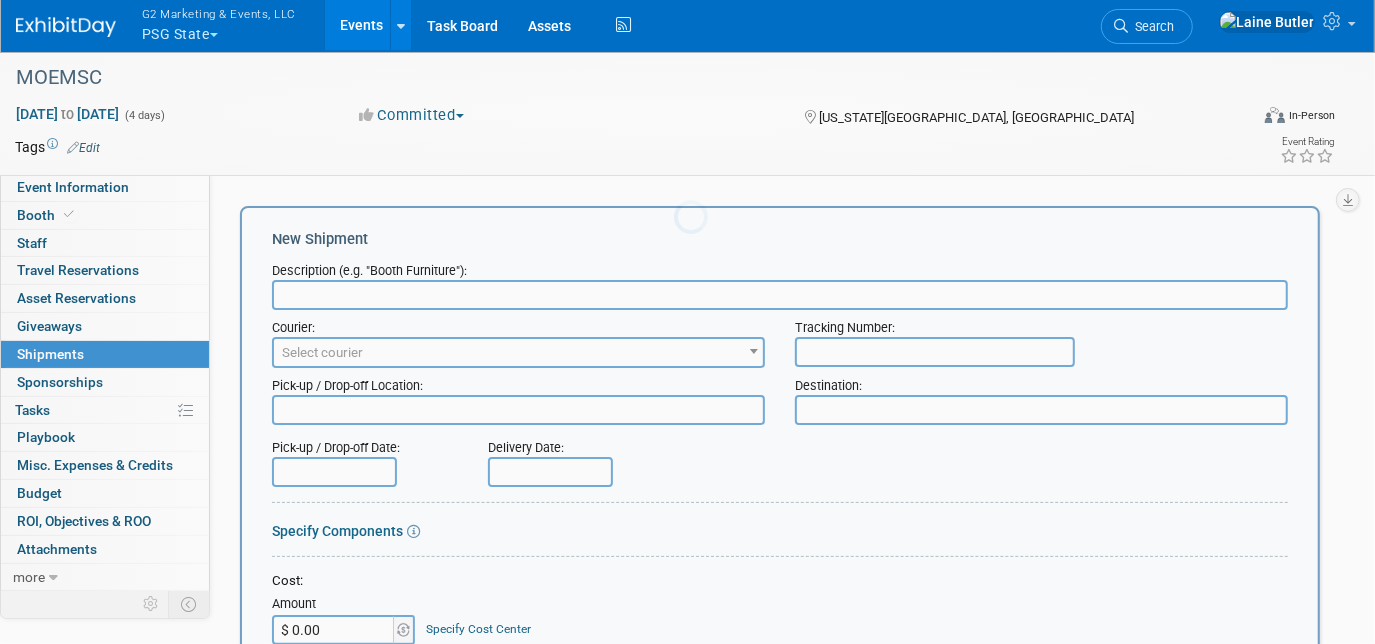 scroll, scrollTop: 0, scrollLeft: 0, axis: both 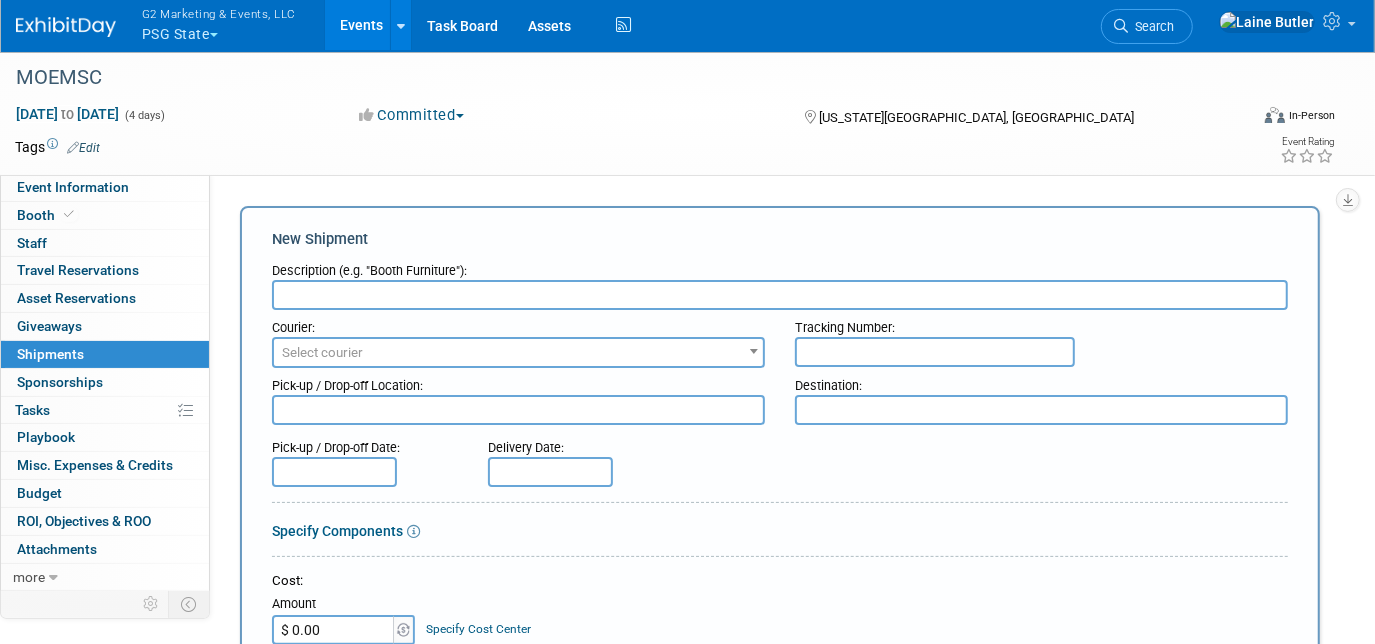 click at bounding box center (780, 295) 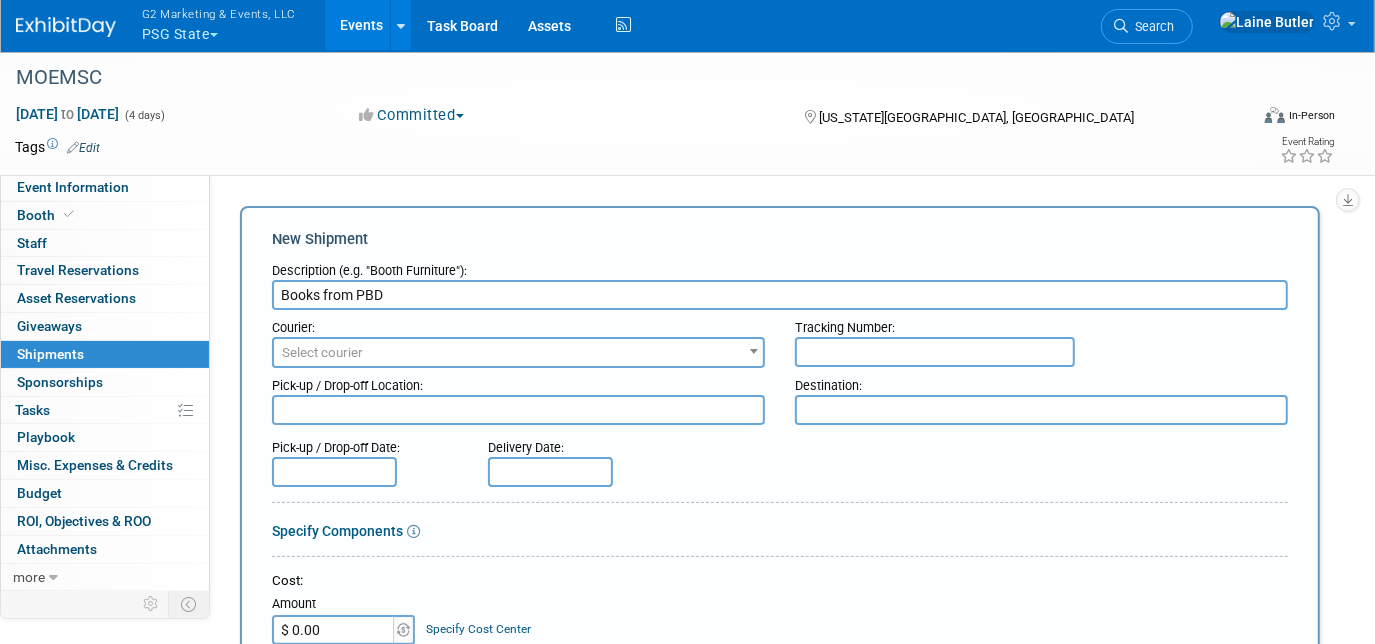 type on "Books from PBD" 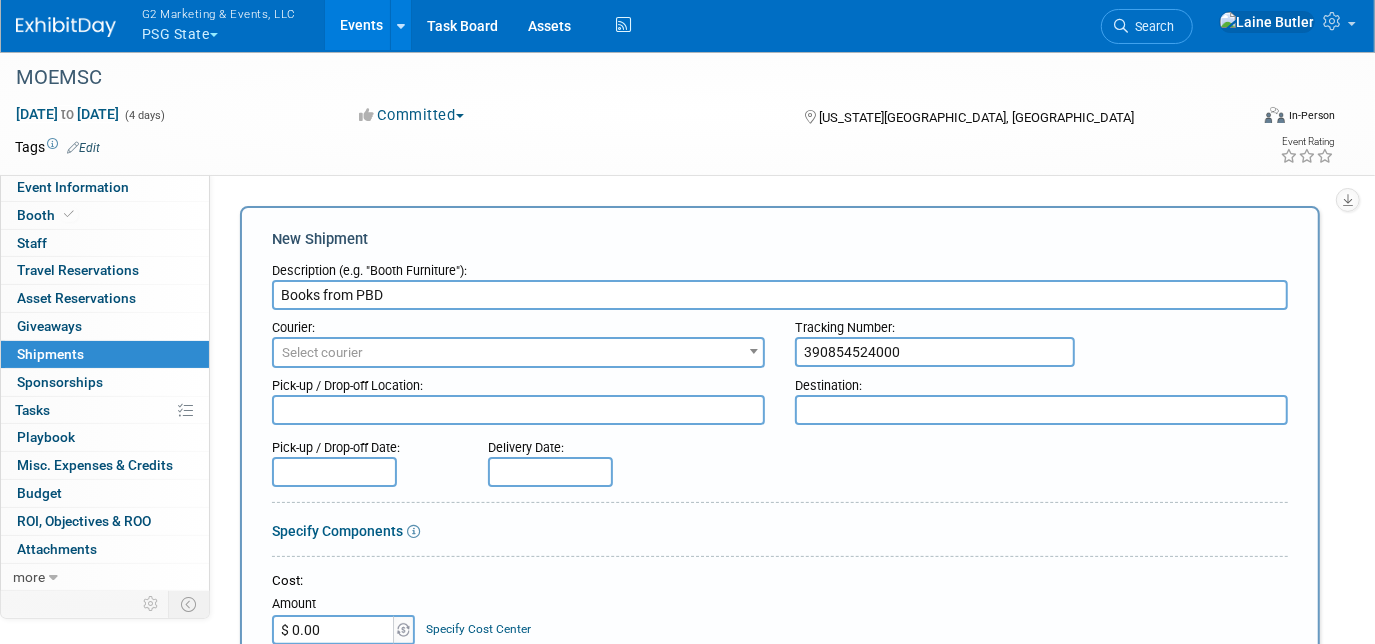 click on "390854524000" at bounding box center [935, 352] 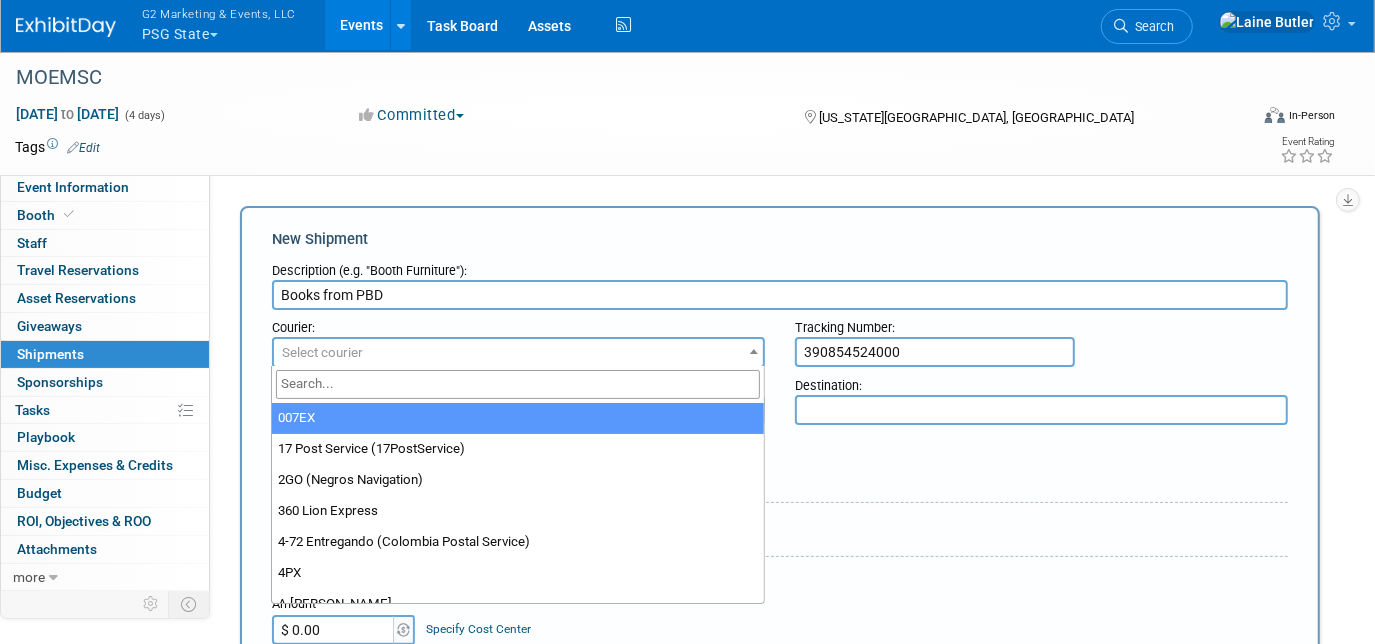 click on "Select courier" at bounding box center (518, 353) 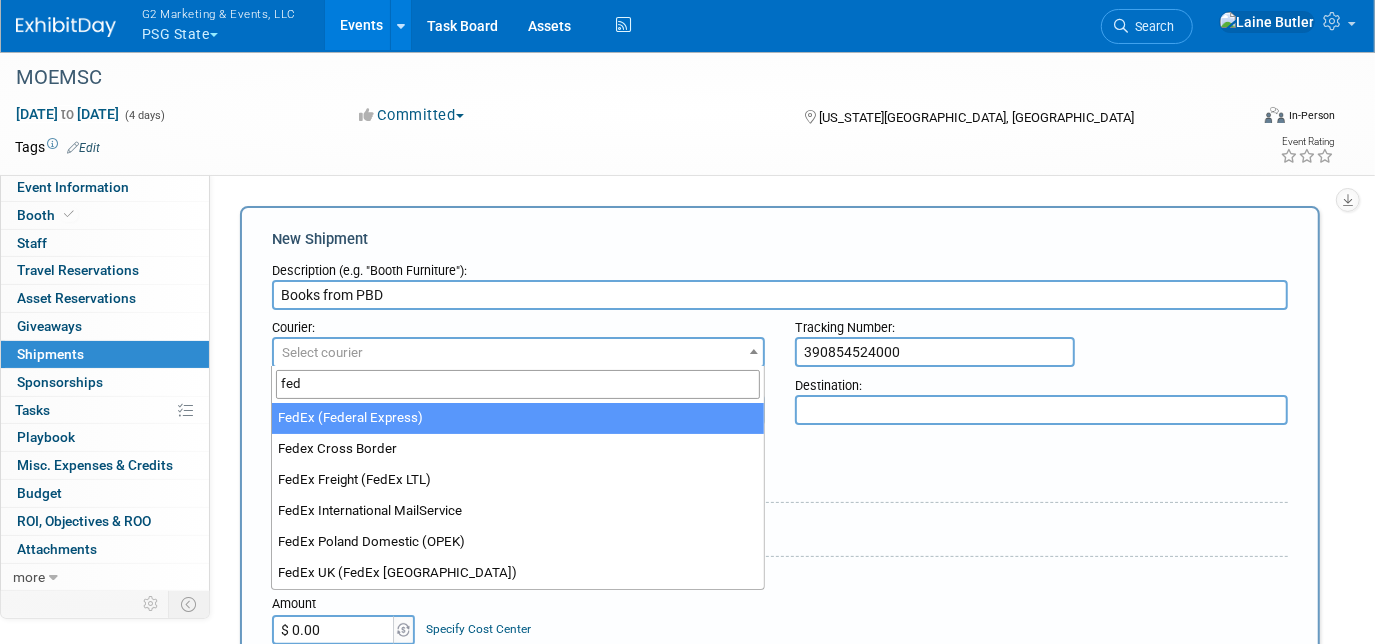 click on "fed" at bounding box center [518, 384] 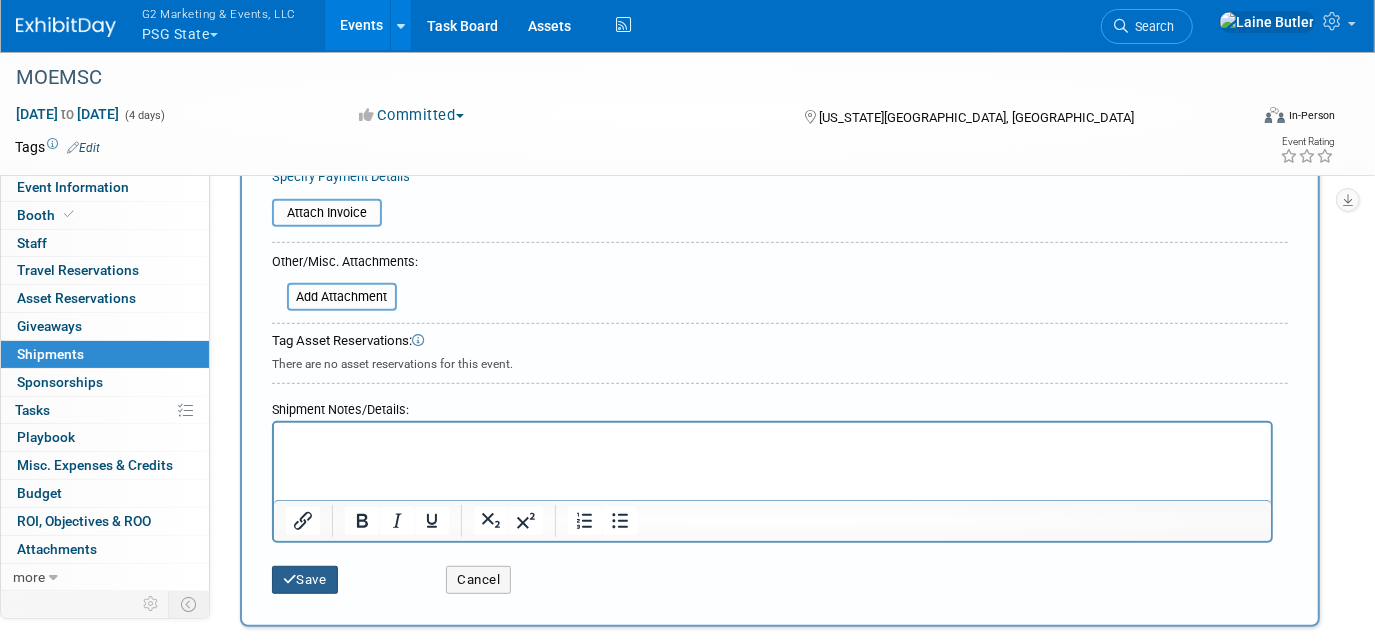 click on "Save" at bounding box center (305, 580) 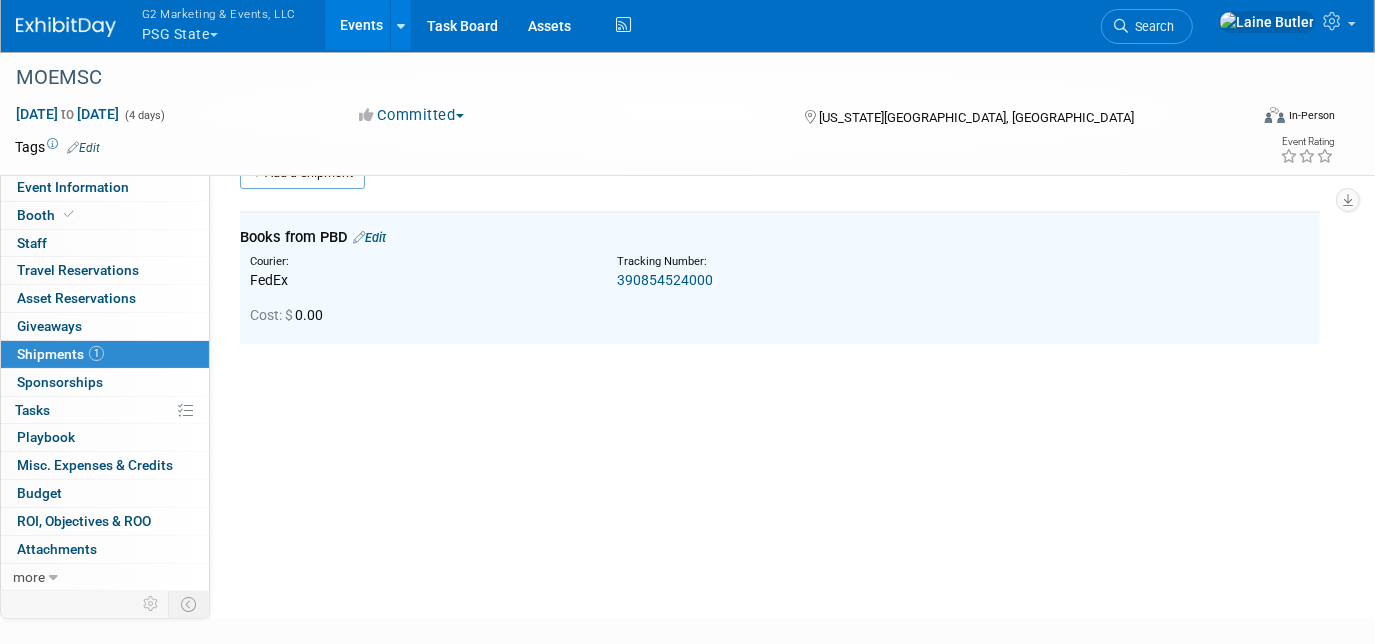 scroll, scrollTop: 42, scrollLeft: 0, axis: vertical 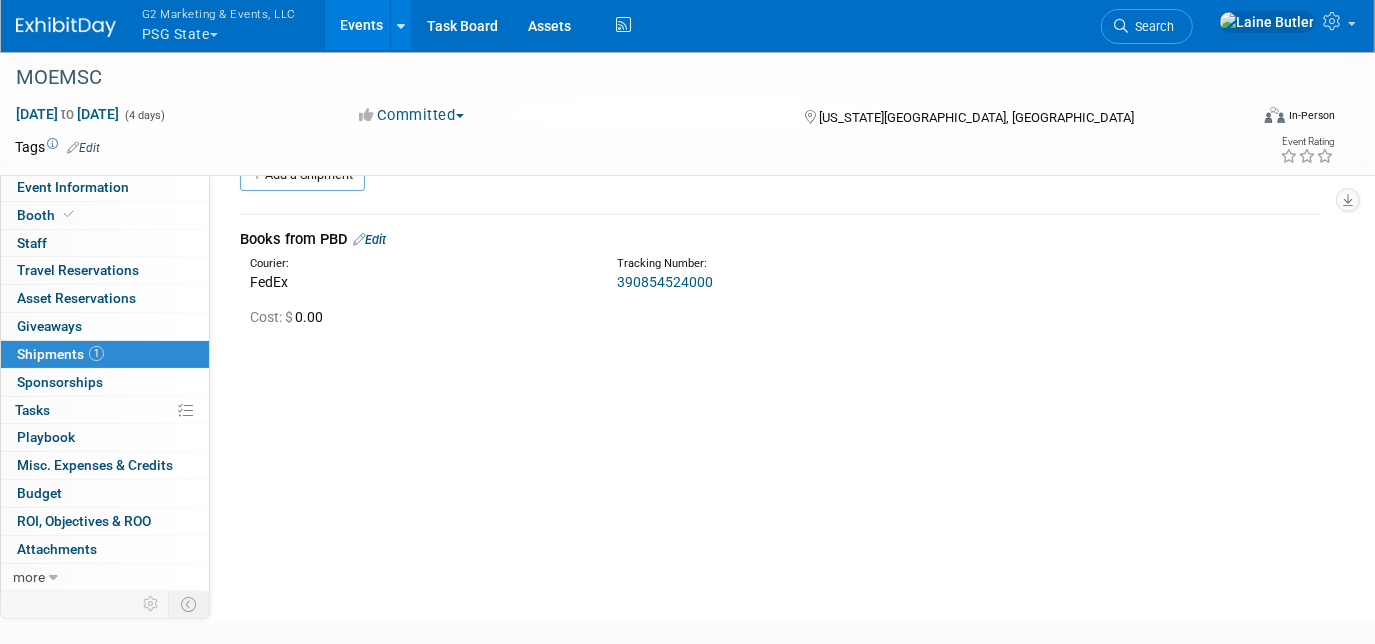 click on "G2 Marketing & Events, LLC" at bounding box center (219, 13) 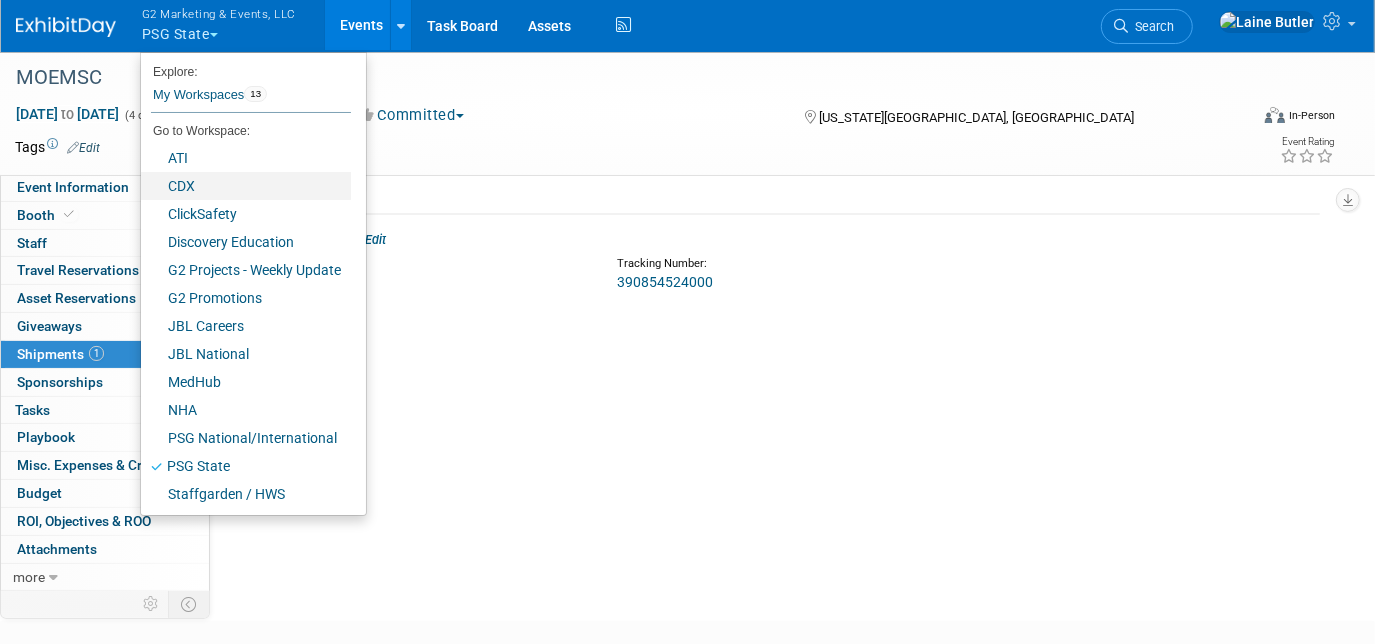 click on "CDX" at bounding box center [246, 186] 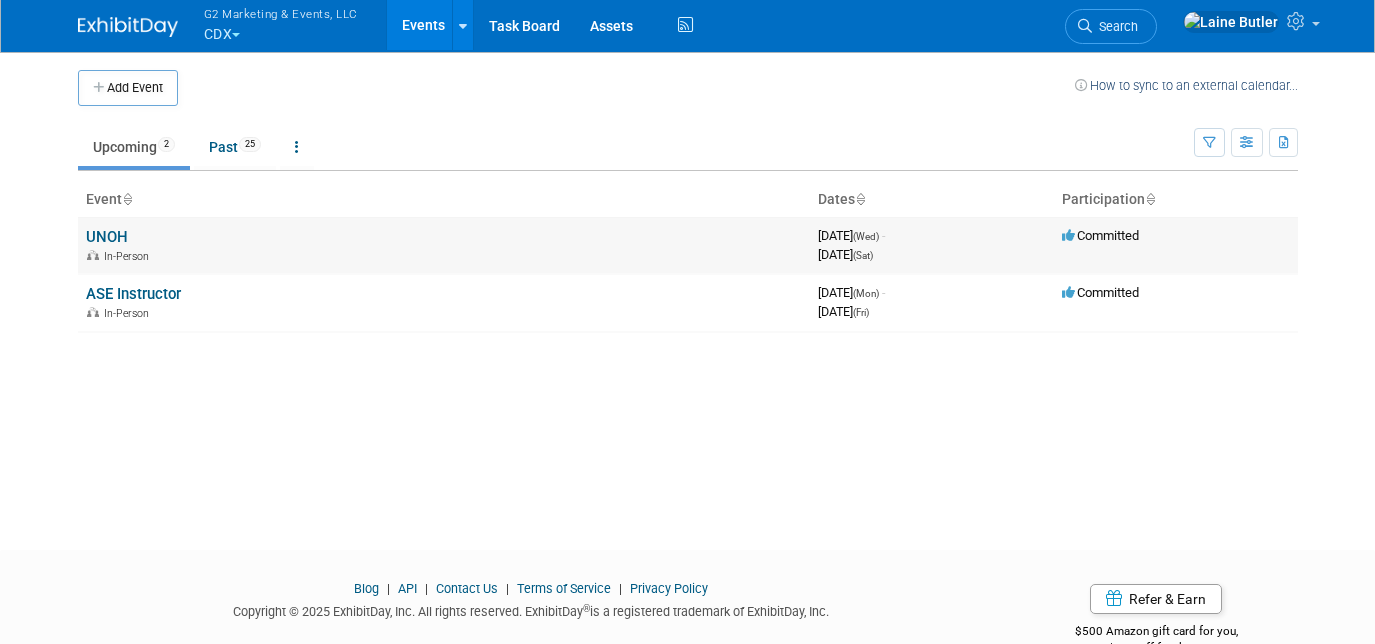 scroll, scrollTop: 0, scrollLeft: 0, axis: both 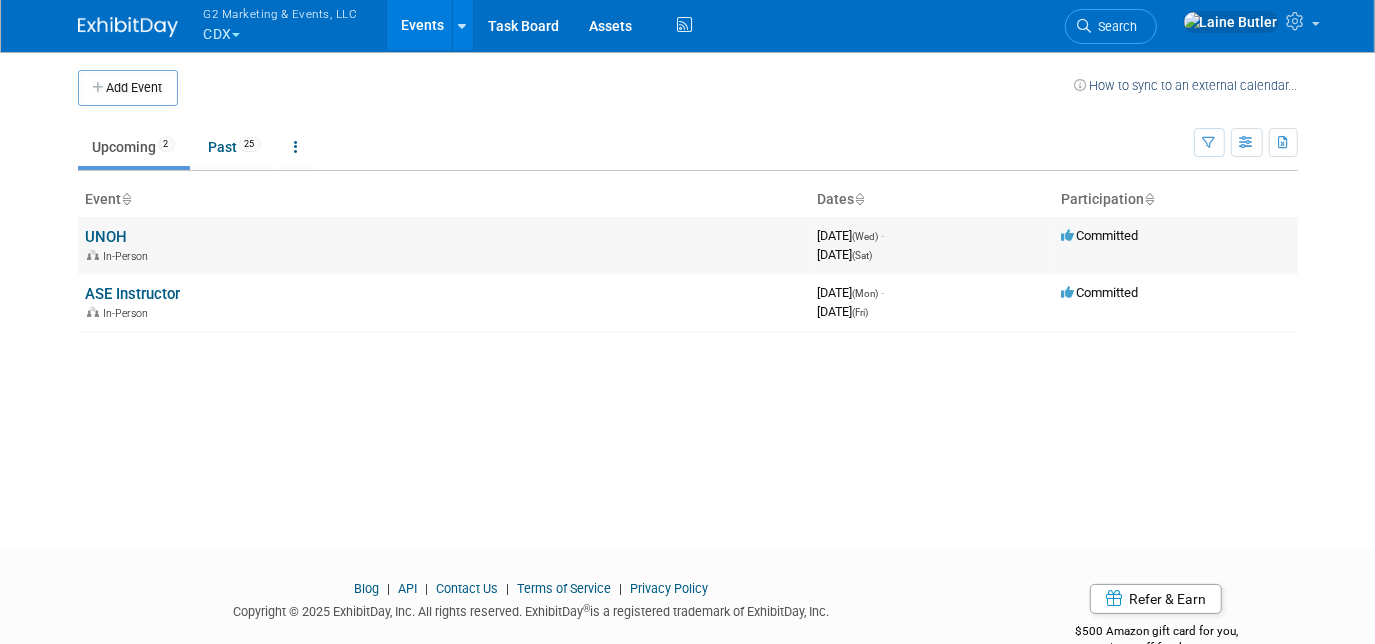 click on "UNOH" at bounding box center [107, 237] 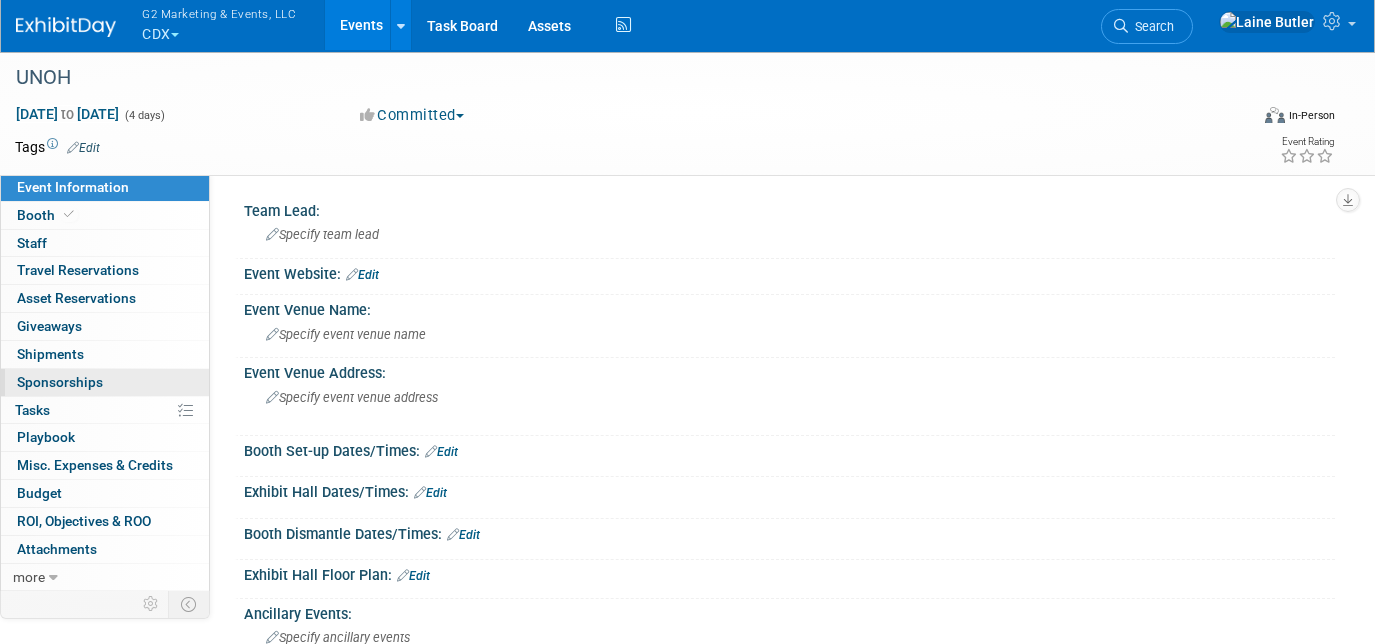 scroll, scrollTop: 0, scrollLeft: 0, axis: both 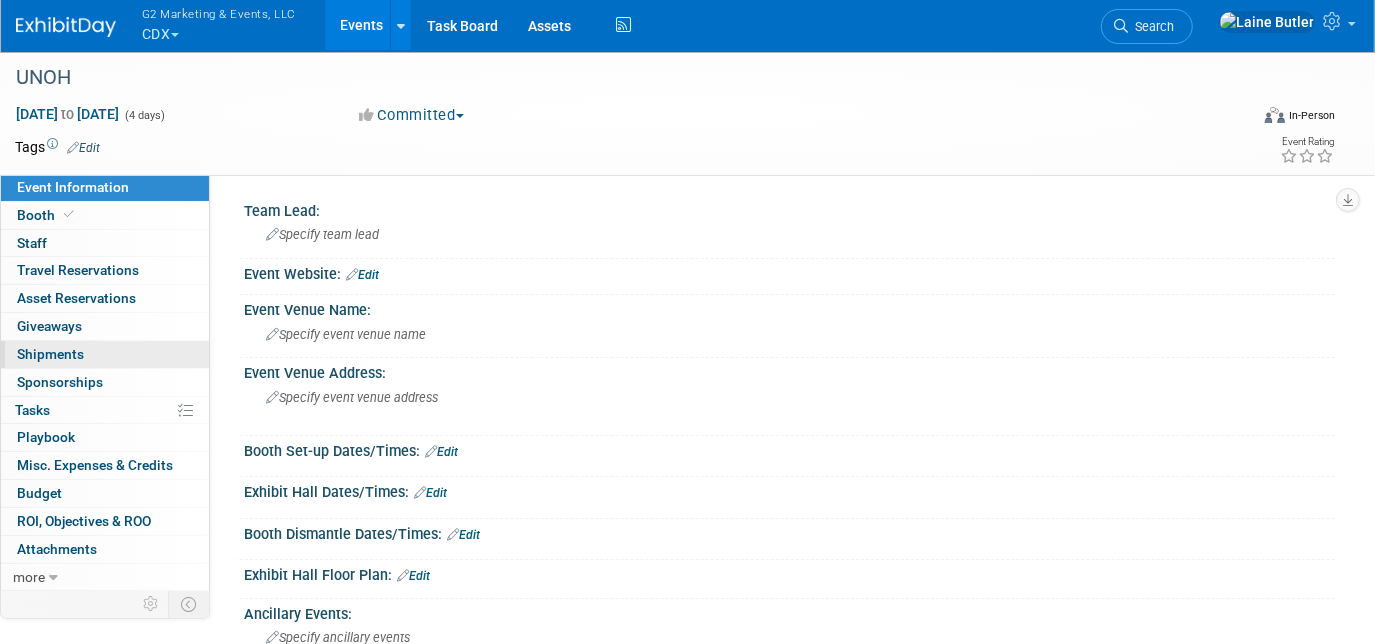 click on "0
Shipments 0" at bounding box center [105, 354] 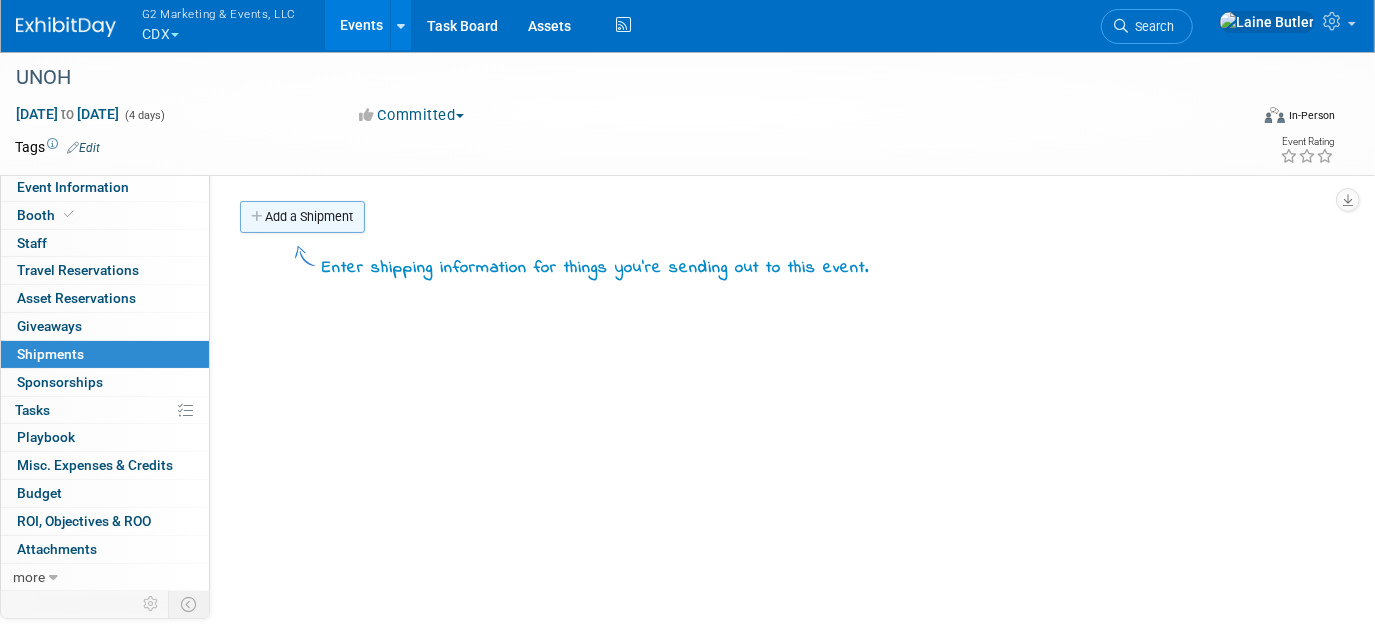 click on "Add a Shipment" at bounding box center [302, 217] 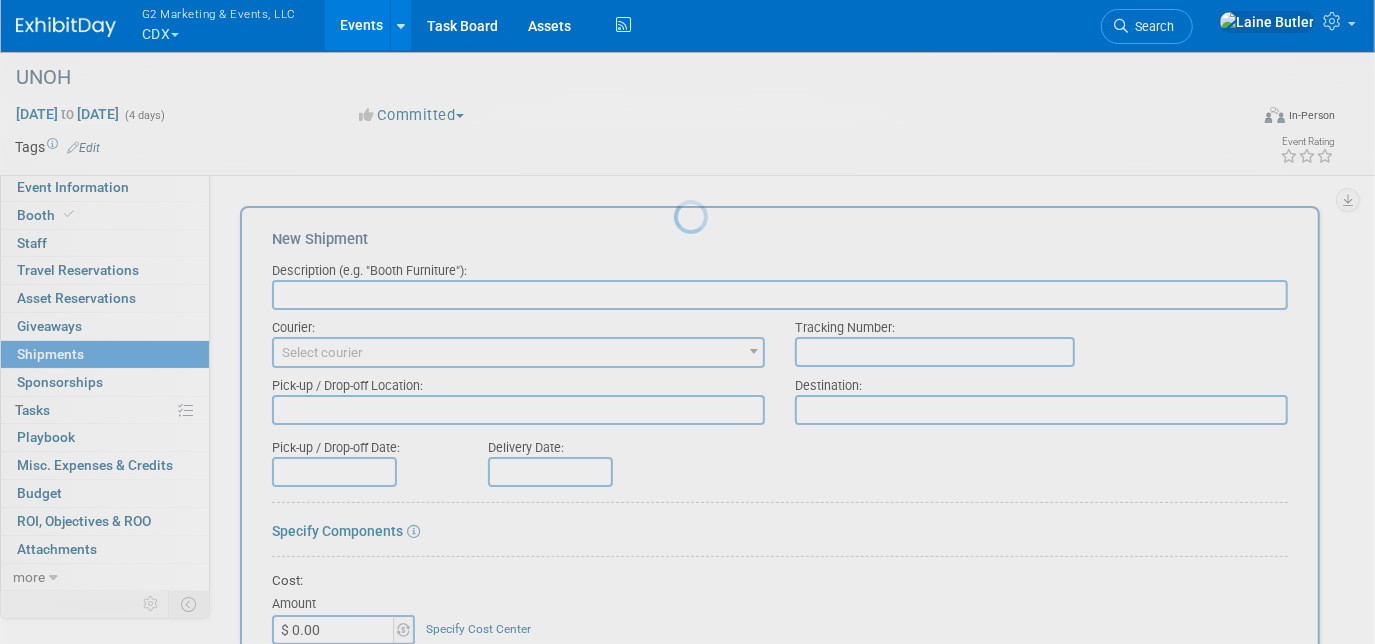 scroll, scrollTop: 0, scrollLeft: 0, axis: both 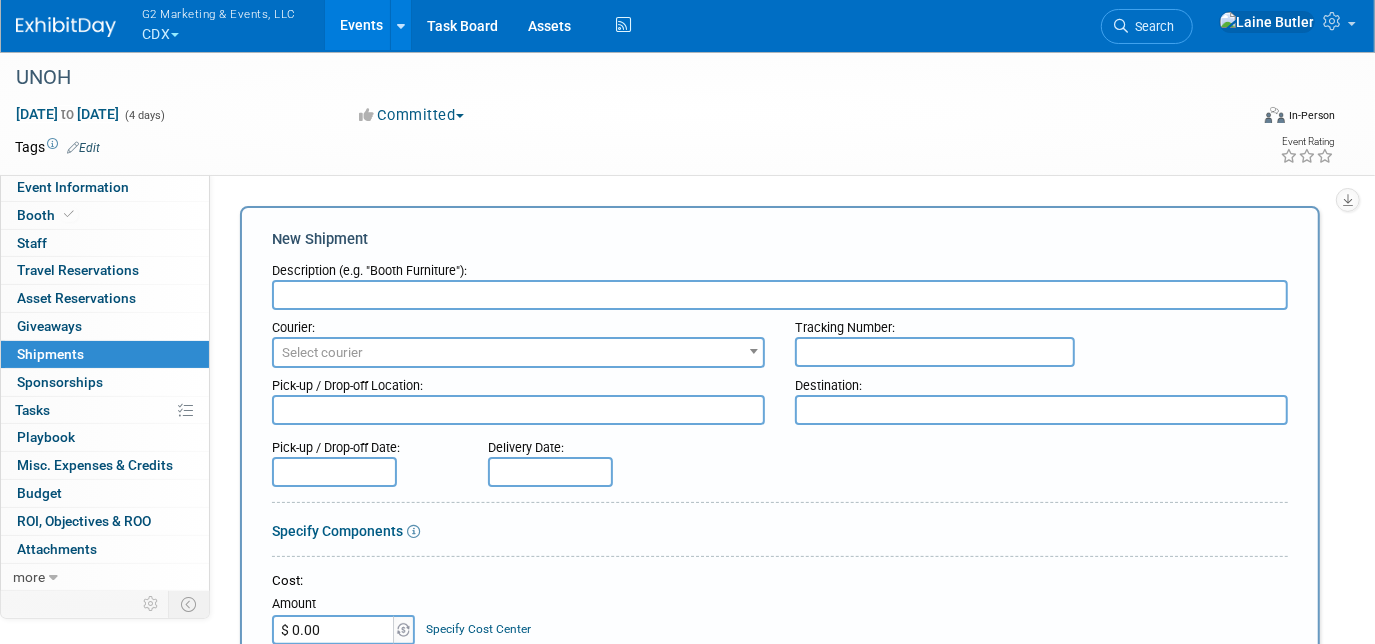 click at bounding box center [780, 295] 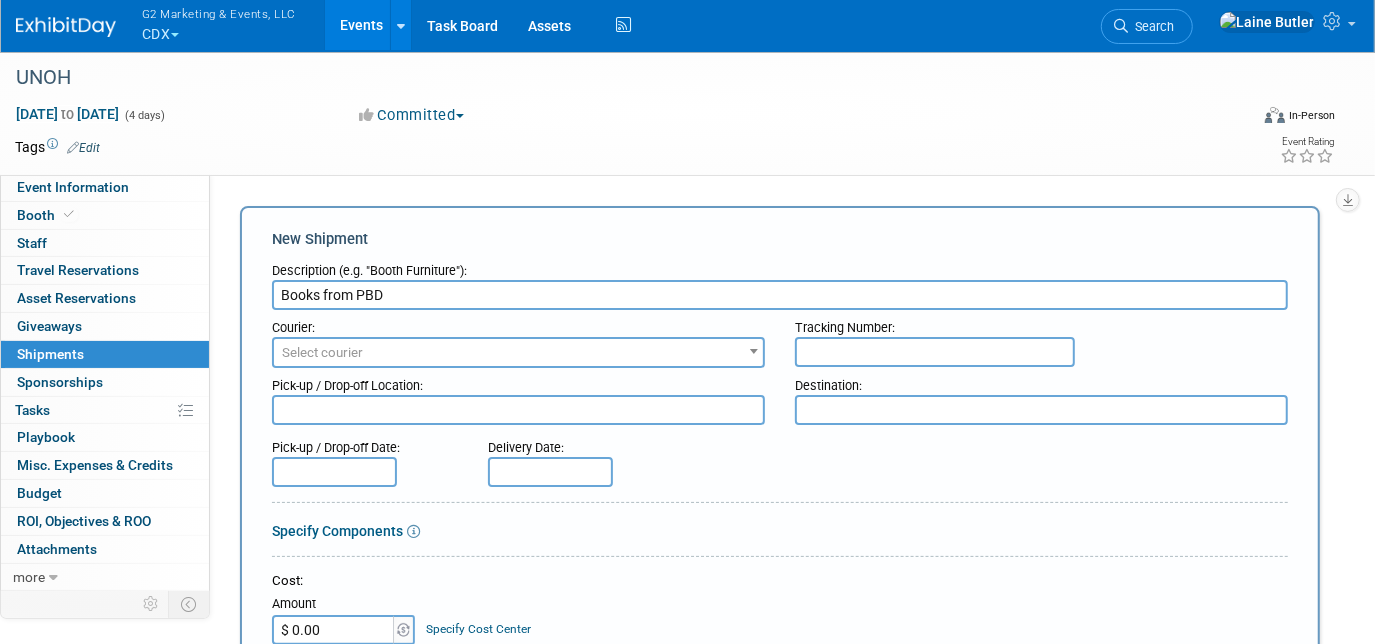 type on "Books from PBD" 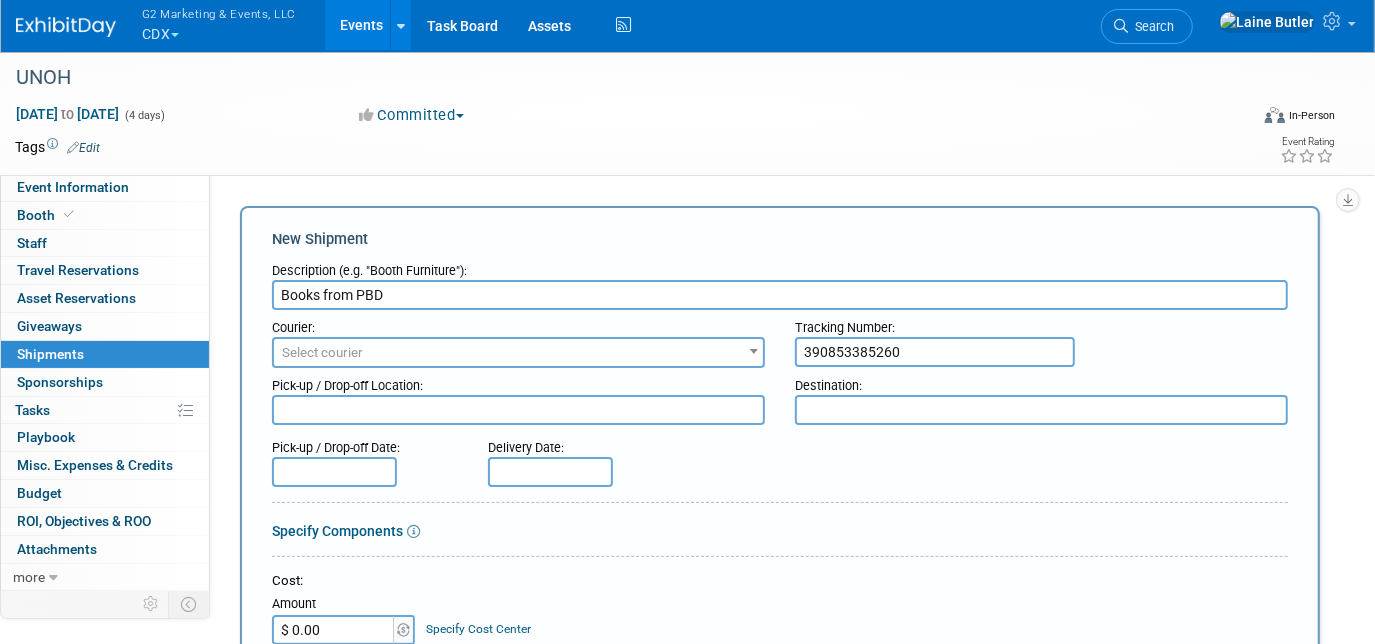 click on "390853385260" at bounding box center [935, 352] 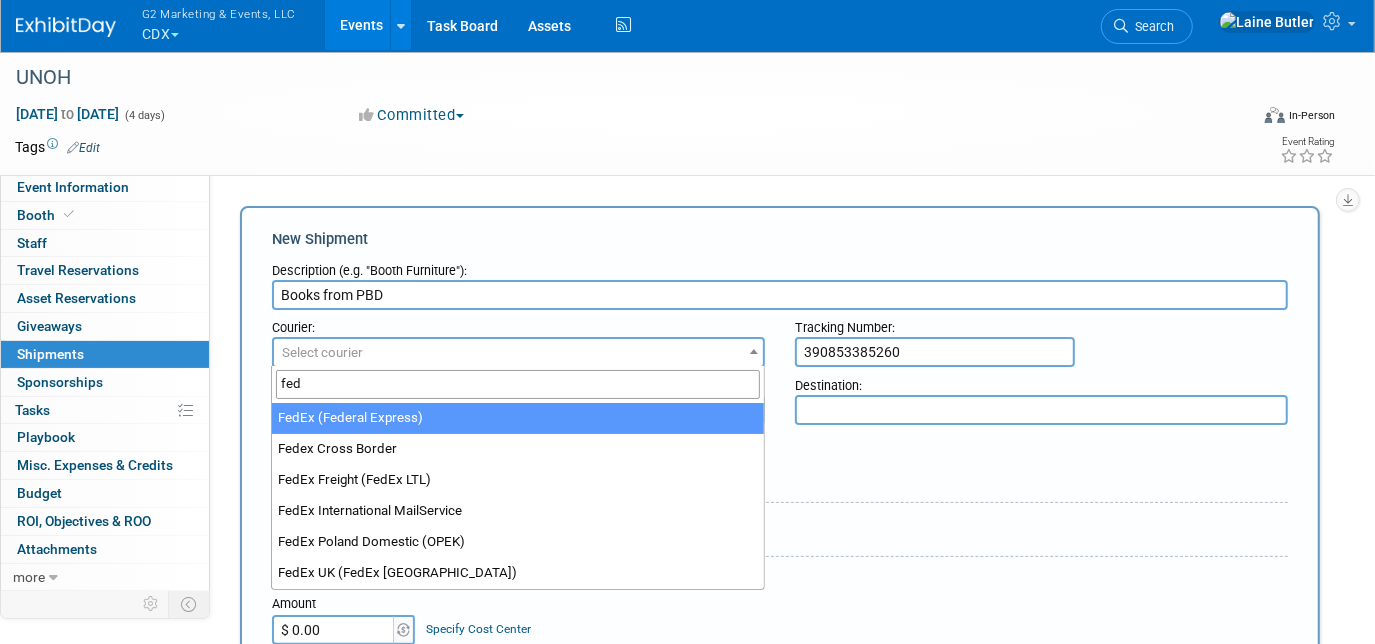 type on "fed" 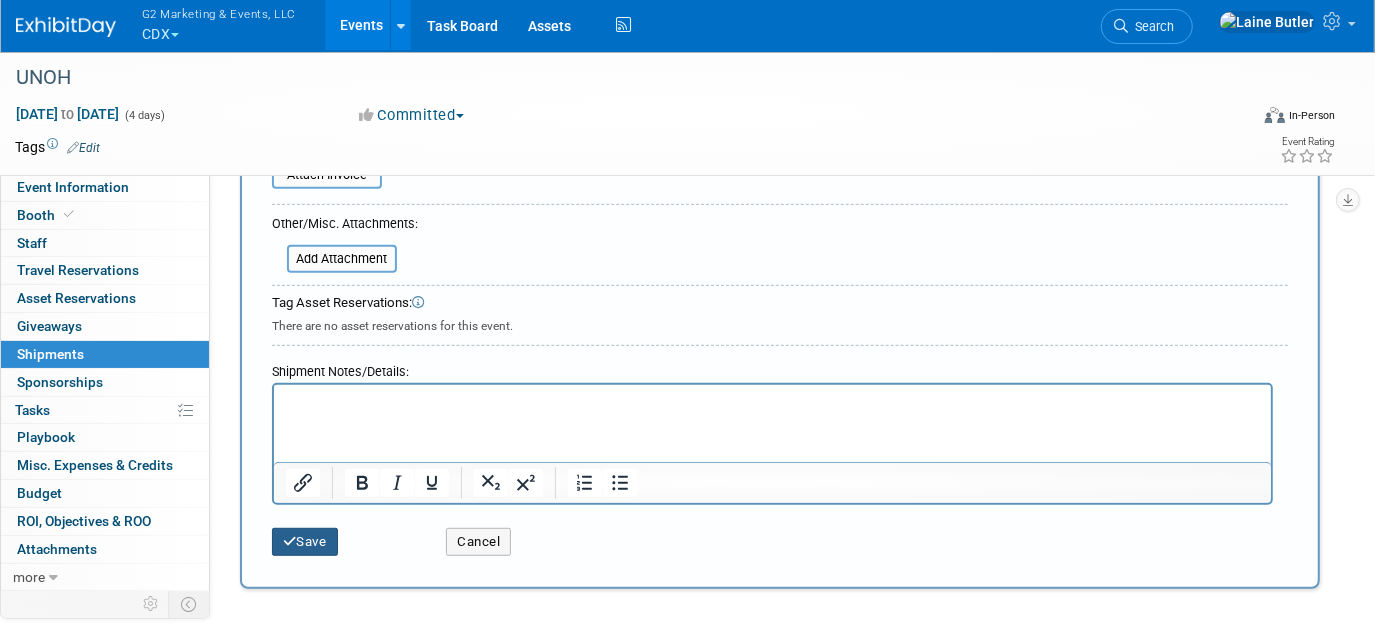 click on "Save" at bounding box center [305, 542] 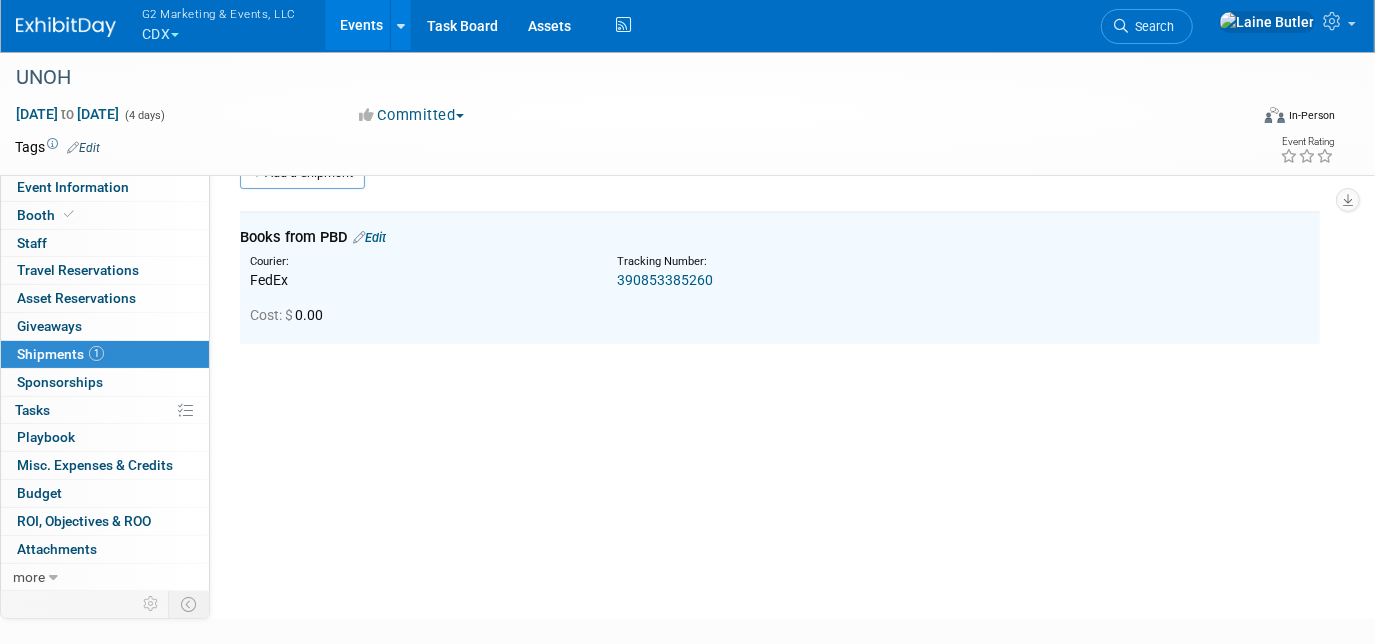 scroll, scrollTop: 42, scrollLeft: 0, axis: vertical 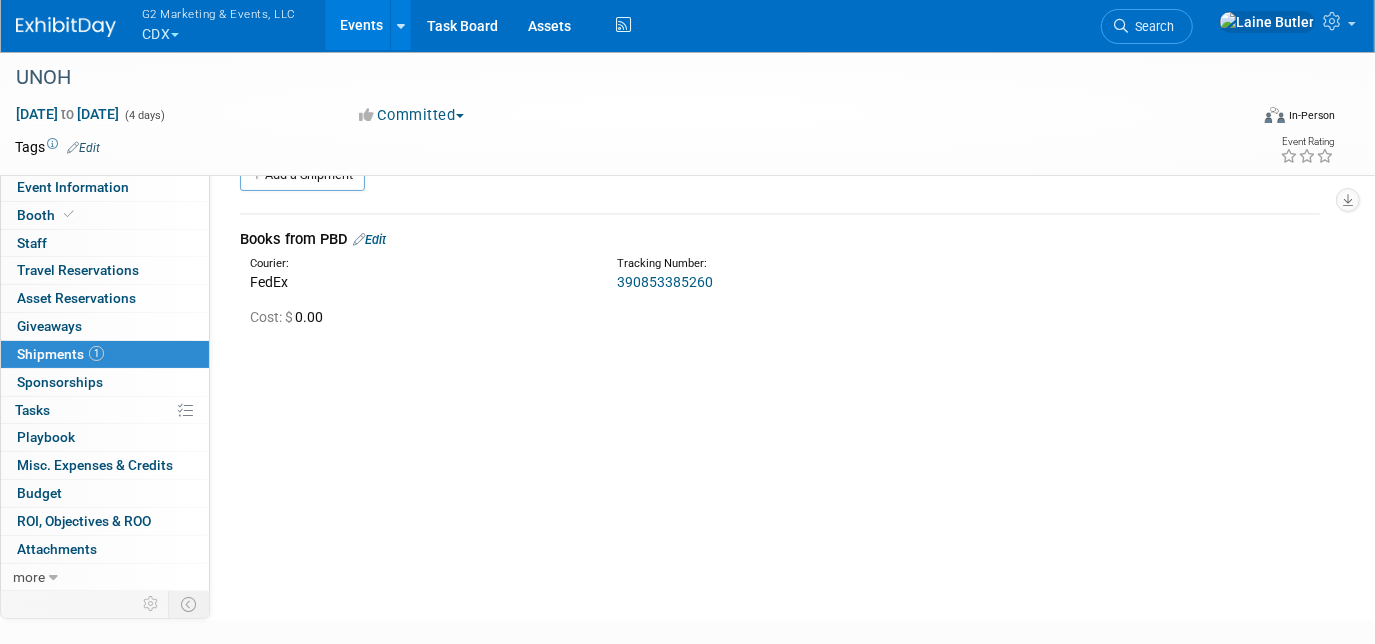 click at bounding box center [66, 27] 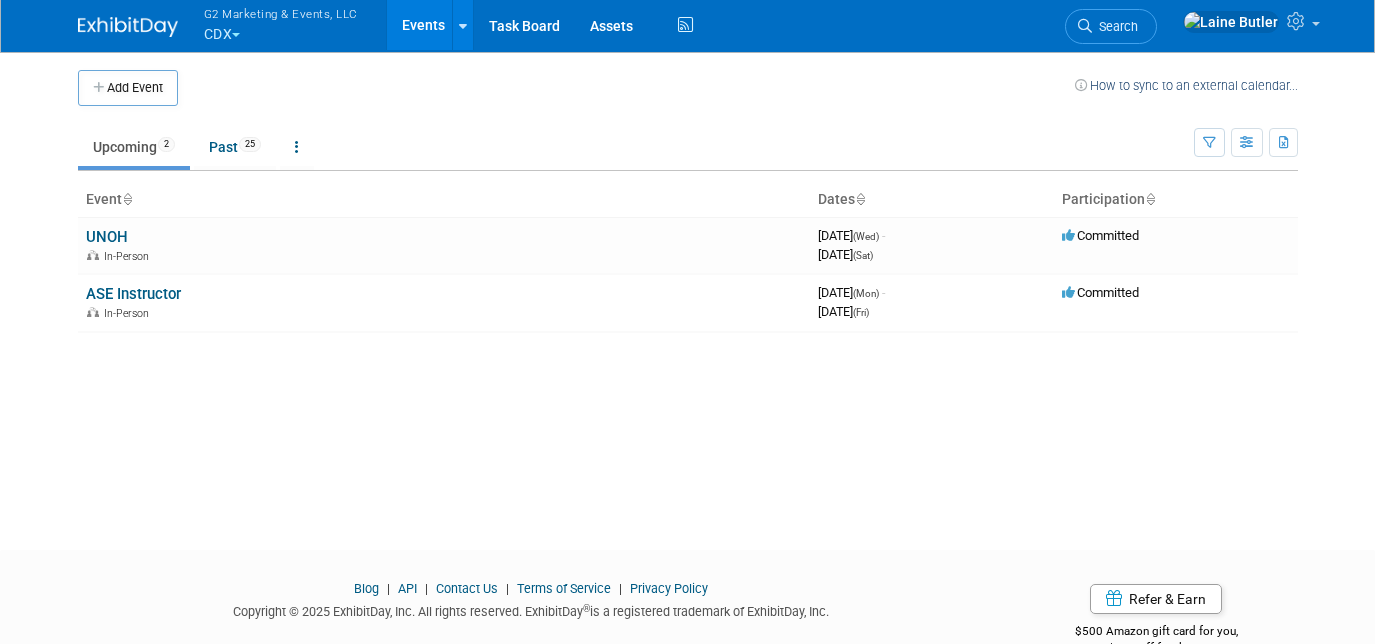 scroll, scrollTop: 0, scrollLeft: 0, axis: both 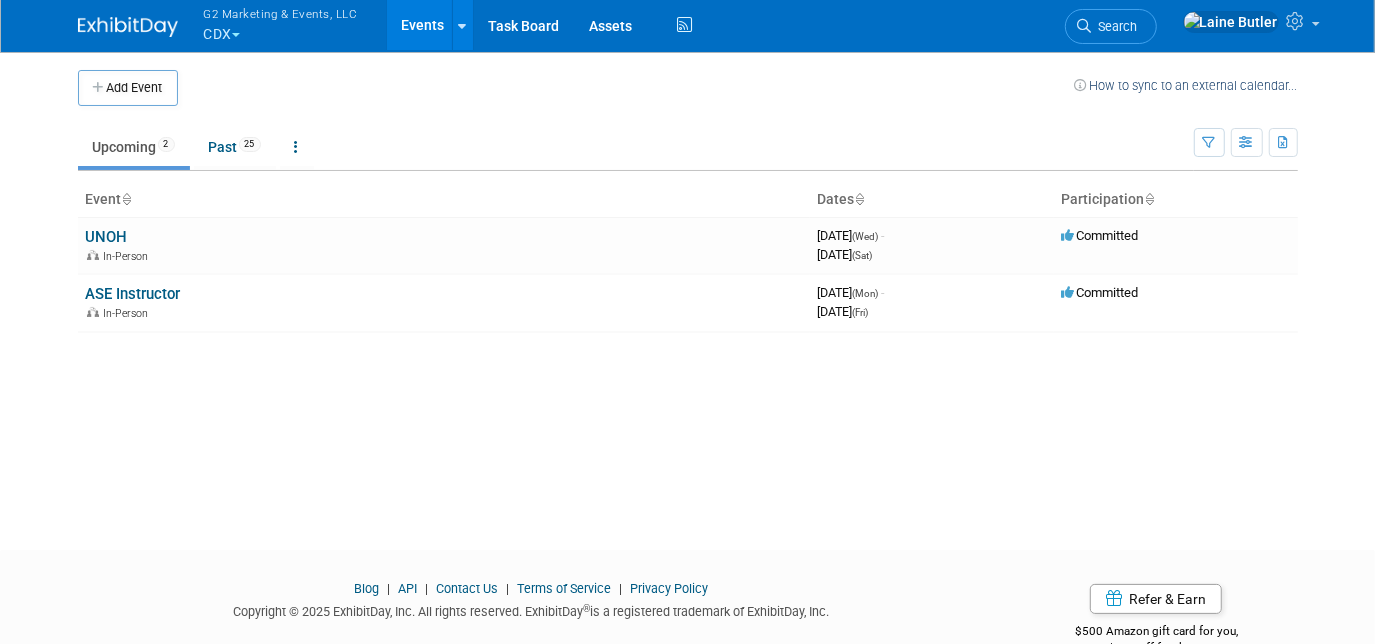 click on "G2 Marketing & Events, LLC
CDX" at bounding box center (292, 26) 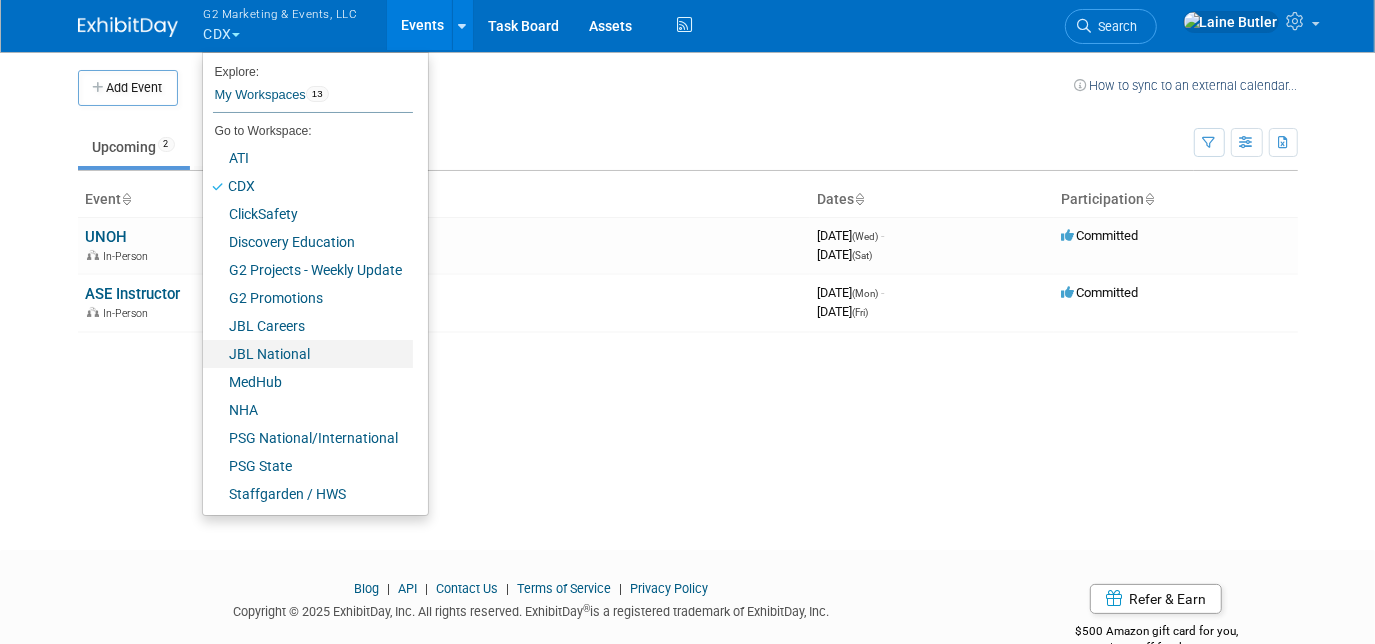 click on "JBL National" at bounding box center (308, 354) 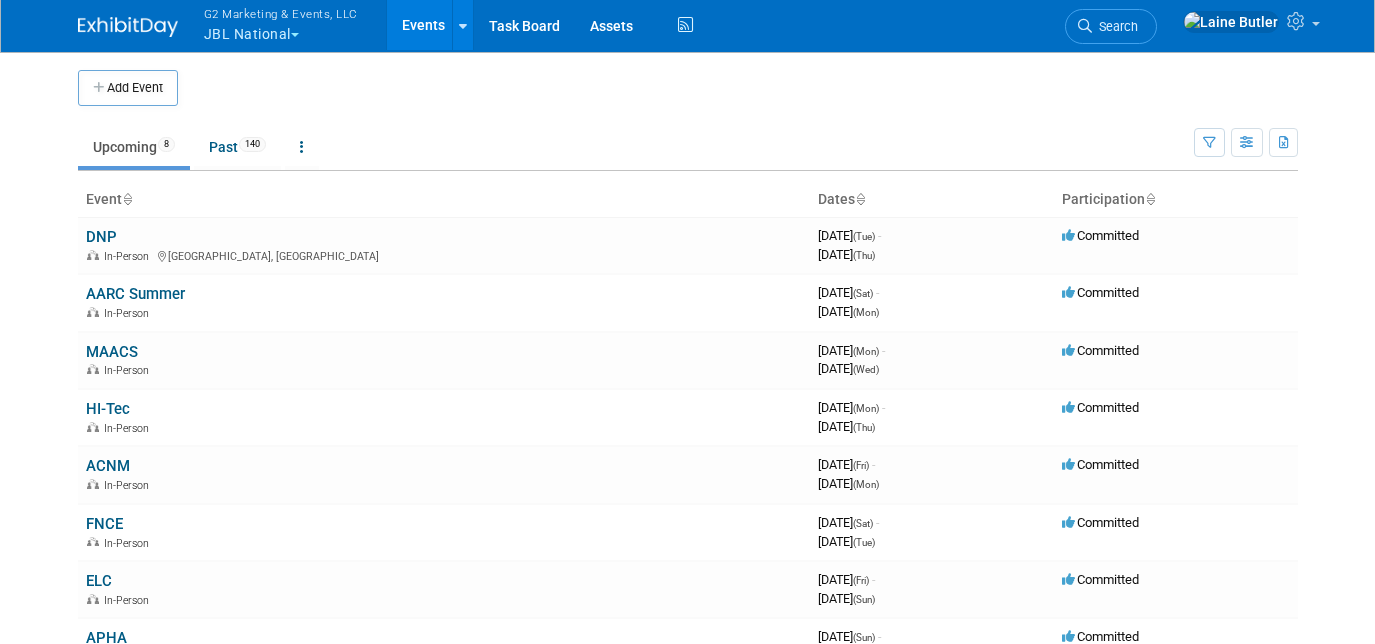 scroll, scrollTop: 0, scrollLeft: 0, axis: both 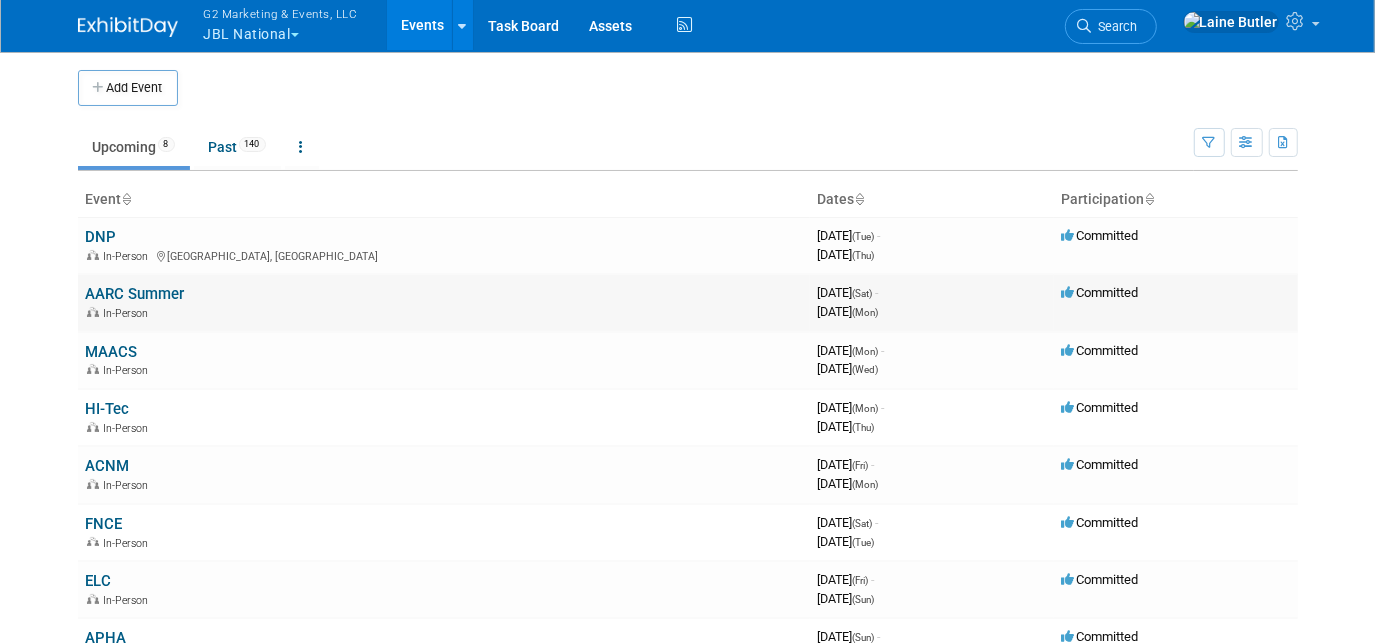 click on "AARC Summer" at bounding box center (135, 294) 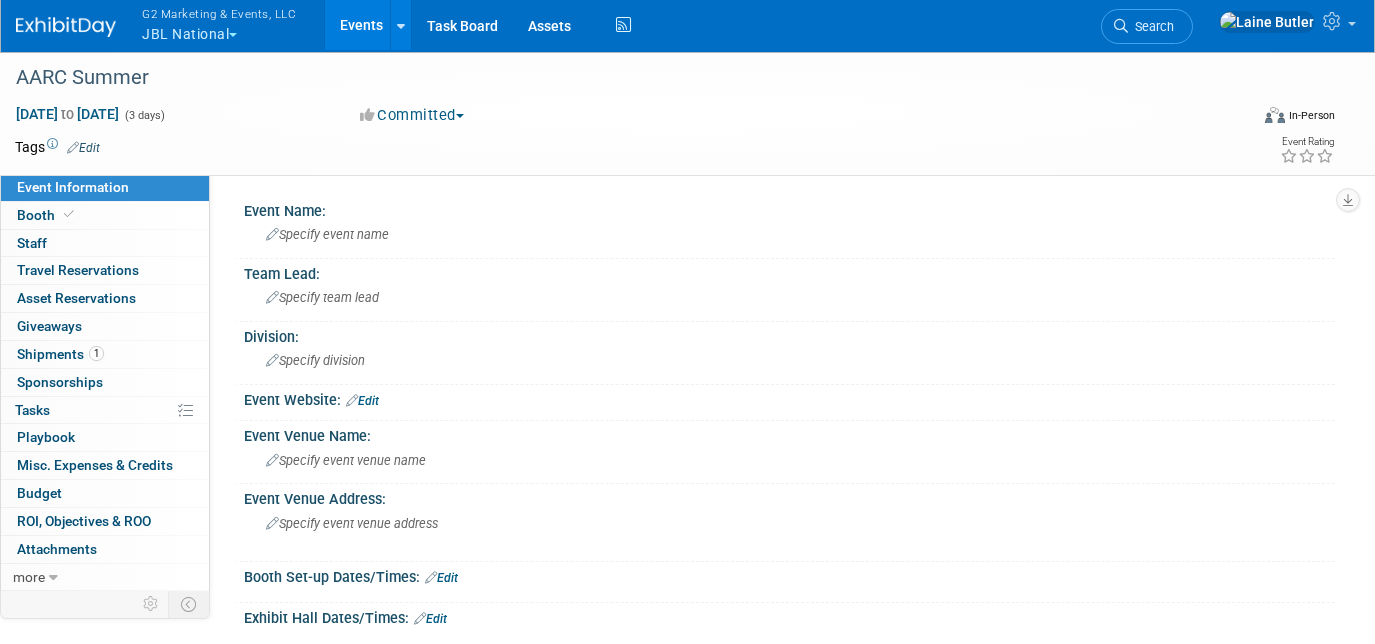 scroll, scrollTop: 0, scrollLeft: 0, axis: both 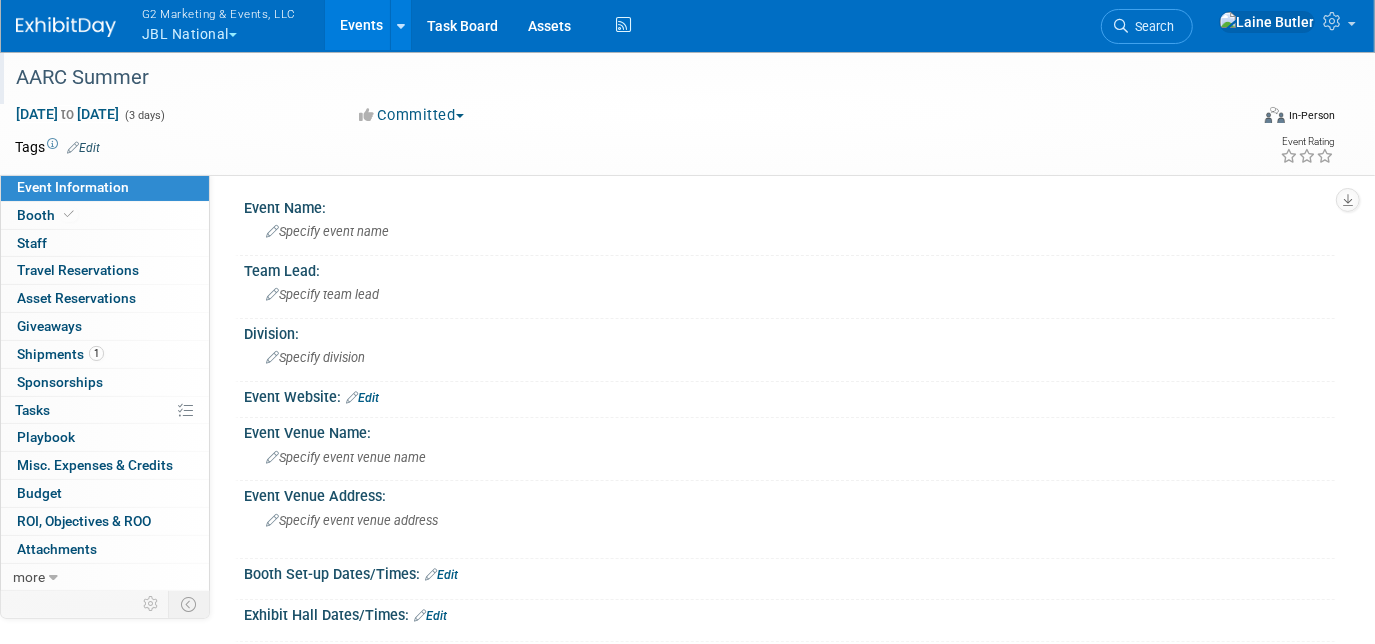 click on "AARC Summer" at bounding box center [616, 78] 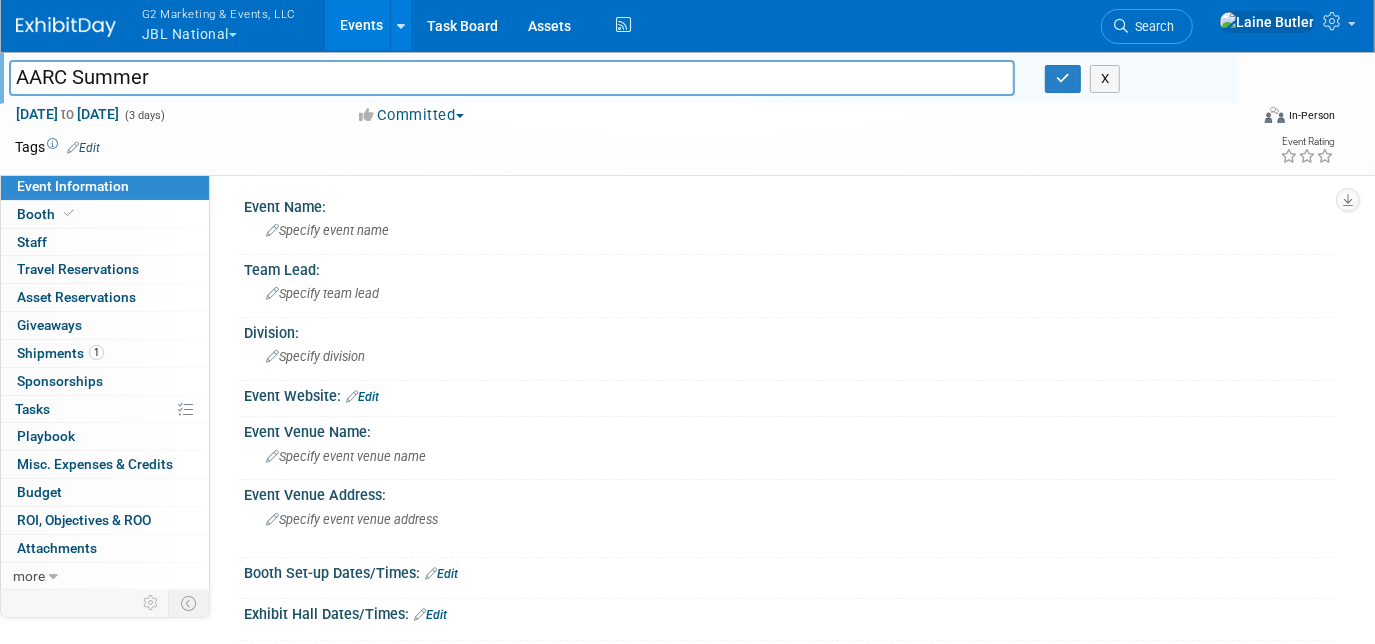 drag, startPoint x: 180, startPoint y: 77, endPoint x: 0, endPoint y: 64, distance: 180.46883 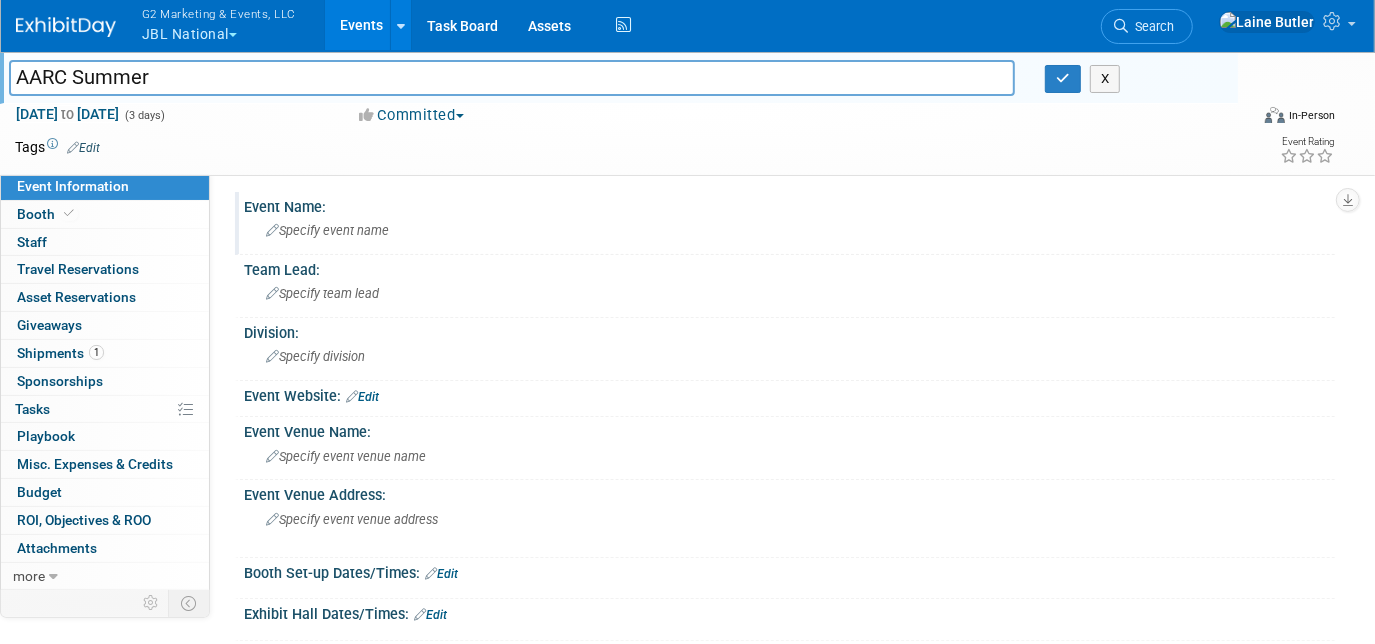 click on "Specify event name" at bounding box center [789, 230] 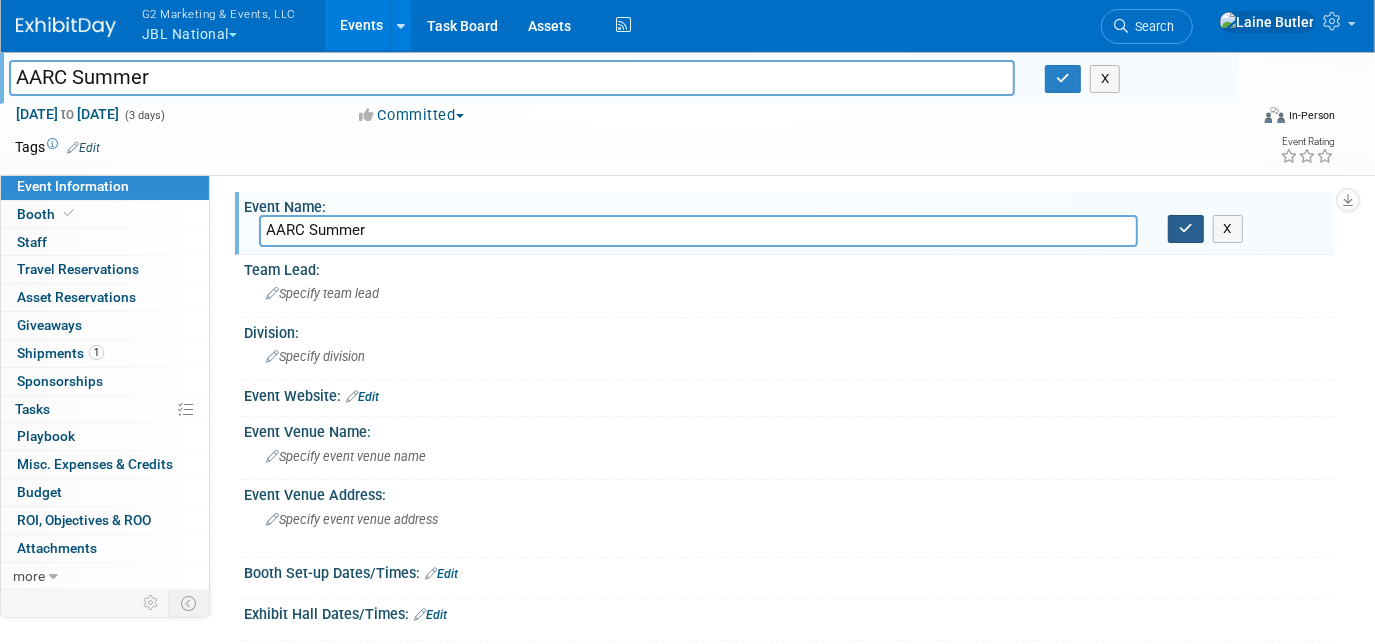 type on "AARC Summer" 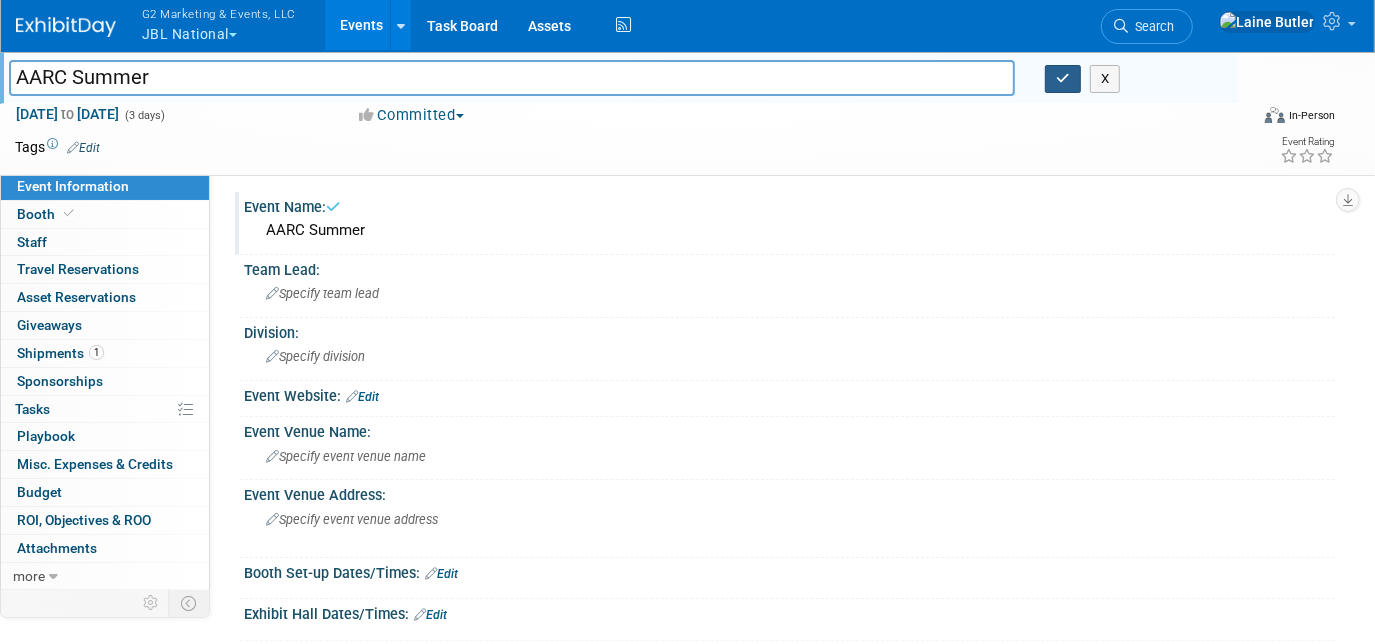 click at bounding box center (1063, 78) 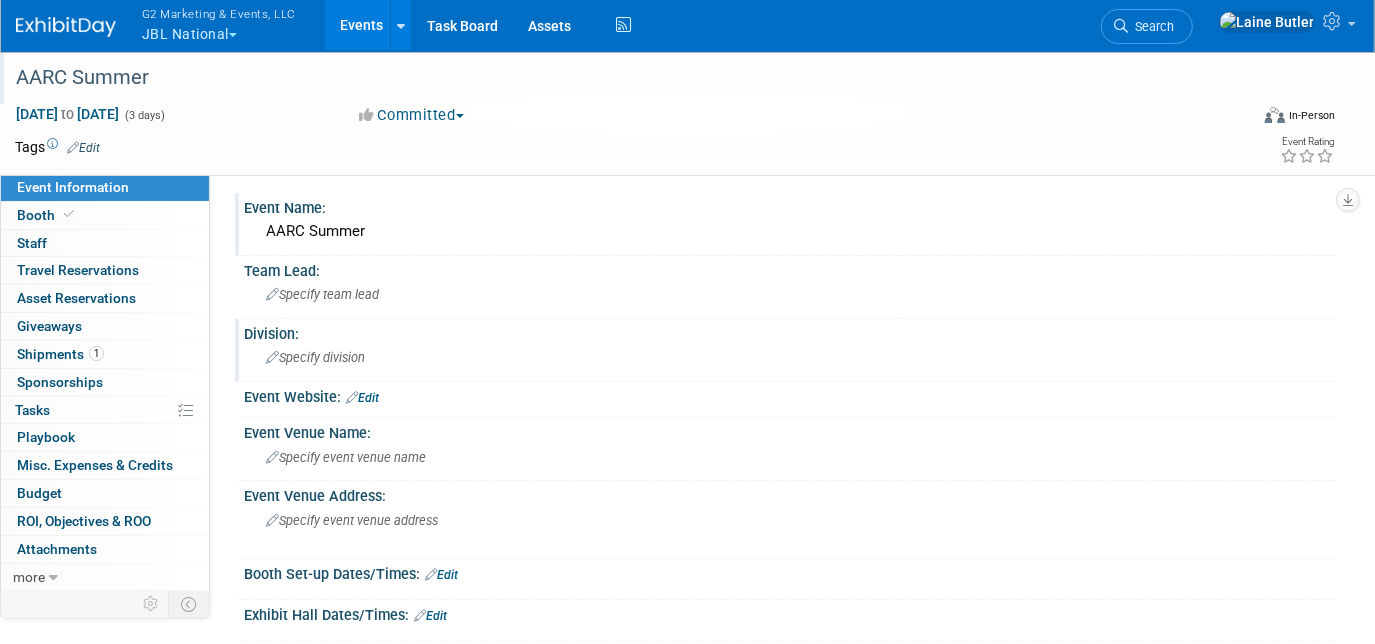 click on "Specify division" at bounding box center [315, 357] 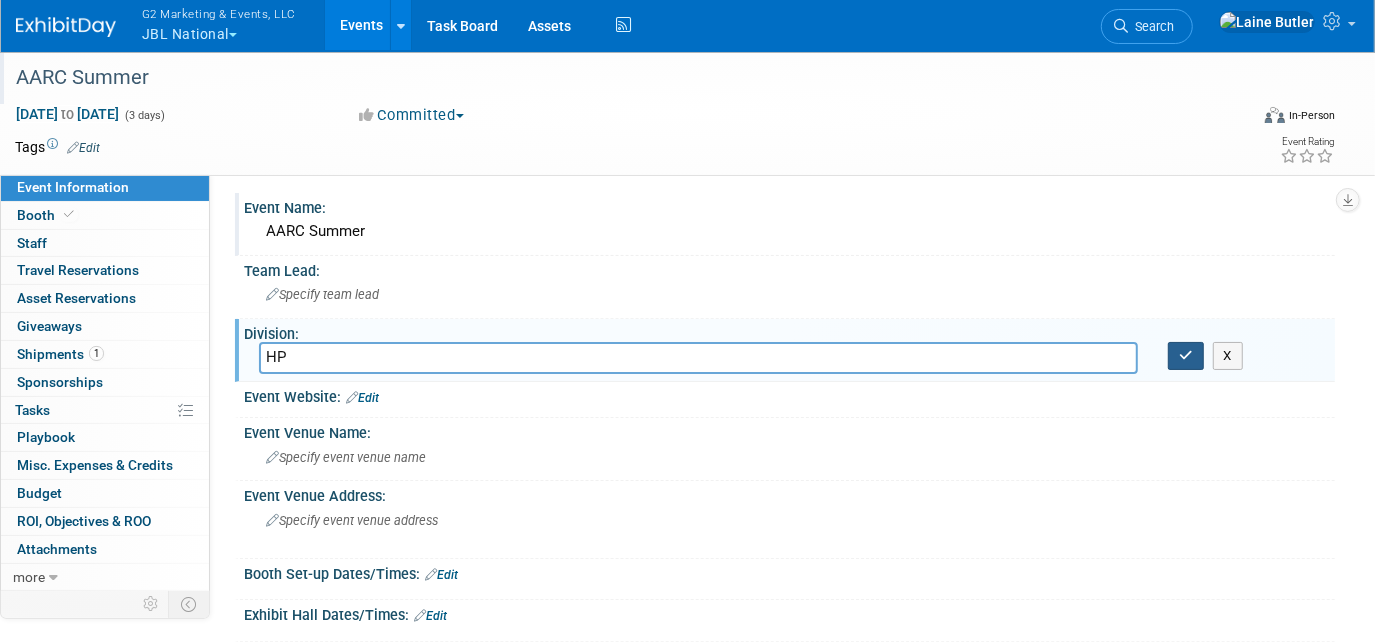 type on "HP" 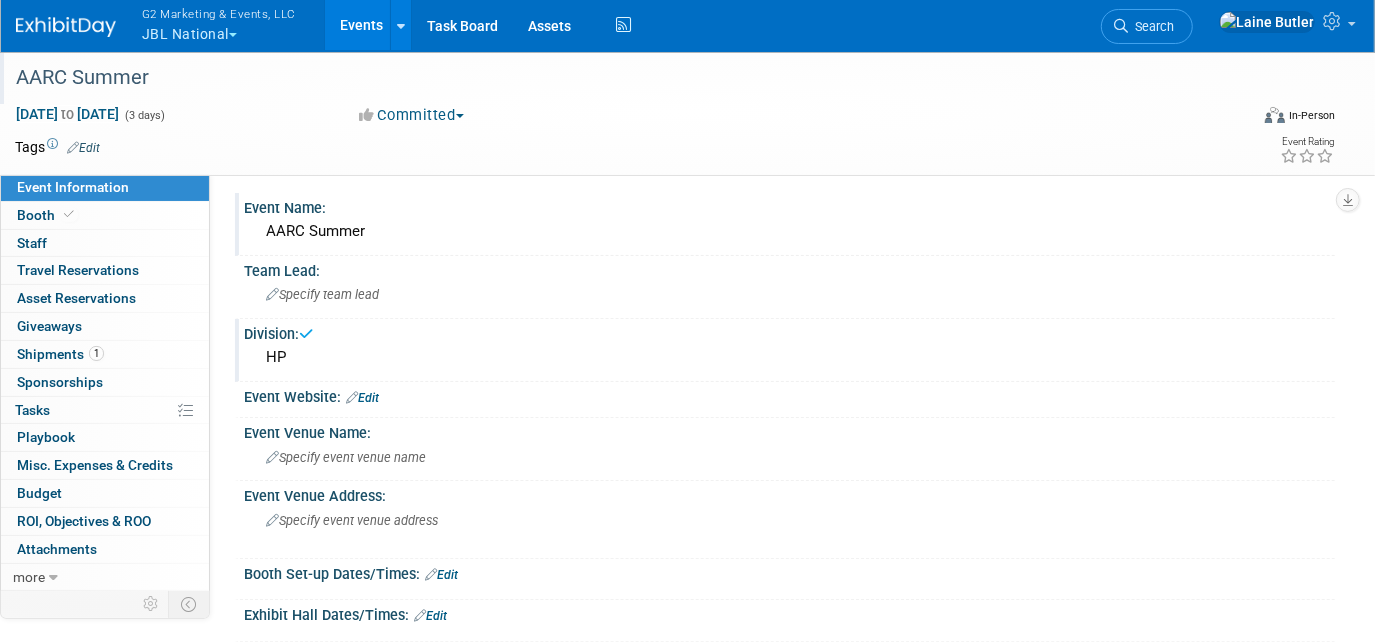 click on "Edit" at bounding box center (362, 398) 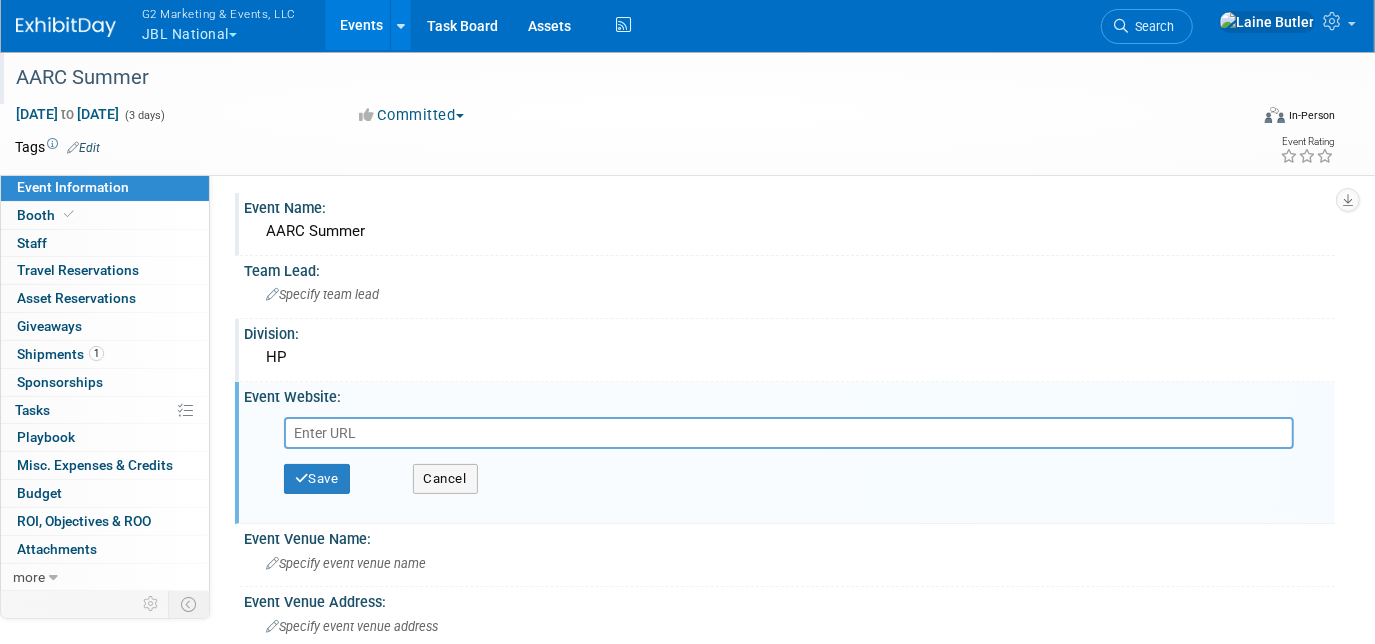 paste on "[URL][DOMAIN_NAME]" 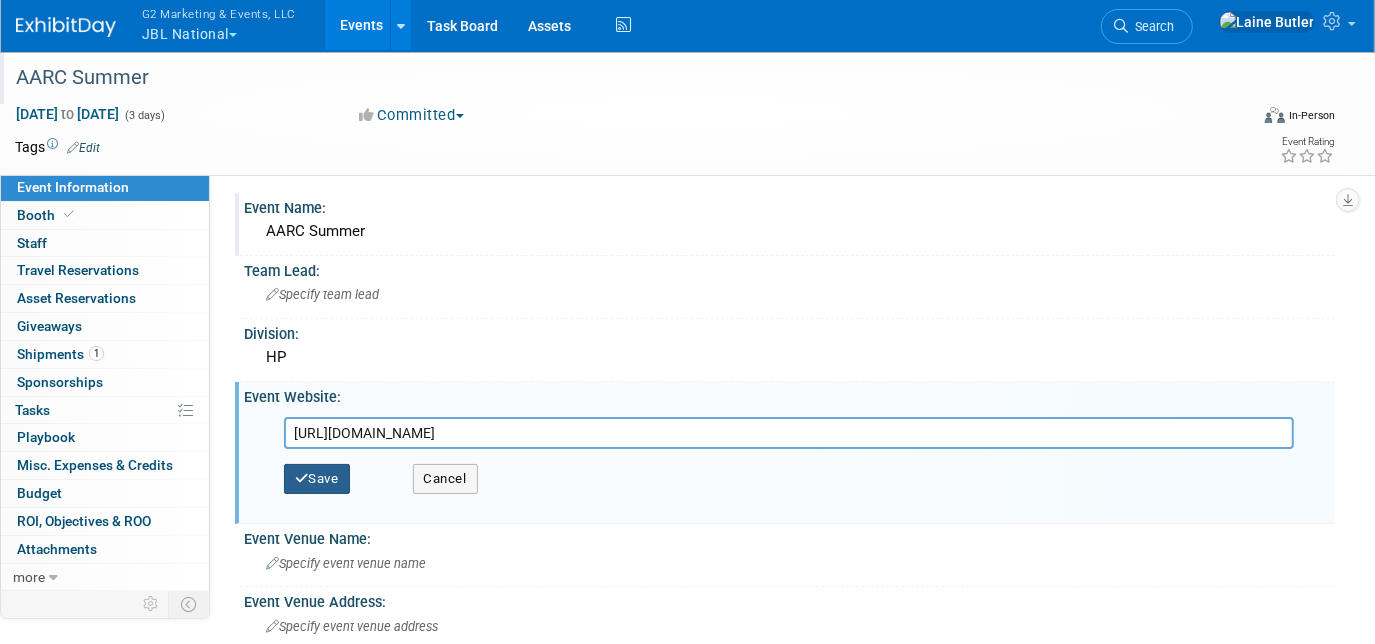 type on "[URL][DOMAIN_NAME]" 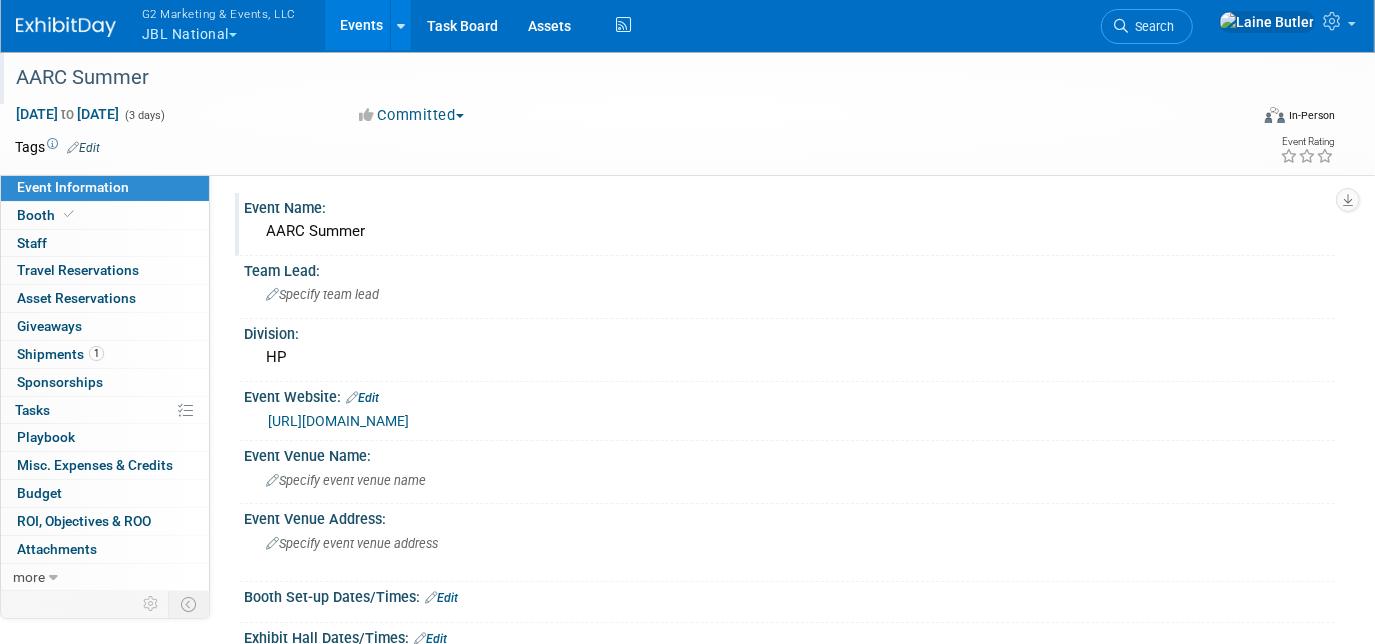 click on "G2 Marketing & Events, LLC" at bounding box center (219, 13) 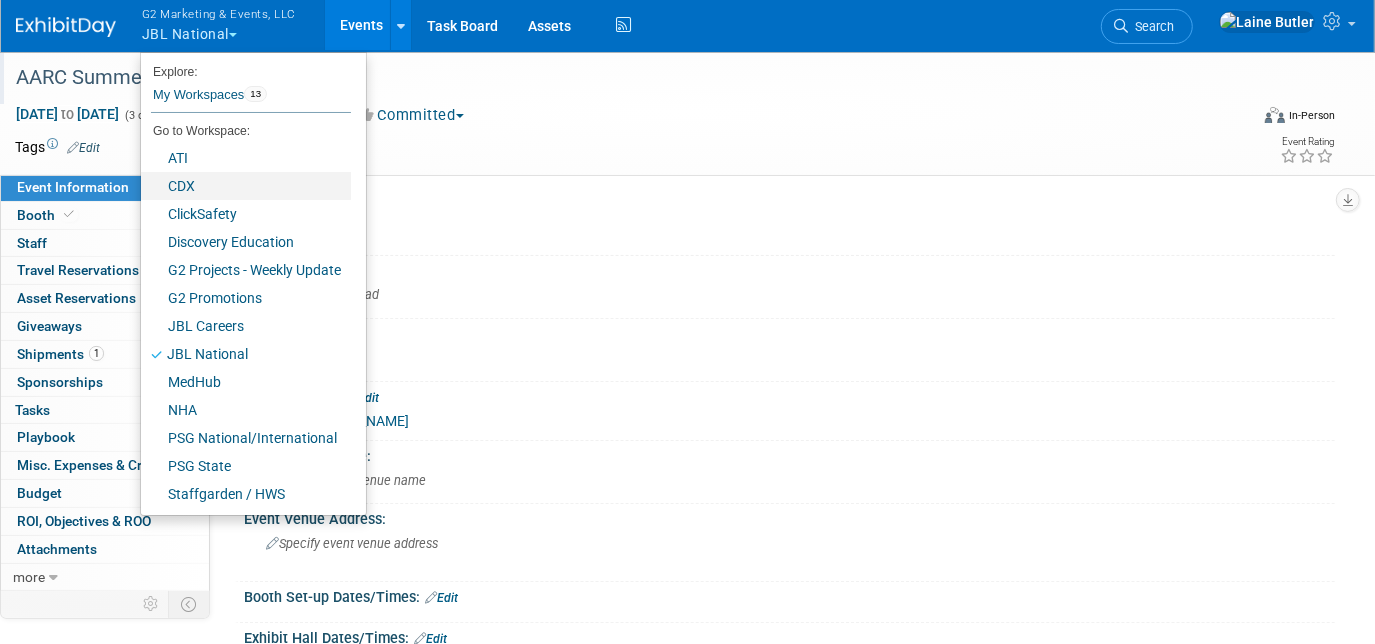 click on "CDX" at bounding box center (246, 186) 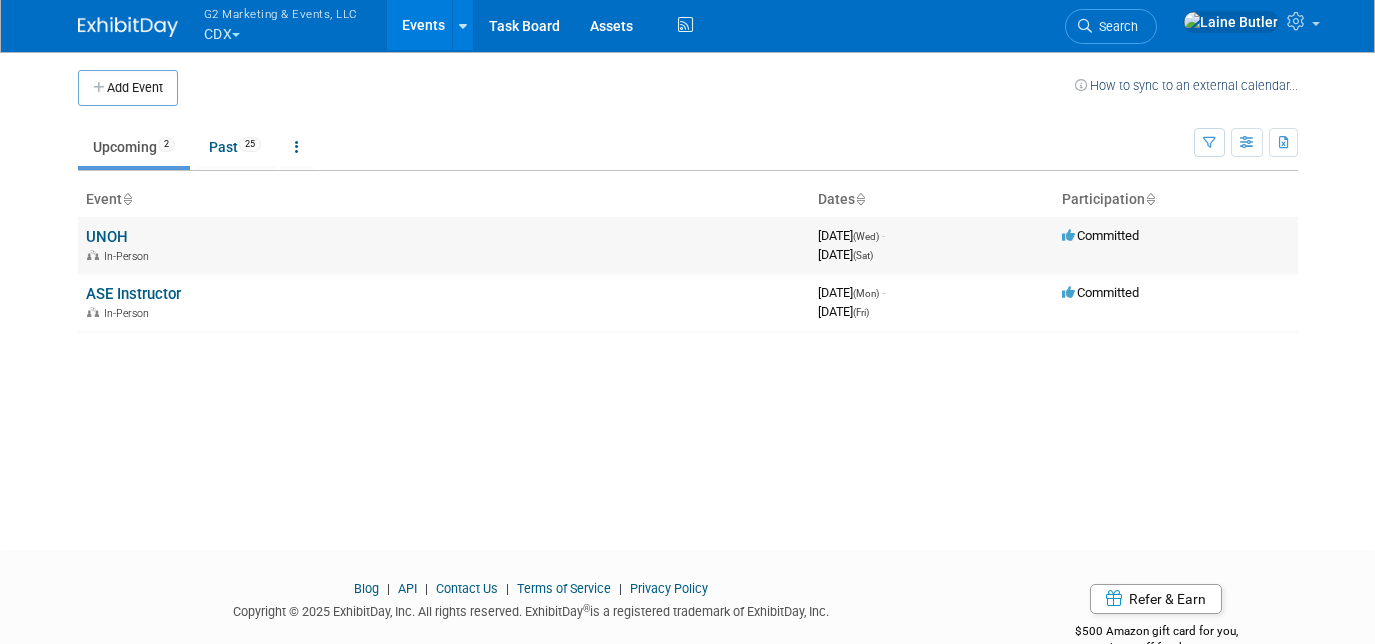 scroll, scrollTop: 0, scrollLeft: 0, axis: both 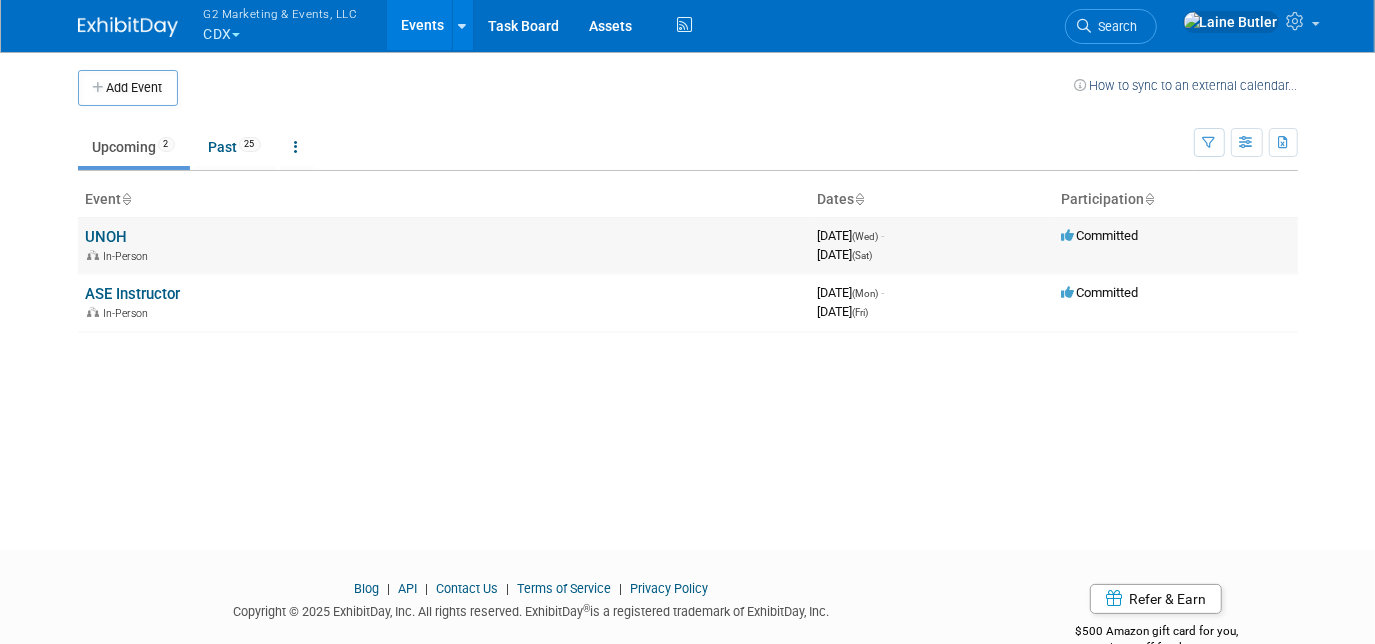 click on "In-Person" at bounding box center (444, 255) 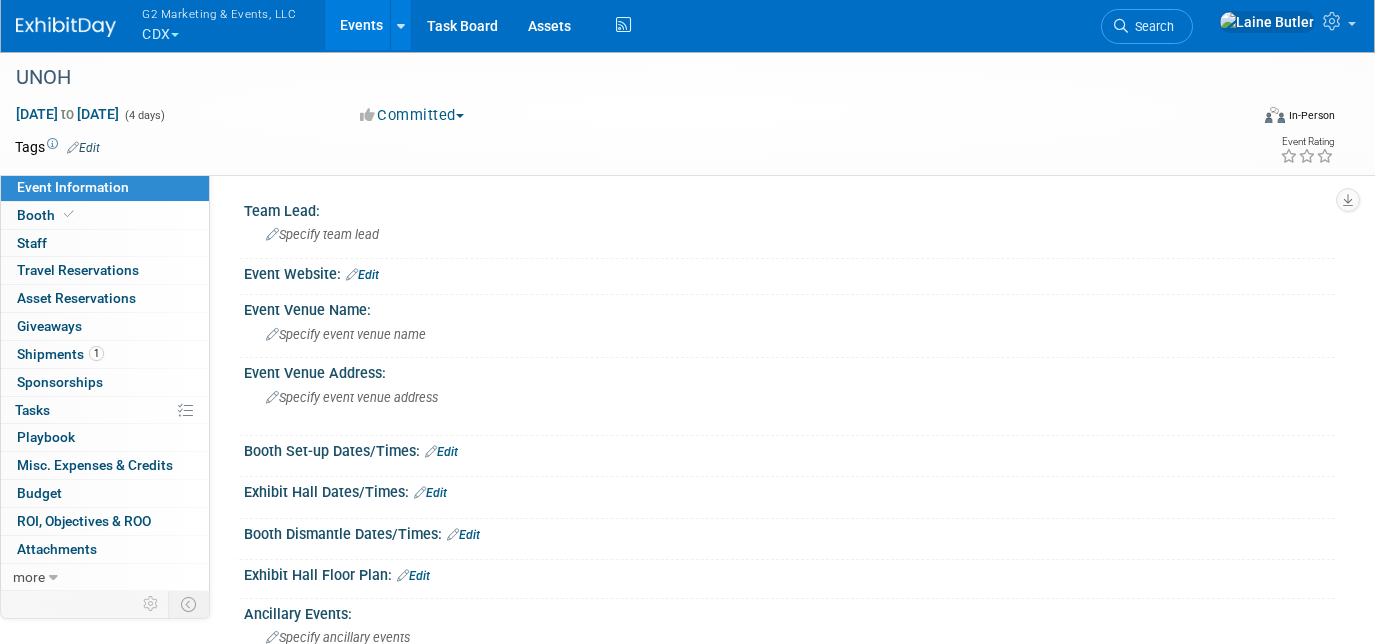 scroll, scrollTop: 0, scrollLeft: 0, axis: both 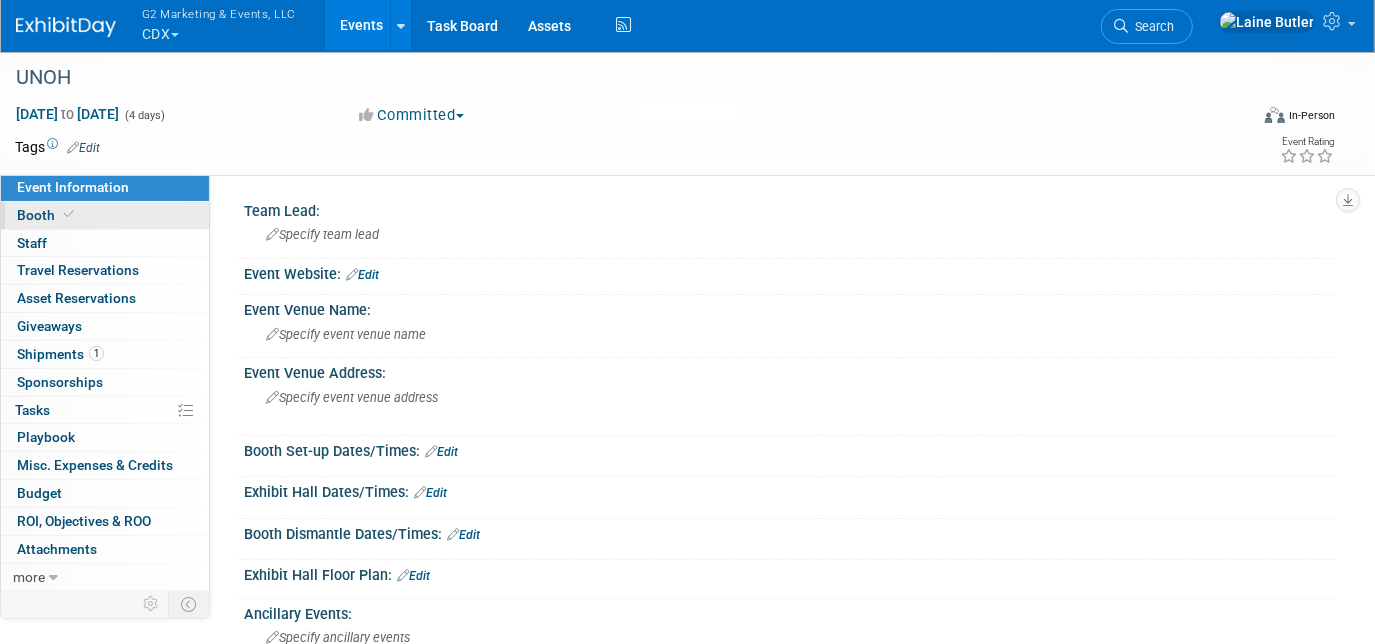 click on "Booth" at bounding box center (105, 215) 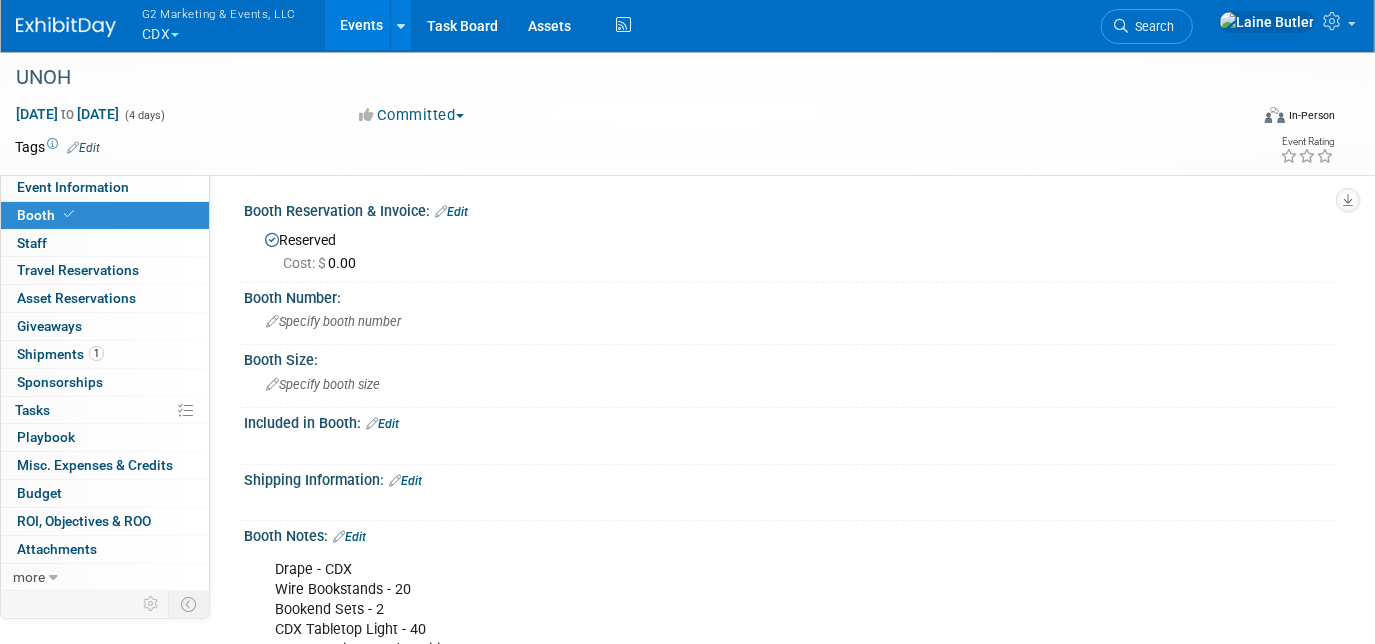 click on "Edit" at bounding box center [382, 424] 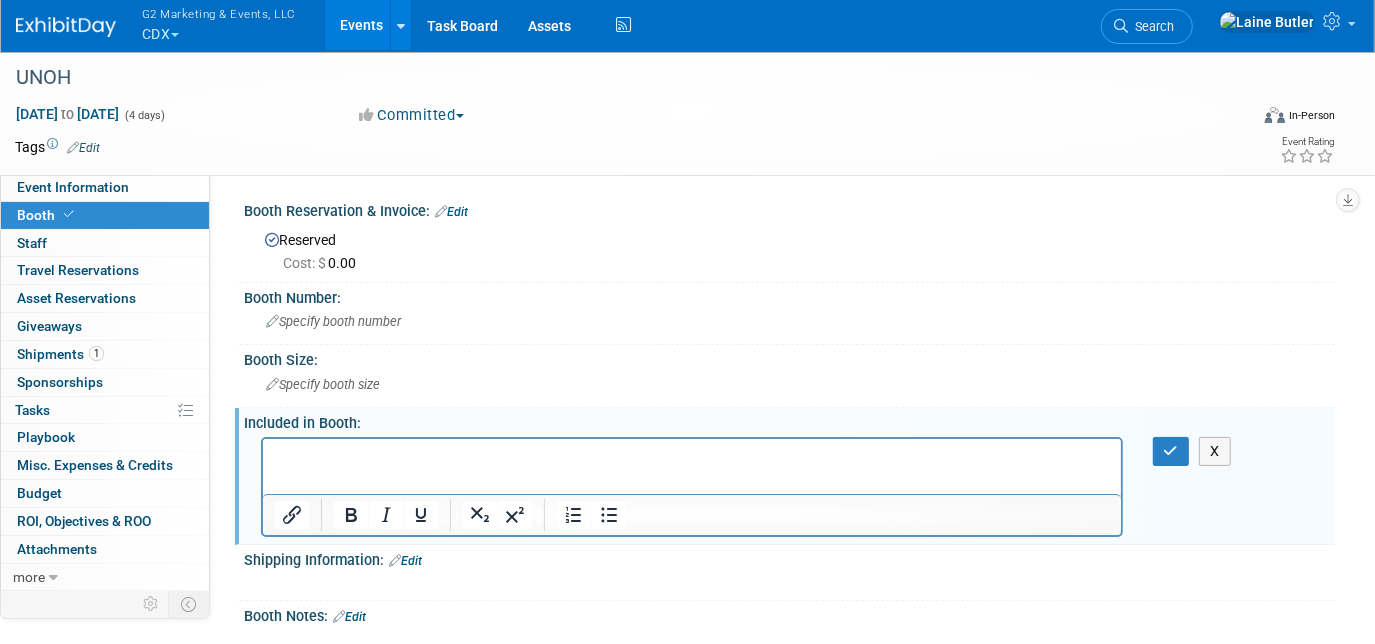 scroll, scrollTop: 0, scrollLeft: 0, axis: both 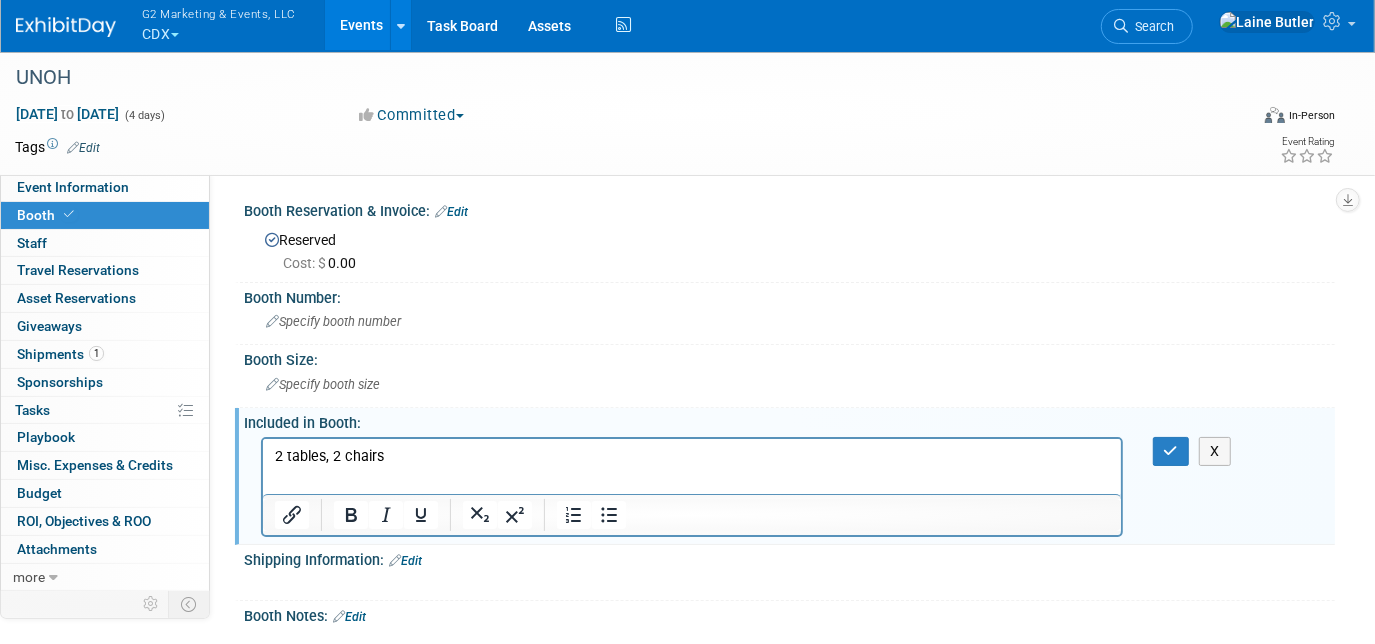 click on "X" at bounding box center (1182, 451) 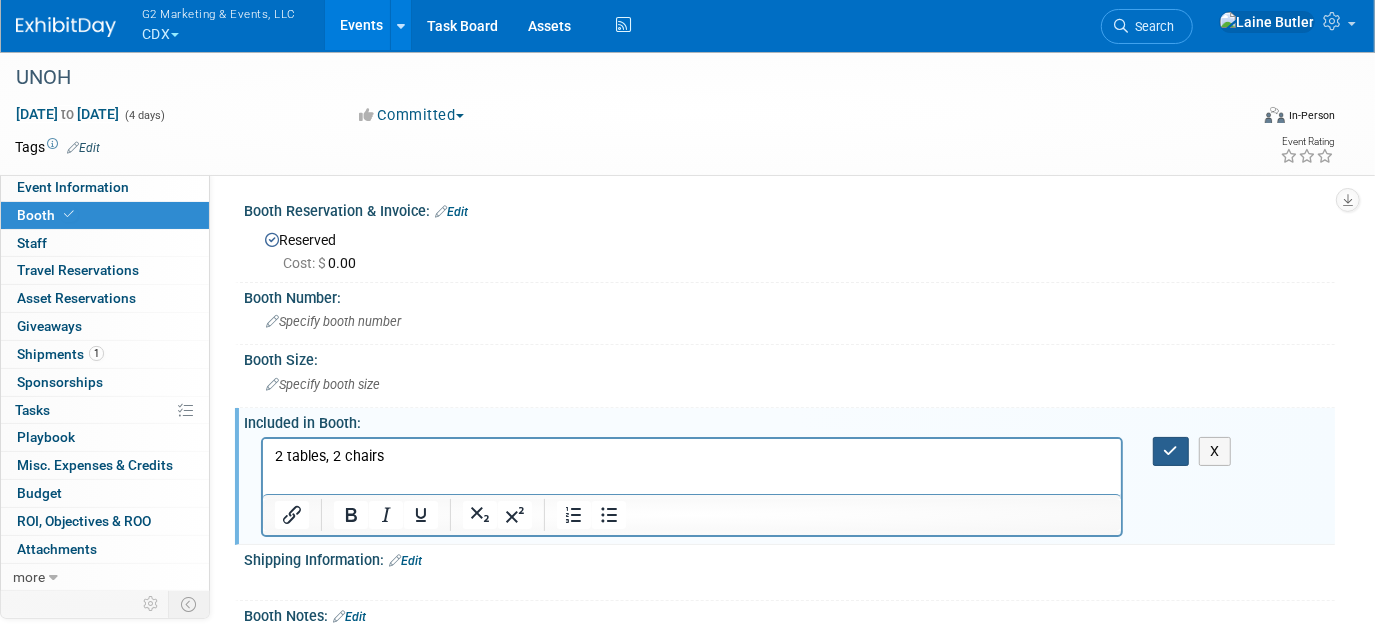 click at bounding box center [1171, 451] 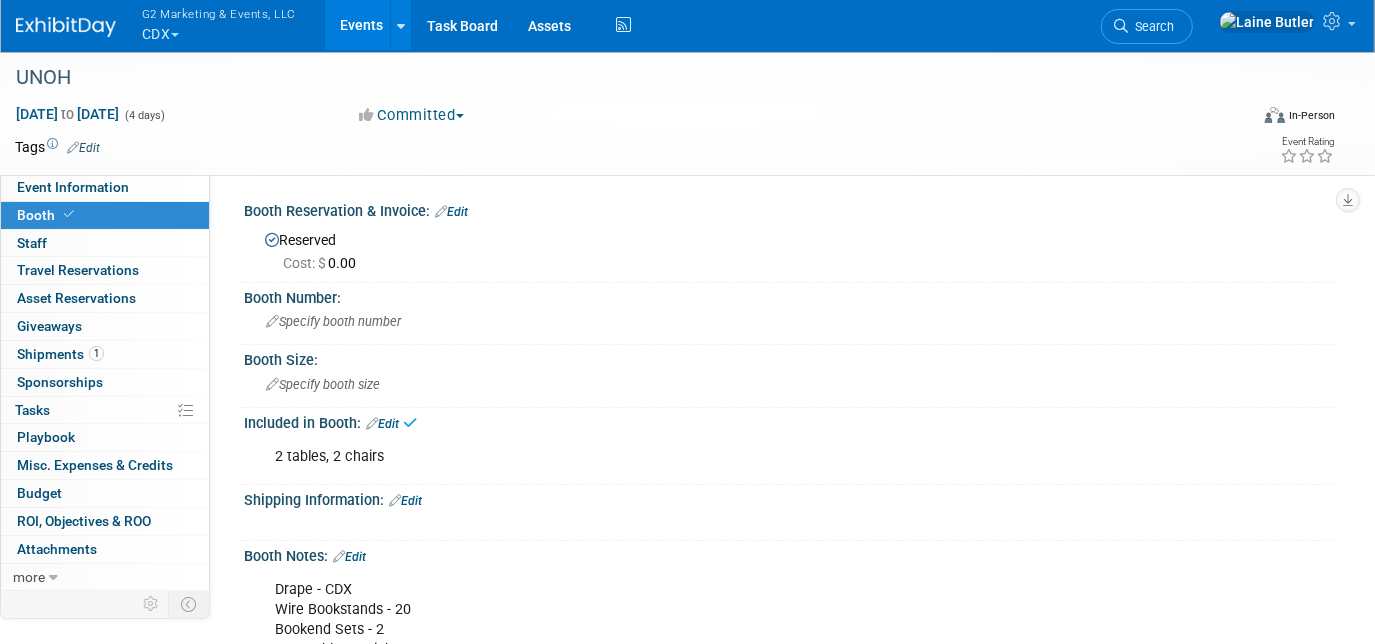 click on "G2 Marketing & Events, LLC
CDX
Explore:
My Workspaces  13
Go to Workspace:
ATI
CDX
ClickSafety
Discovery Education
G2 Projects - Weekly Update
G2 Promotions
JBL Careers
JBL National
MedHub
NHA
PSG National/International
PSG State
Staffgarden / HWS
Events
Add Event
Bulk Upload Events
Shareable Event Boards
Recently Viewed Events:
UNOH
Jul 16, 2025  to  Jul 19, 2025
ASE Instructor
Jul 21, 2025  to  Jul 25, 2025
NACAT
Detroit, MI
Jun 9, 2025  to  Jun 10, 2025
Task Board
Assets
Activity Feed
My Account
My Profile & Preferences
Sync to External Calendar...
Team Workspace
Users and Permissions" at bounding box center [675, 26] 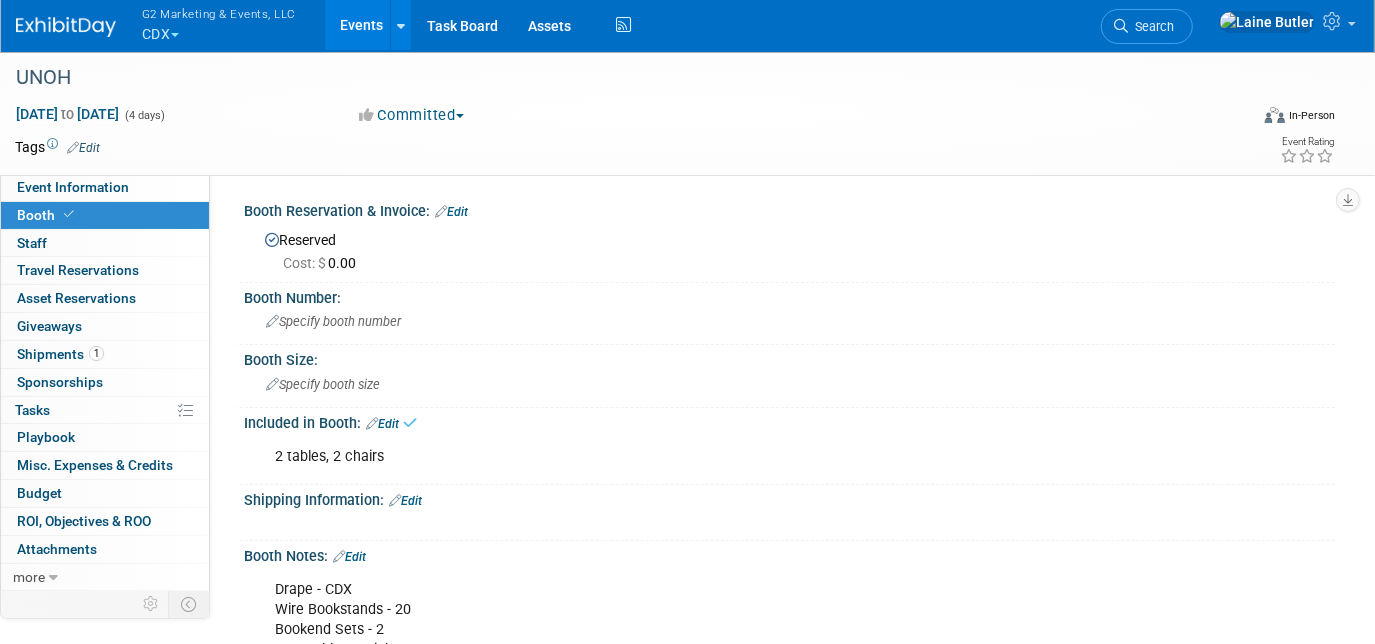 click at bounding box center (66, 27) 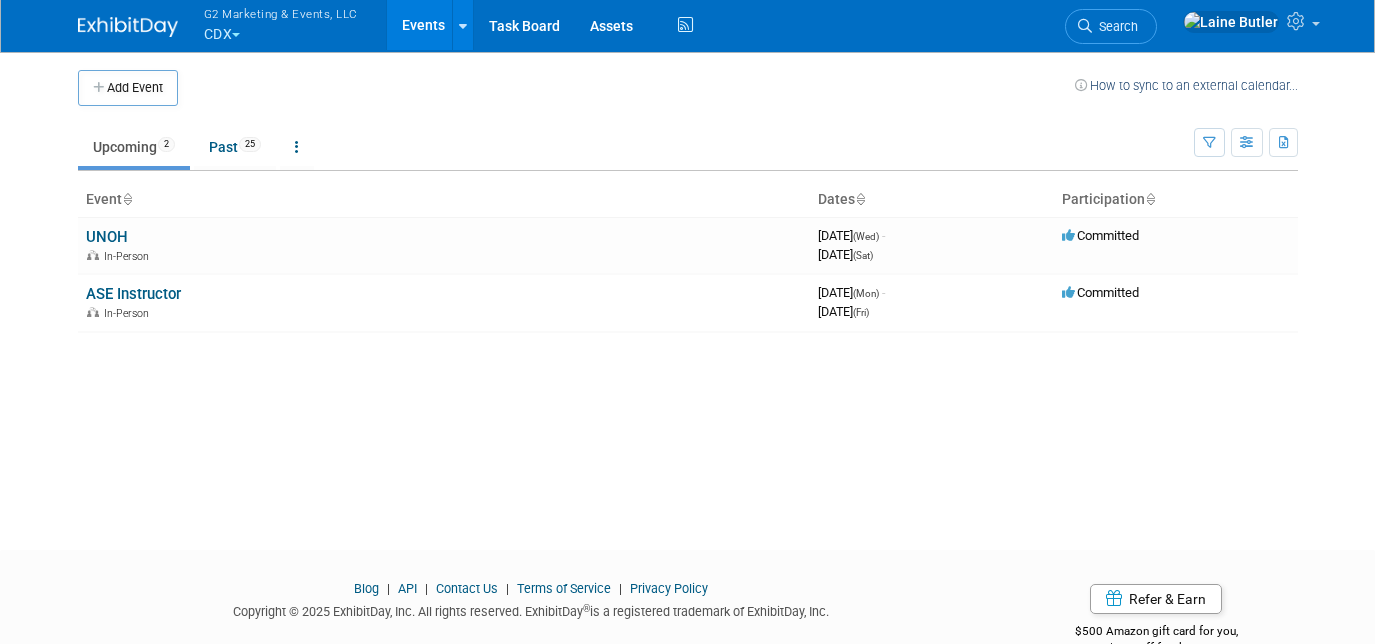 scroll, scrollTop: 0, scrollLeft: 0, axis: both 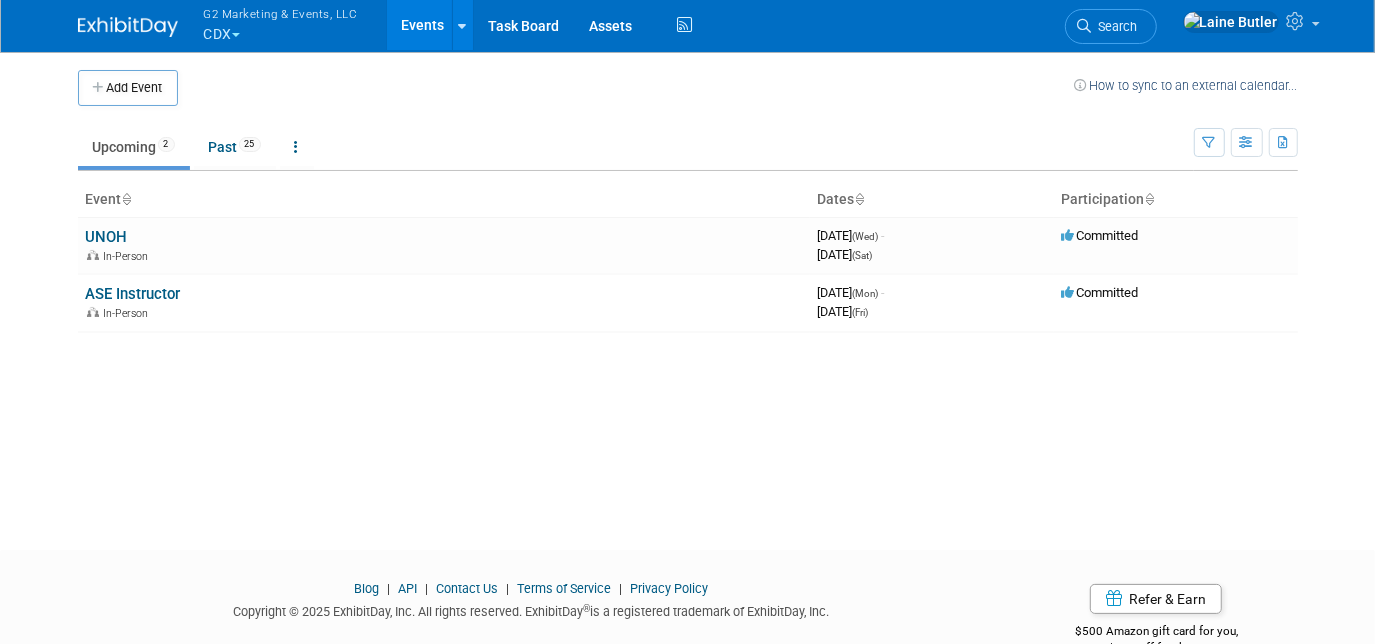 click on "G2 Marketing & Events, LLC
CDX" at bounding box center [292, 26] 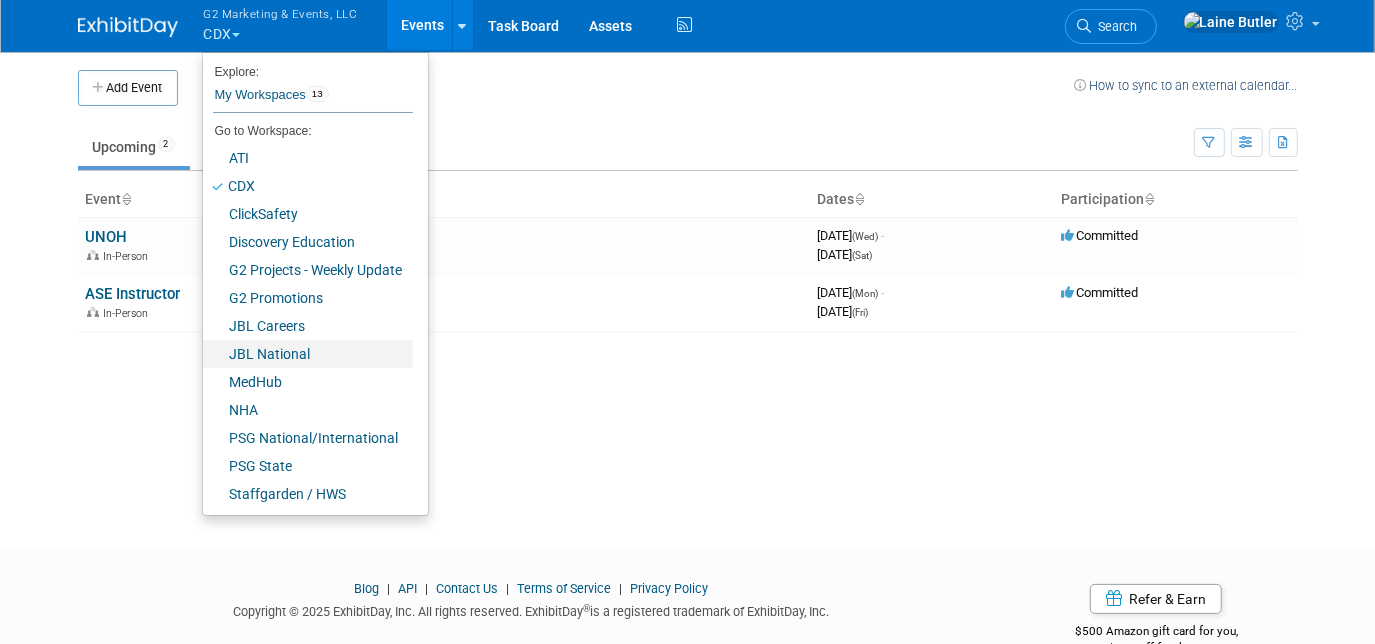 click on "JBL National" at bounding box center (308, 354) 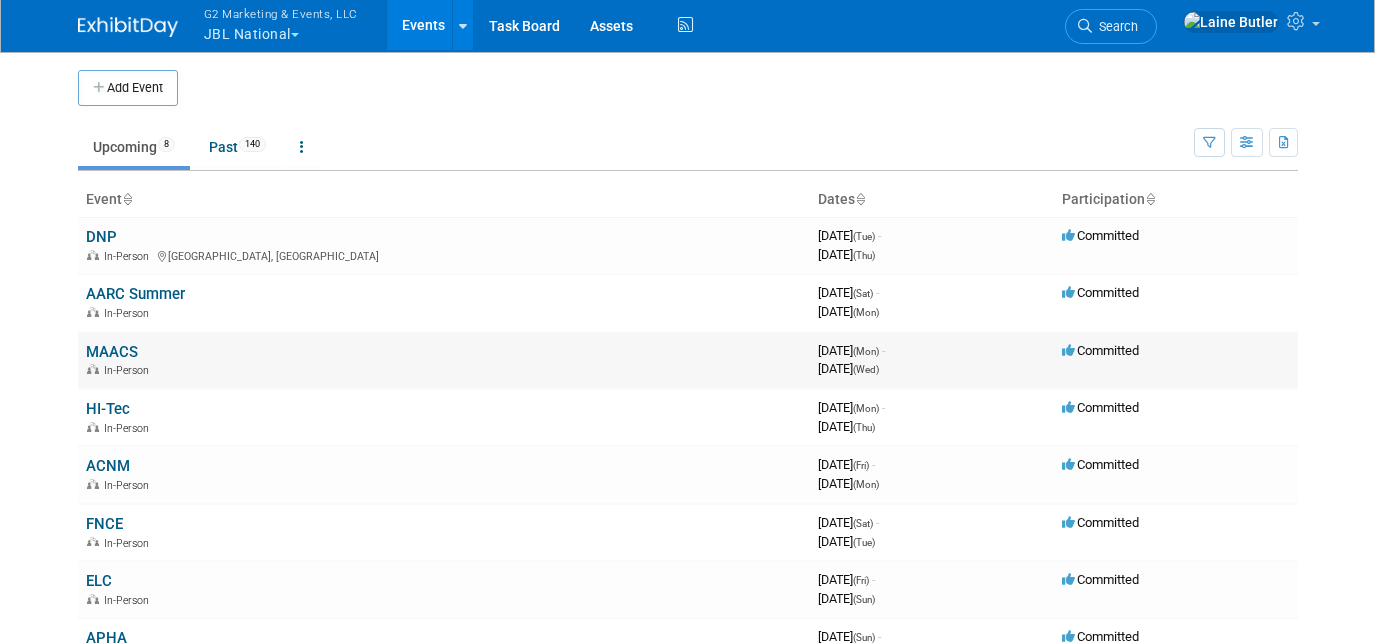 scroll, scrollTop: 0, scrollLeft: 0, axis: both 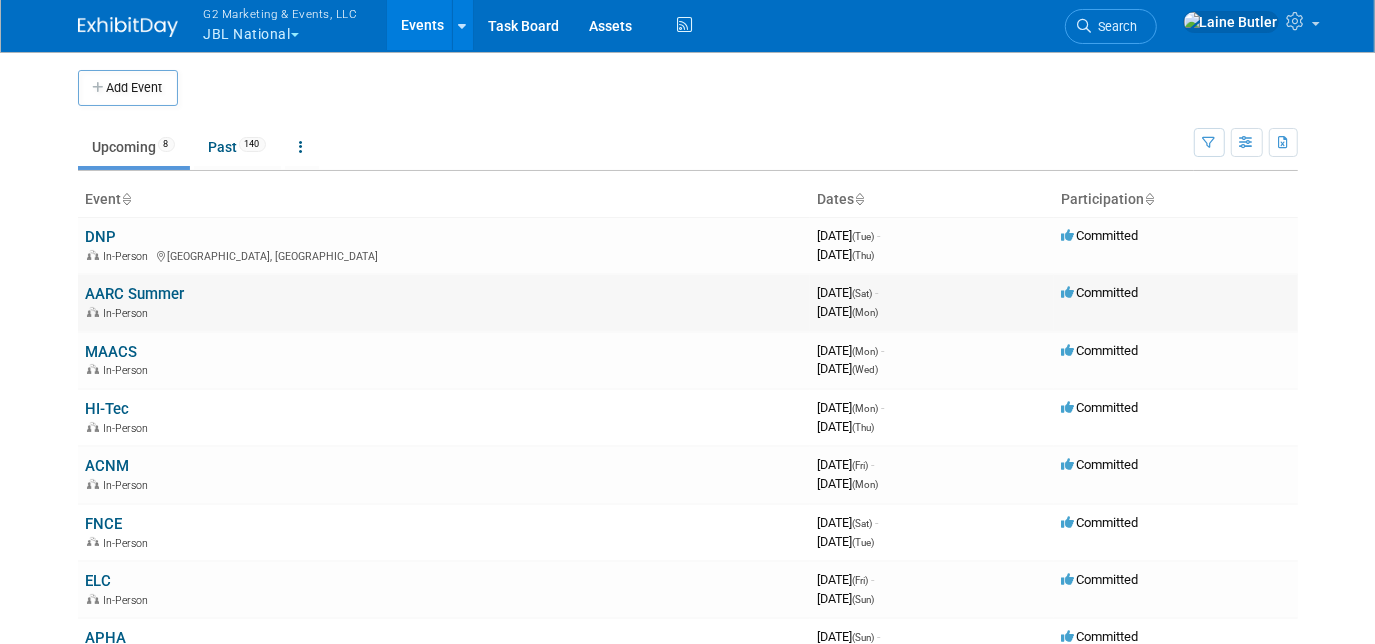 click on "AARC Summer
In-Person" at bounding box center [444, 302] 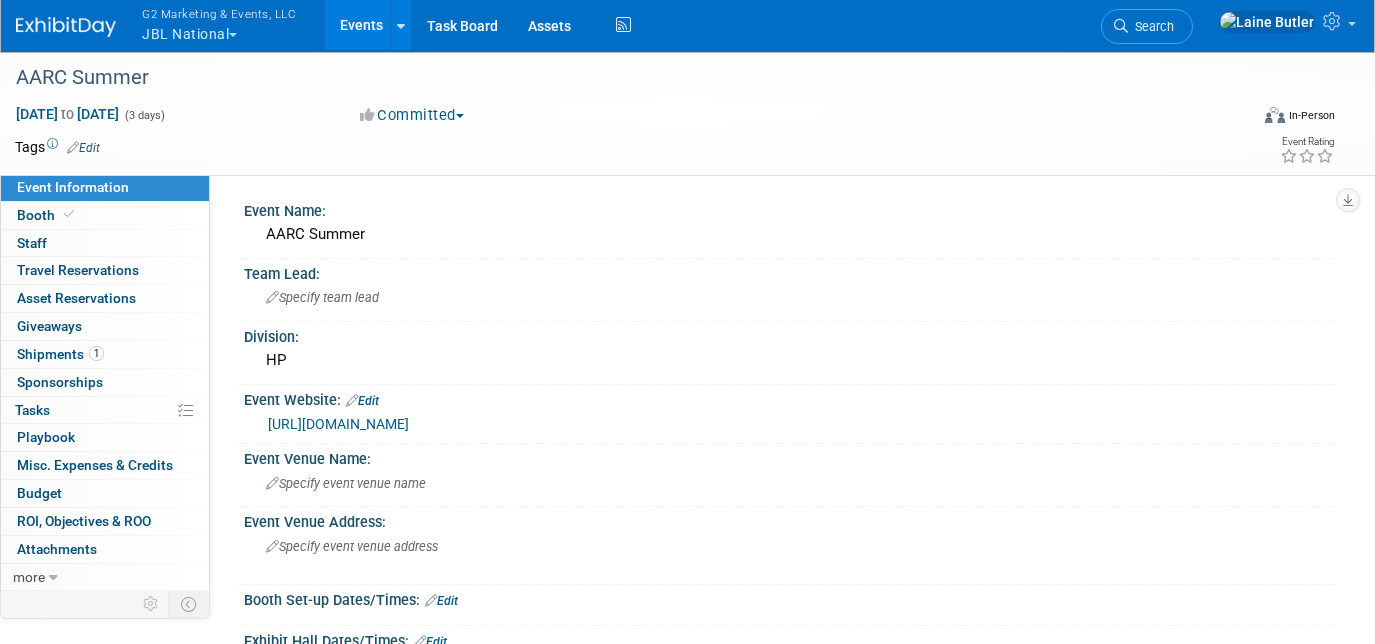 scroll, scrollTop: 0, scrollLeft: 0, axis: both 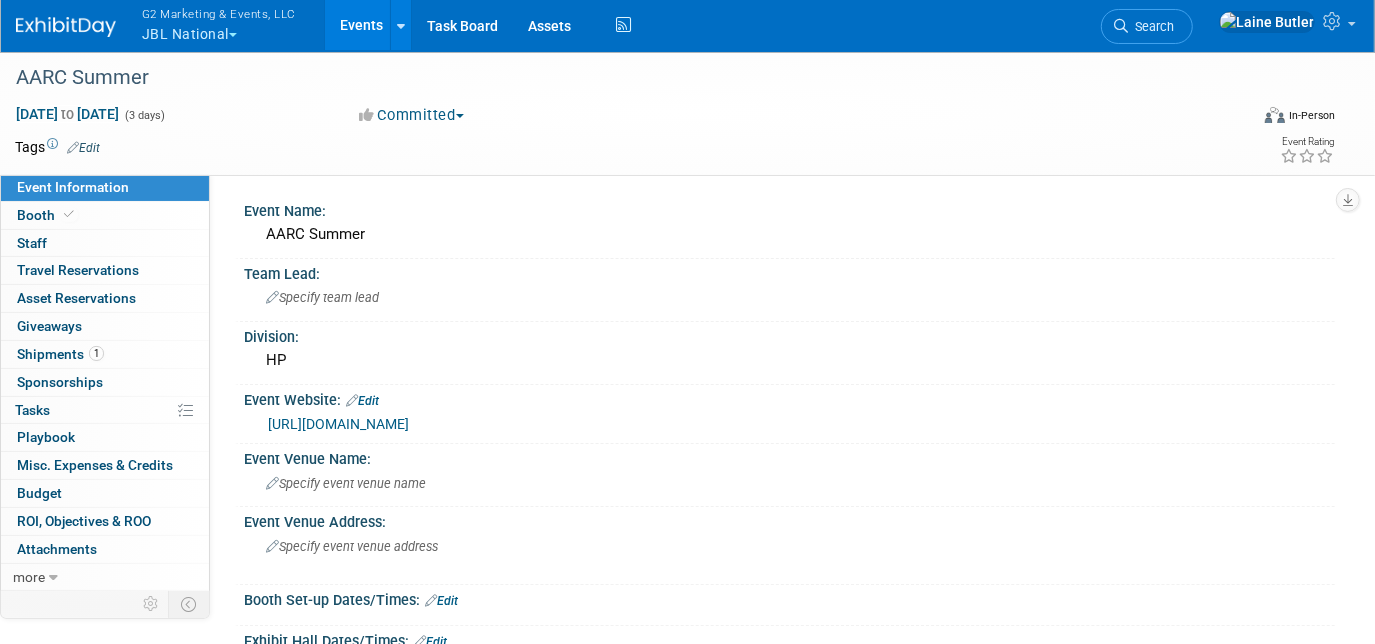 click on "[URL][DOMAIN_NAME]" at bounding box center (338, 424) 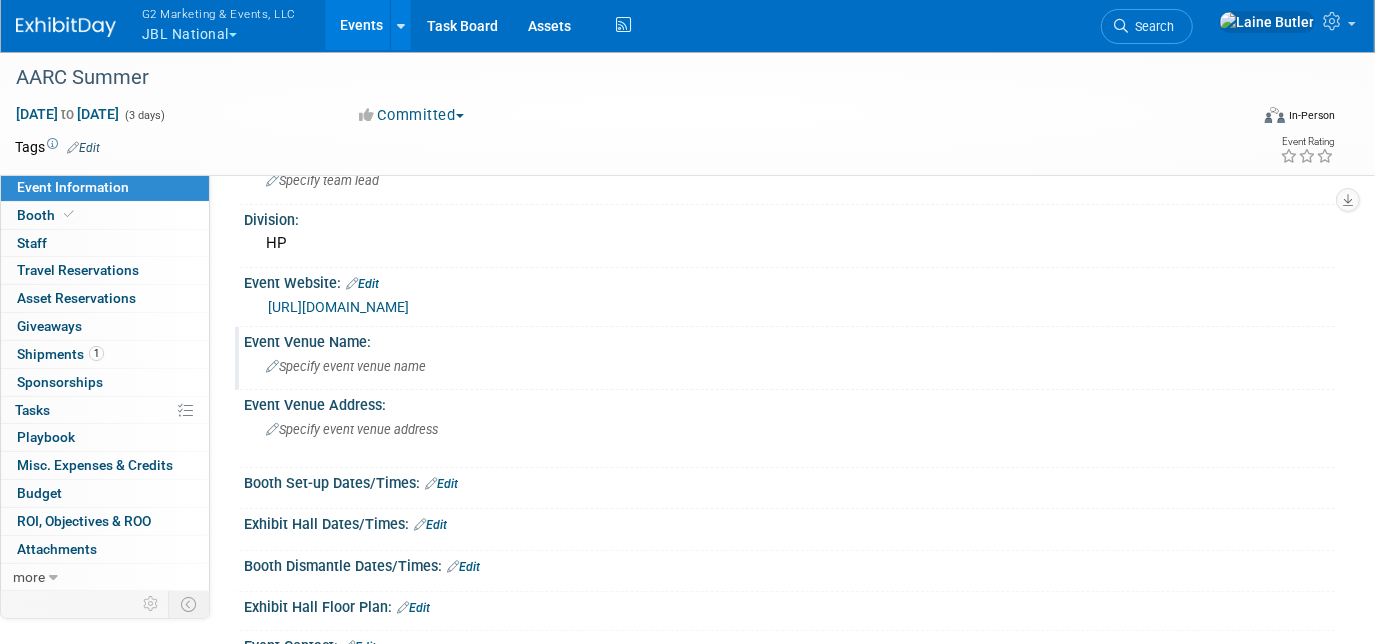 scroll, scrollTop: 119, scrollLeft: 0, axis: vertical 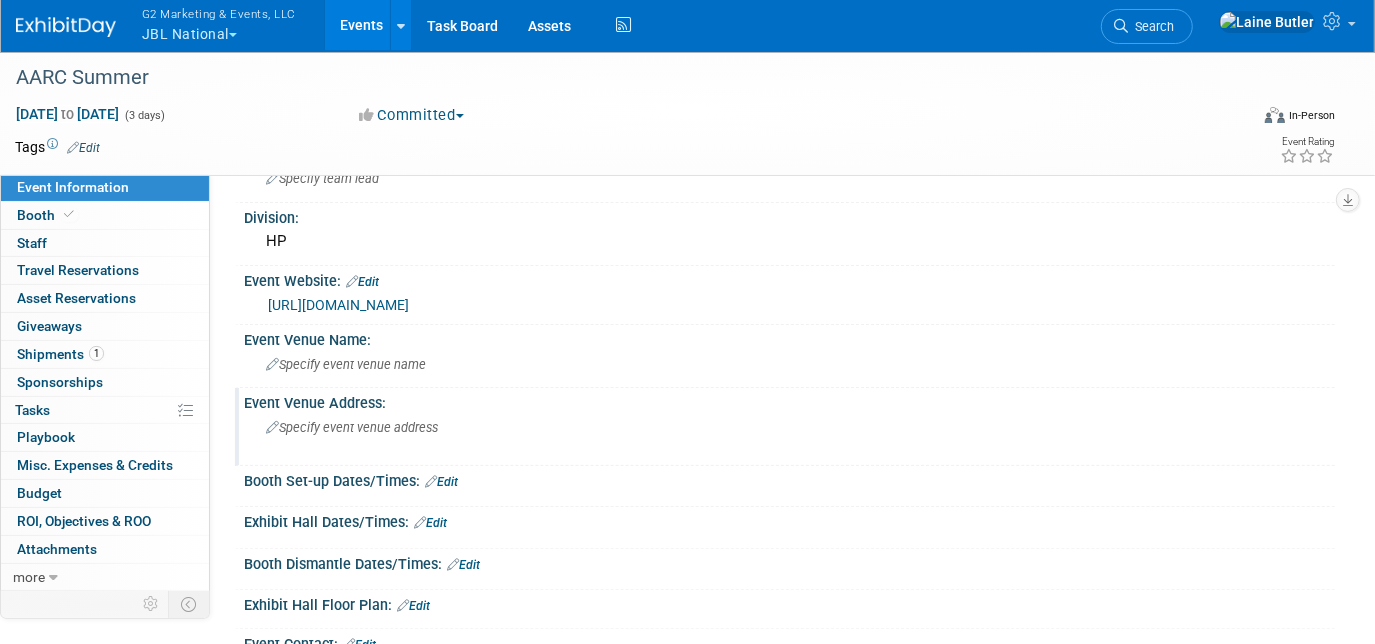 click on "Specify event venue address" at bounding box center [471, 435] 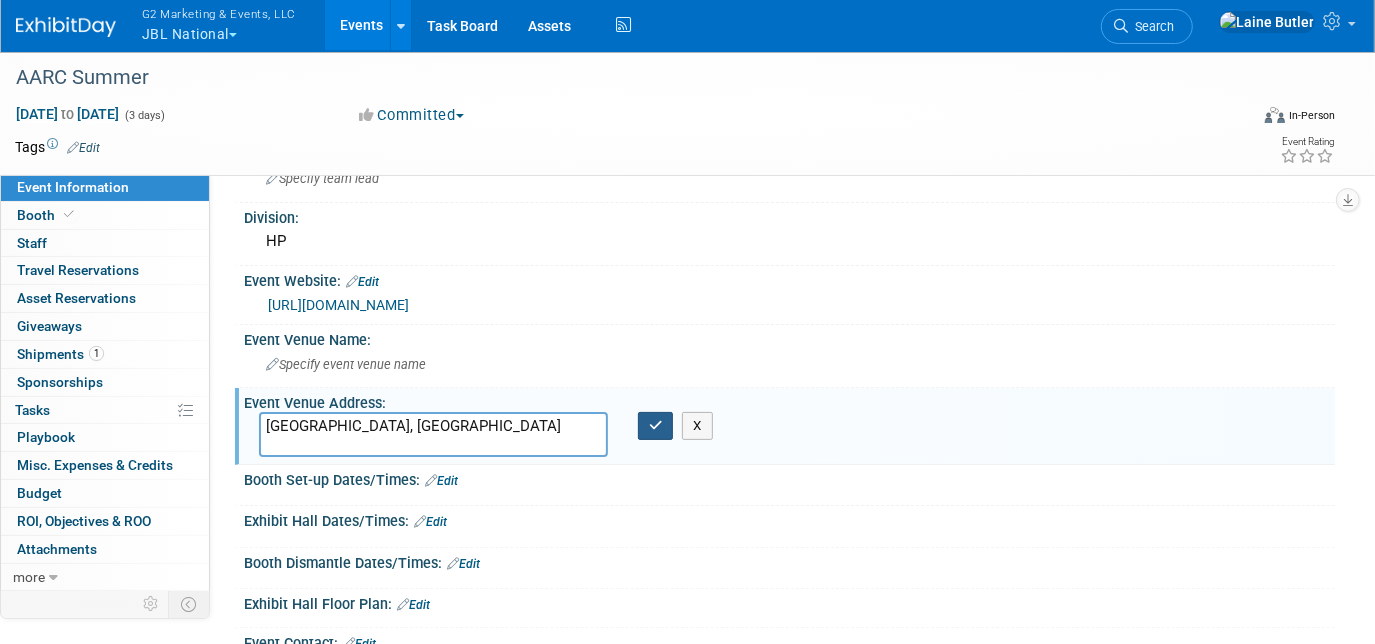 type on "[GEOGRAPHIC_DATA], [GEOGRAPHIC_DATA]" 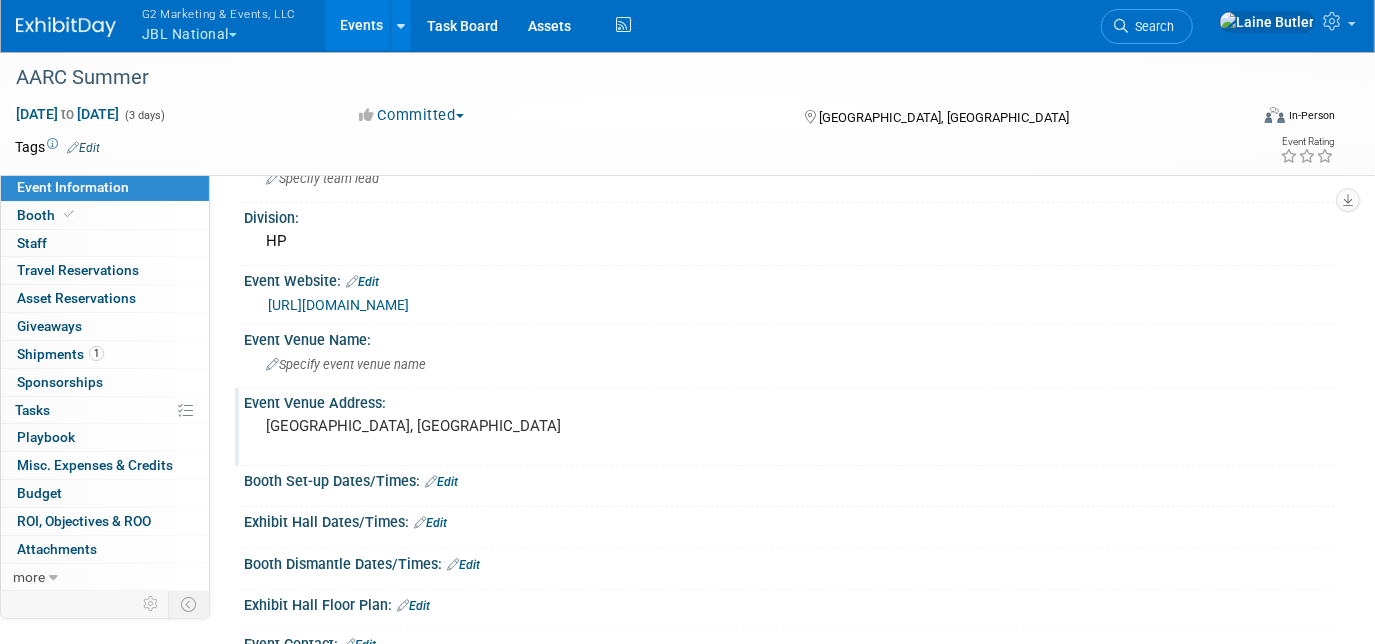 scroll, scrollTop: 0, scrollLeft: 0, axis: both 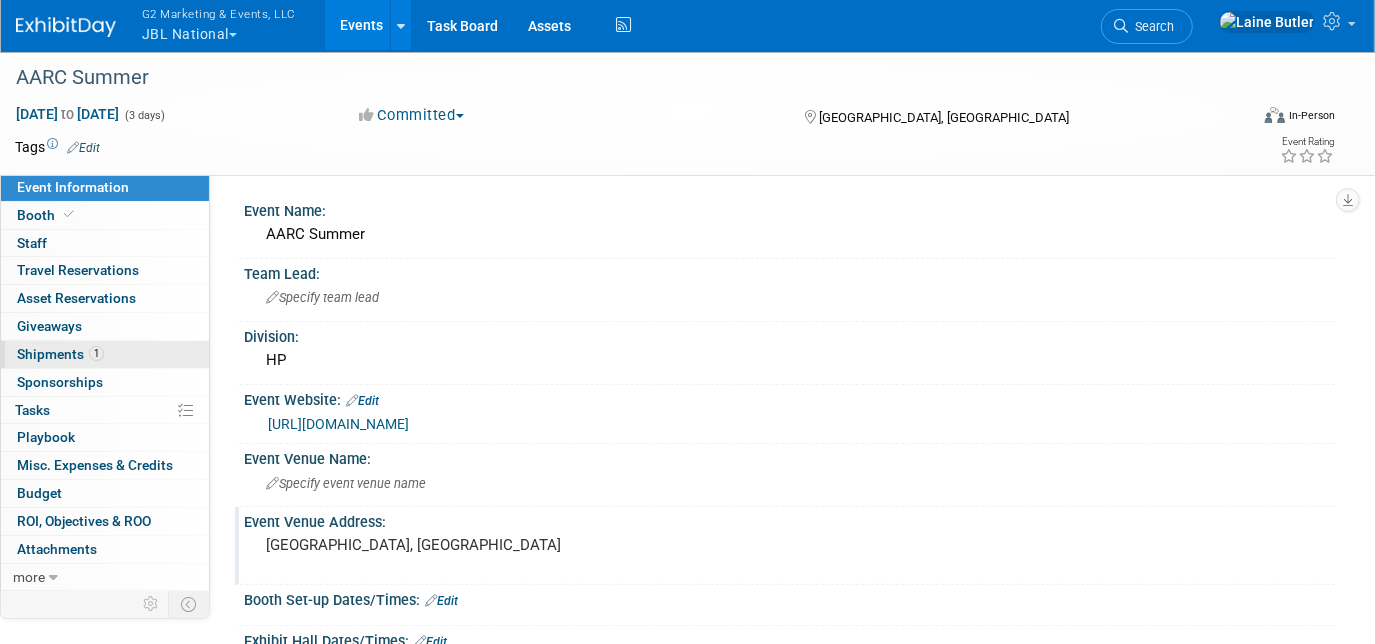 click on "1
Shipments 1" at bounding box center (105, 354) 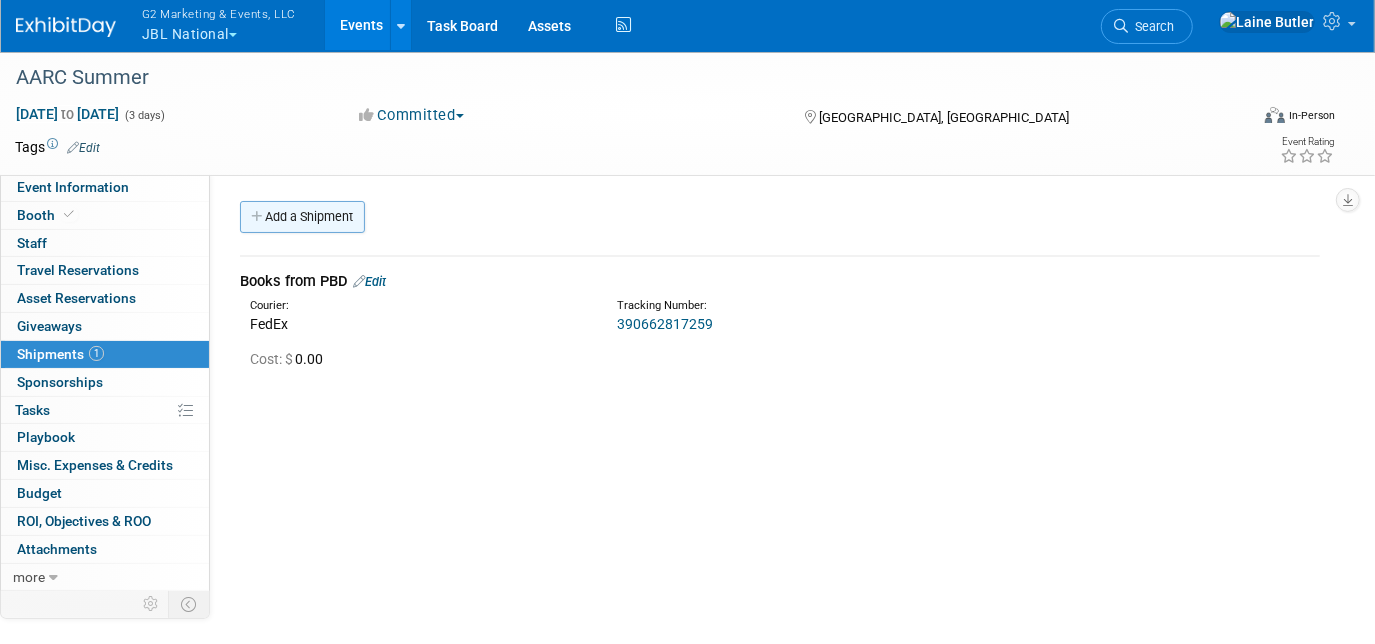 click on "Add a Shipment" at bounding box center [302, 217] 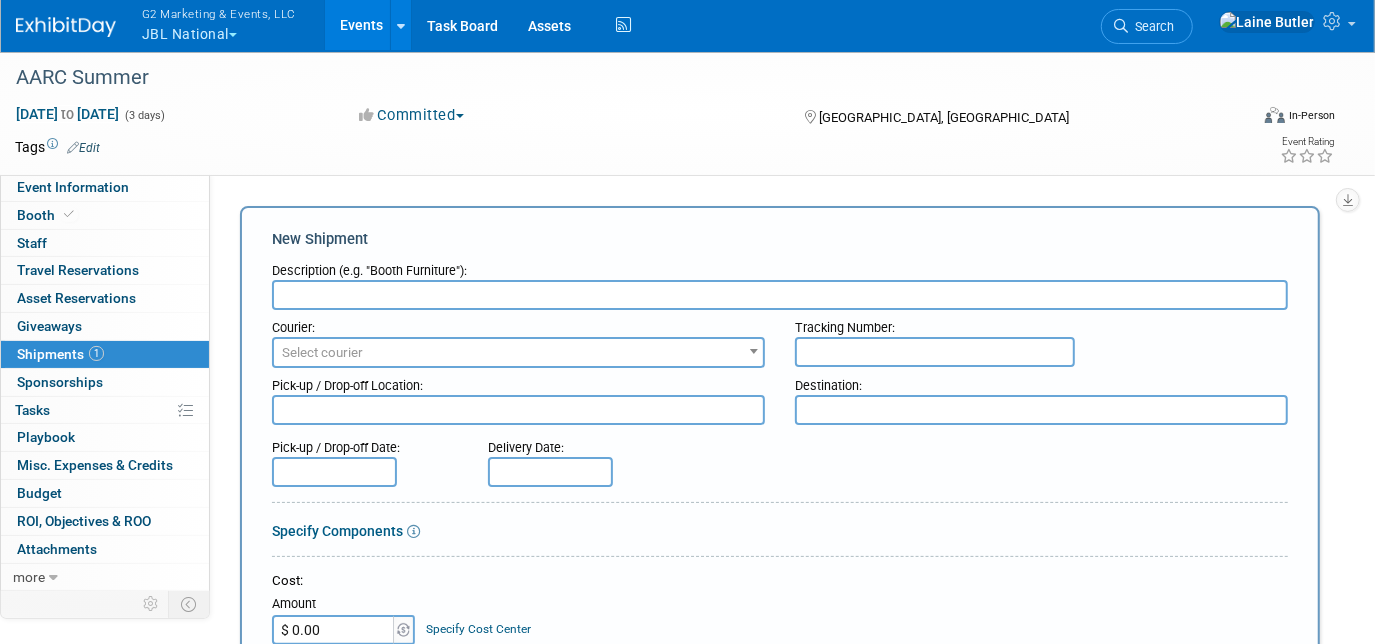 scroll, scrollTop: 0, scrollLeft: 0, axis: both 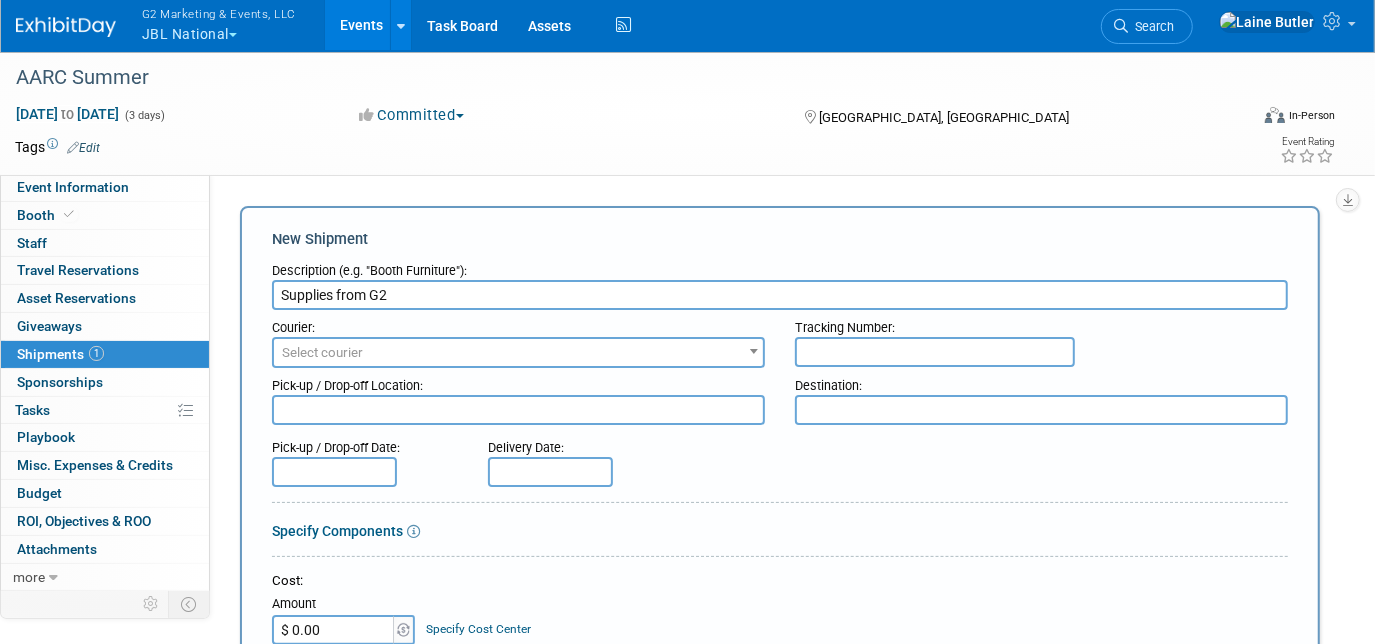 type on "Supplies from G2" 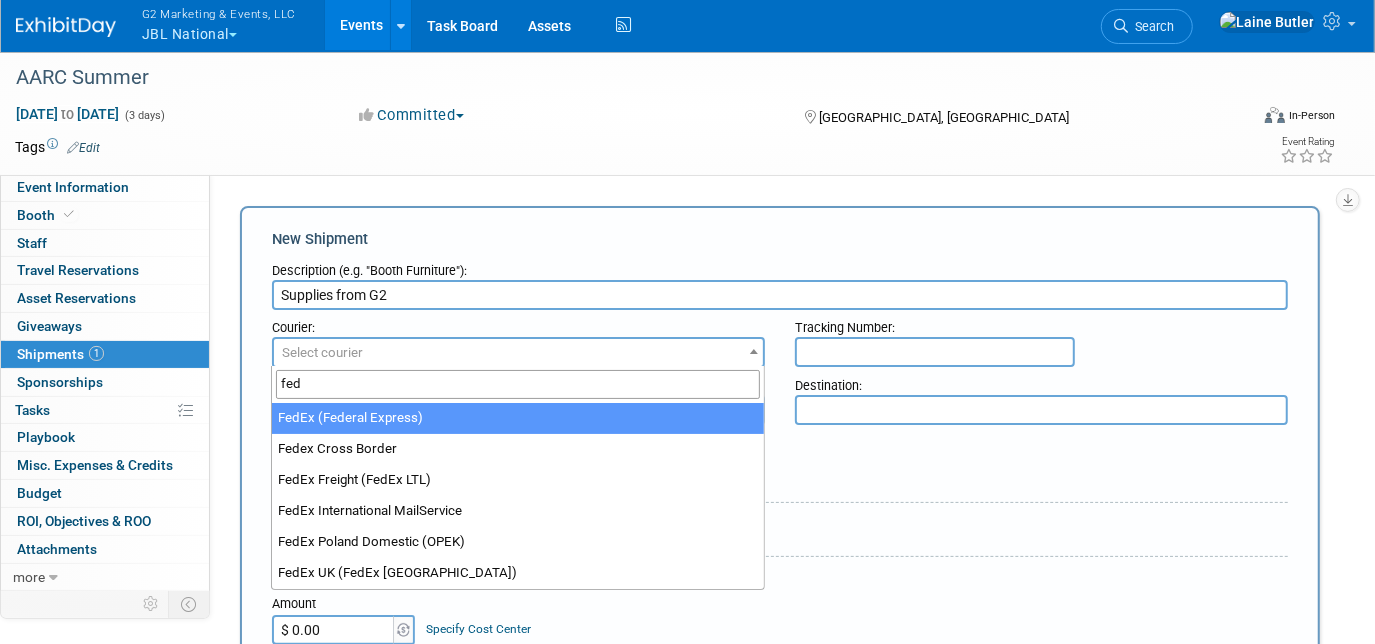 type on "fed" 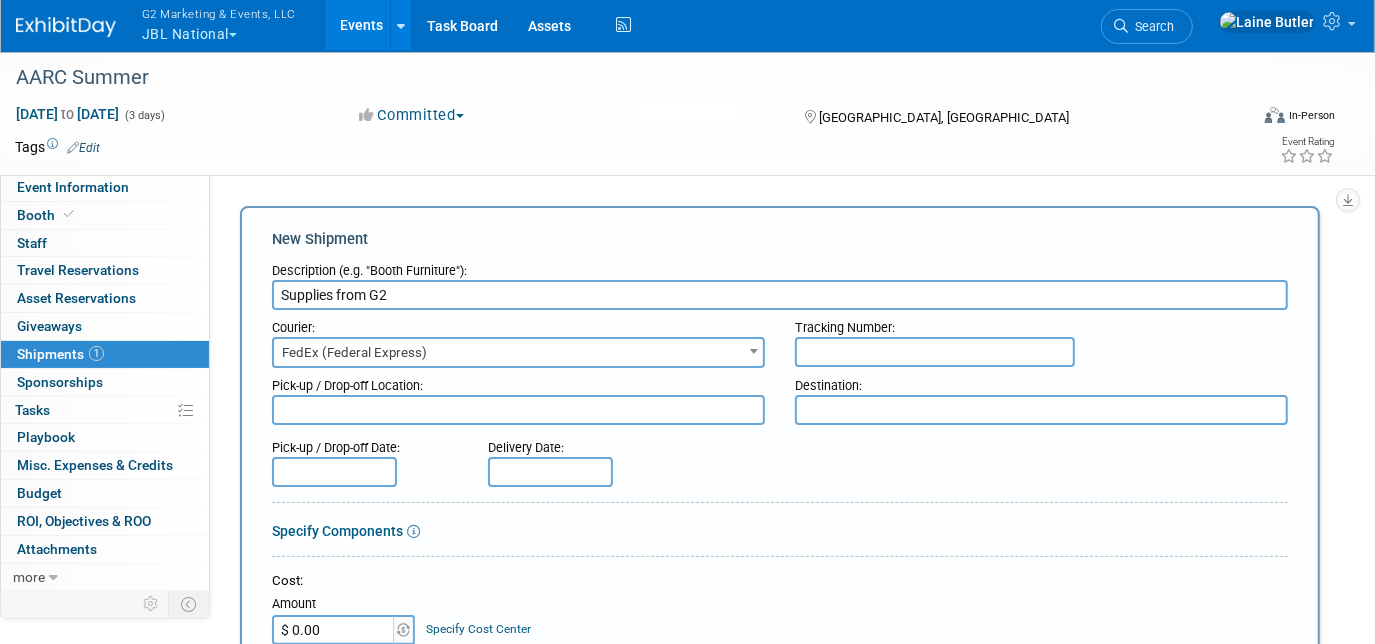 click at bounding box center (935, 352) 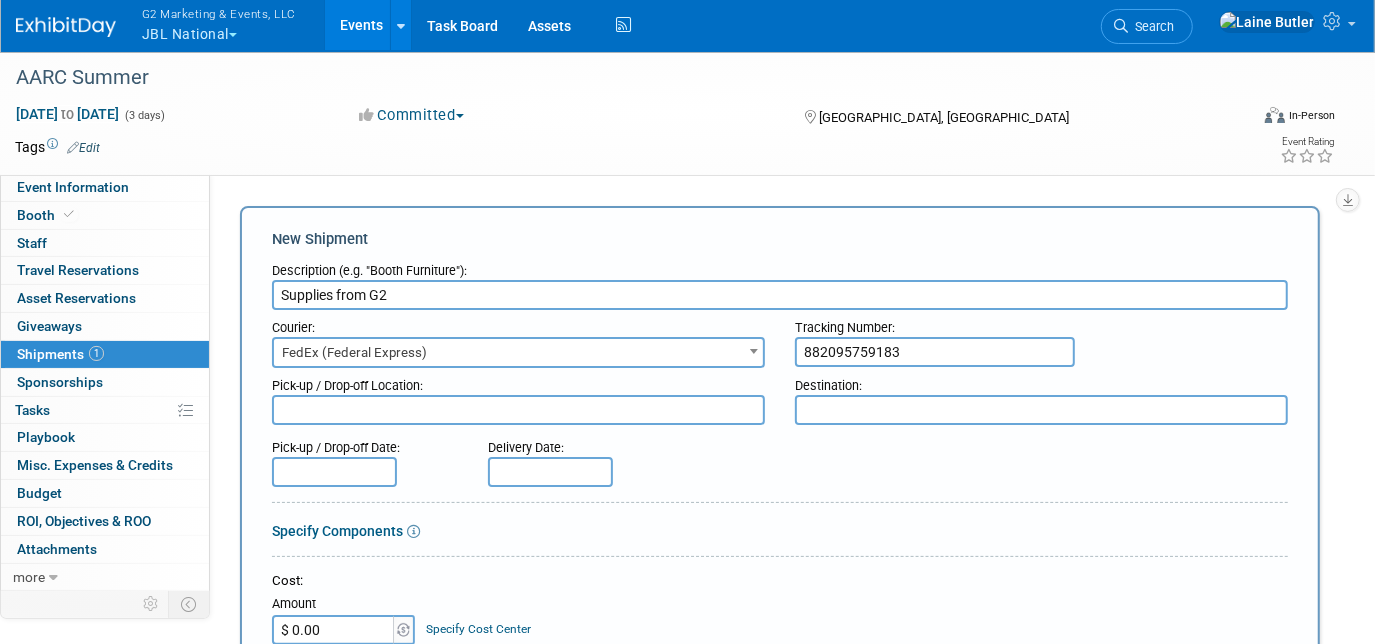 type on "882095759183" 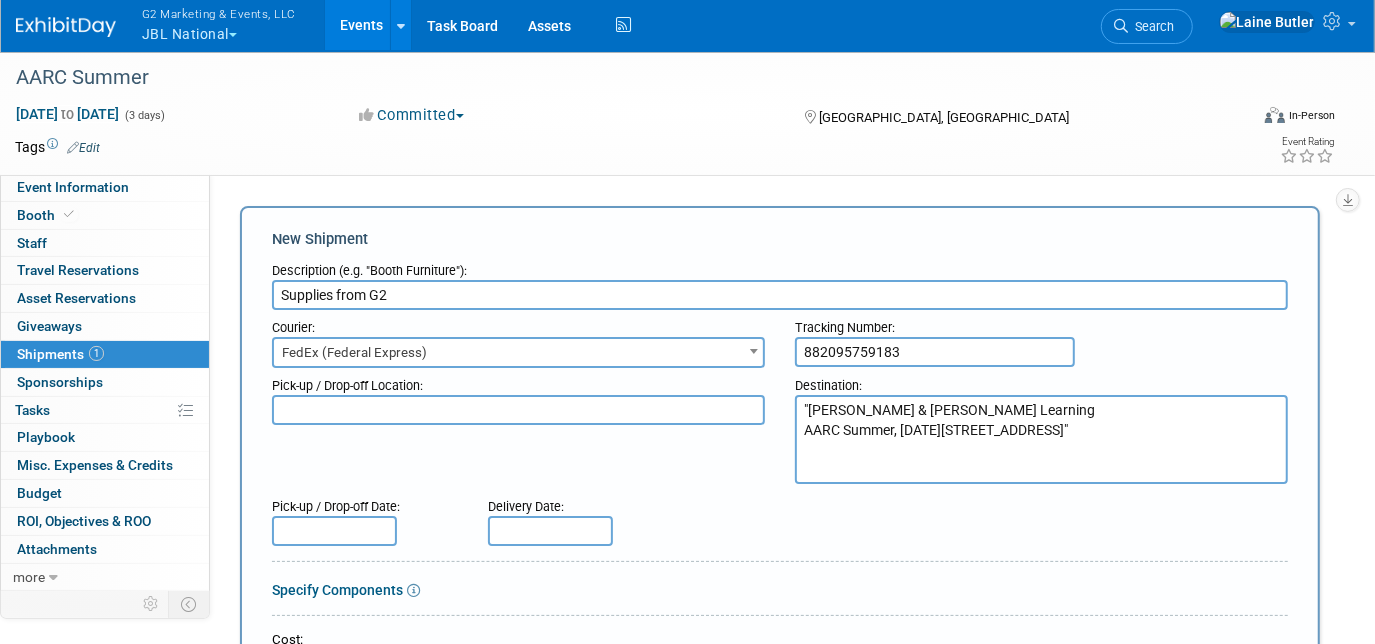 click on ""Jones & Bartlett Learning
AARC Summer, July 12th
3030 Holiday Drive
Fort Lauderdale, FL 33316"" at bounding box center (1041, 439) 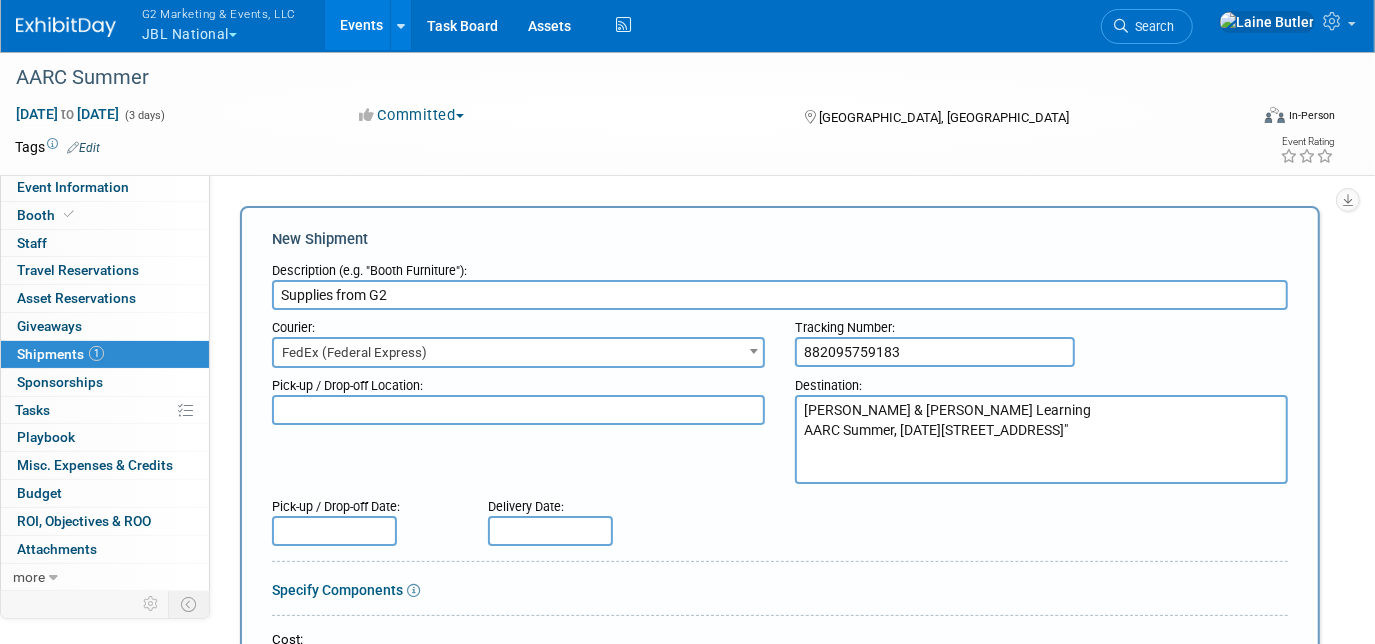 click on "Jones & Bartlett Learning
AARC Summer, July 12th
3030 Holiday Drive
Fort Lauderdale, FL 33316"" at bounding box center (1041, 439) 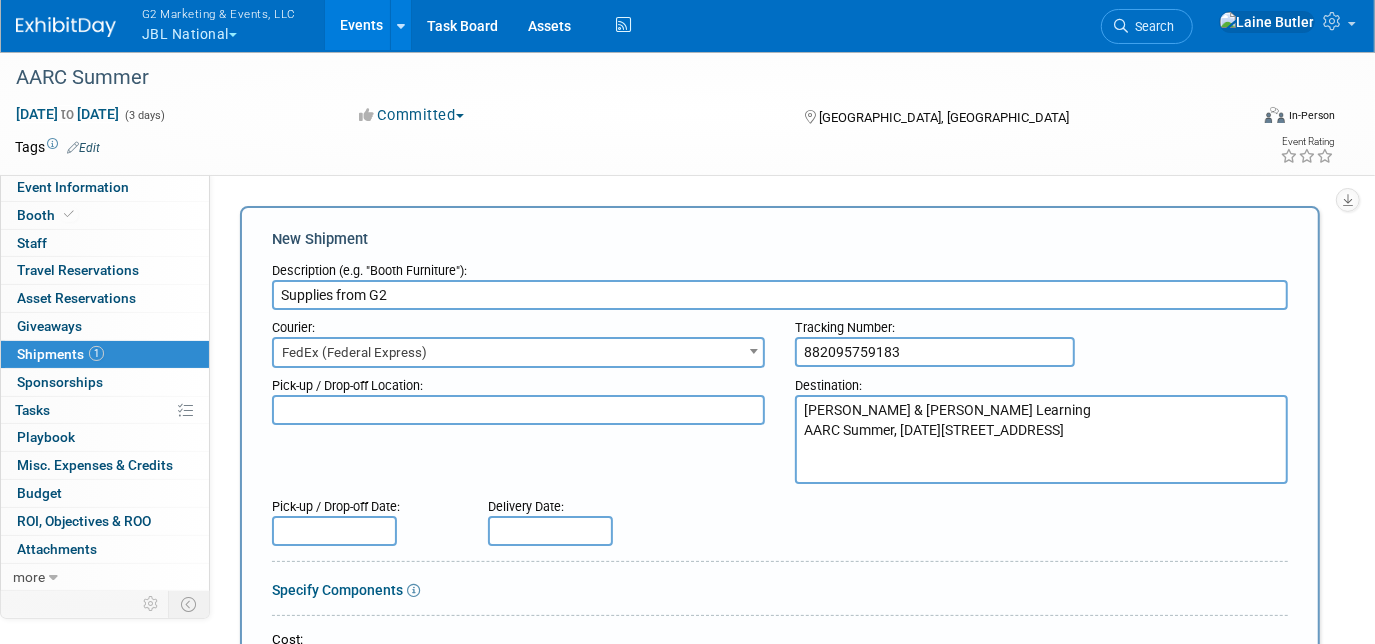 drag, startPoint x: 985, startPoint y: 469, endPoint x: 753, endPoint y: 394, distance: 243.82166 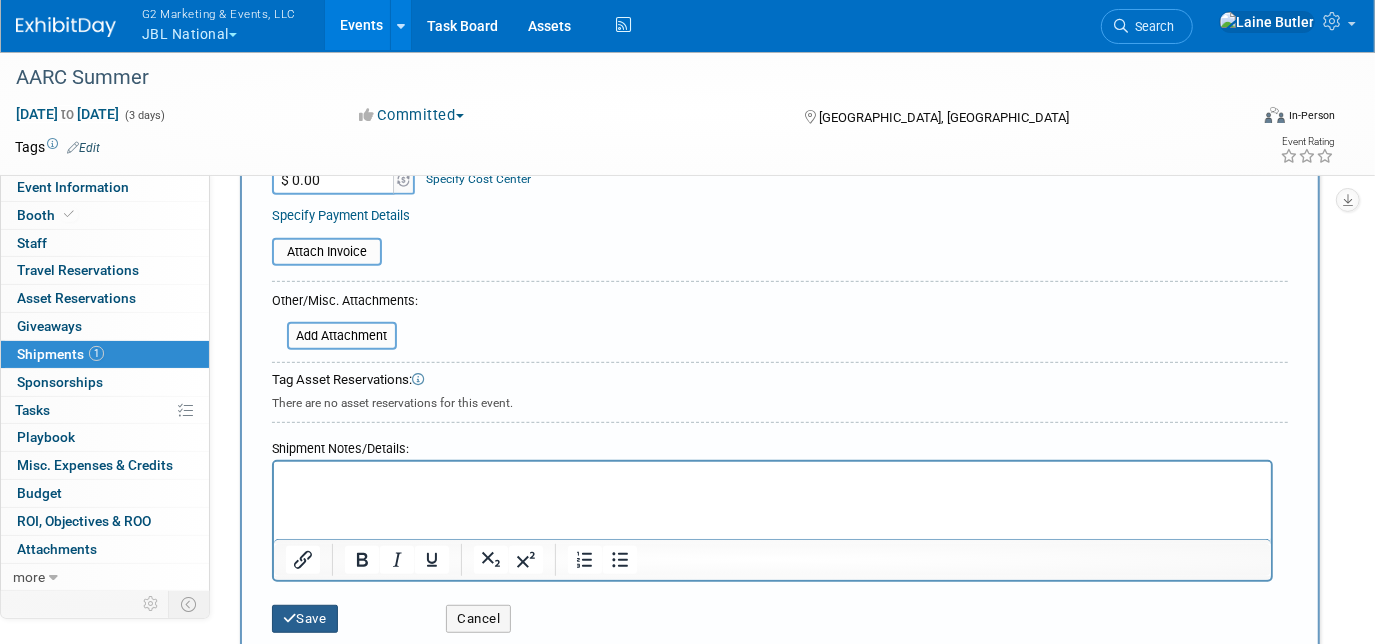 click on "Save" at bounding box center [305, 619] 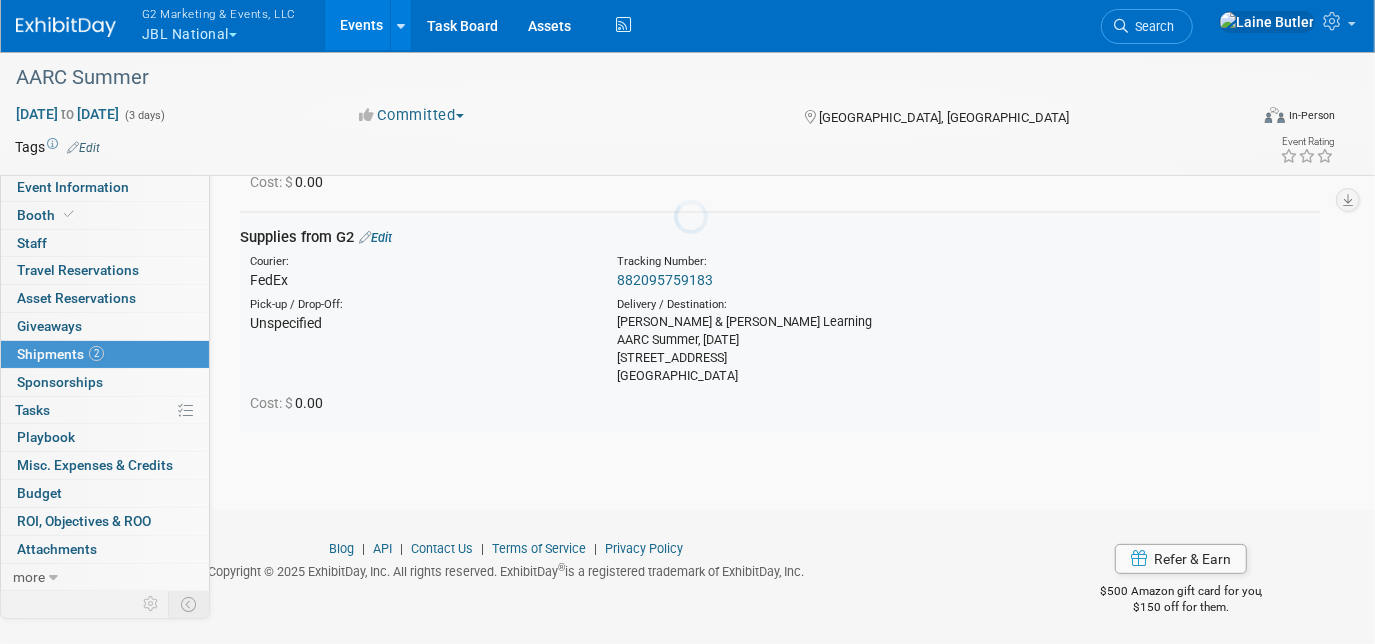 scroll, scrollTop: 32, scrollLeft: 0, axis: vertical 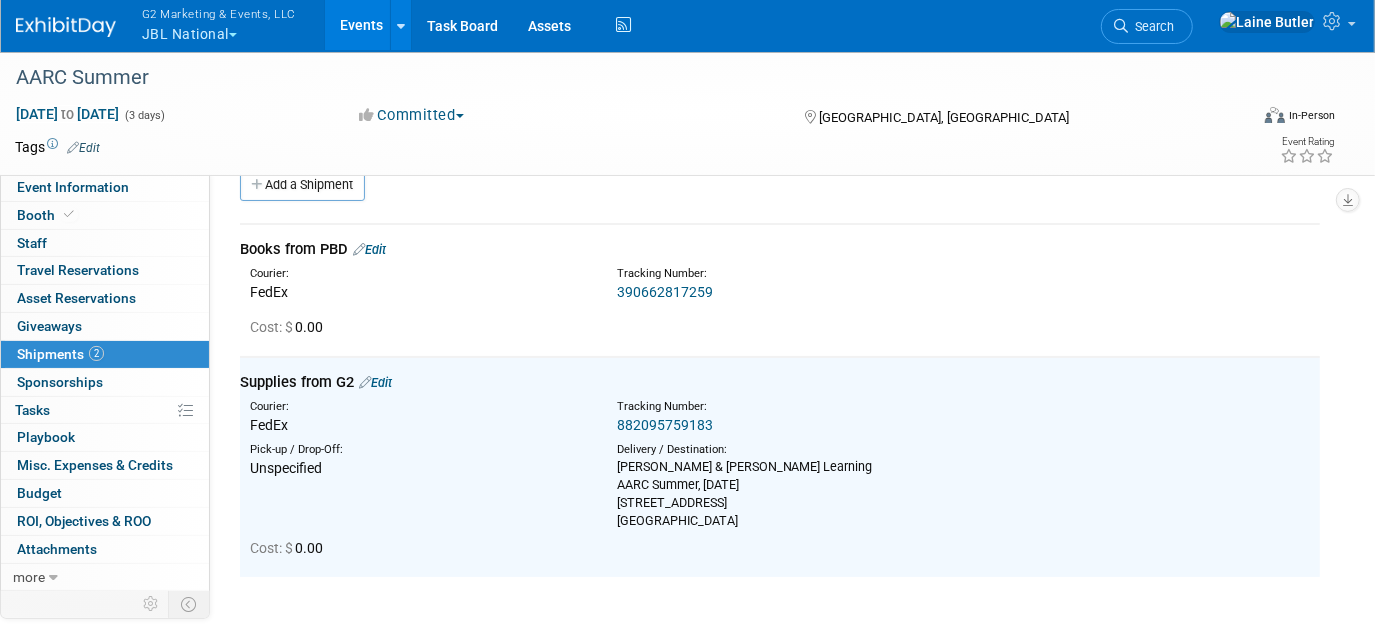 click on "Edit" at bounding box center (369, 249) 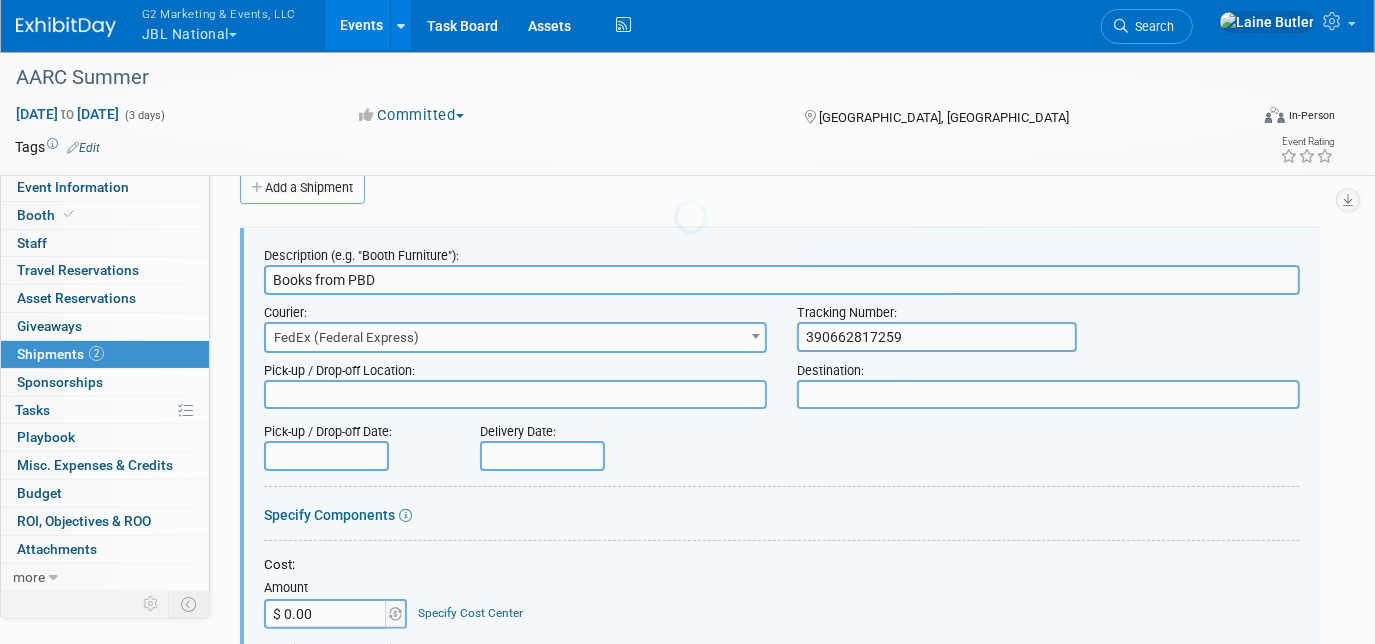 scroll, scrollTop: 0, scrollLeft: 0, axis: both 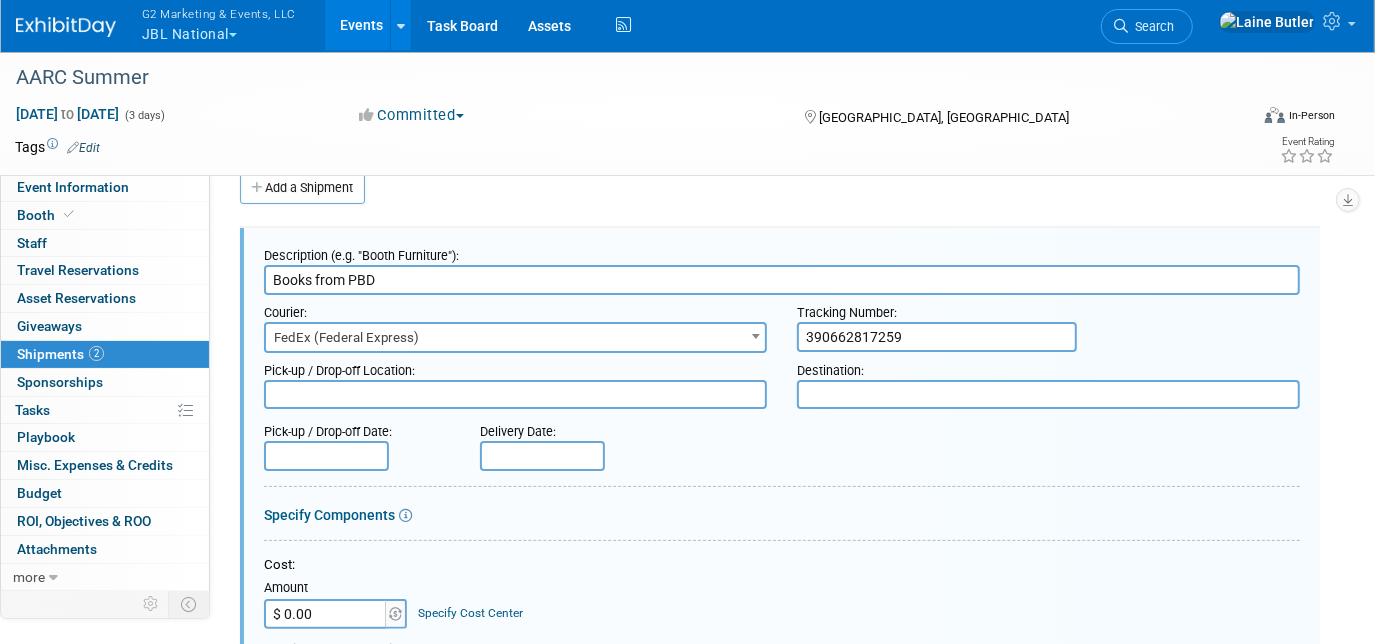 click at bounding box center [1048, 394] 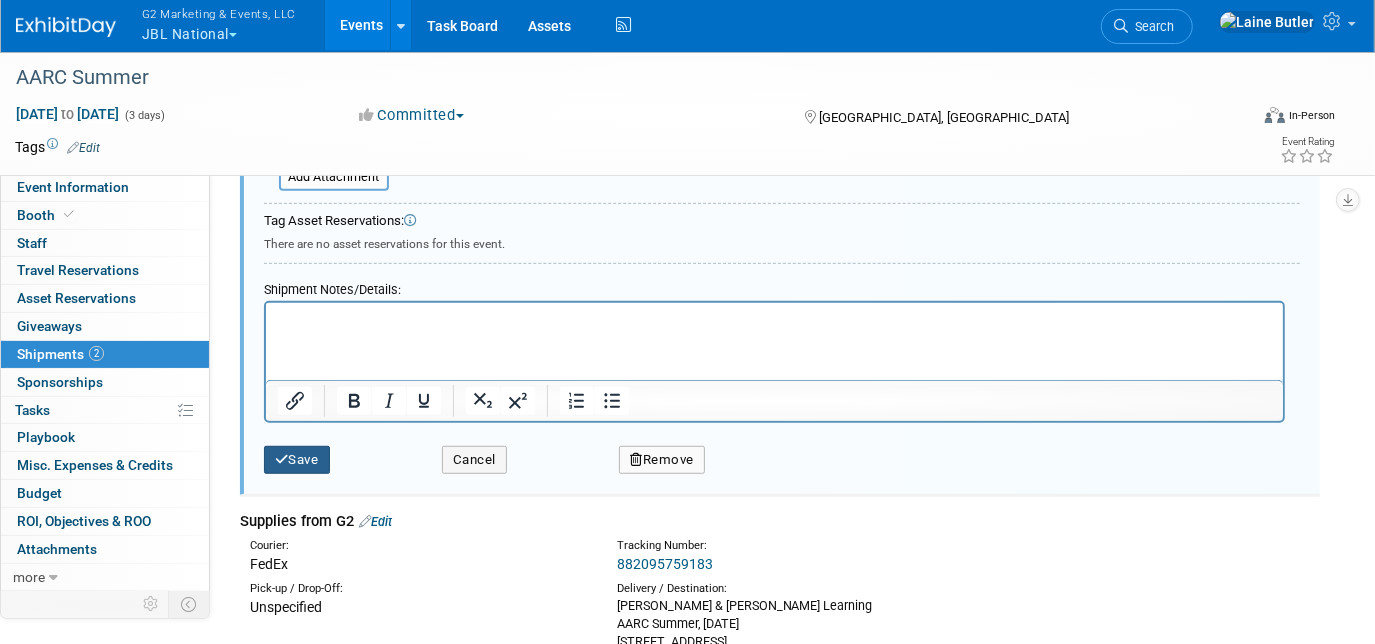 type on "Jones & Bartlett Learning
AARC Summer, July 12th
3030 Holiday Drive
Fort Lauderdale, FL 33316" 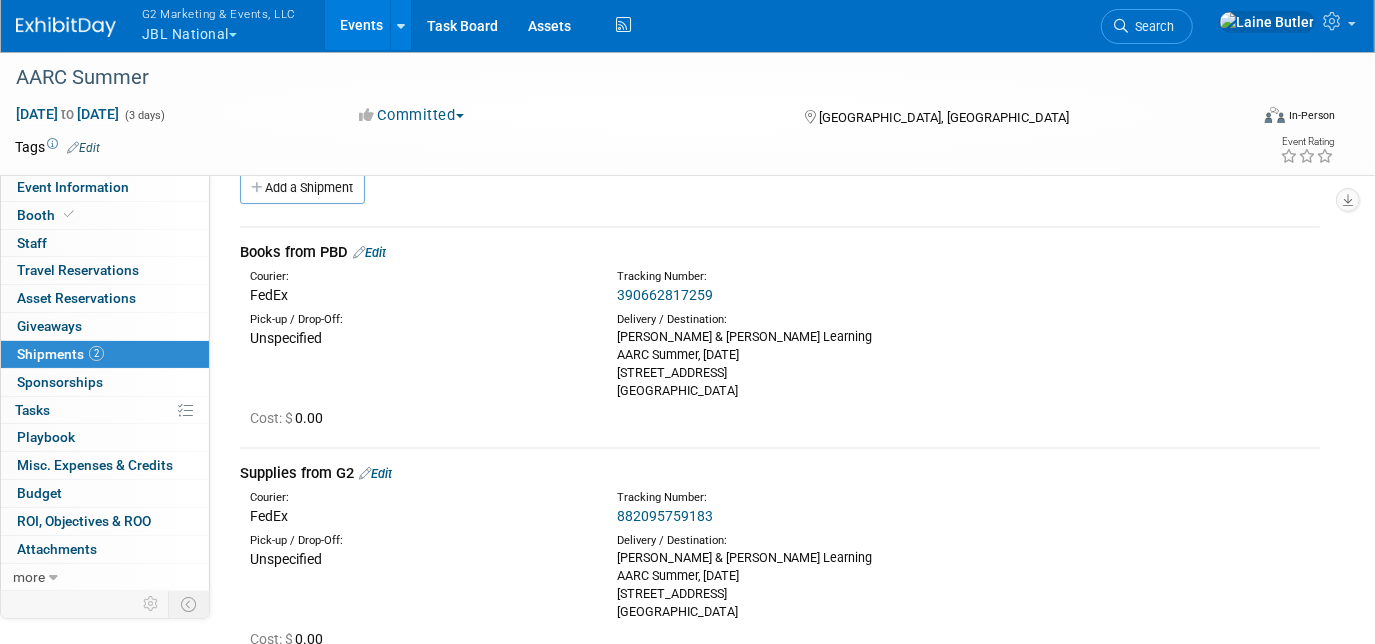scroll, scrollTop: 0, scrollLeft: 0, axis: both 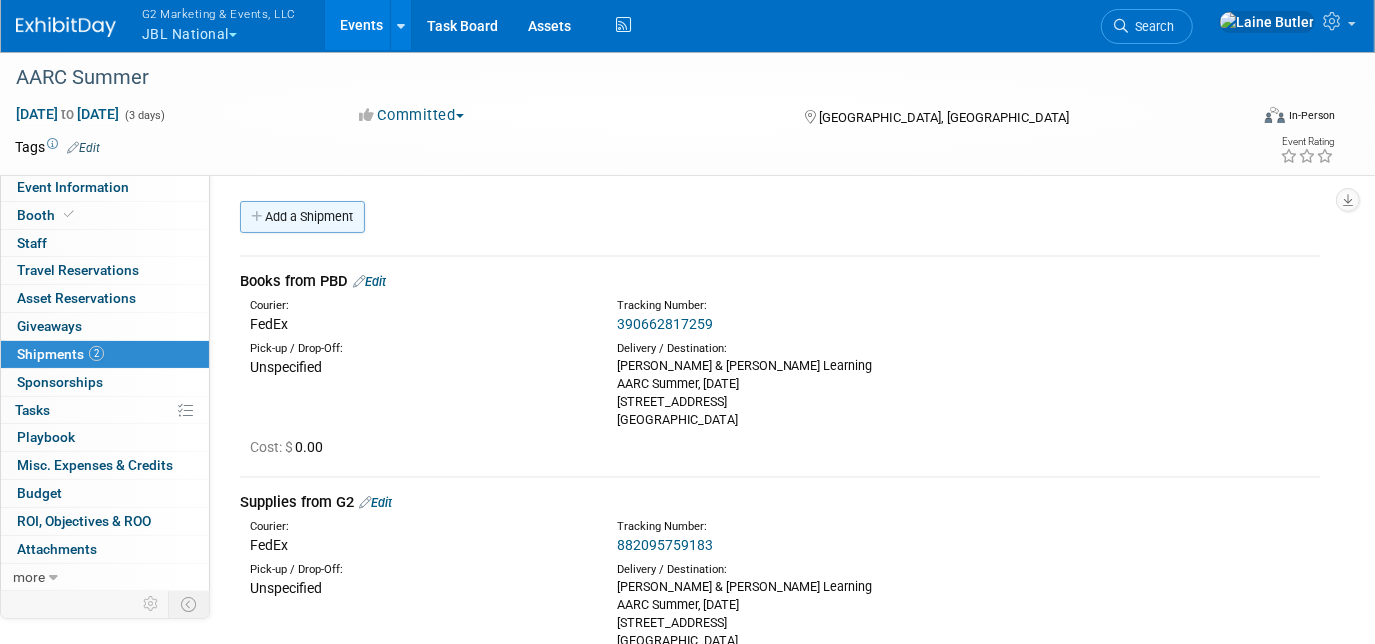 click on "Add a Shipment" at bounding box center (302, 217) 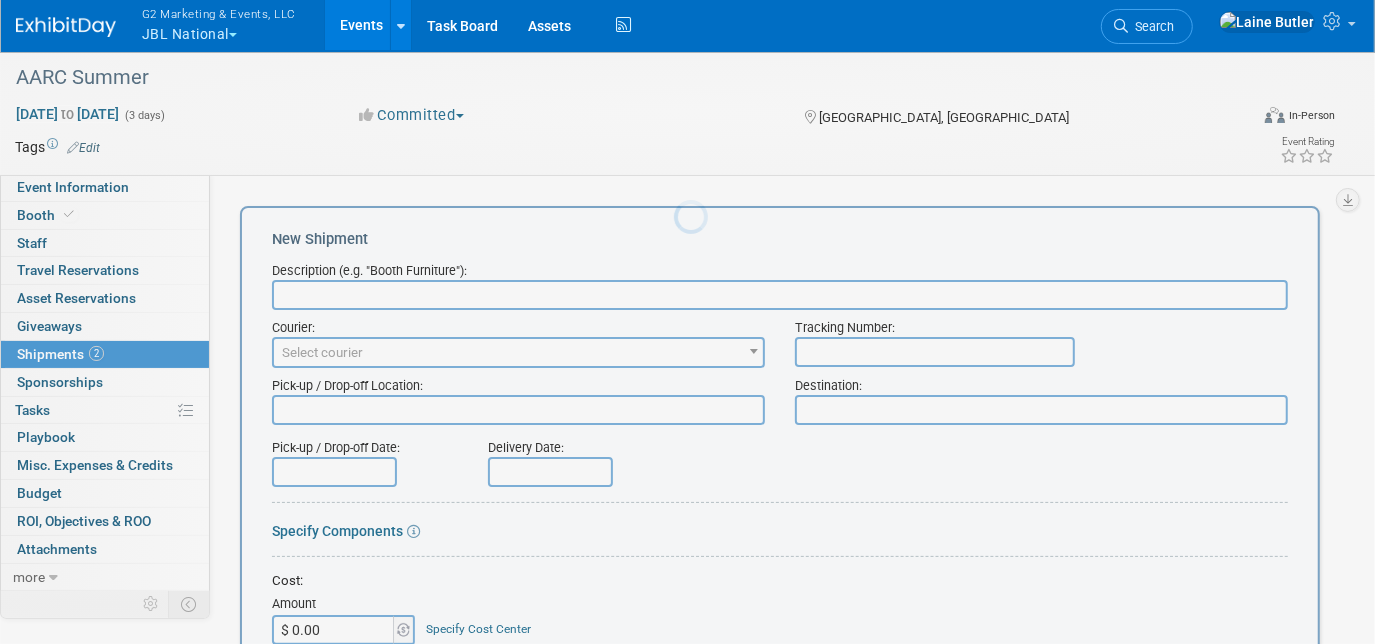 scroll, scrollTop: 0, scrollLeft: 0, axis: both 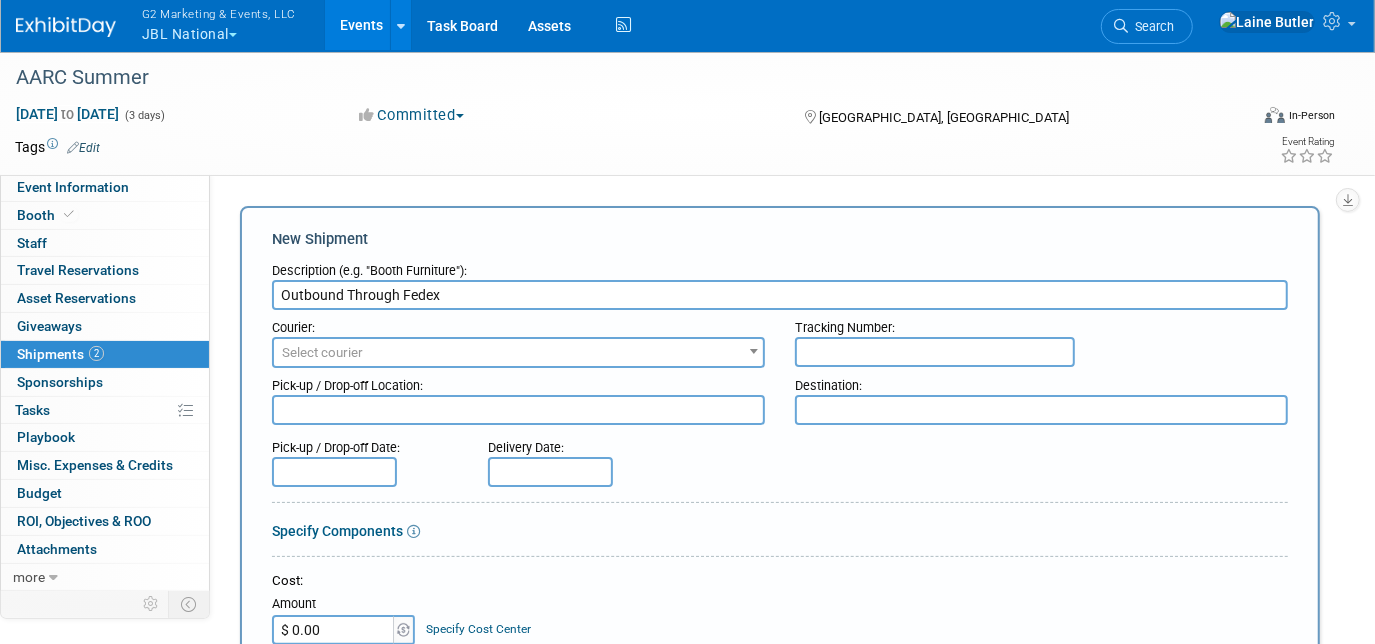 type on "Outbound Through Fedex" 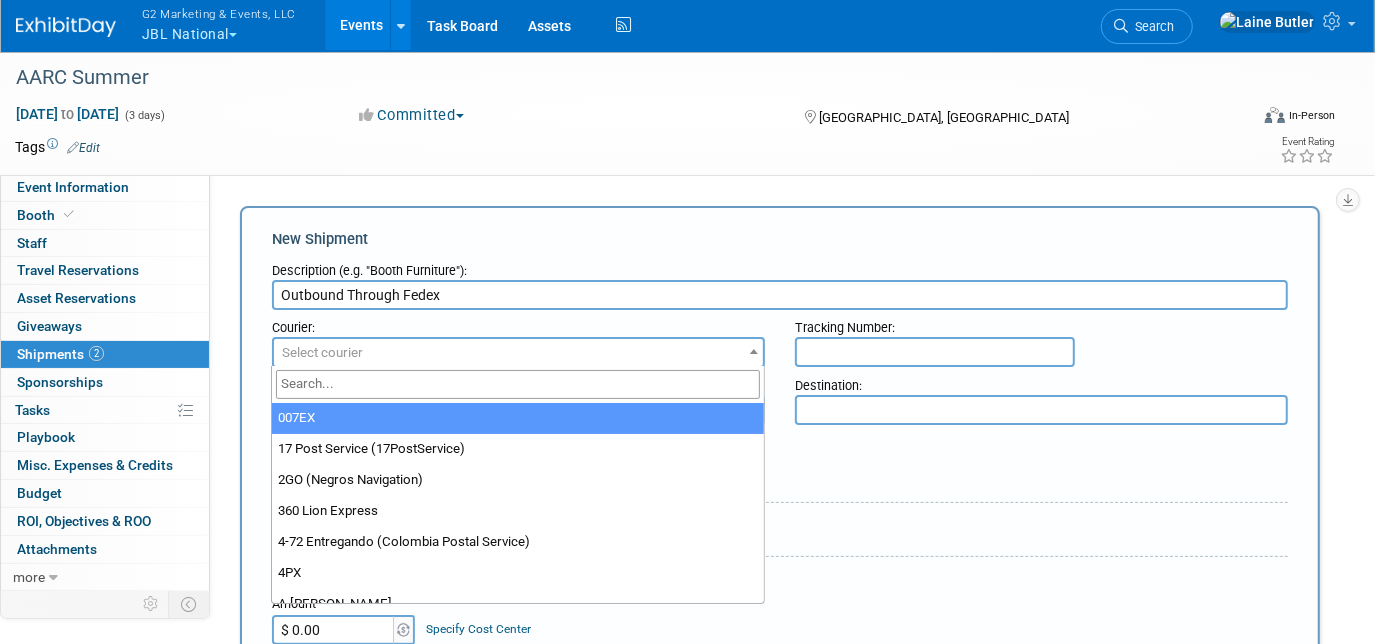 click on "Select courier" at bounding box center (518, 353) 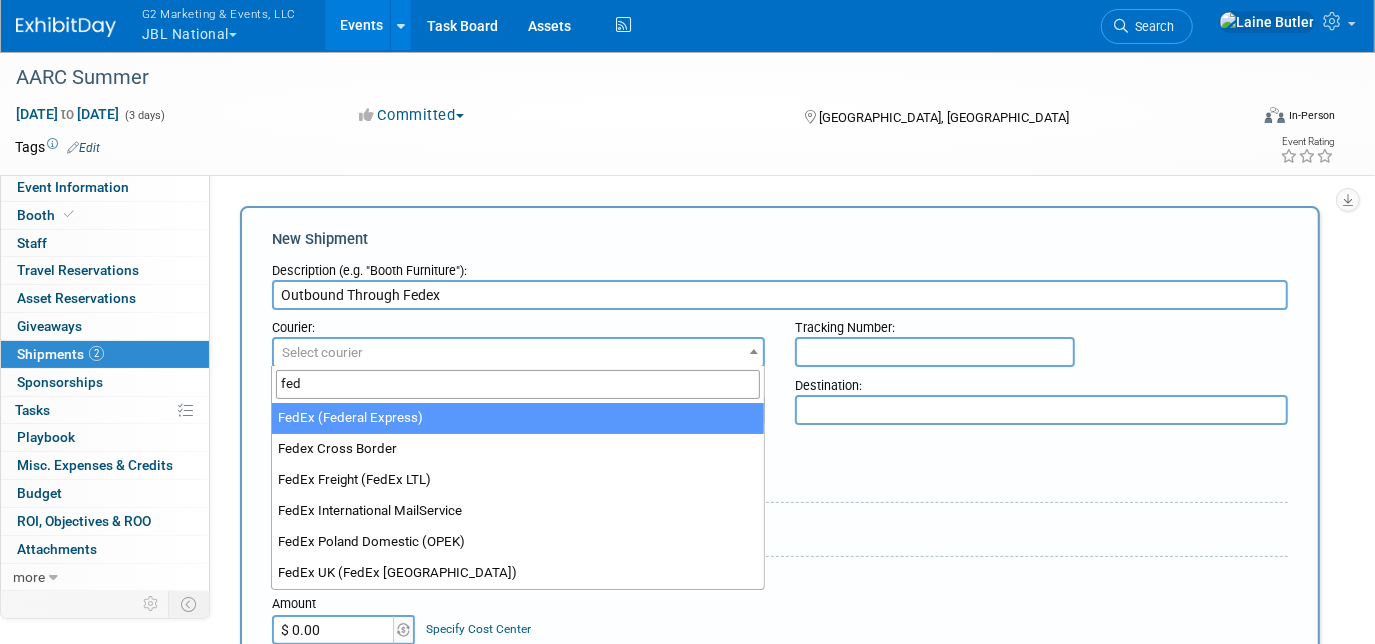 type on "fed" 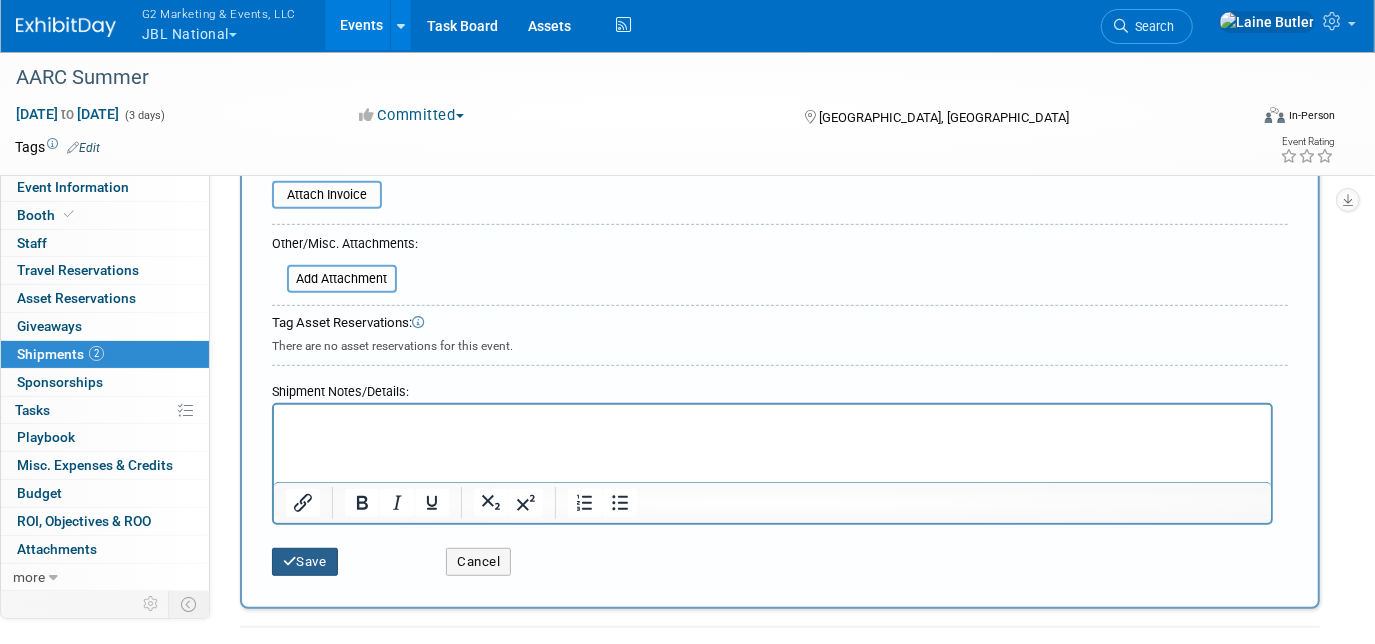 click on "Save" at bounding box center (305, 562) 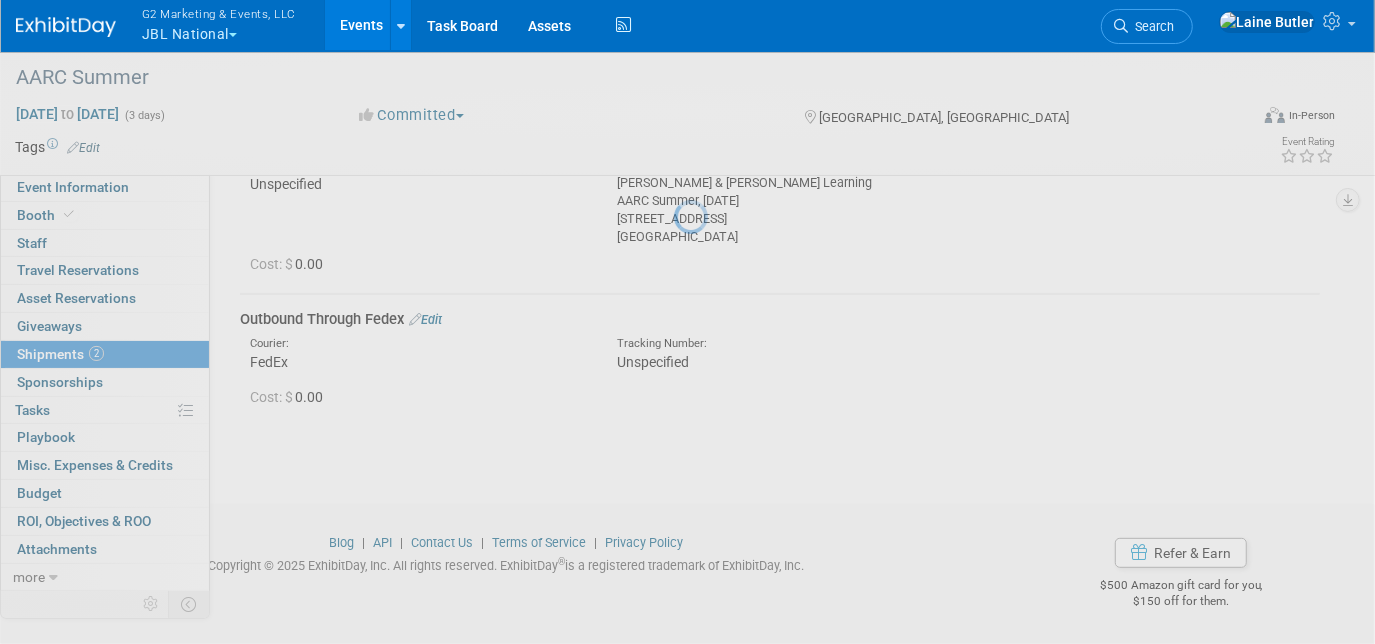 scroll, scrollTop: 402, scrollLeft: 0, axis: vertical 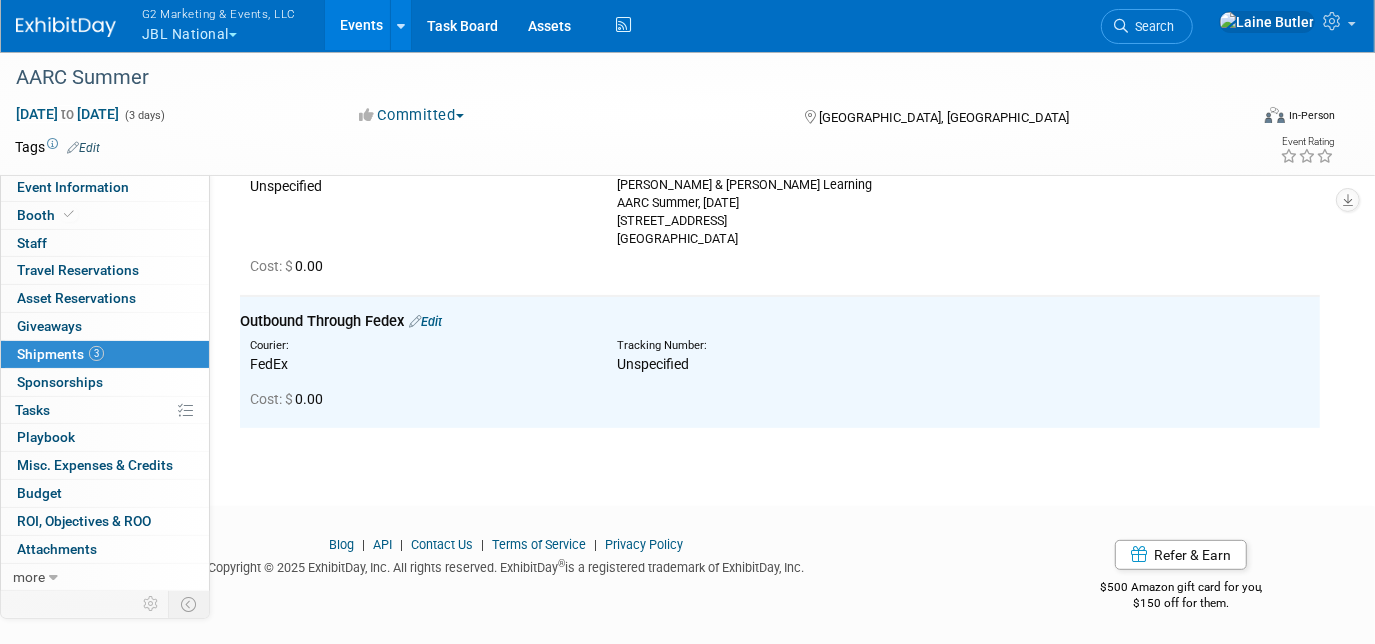 click at bounding box center (66, 27) 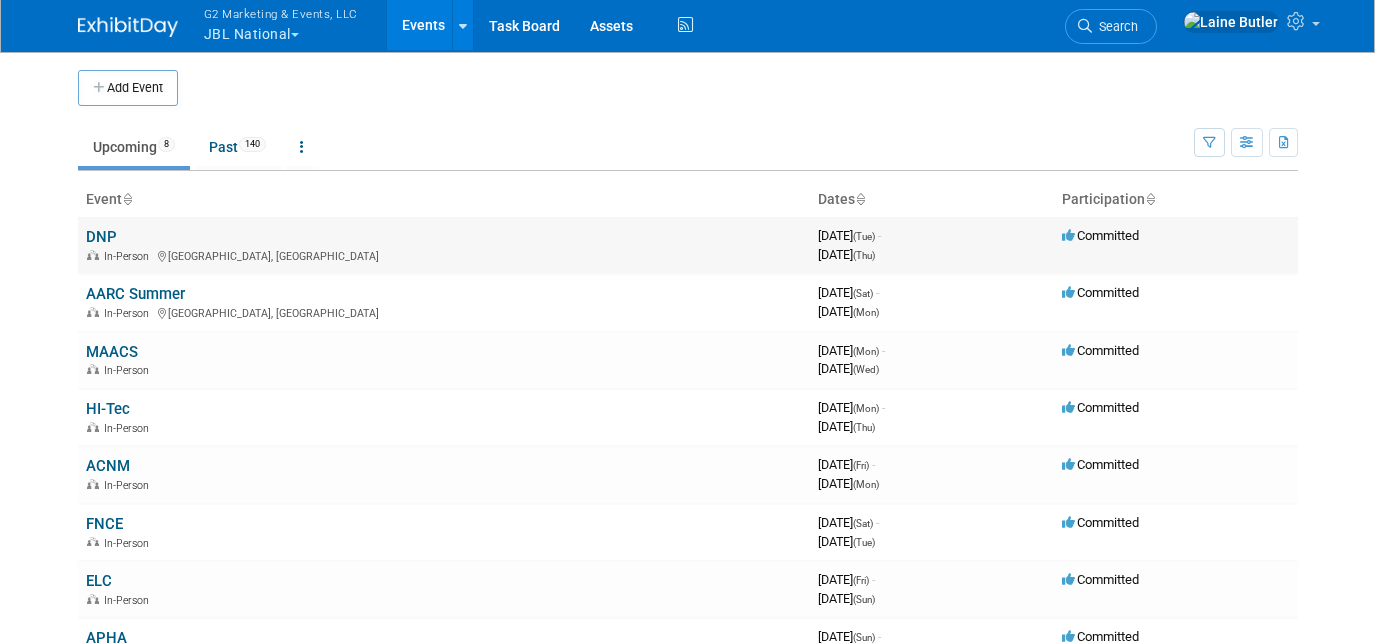 scroll, scrollTop: 0, scrollLeft: 0, axis: both 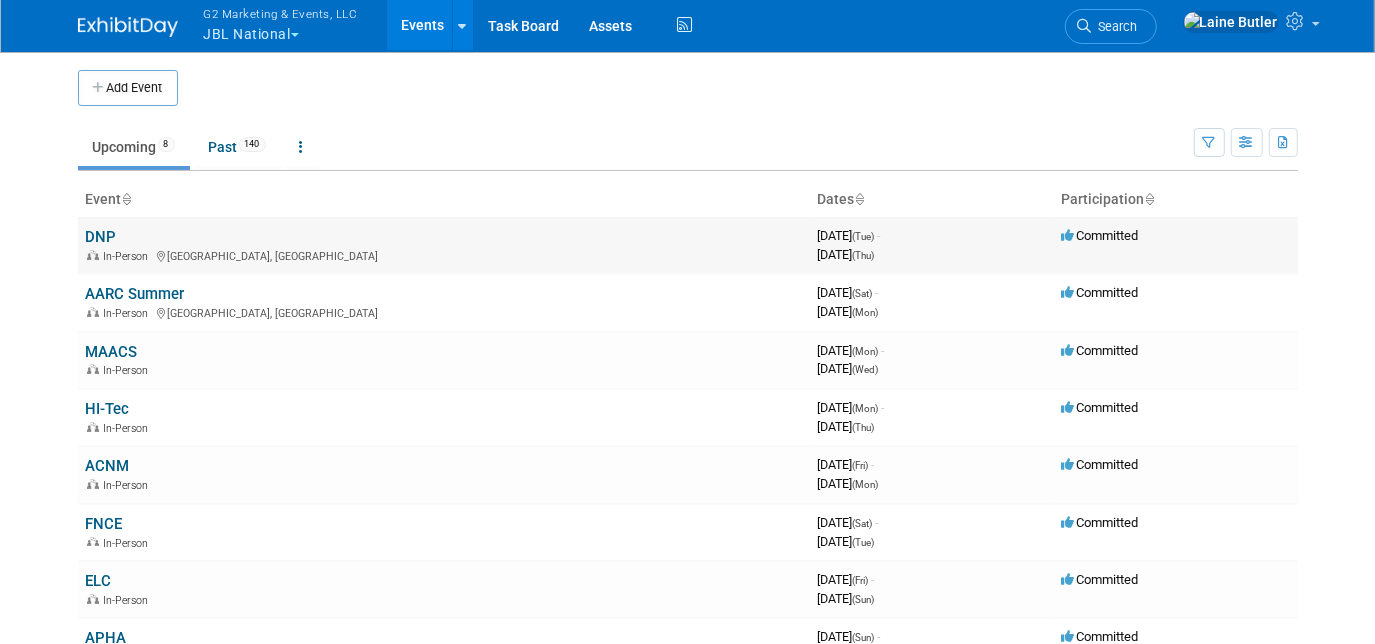 click on "DNP
In-Person
[GEOGRAPHIC_DATA], [GEOGRAPHIC_DATA]" at bounding box center (444, 245) 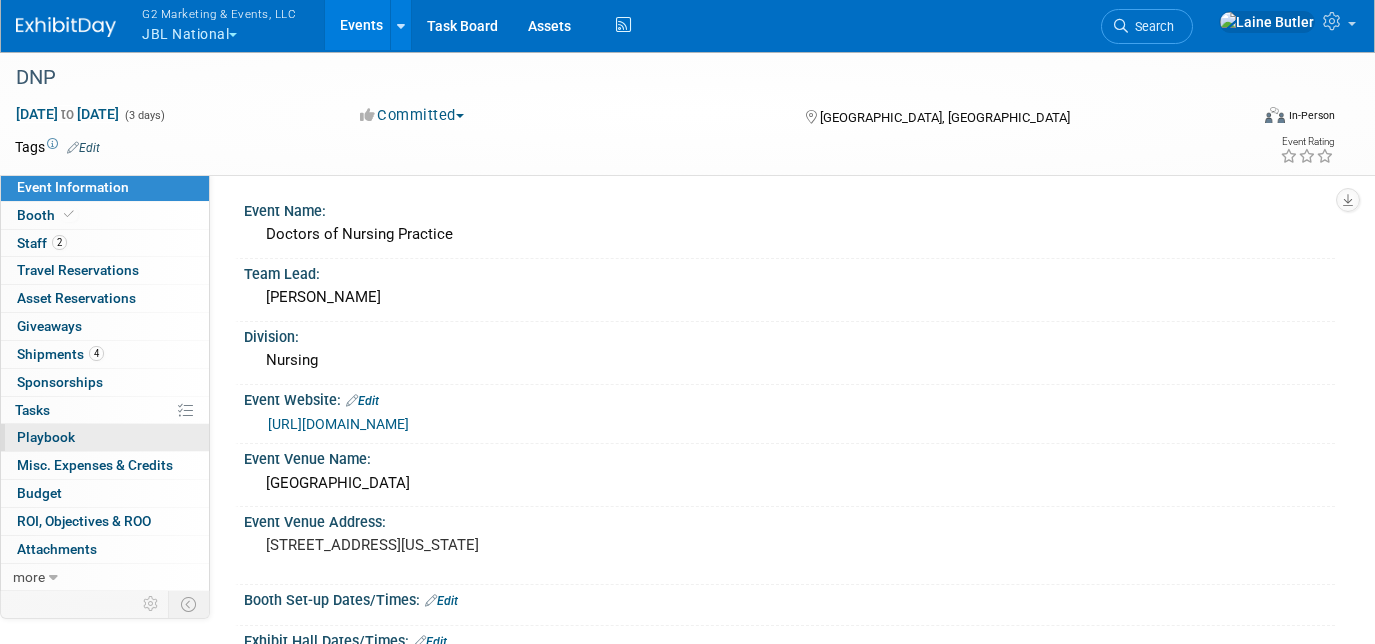 scroll, scrollTop: 0, scrollLeft: 0, axis: both 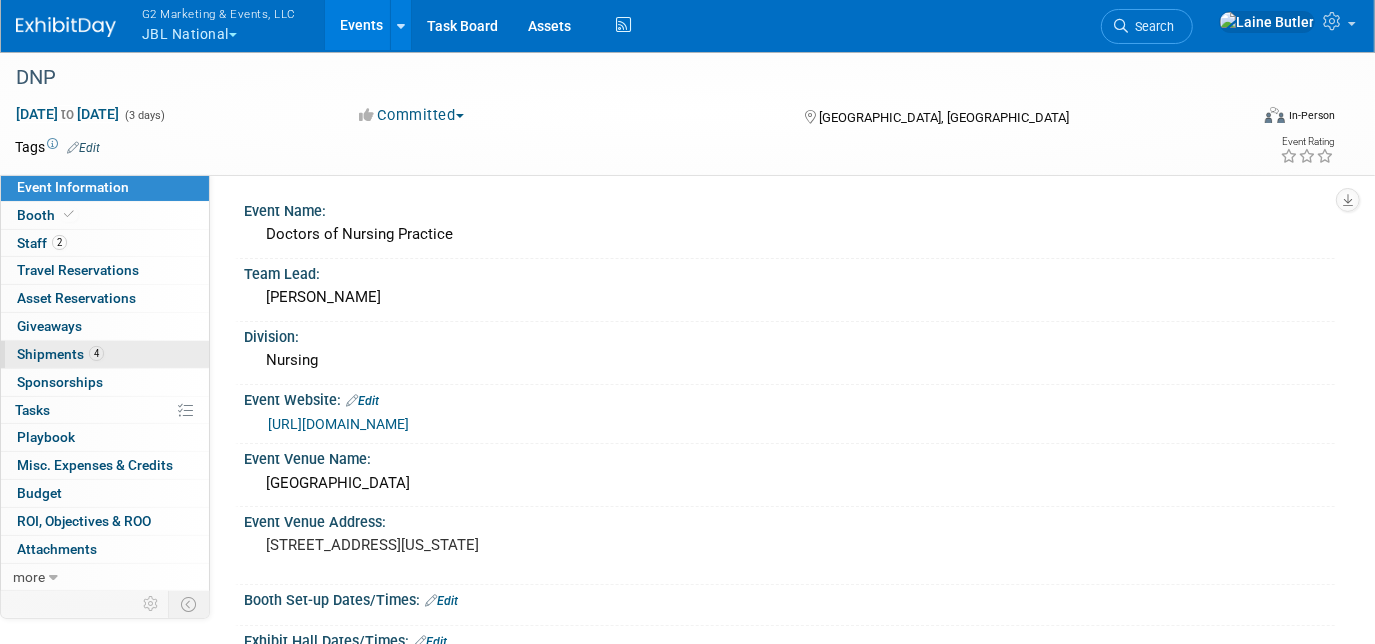 click on "4
Shipments 4" at bounding box center [105, 354] 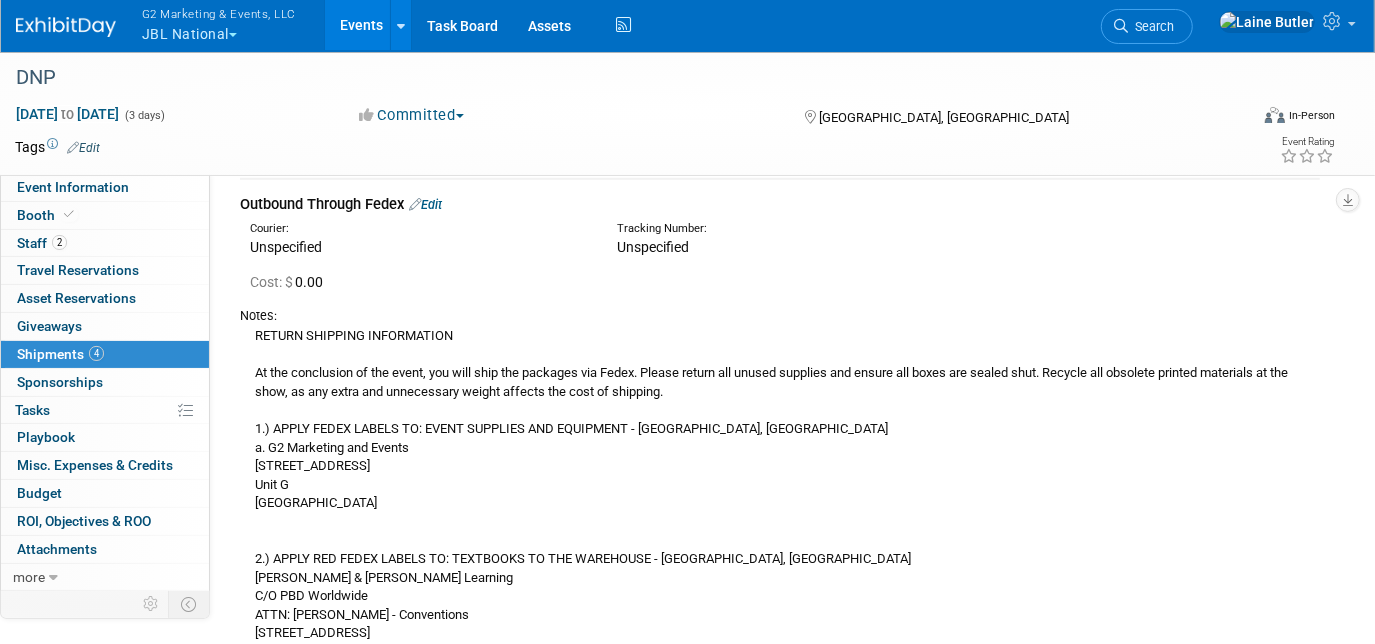 scroll, scrollTop: 911, scrollLeft: 0, axis: vertical 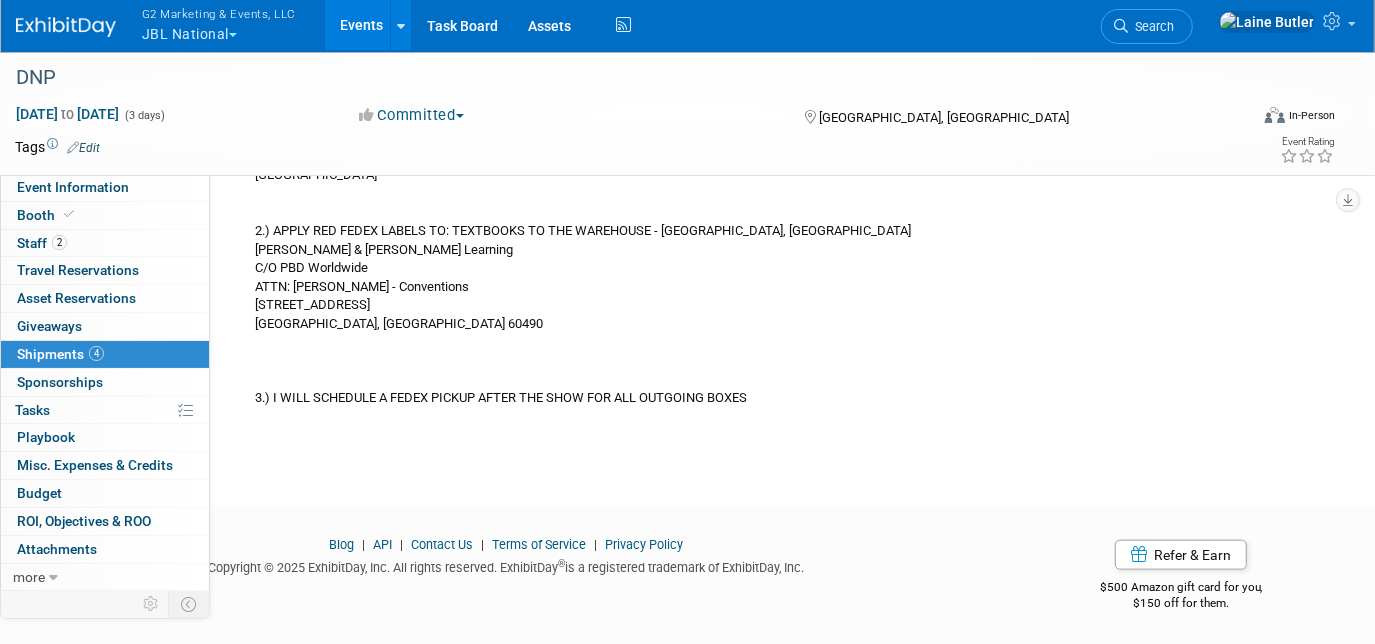 drag, startPoint x: 258, startPoint y: 329, endPoint x: 762, endPoint y: 402, distance: 509.25928 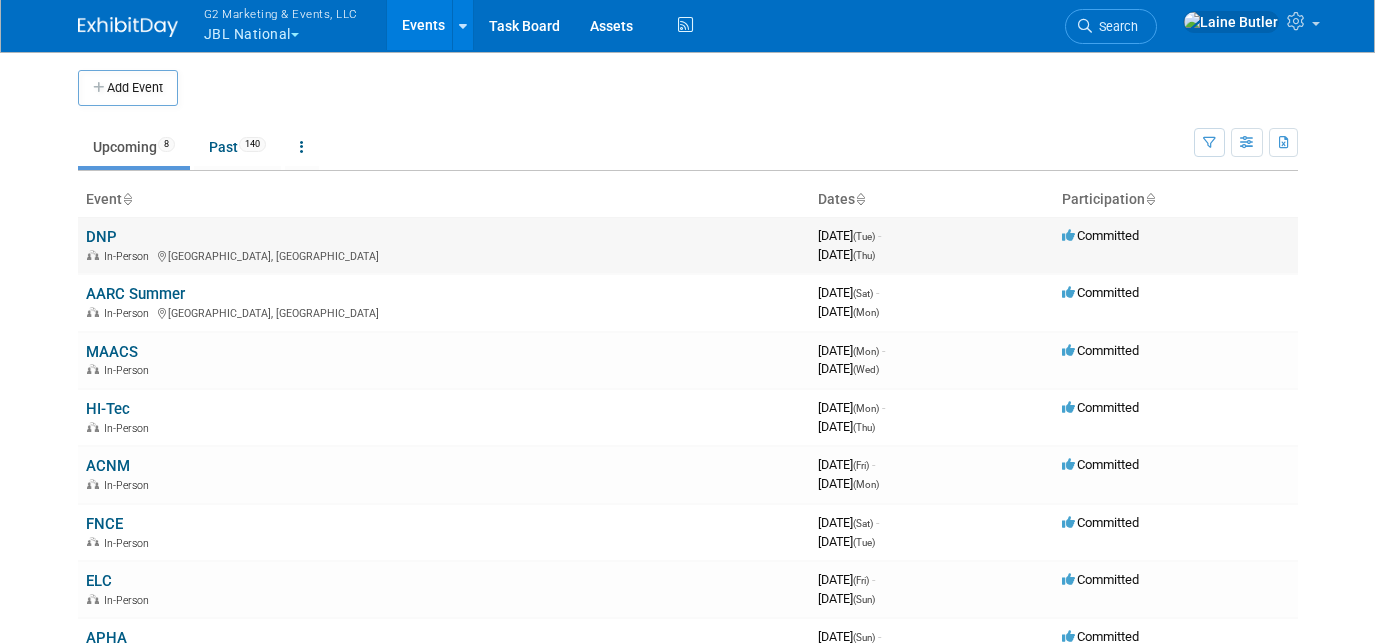 scroll, scrollTop: 0, scrollLeft: 0, axis: both 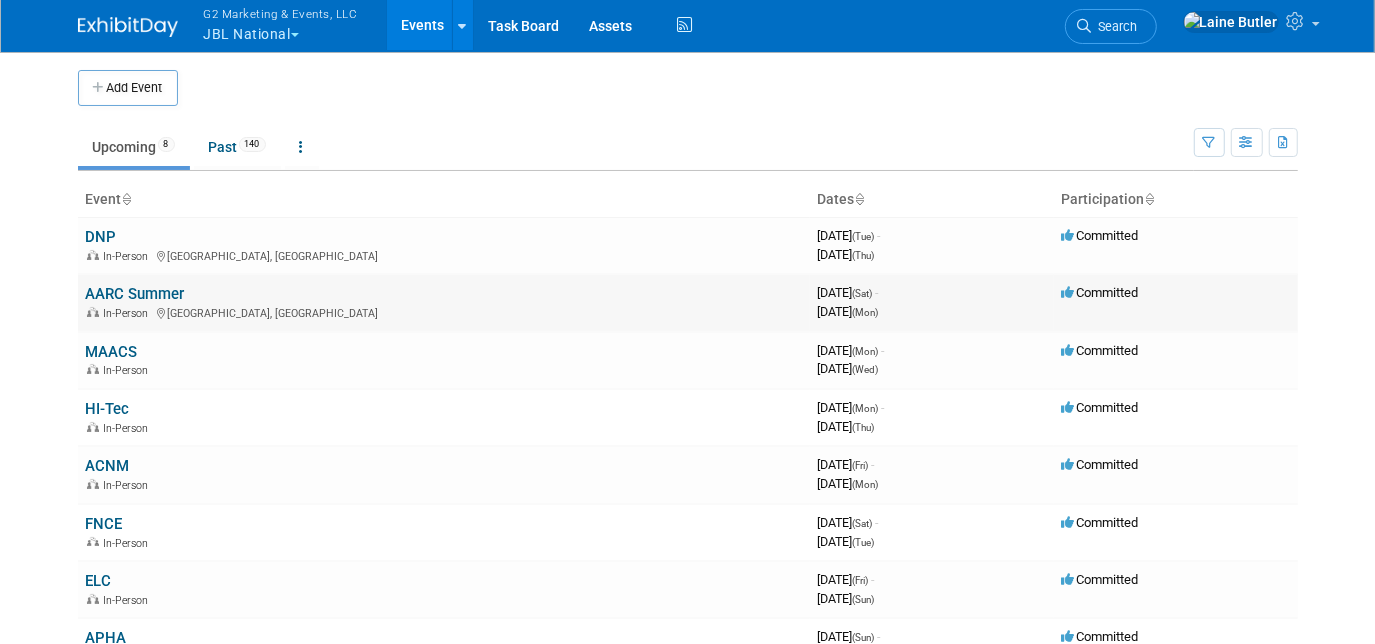 click on "AARC Summer" at bounding box center (135, 294) 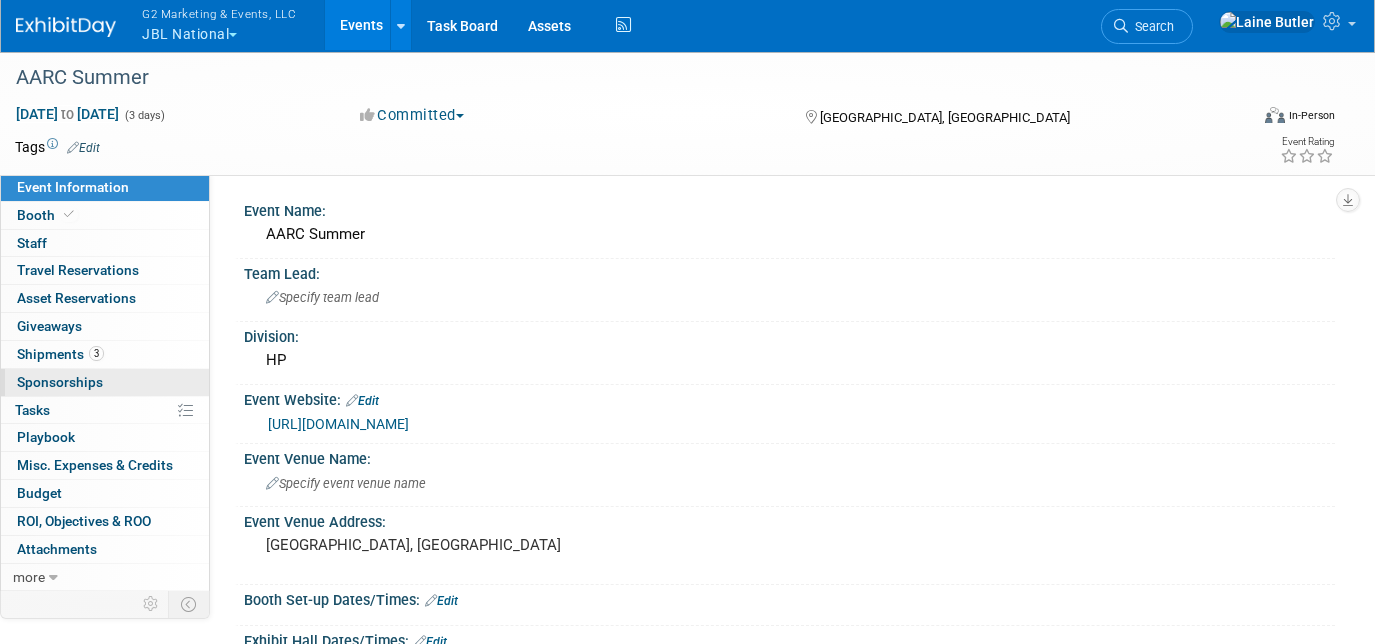 scroll, scrollTop: 0, scrollLeft: 0, axis: both 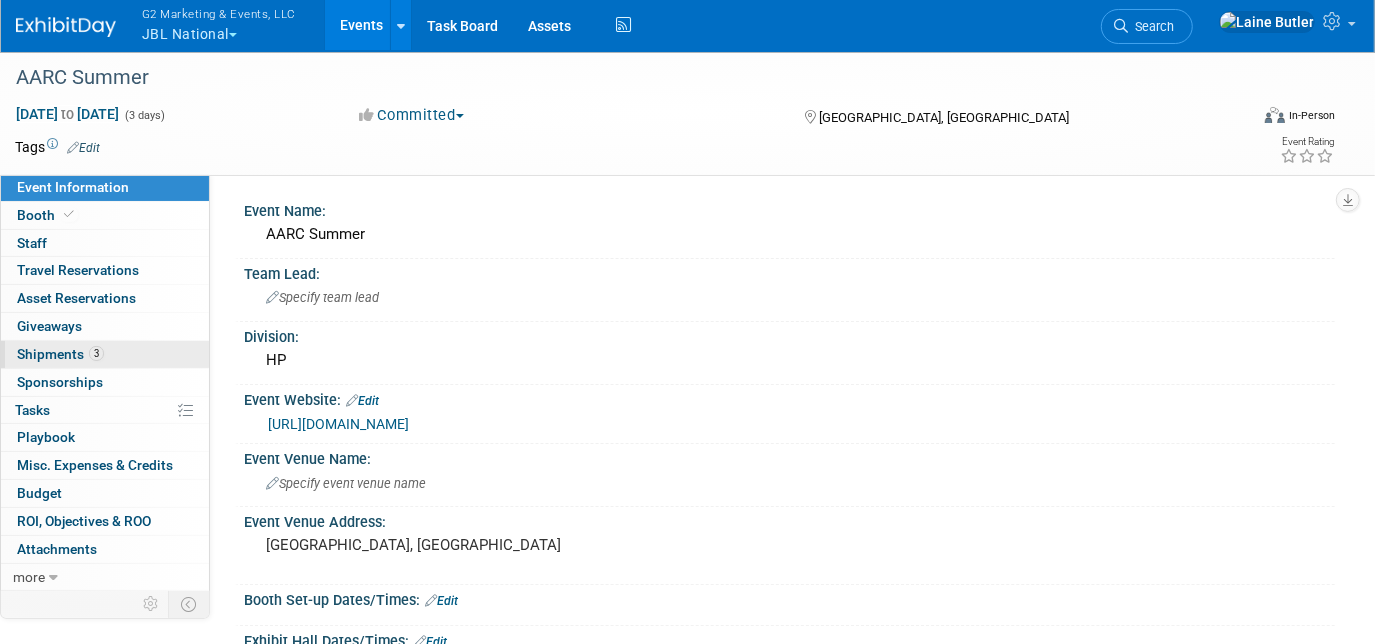 click on "Shipments 3" at bounding box center (60, 354) 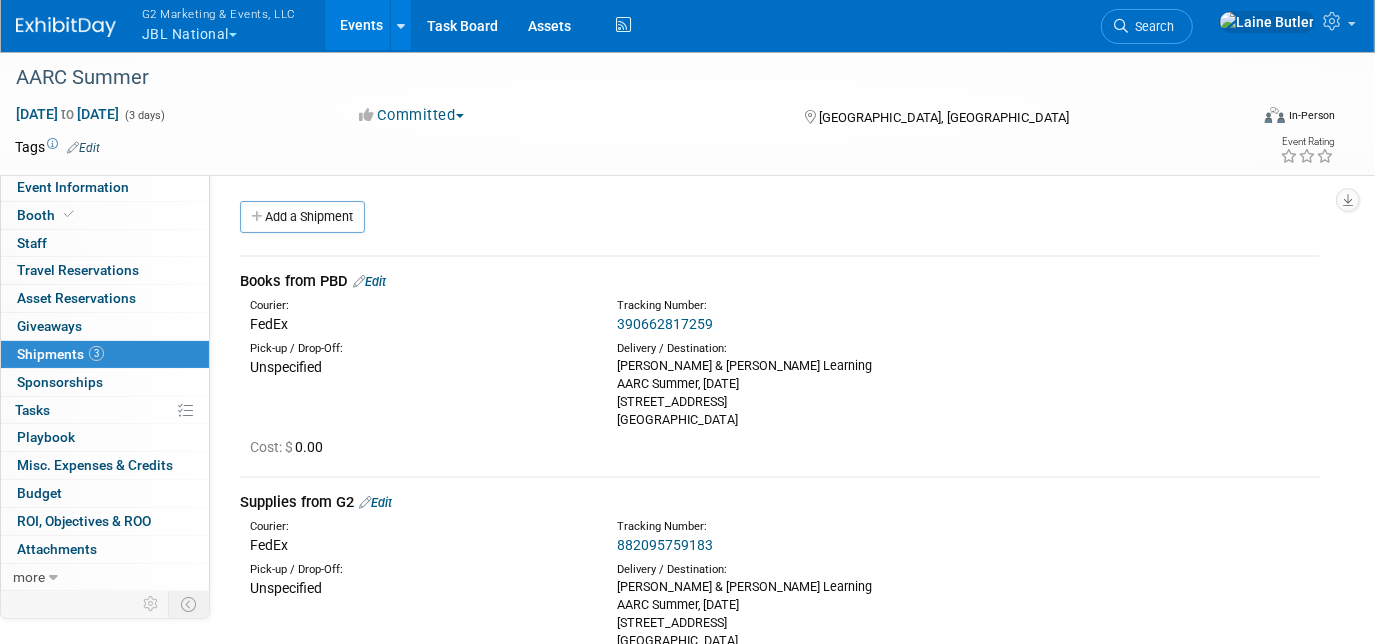 scroll, scrollTop: 402, scrollLeft: 0, axis: vertical 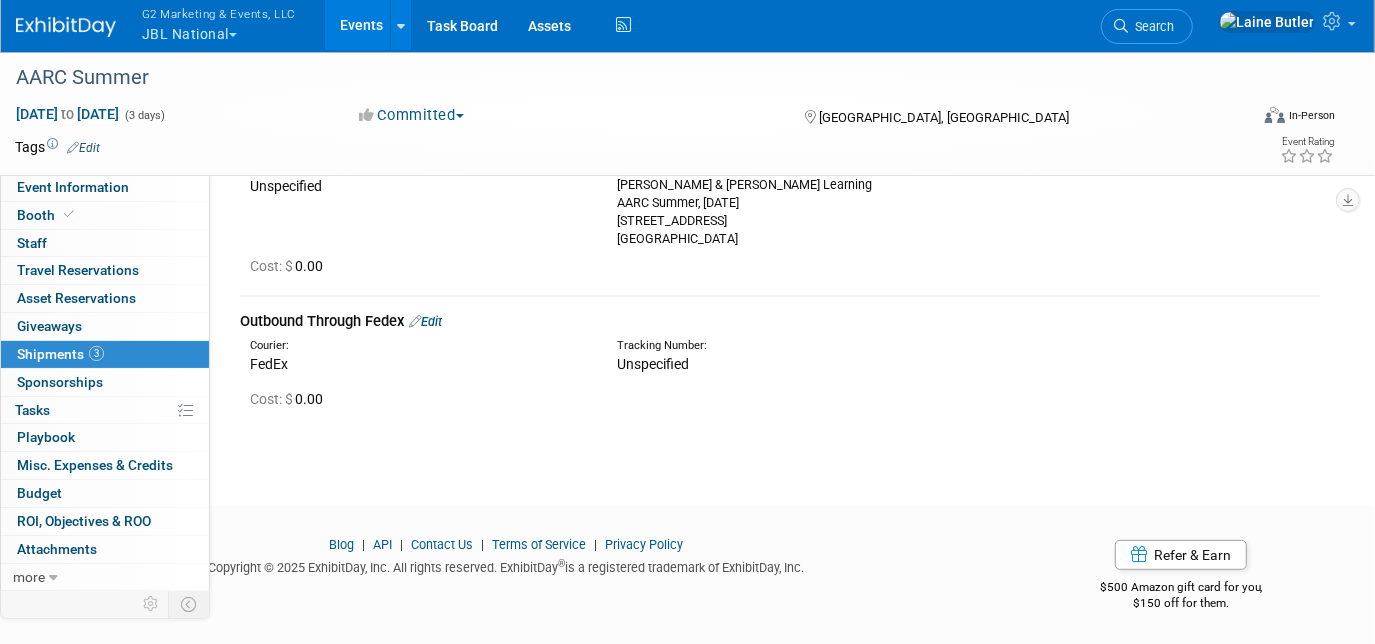 click on "Edit" at bounding box center (425, 321) 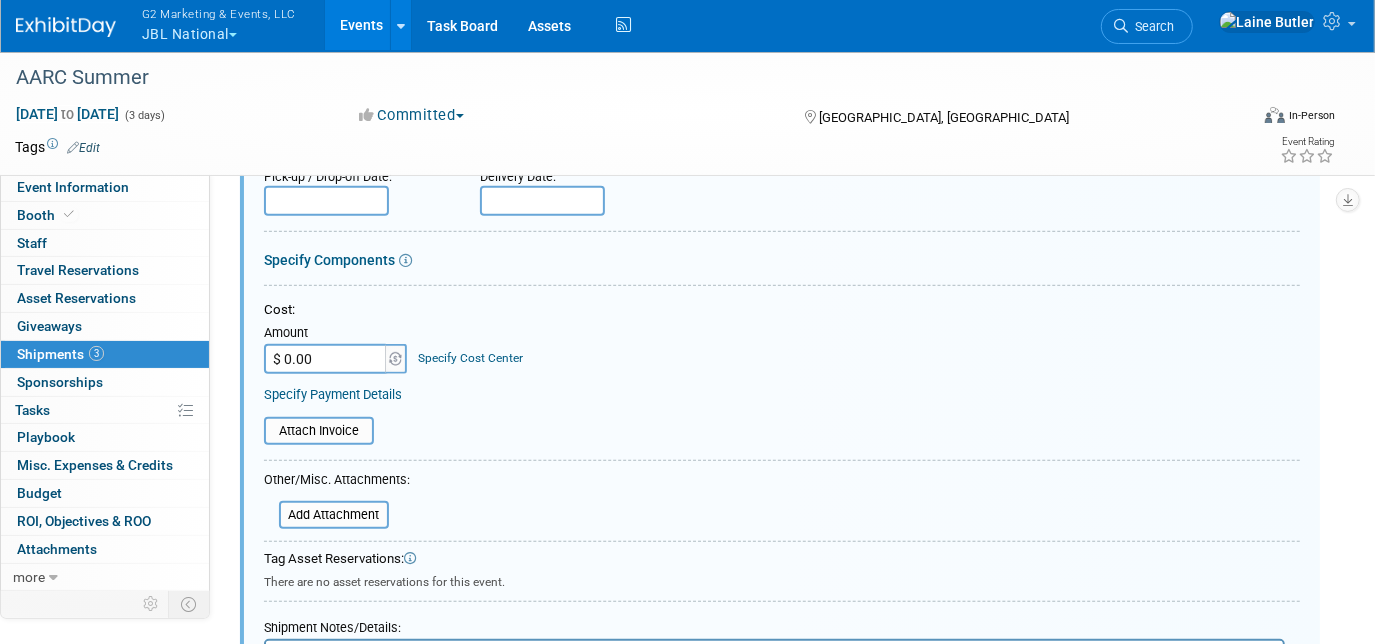 scroll, scrollTop: 1040, scrollLeft: 0, axis: vertical 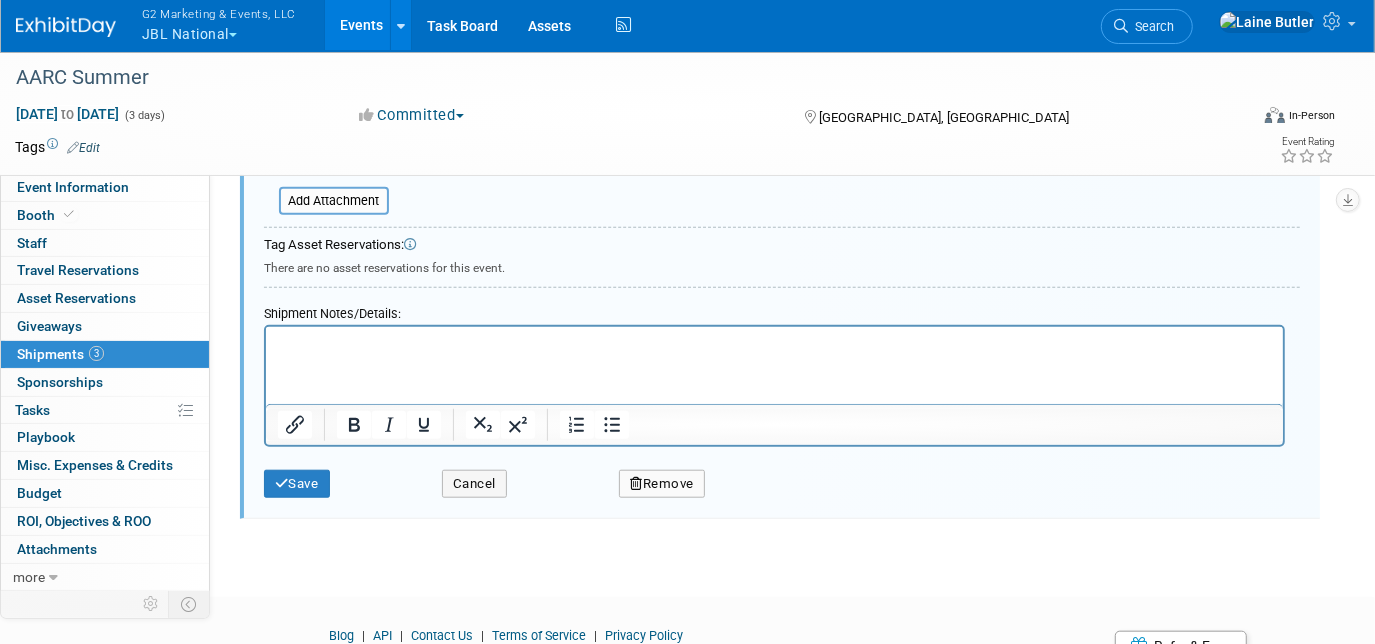 click at bounding box center (774, 345) 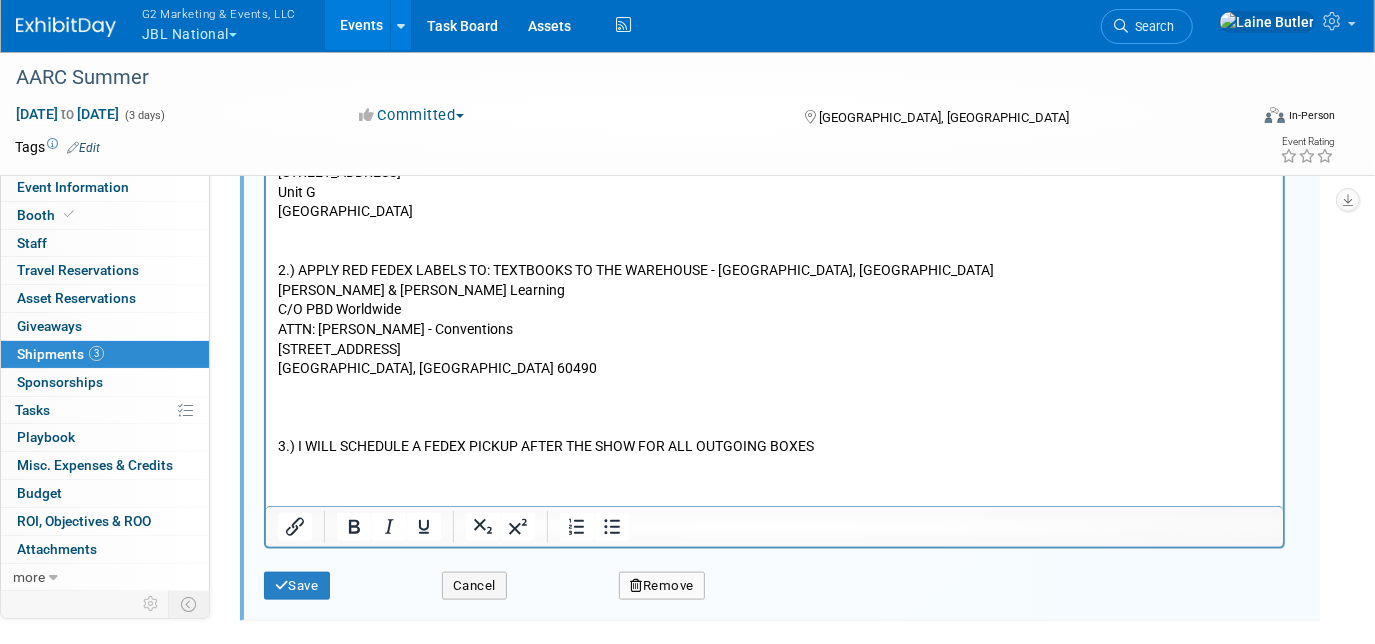 scroll, scrollTop: 1350, scrollLeft: 0, axis: vertical 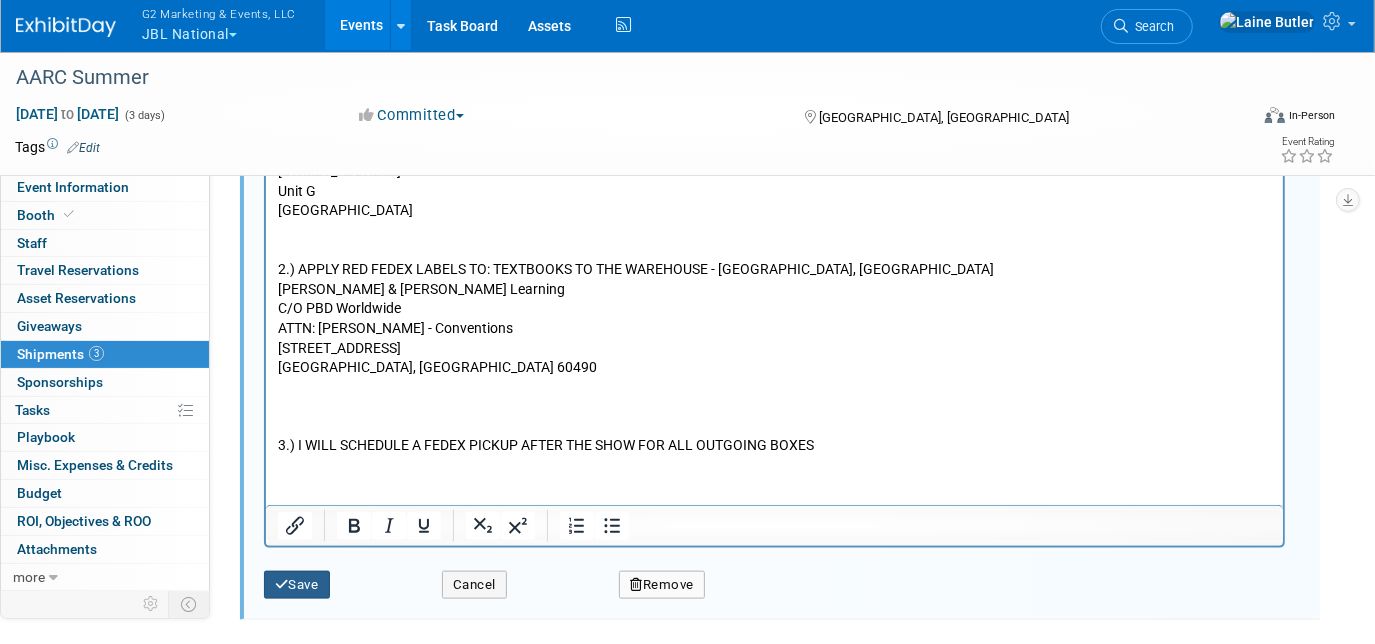 click on "Save" at bounding box center (297, 585) 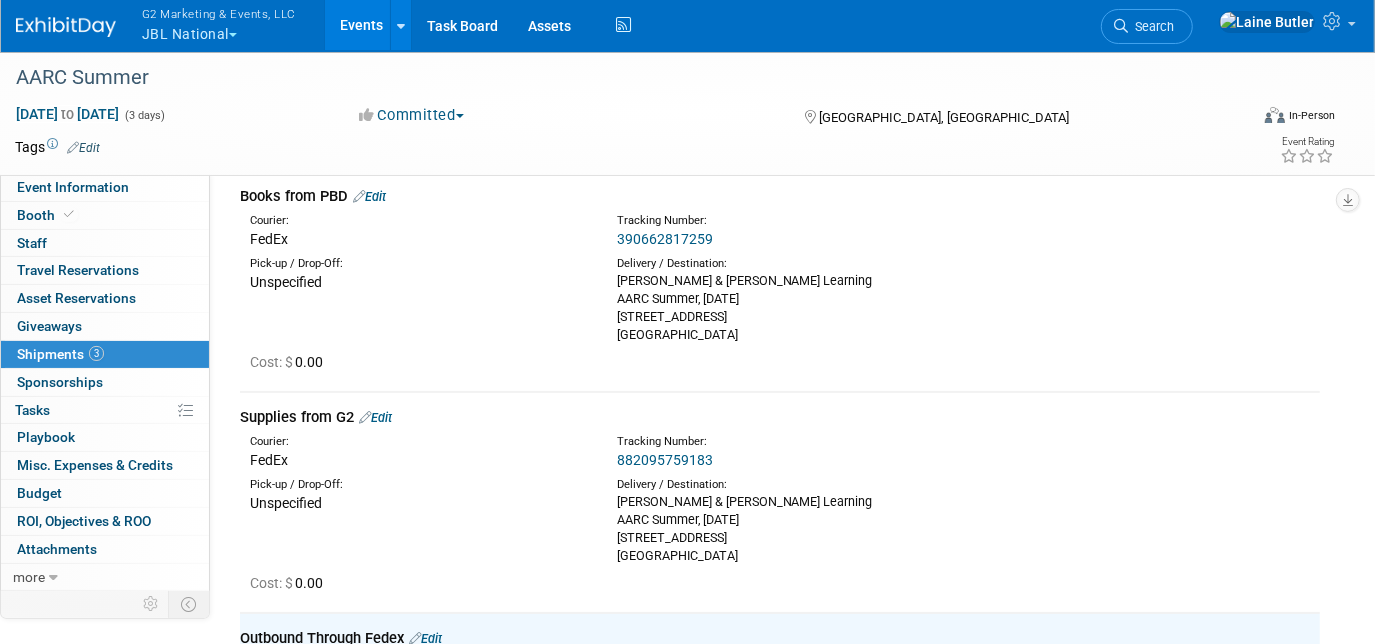 scroll, scrollTop: 0, scrollLeft: 0, axis: both 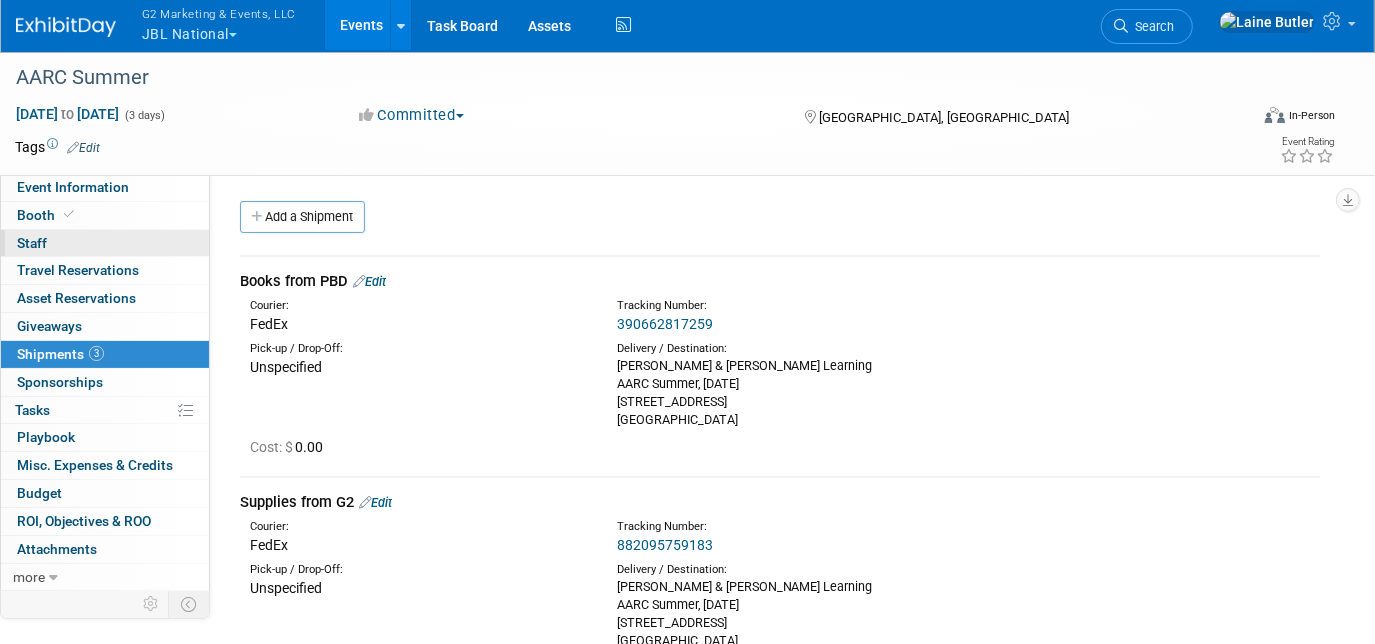 click on "0
Staff 0" at bounding box center [105, 243] 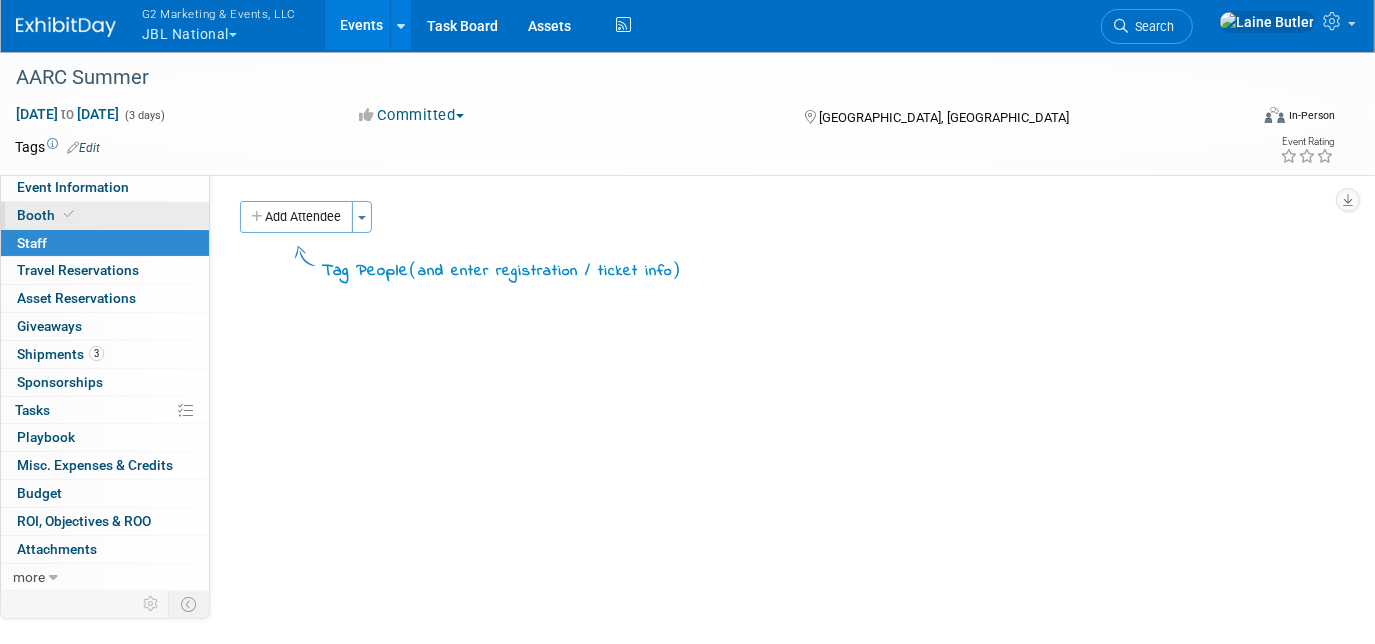 click on "Booth" at bounding box center (105, 215) 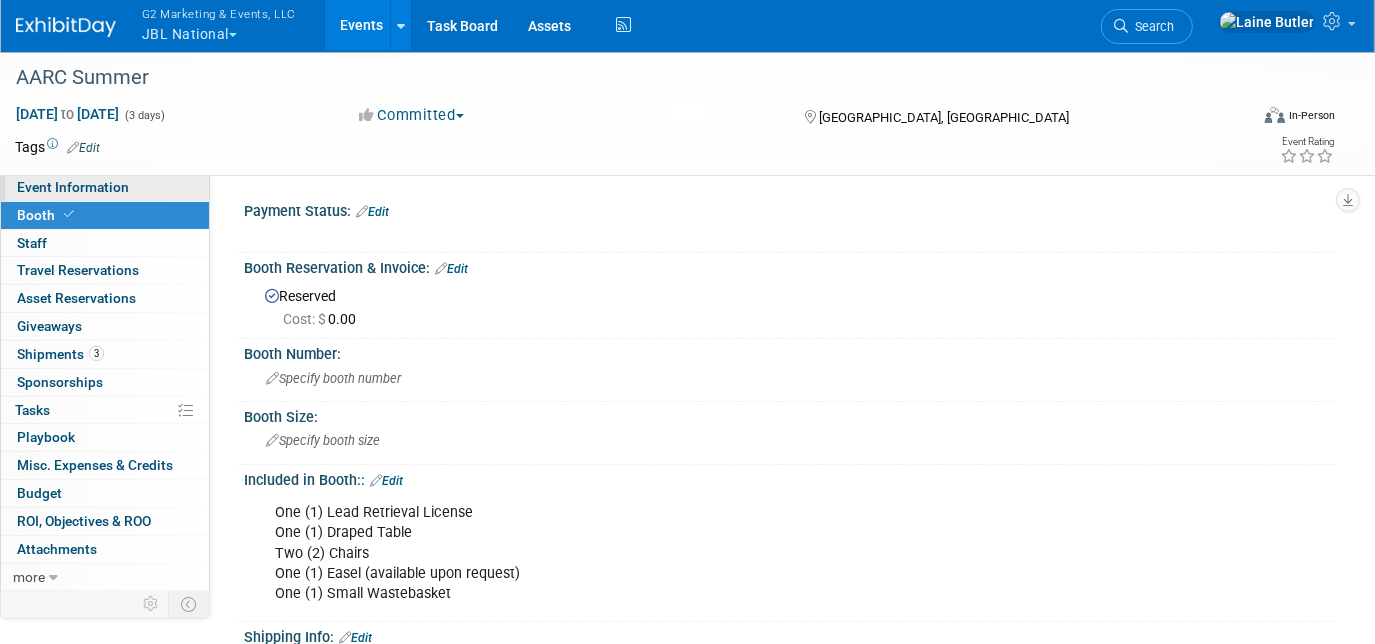 click on "Event Information" at bounding box center [105, 187] 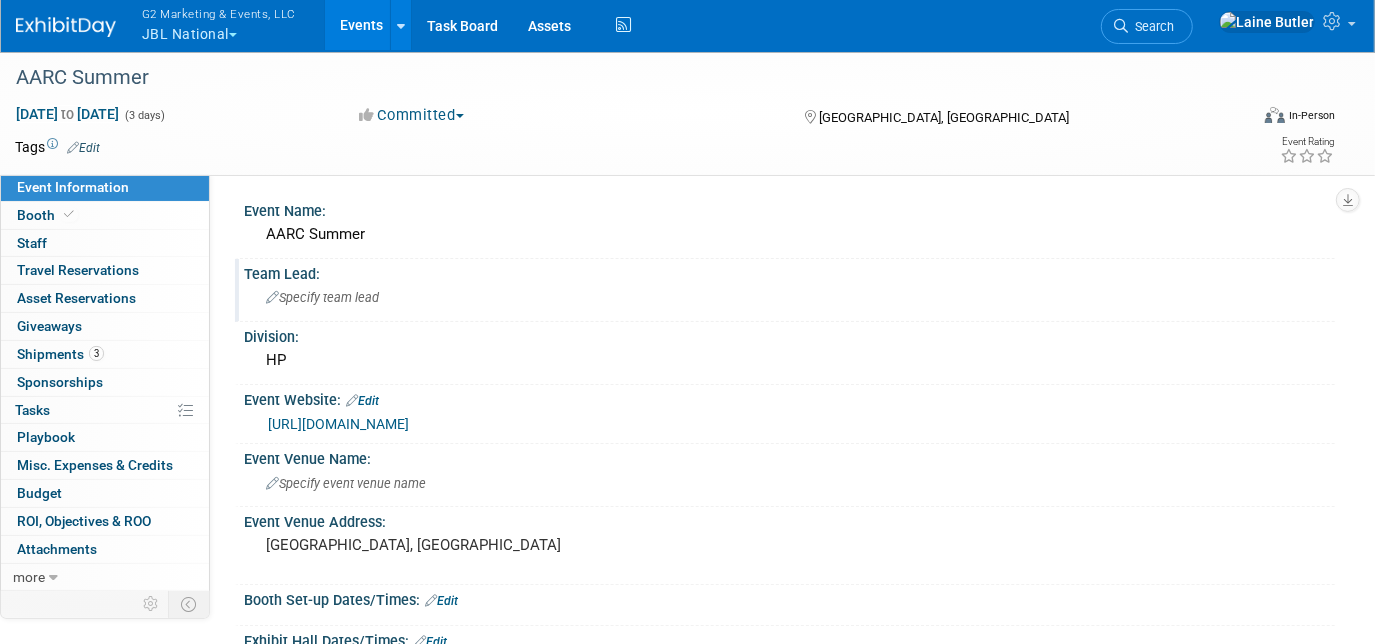 click on "Specify team lead" at bounding box center [322, 297] 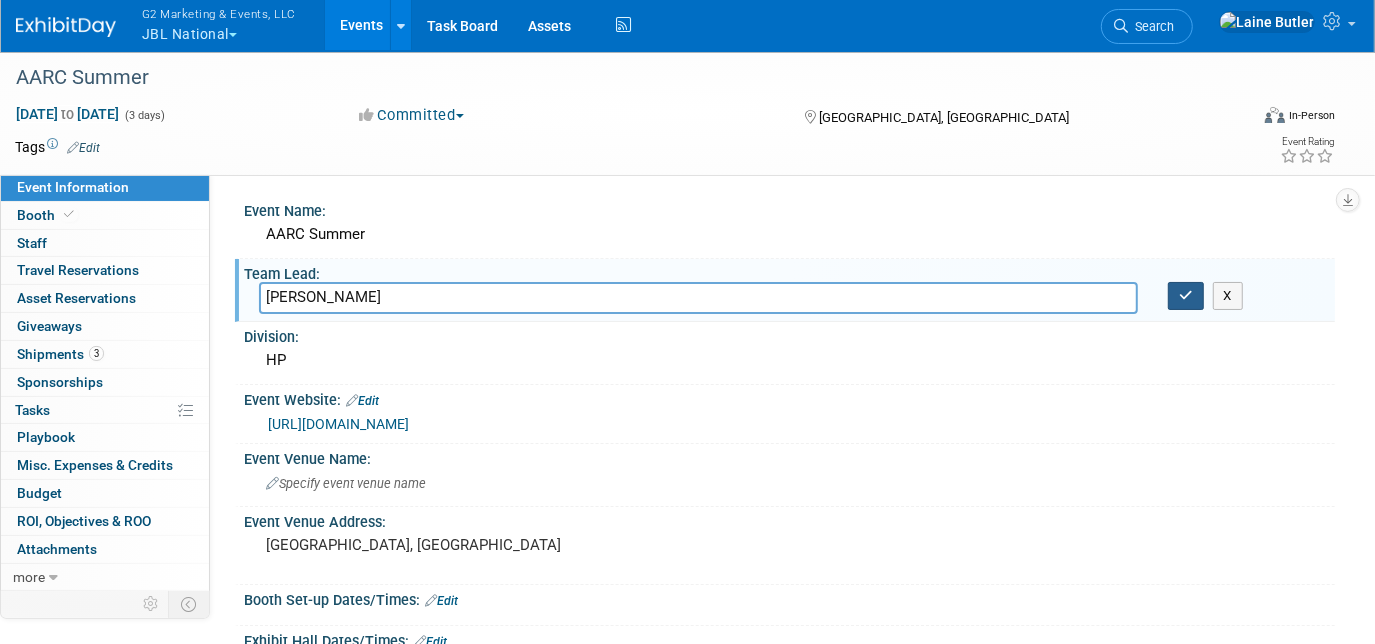 type on "Liz Ward" 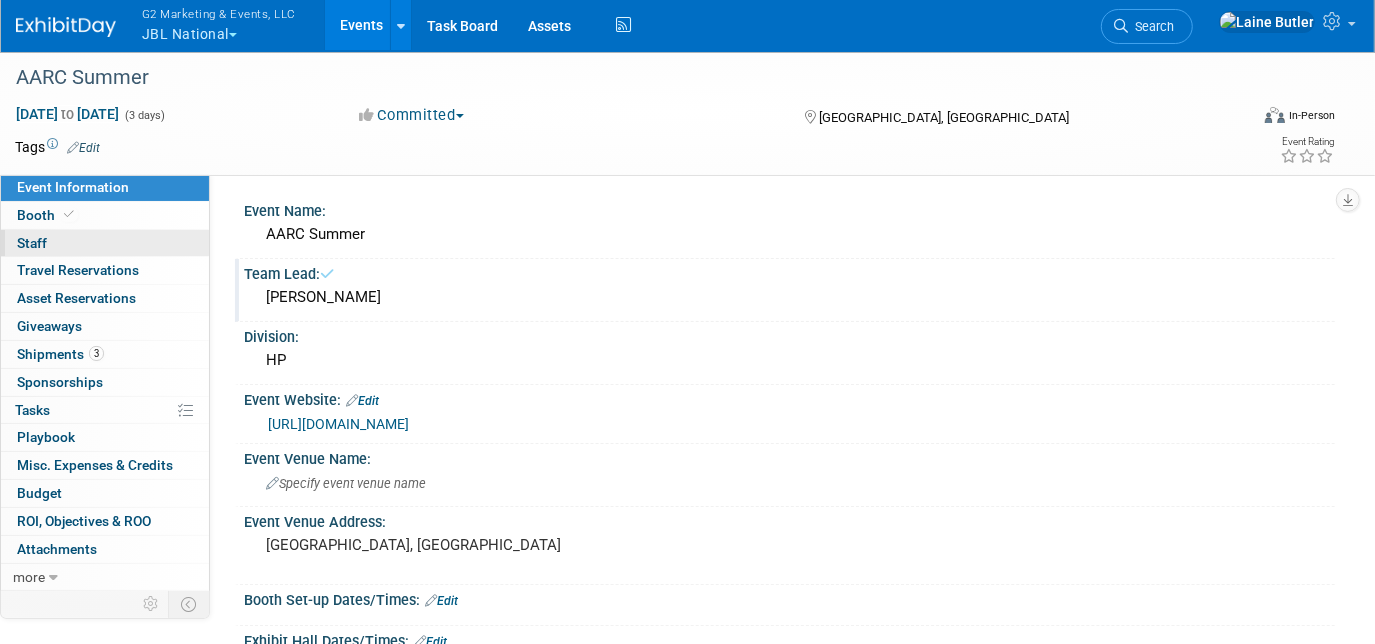 click on "0
Staff 0" at bounding box center [105, 243] 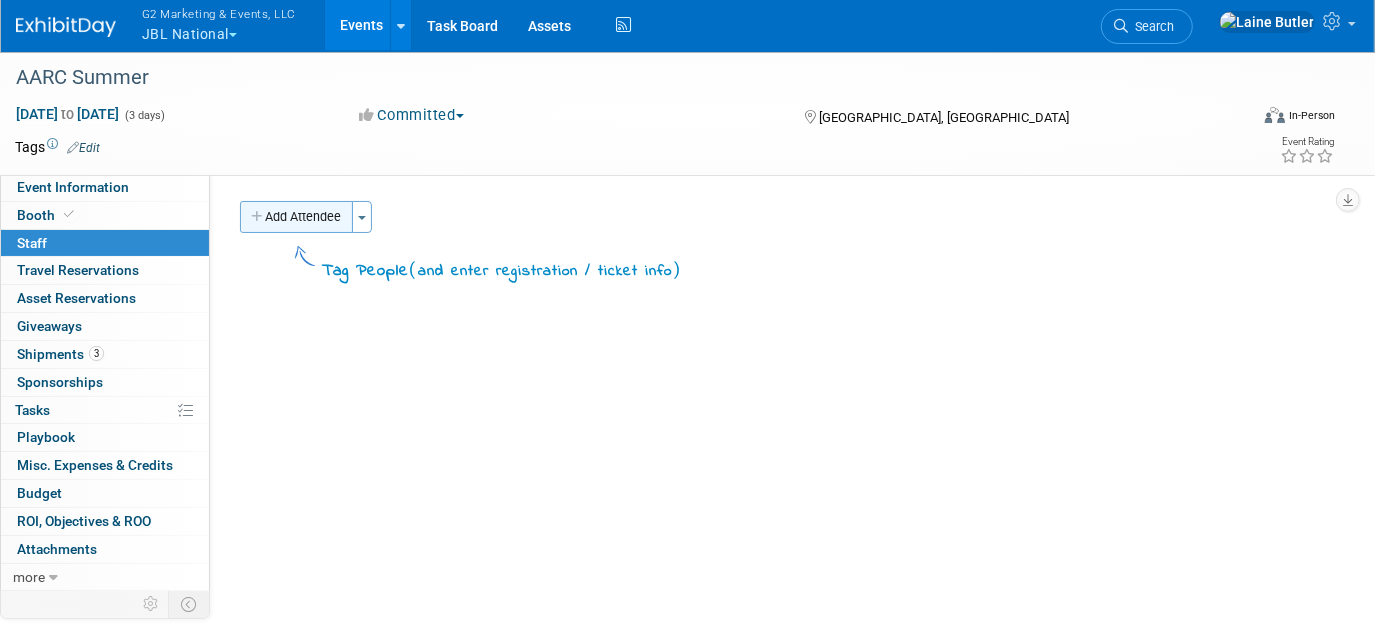 click on "Add Attendee" at bounding box center (296, 217) 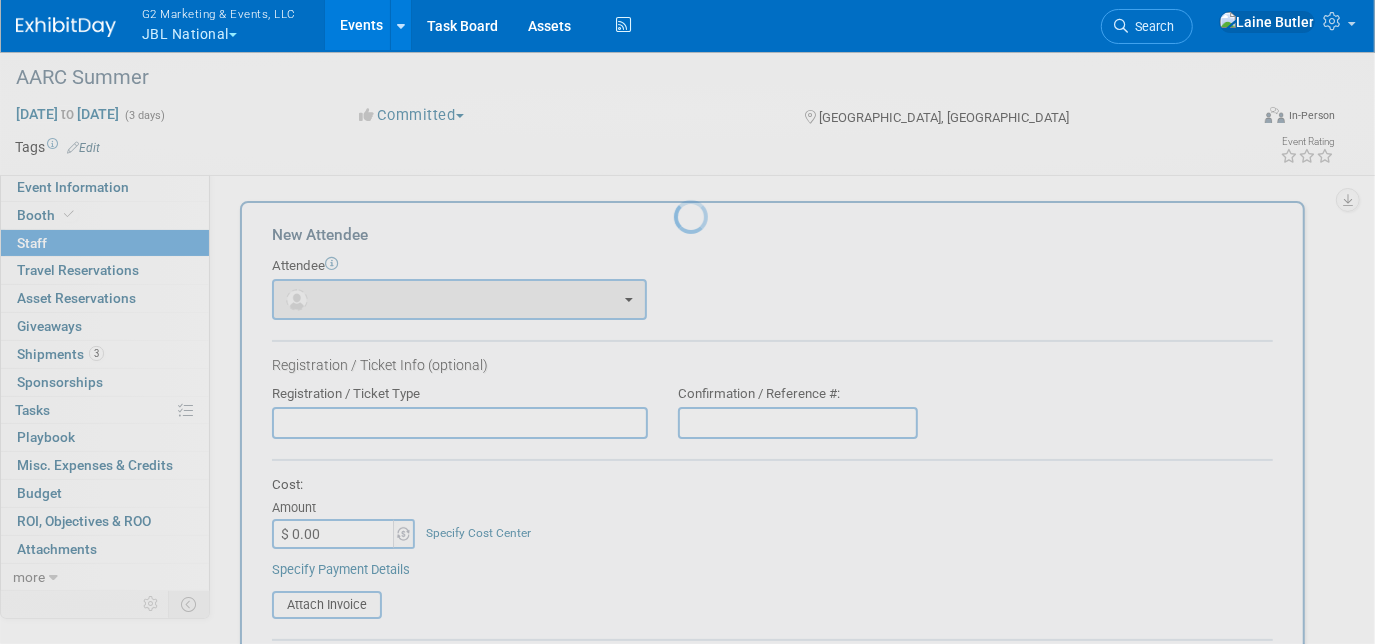 scroll, scrollTop: 0, scrollLeft: 0, axis: both 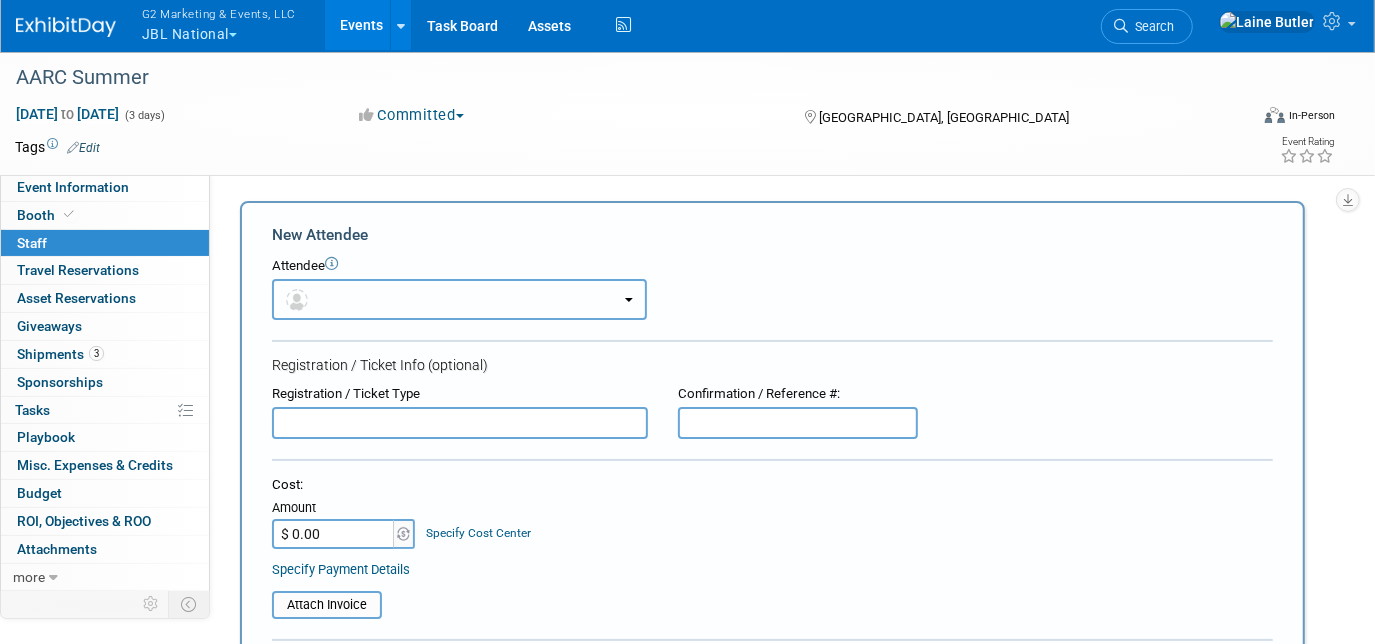 click at bounding box center [459, 299] 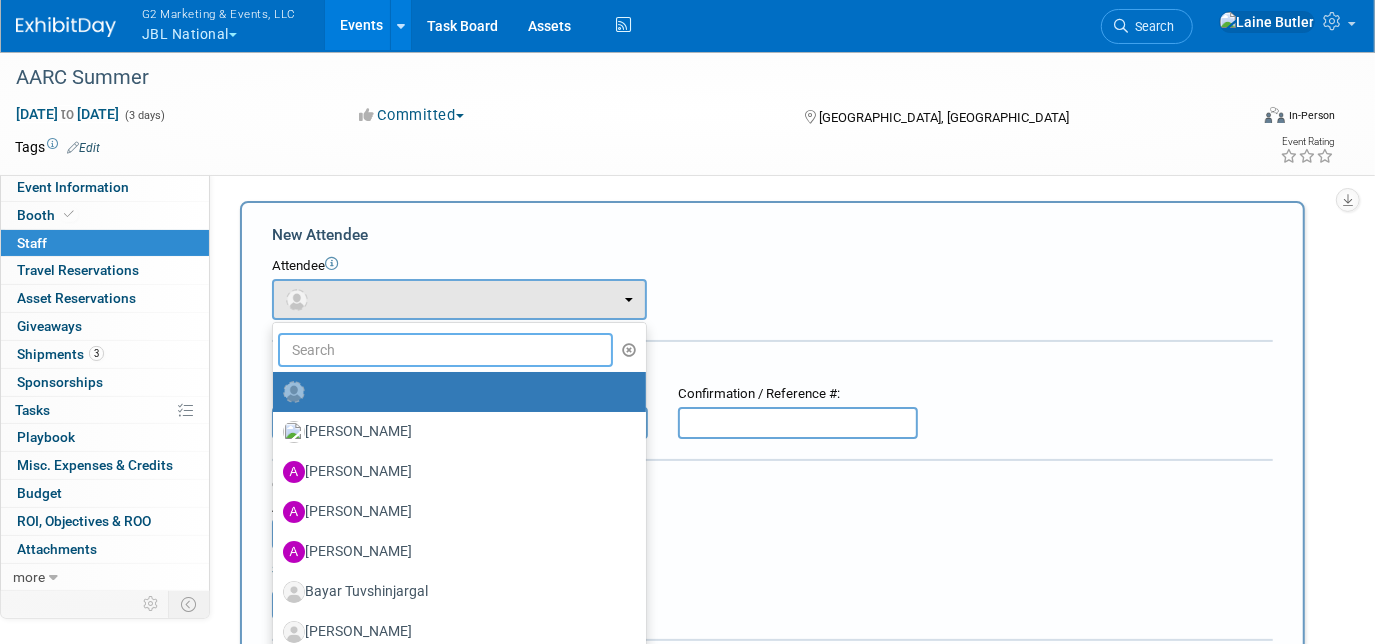 click at bounding box center (445, 350) 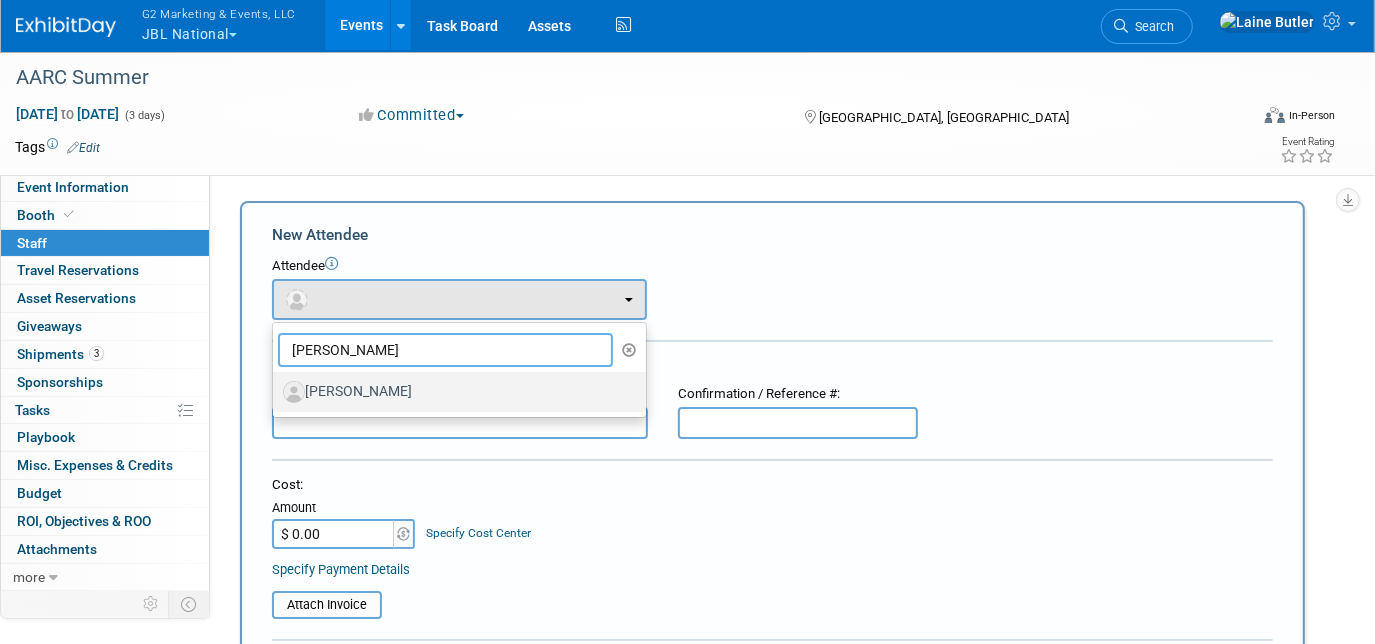 type on "jami" 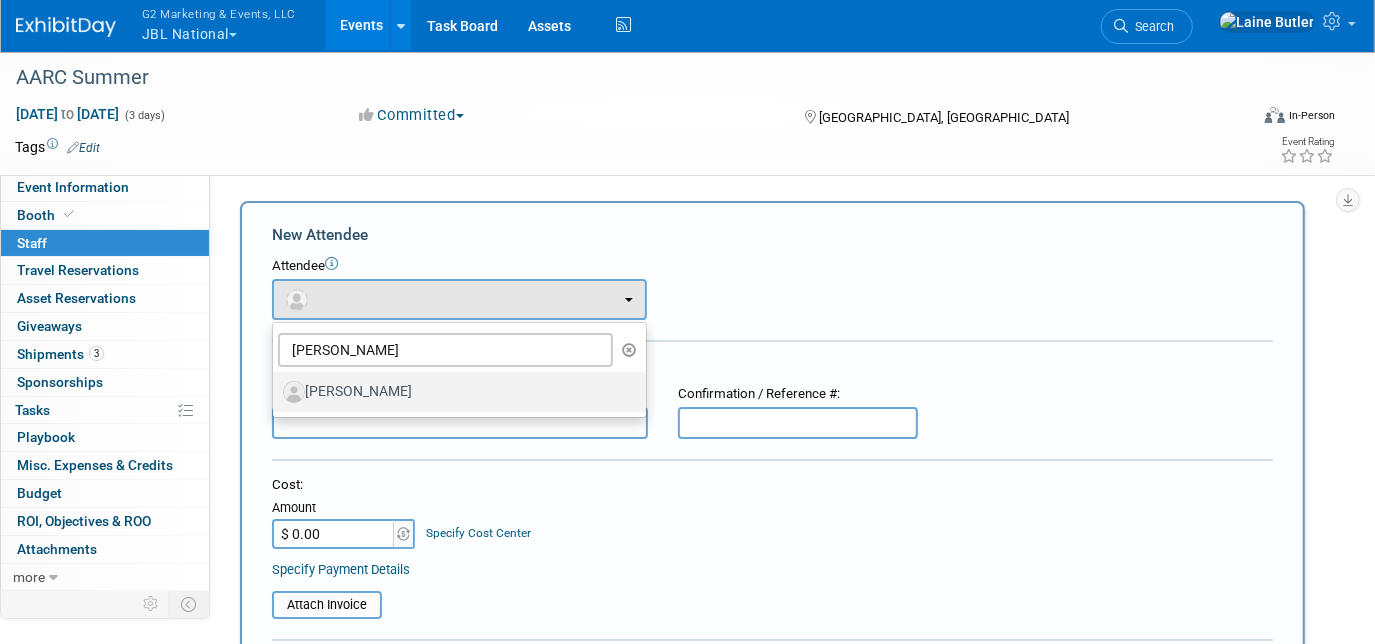 click on "Jamie McCue" at bounding box center [454, 392] 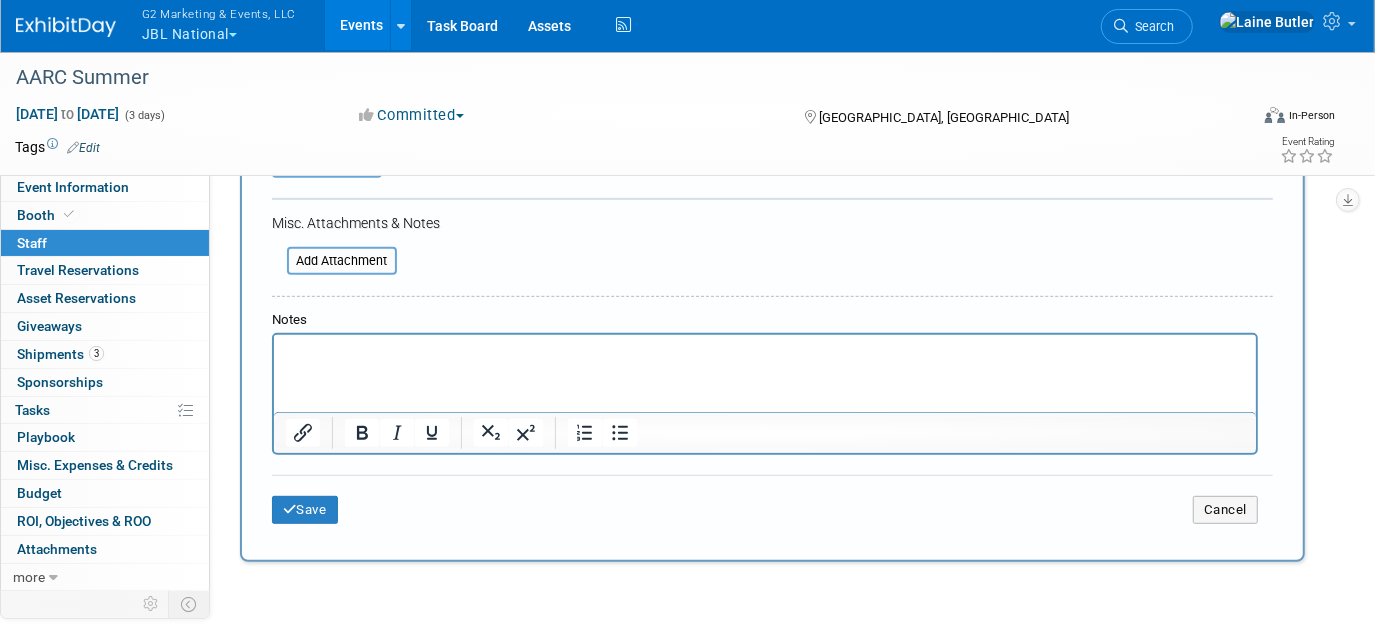 click on "Save
Cancel" at bounding box center (772, 507) 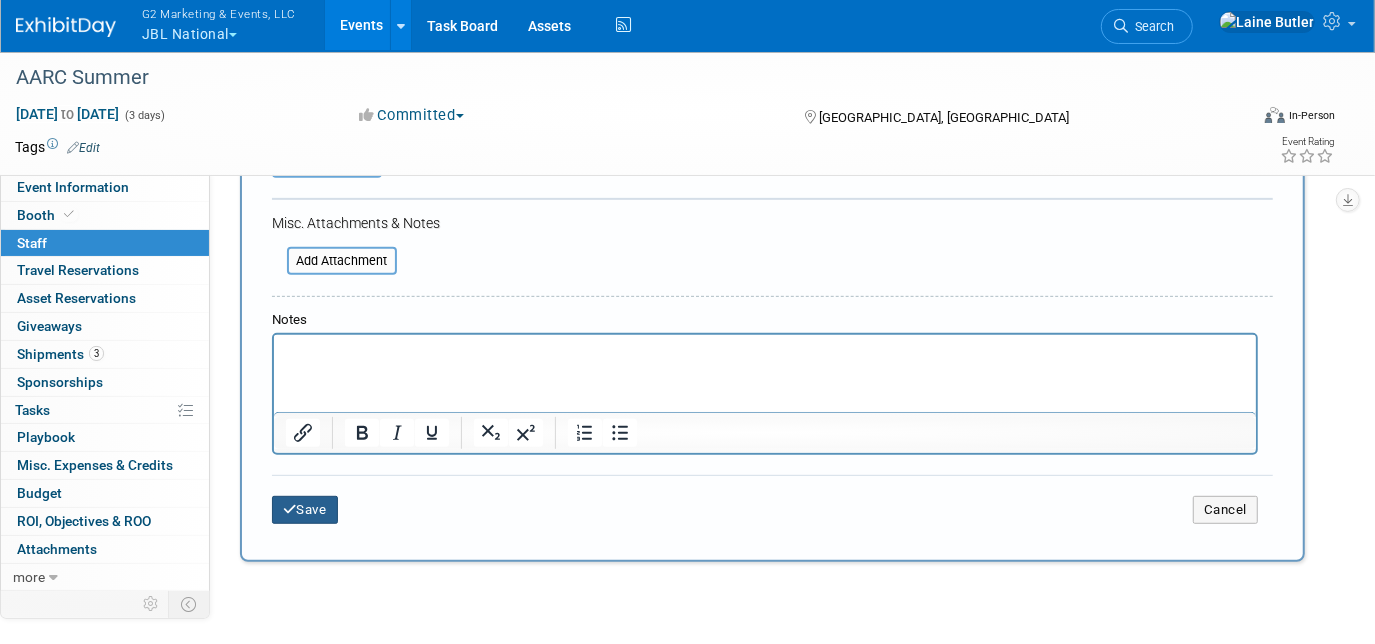 click on "Save" at bounding box center (305, 510) 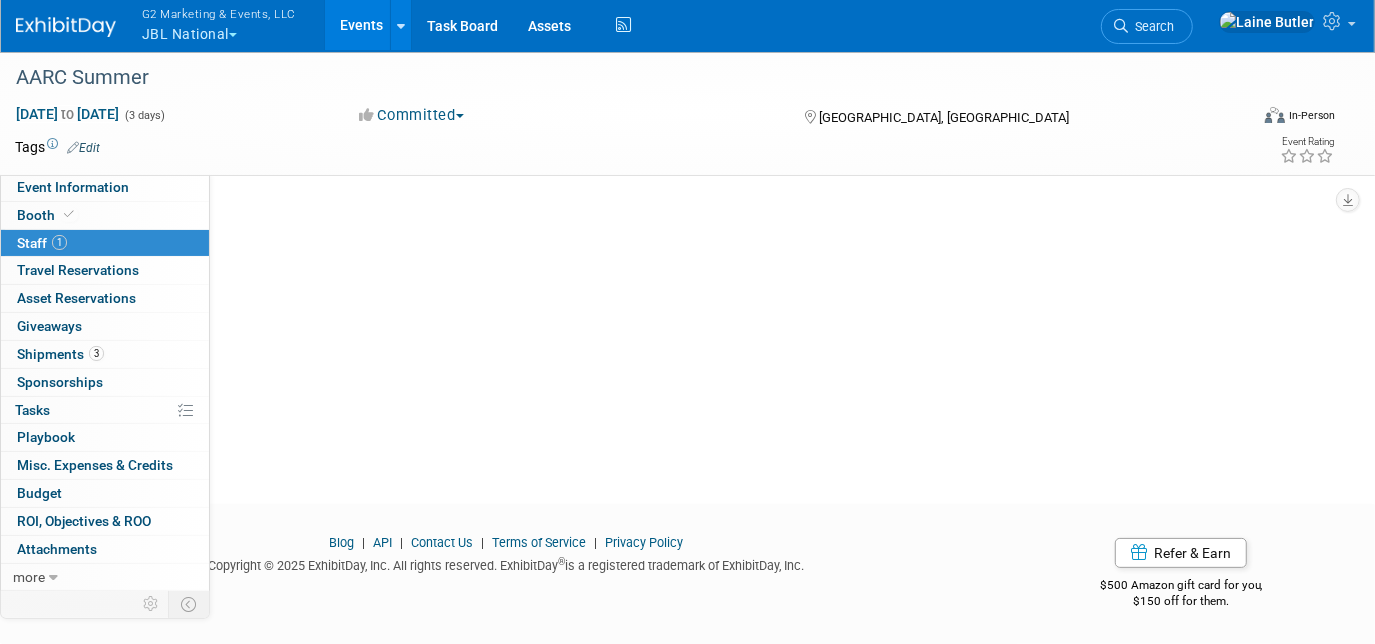 scroll, scrollTop: 0, scrollLeft: 0, axis: both 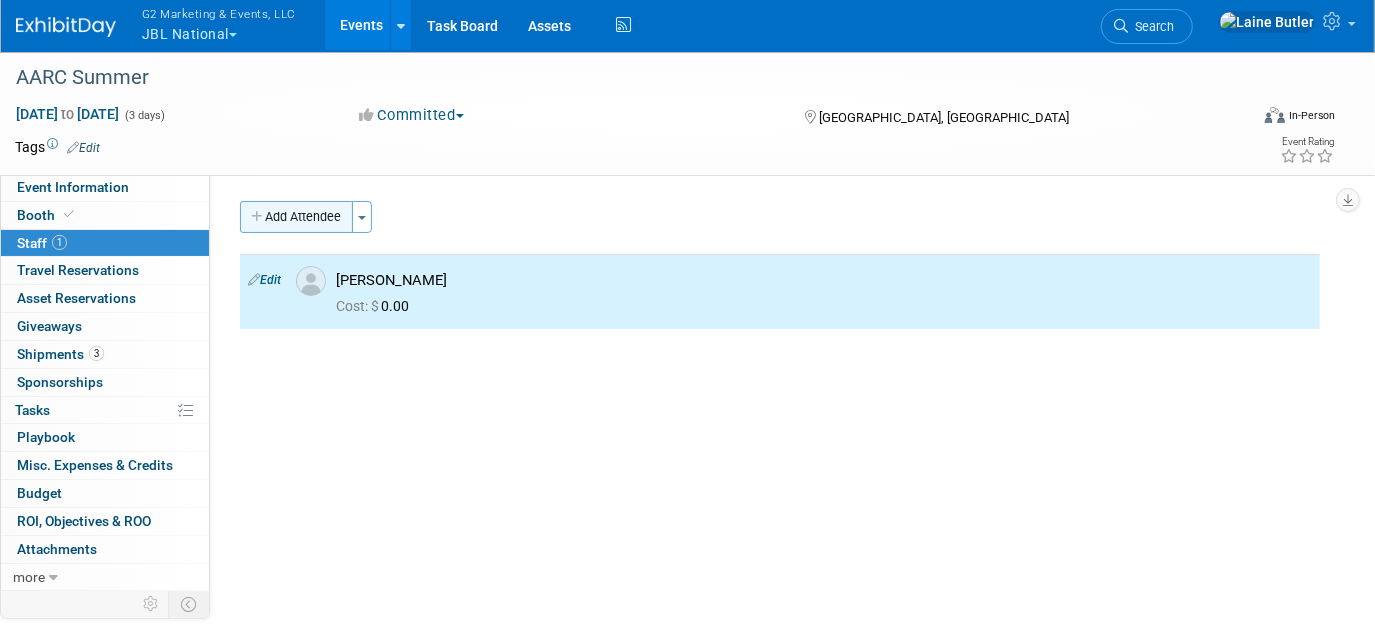 click on "Add Attendee" at bounding box center (296, 217) 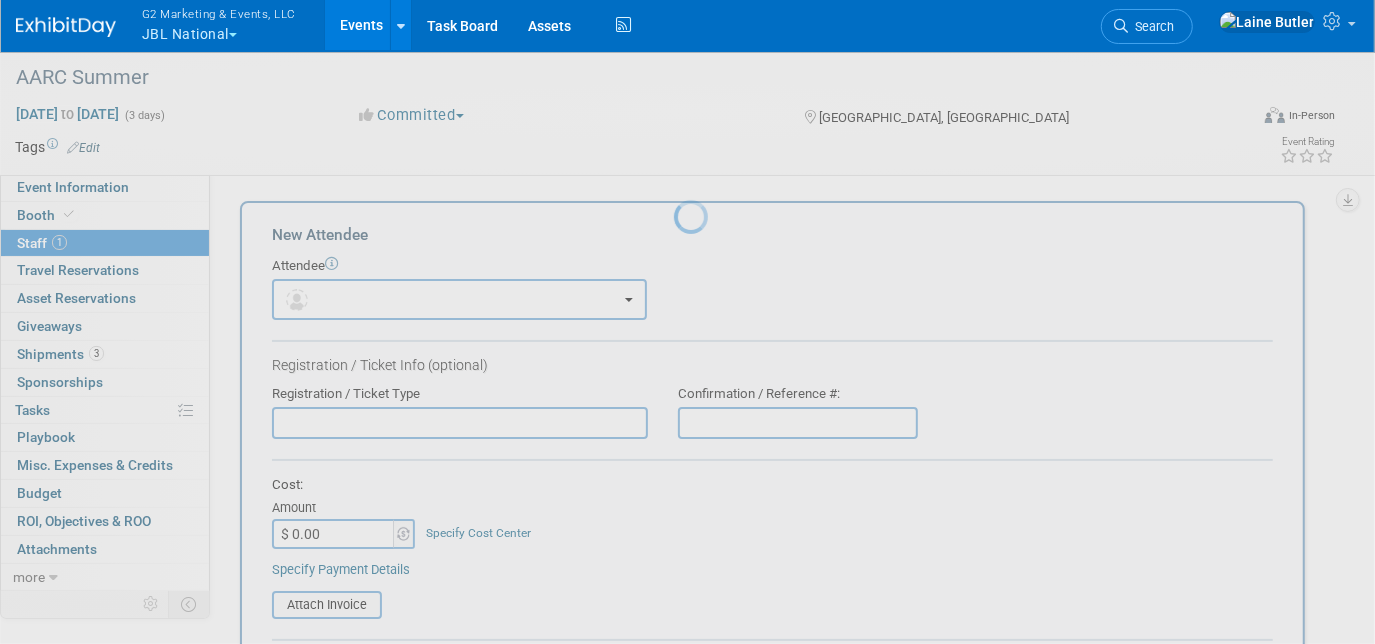 scroll, scrollTop: 0, scrollLeft: 0, axis: both 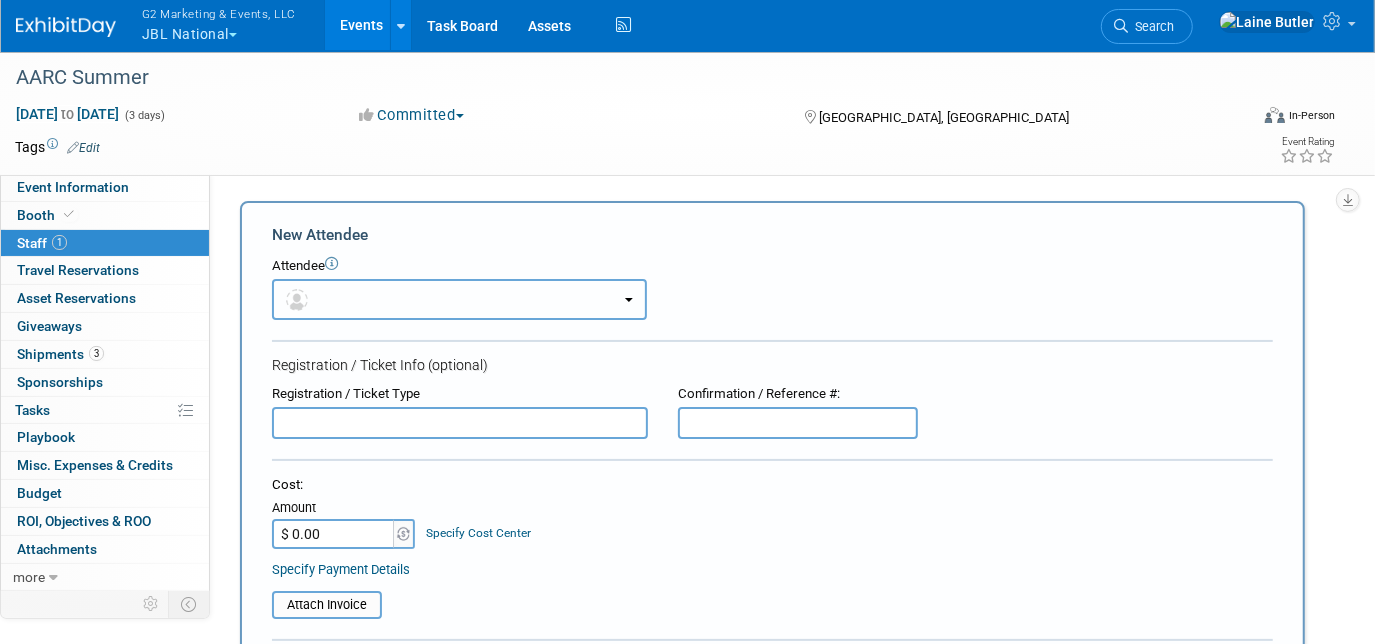 click at bounding box center [459, 299] 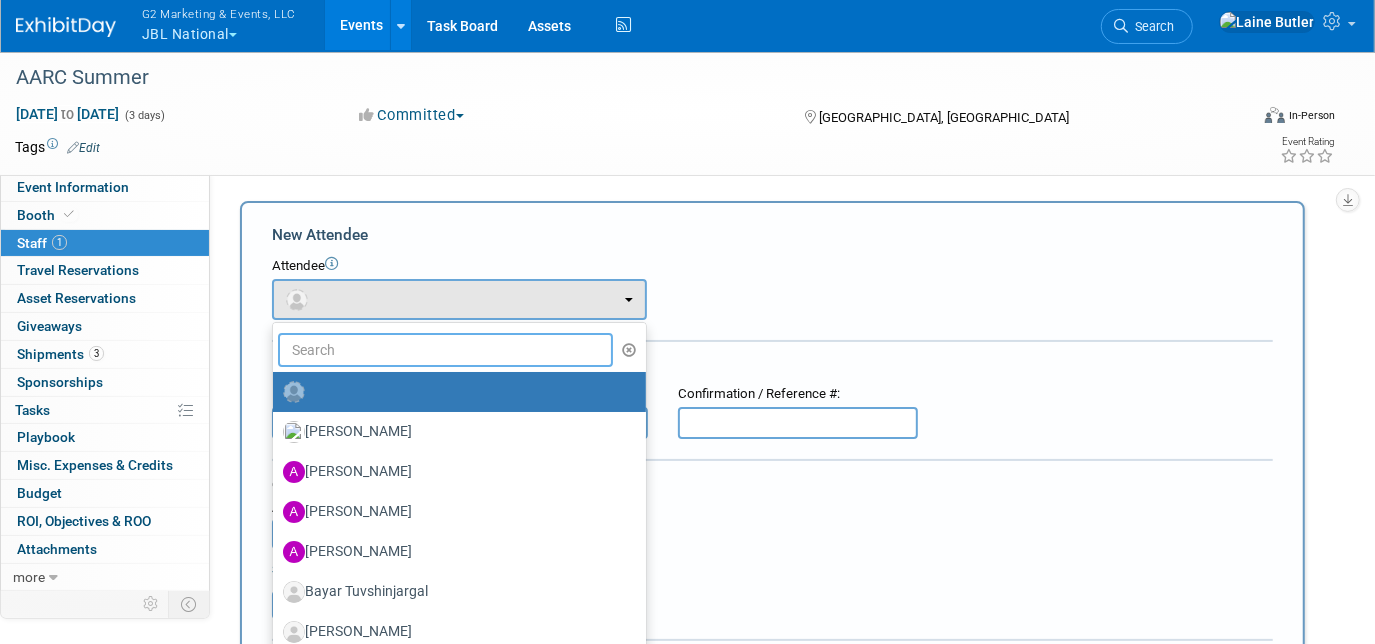 click at bounding box center [445, 350] 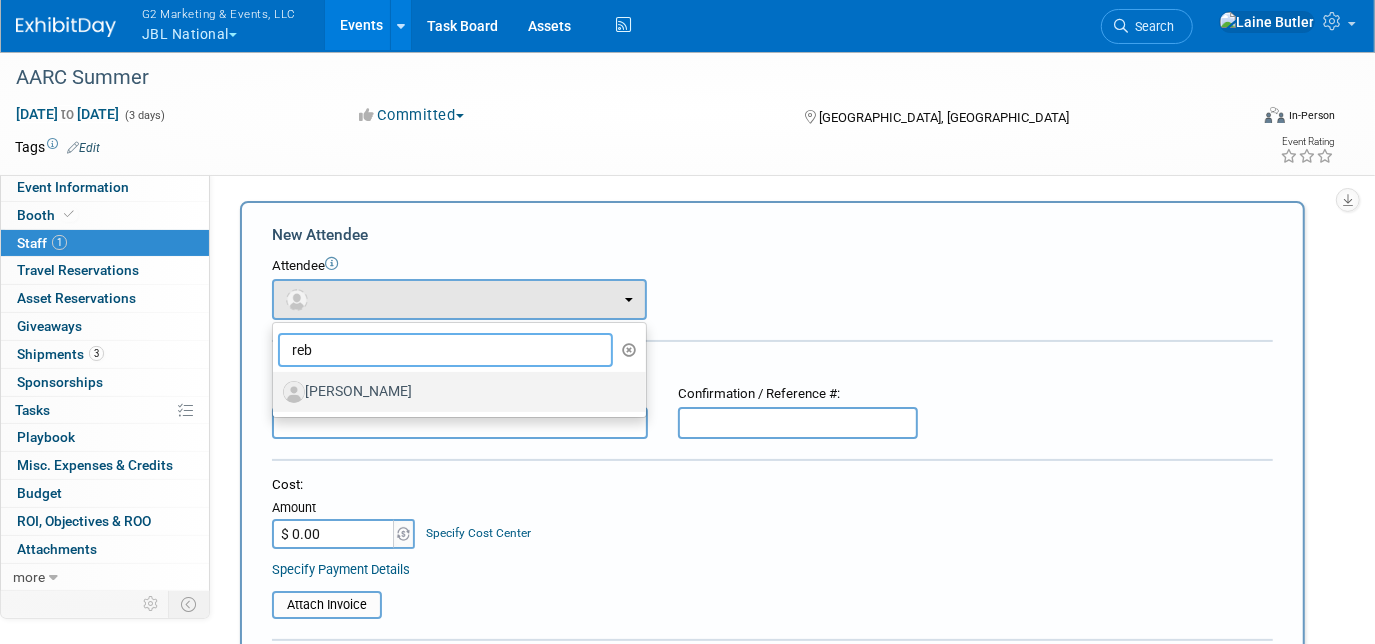 type on "reb" 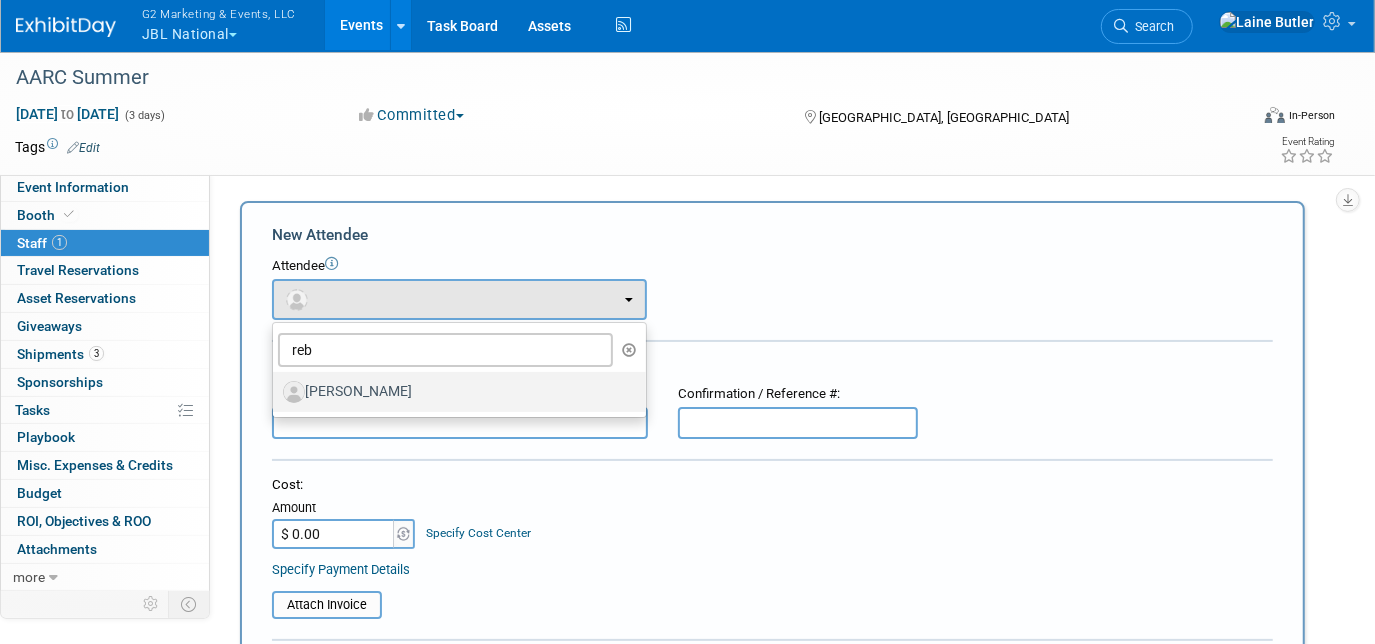 click on "Rebecca Cleary" at bounding box center [454, 392] 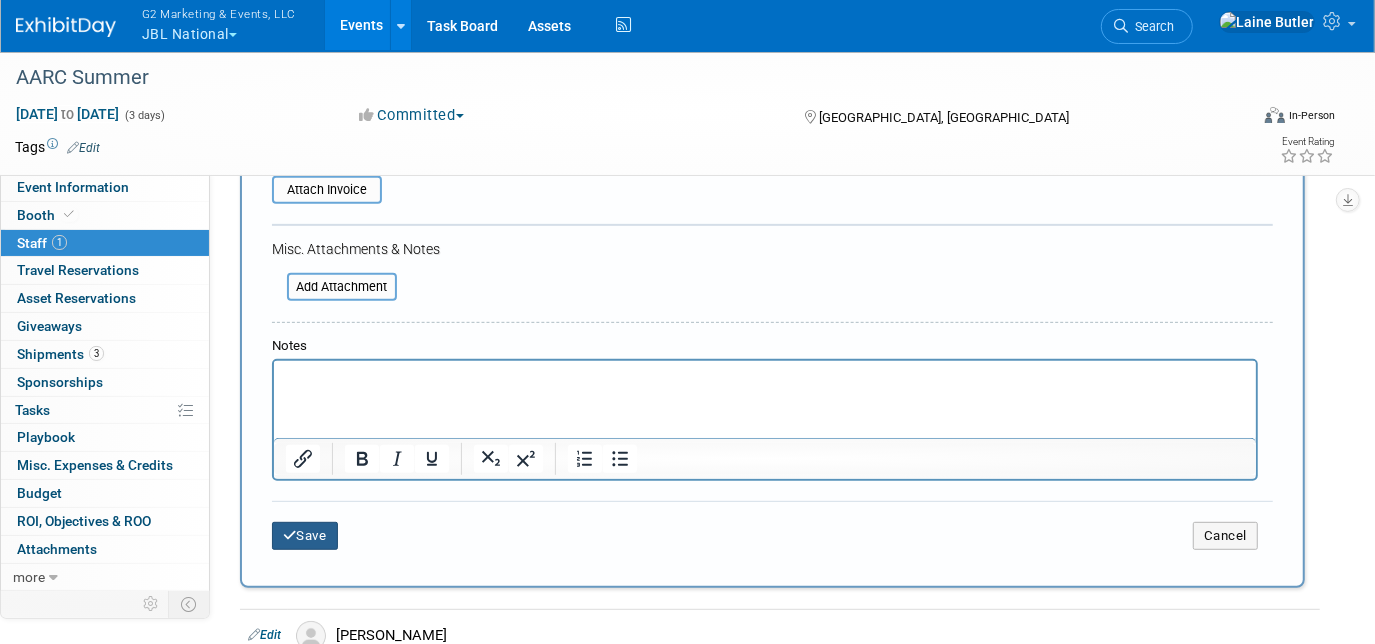 click on "Save" at bounding box center (305, 536) 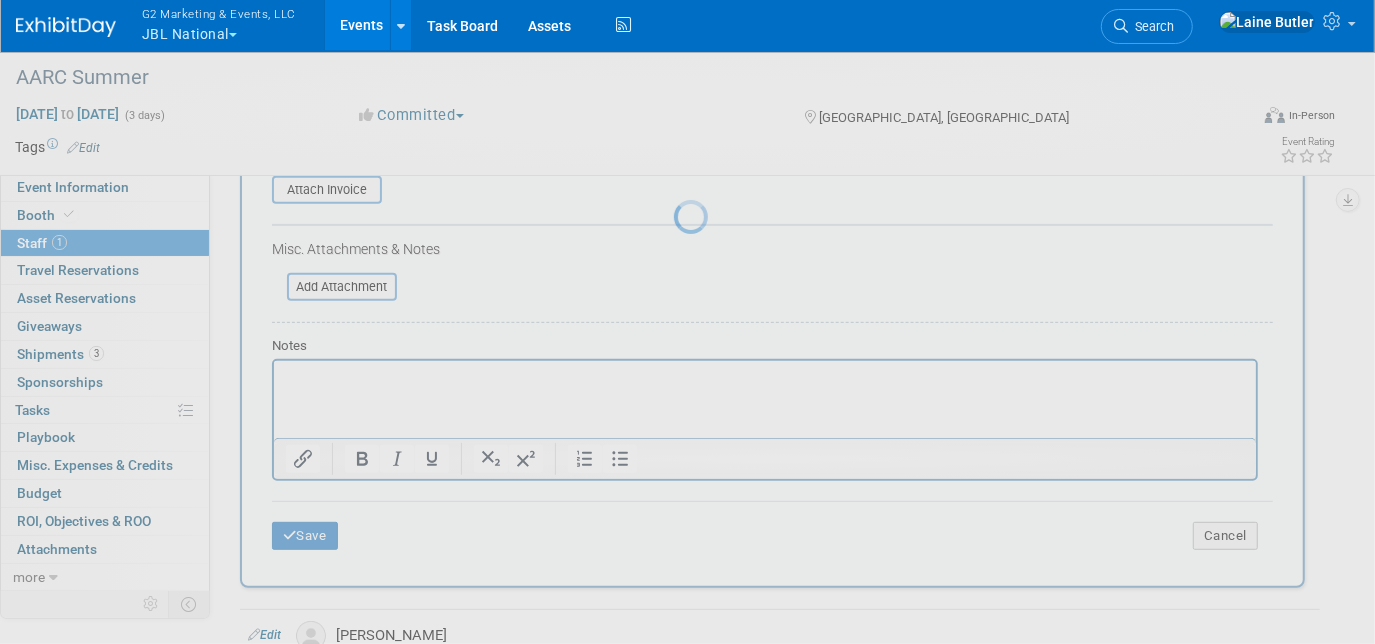 scroll, scrollTop: 159, scrollLeft: 0, axis: vertical 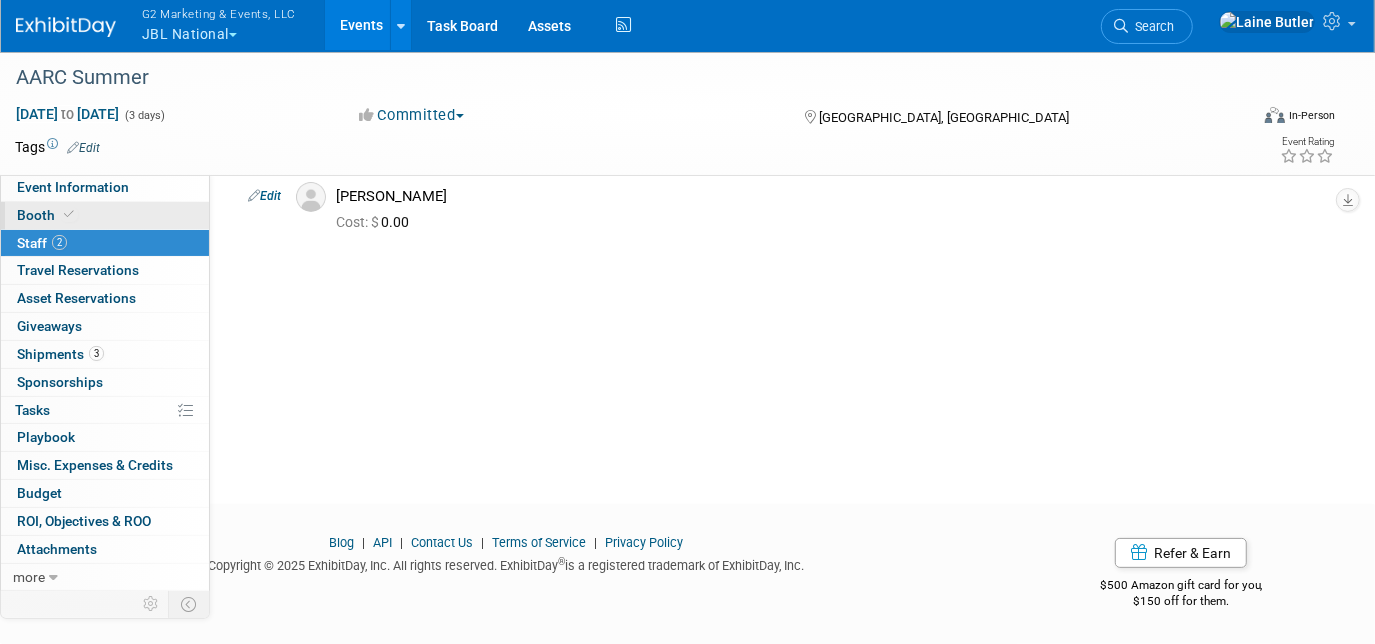 click on "Booth" at bounding box center (105, 215) 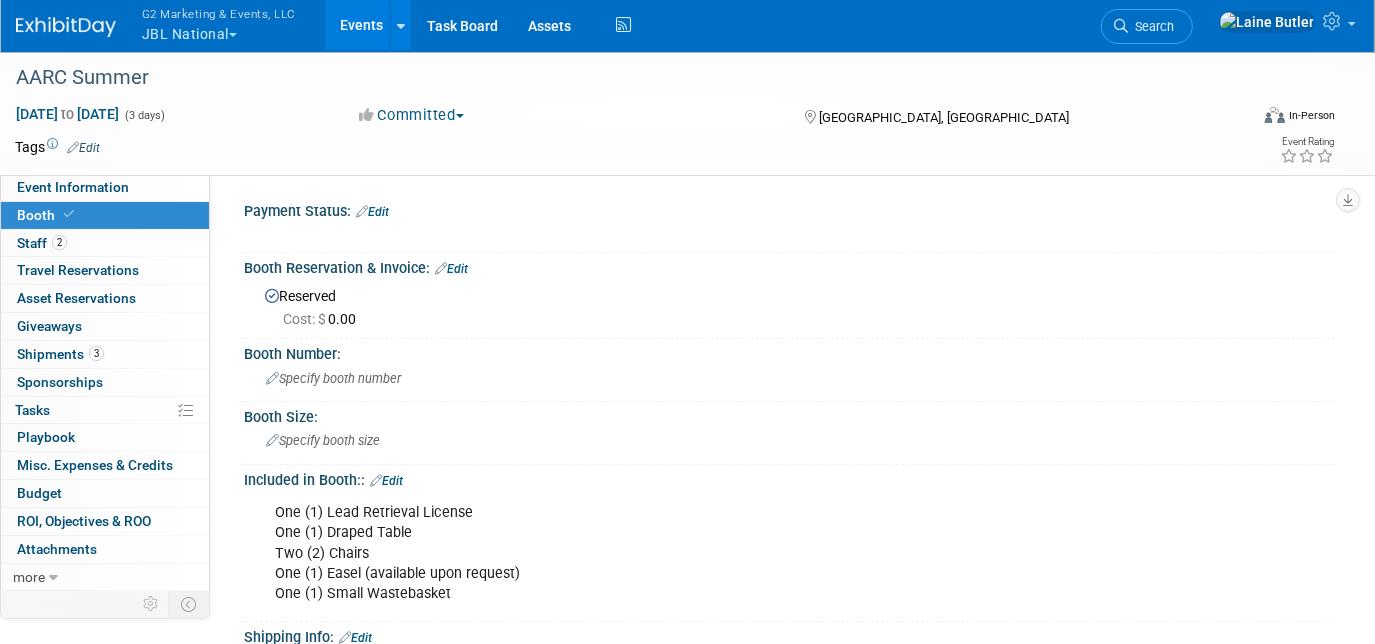 scroll, scrollTop: 90, scrollLeft: 0, axis: vertical 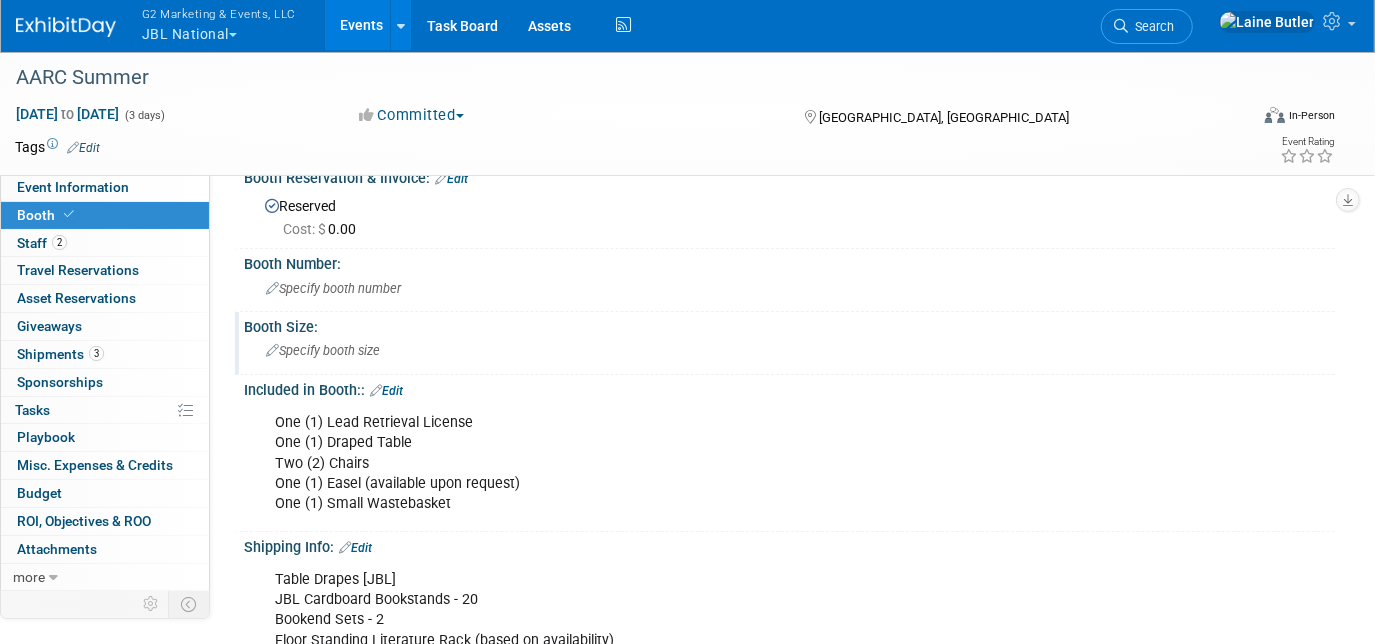 click on "Specify booth size" at bounding box center (789, 350) 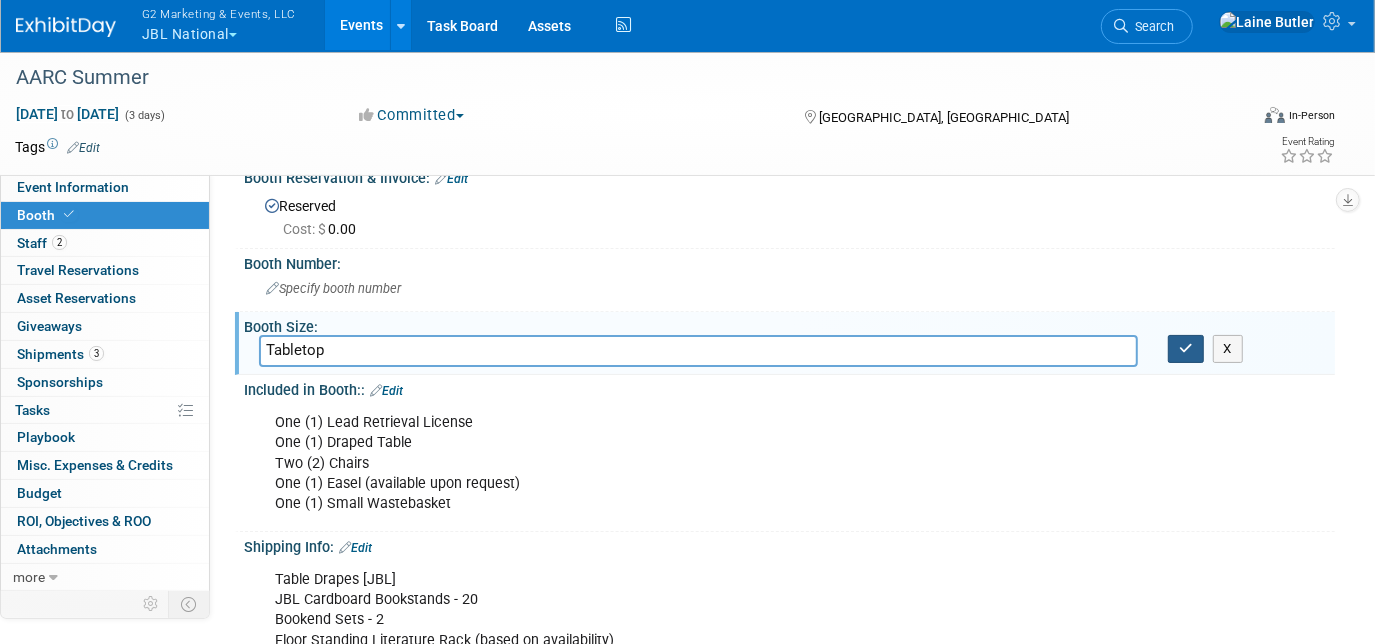 type on "Tabletop" 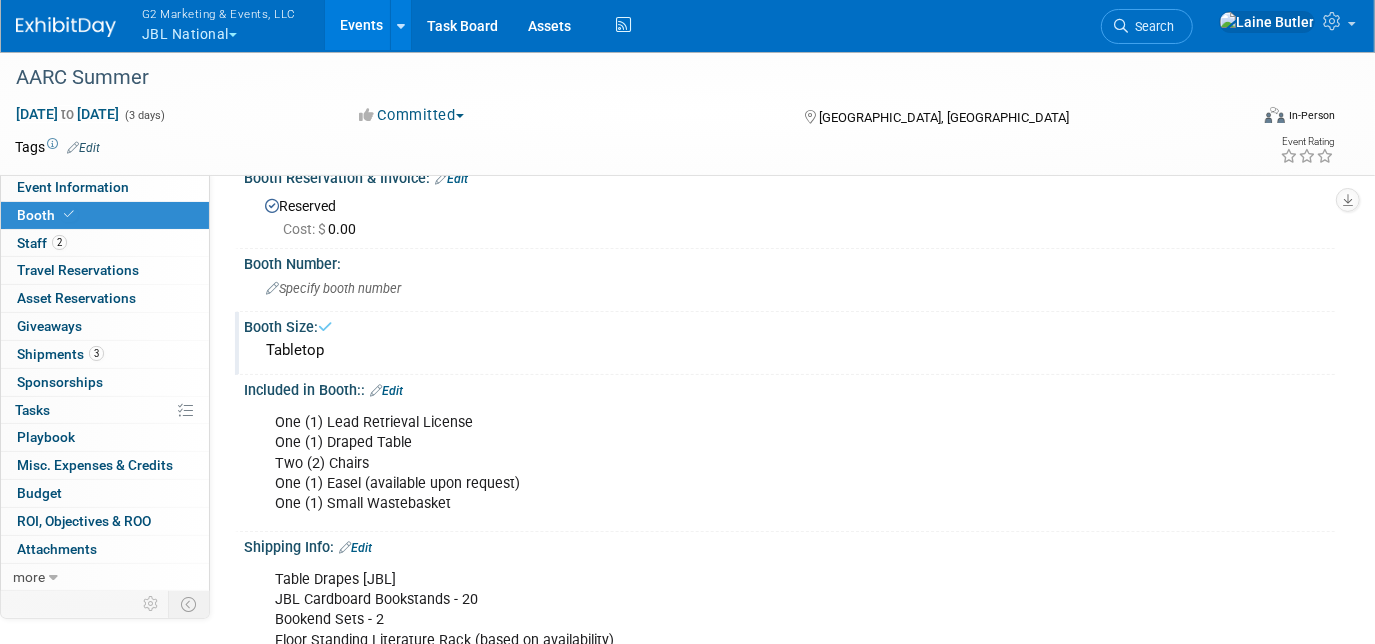 click on "One (1) Lead Retrieval License One (1) Draped Table  Two (2) Chairs One (1) Easel (available upon request) One (1) Small Wastebasket" at bounding box center (692, 463) 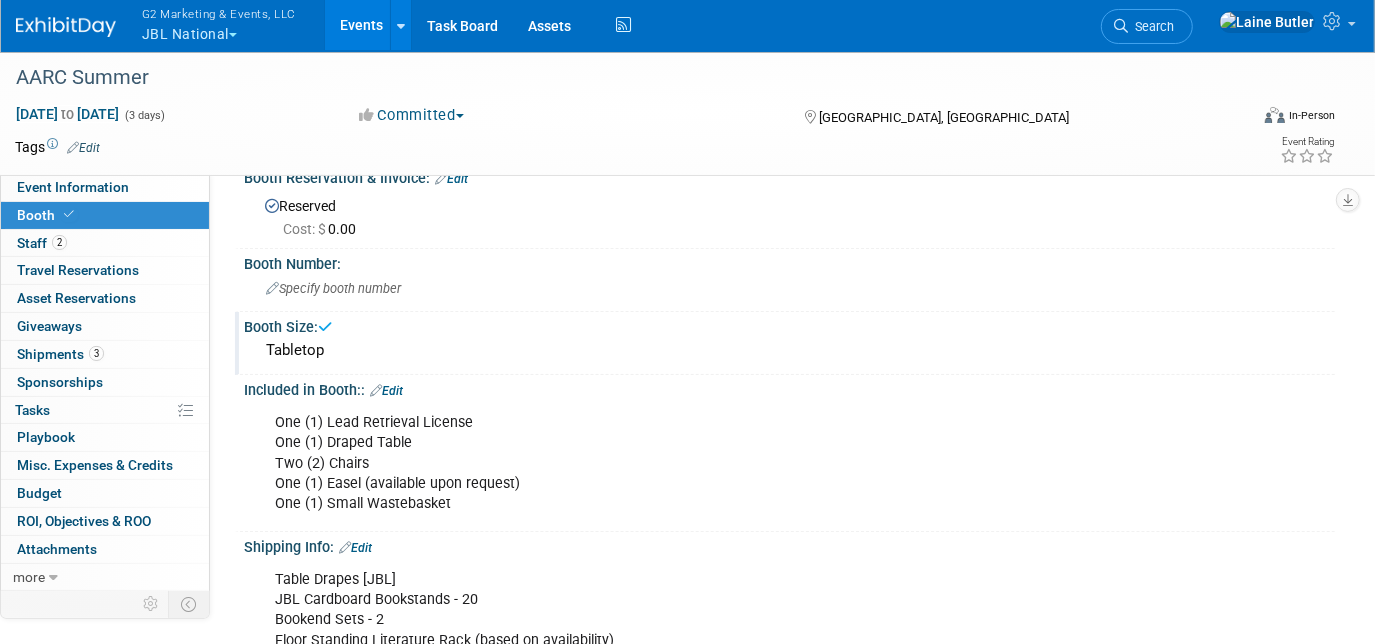 click on "Edit" at bounding box center [386, 391] 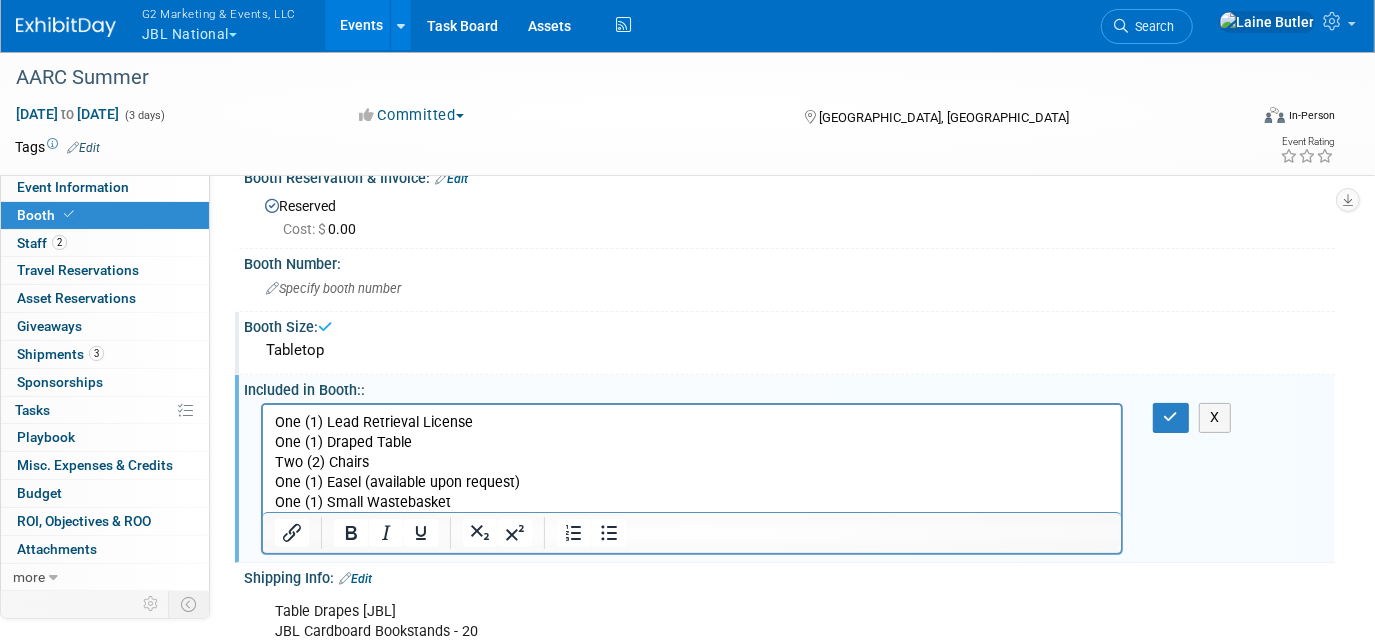 scroll, scrollTop: 0, scrollLeft: 0, axis: both 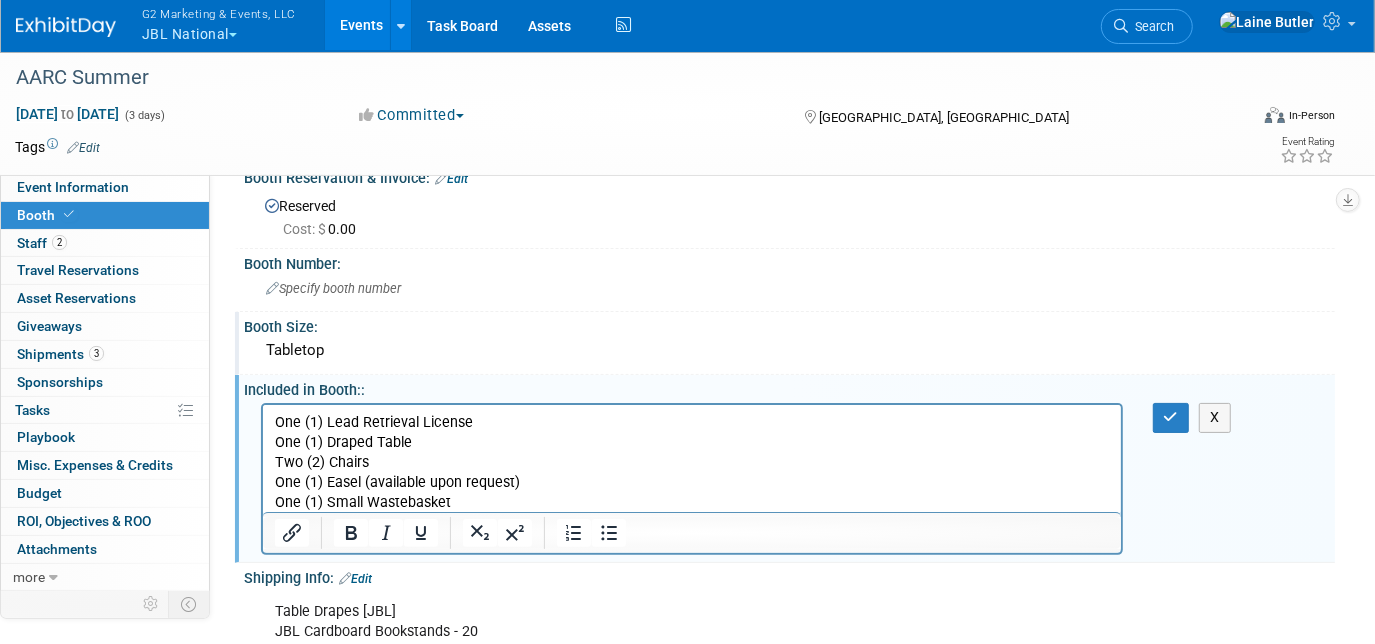 click on "One (1) Lead Retrieval License One (1) Draped Table  Two (2) Chairs One (1) Easel (available upon request) One (1) Small Wastebasket" at bounding box center [691, 463] 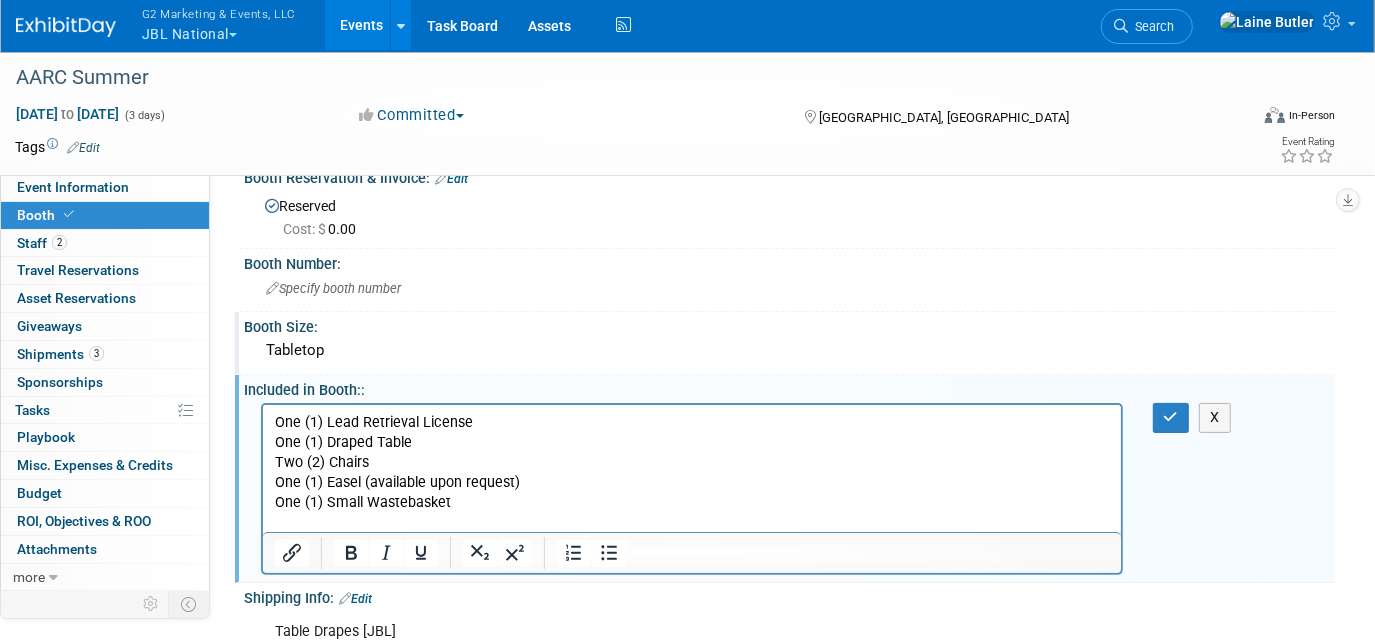 type 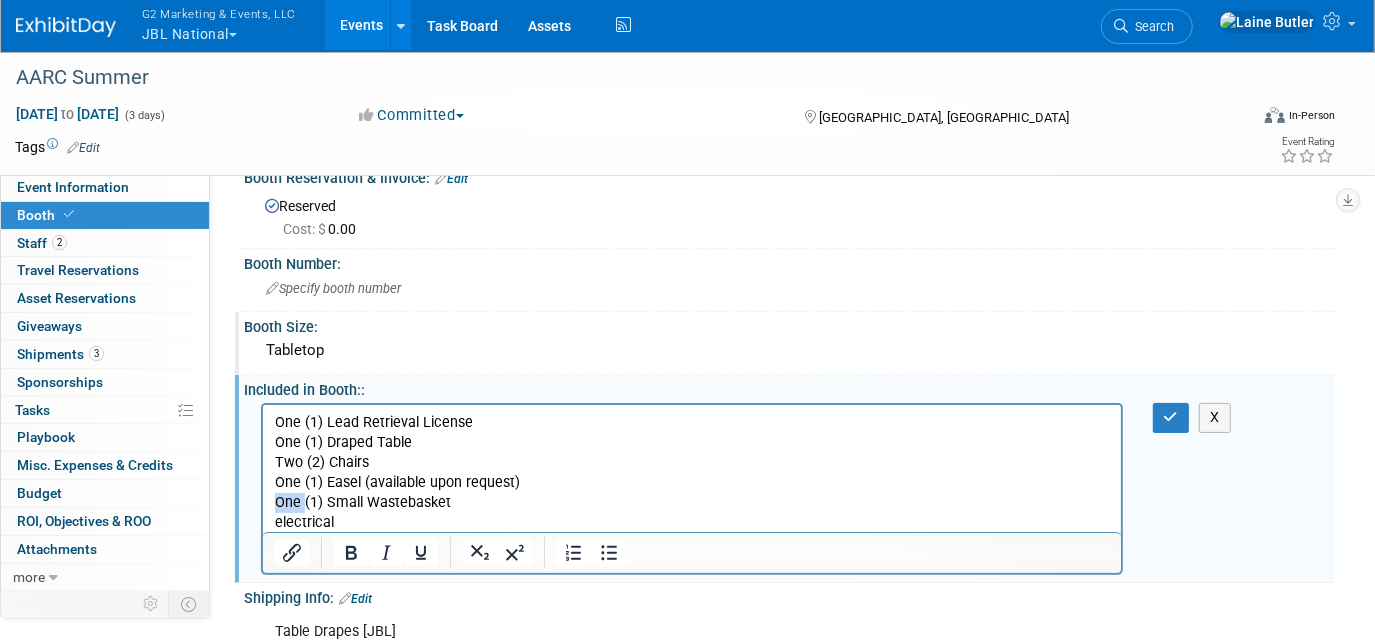 drag, startPoint x: 303, startPoint y: 505, endPoint x: 241, endPoint y: 508, distance: 62.072536 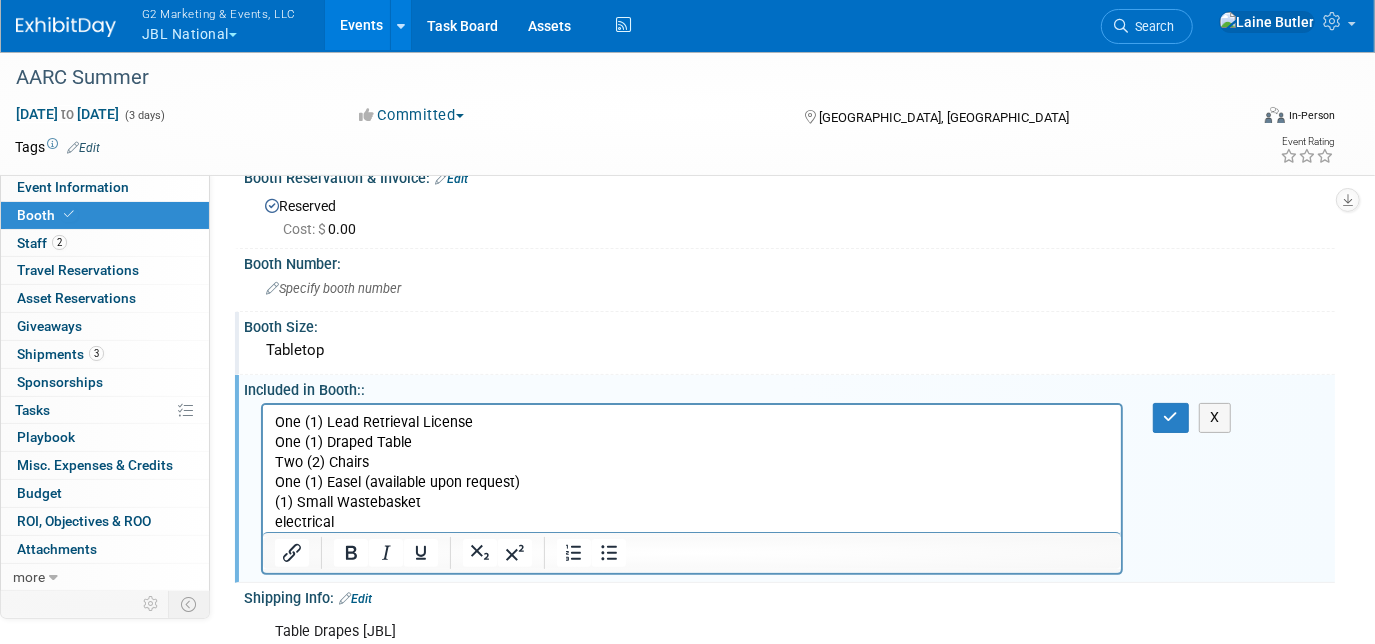 click on "One (1) Lead Retrieval License One (1) Draped Table  Two (2) Chairs One (1) Easel (available upon request) (1) Small Wastebasket" at bounding box center [691, 463] 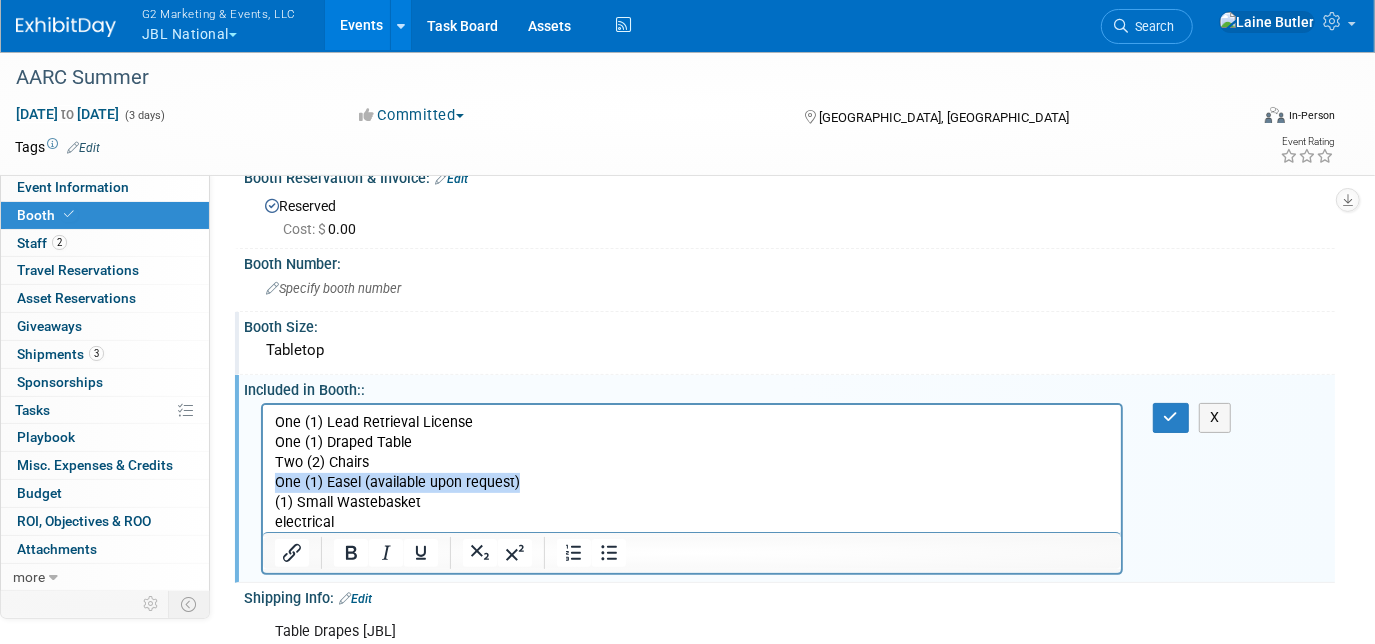 drag, startPoint x: 542, startPoint y: 487, endPoint x: 510, endPoint y: 887, distance: 401.27795 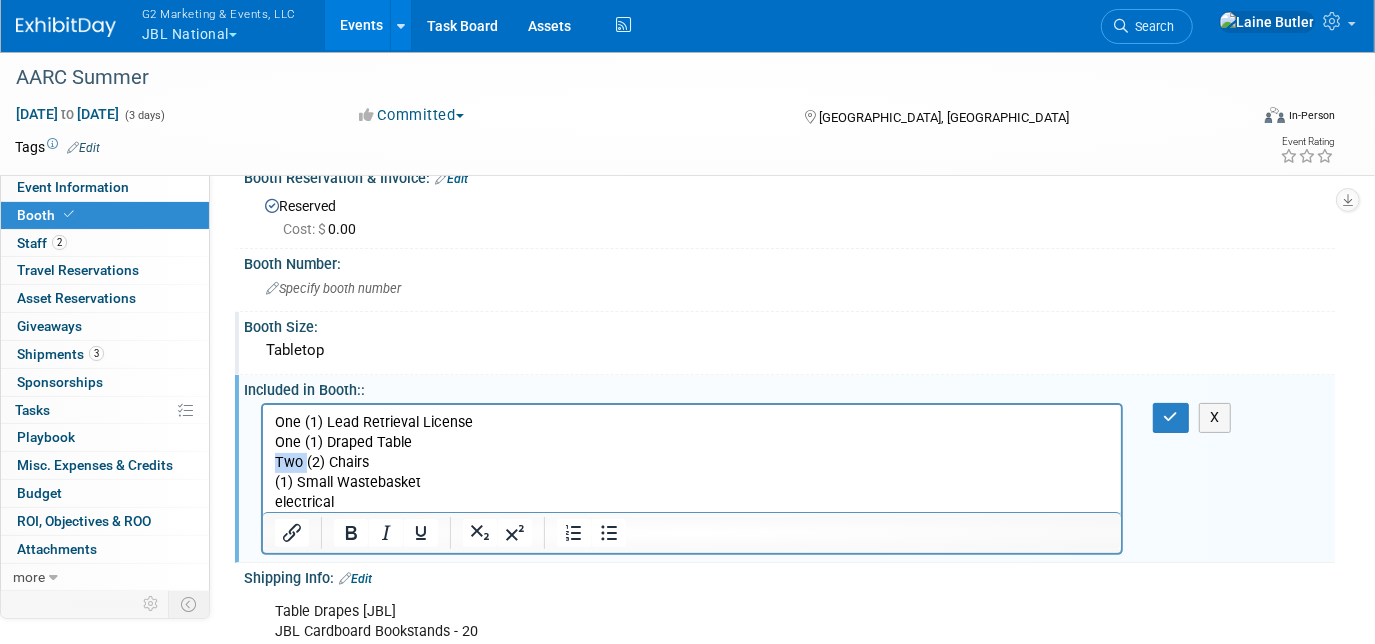 drag, startPoint x: 306, startPoint y: 463, endPoint x: 215, endPoint y: 473, distance: 91.5478 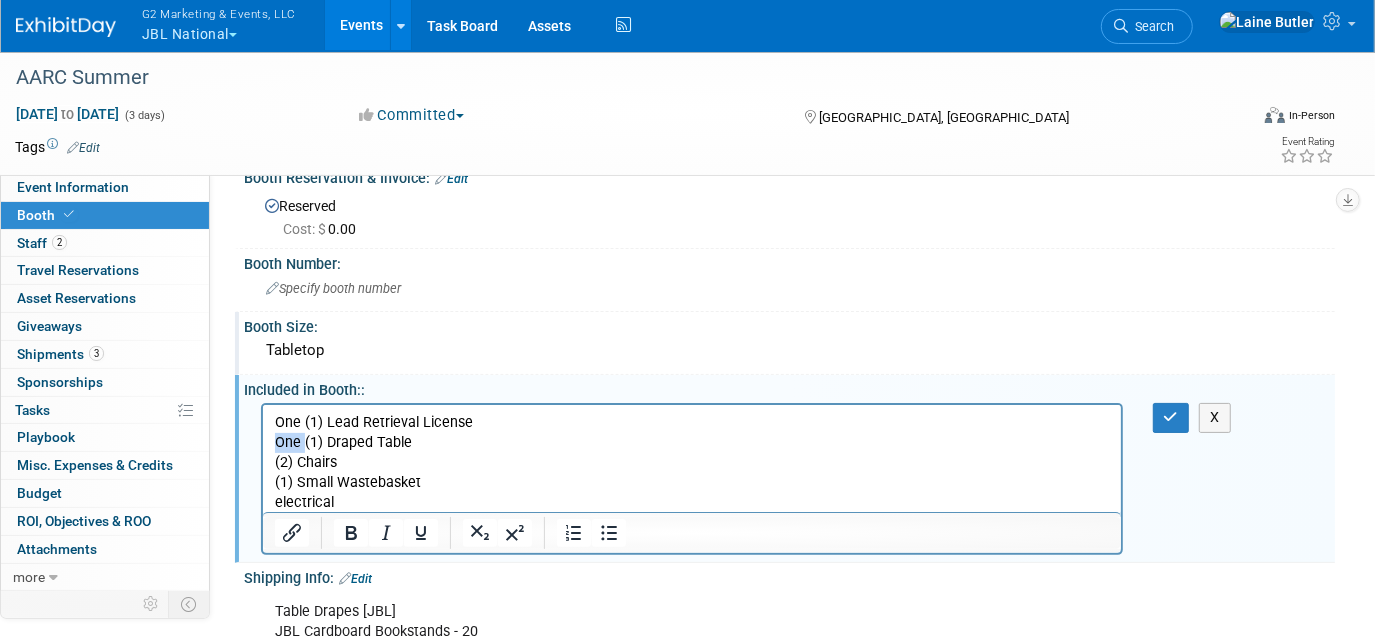 drag, startPoint x: 301, startPoint y: 444, endPoint x: 217, endPoint y: 449, distance: 84.14868 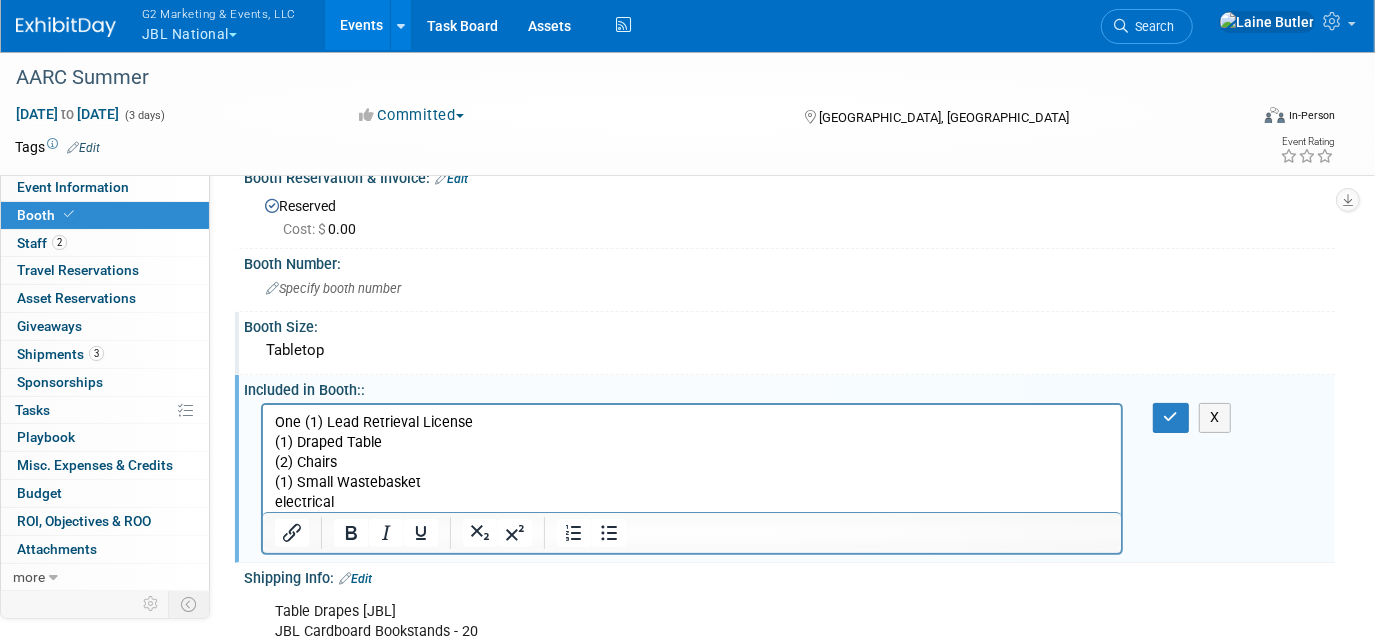 click on "One (1) Lead Retrieval License (1) Draped Table  (2) Chairs (1) Small Wastebasket" at bounding box center [691, 453] 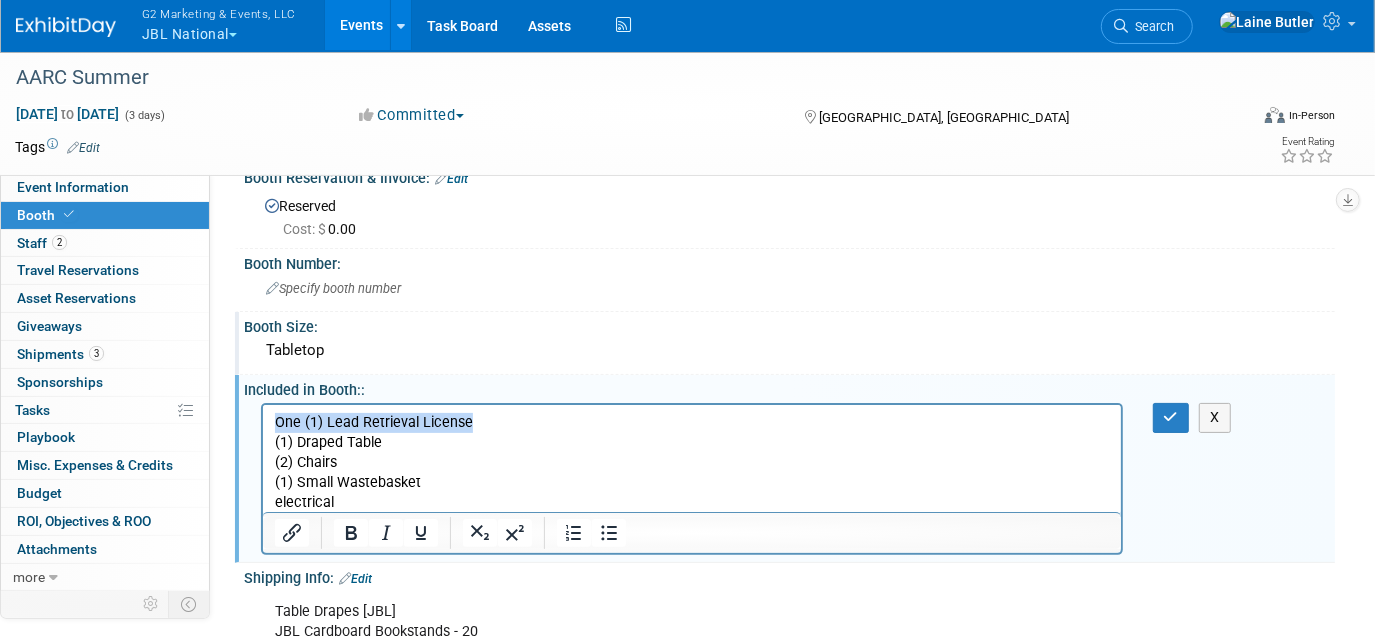 drag, startPoint x: 505, startPoint y: 426, endPoint x: 216, endPoint y: 425, distance: 289.00174 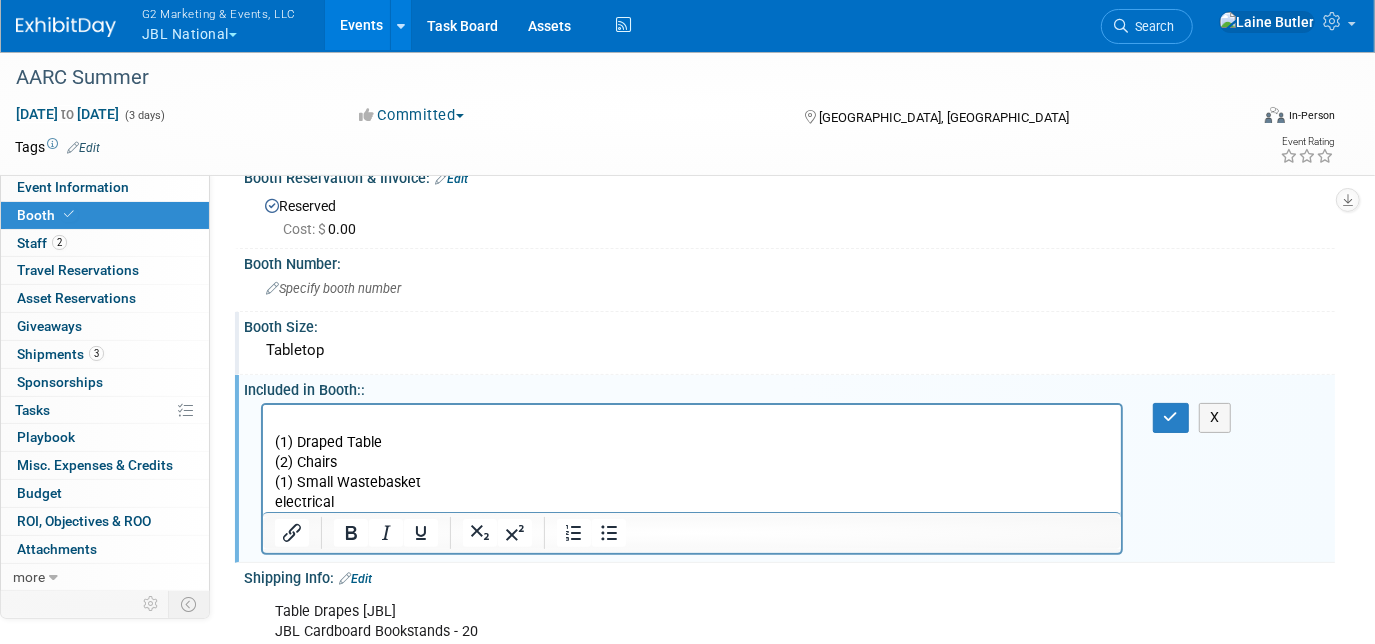 click on "(1) Draped Table  (2) Chairs (1) Small Wastebasket electrical" at bounding box center (691, 463) 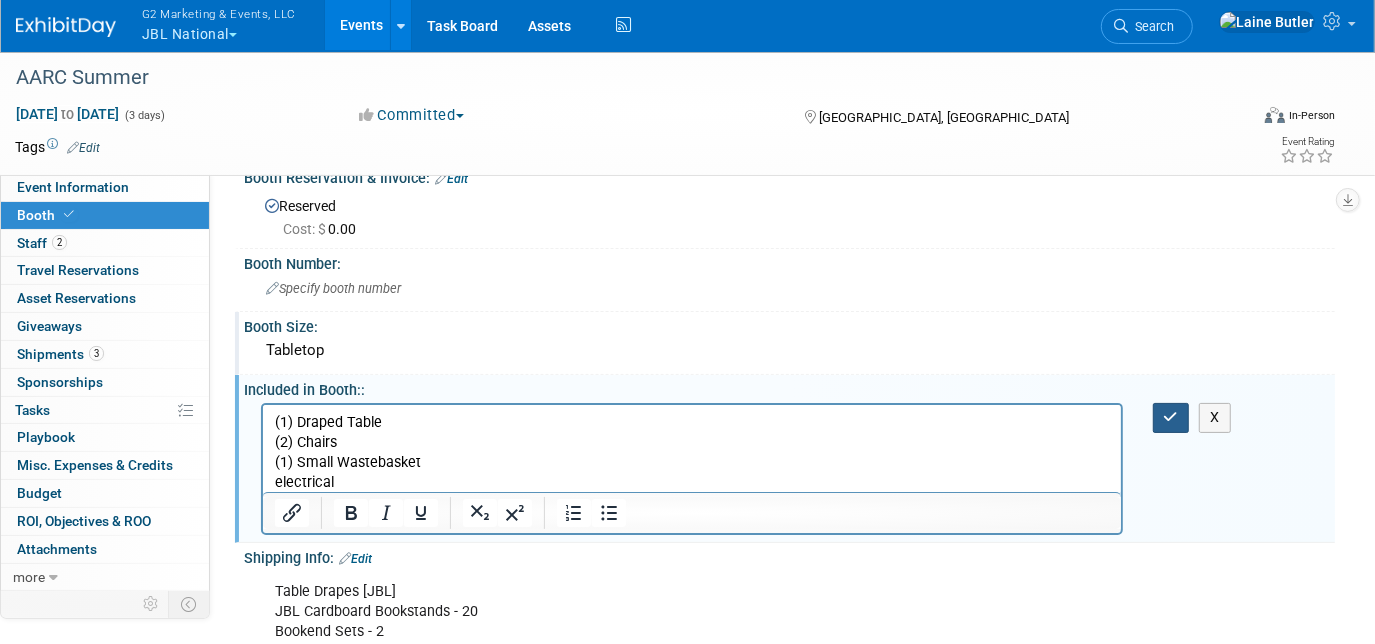 click at bounding box center [1171, 417] 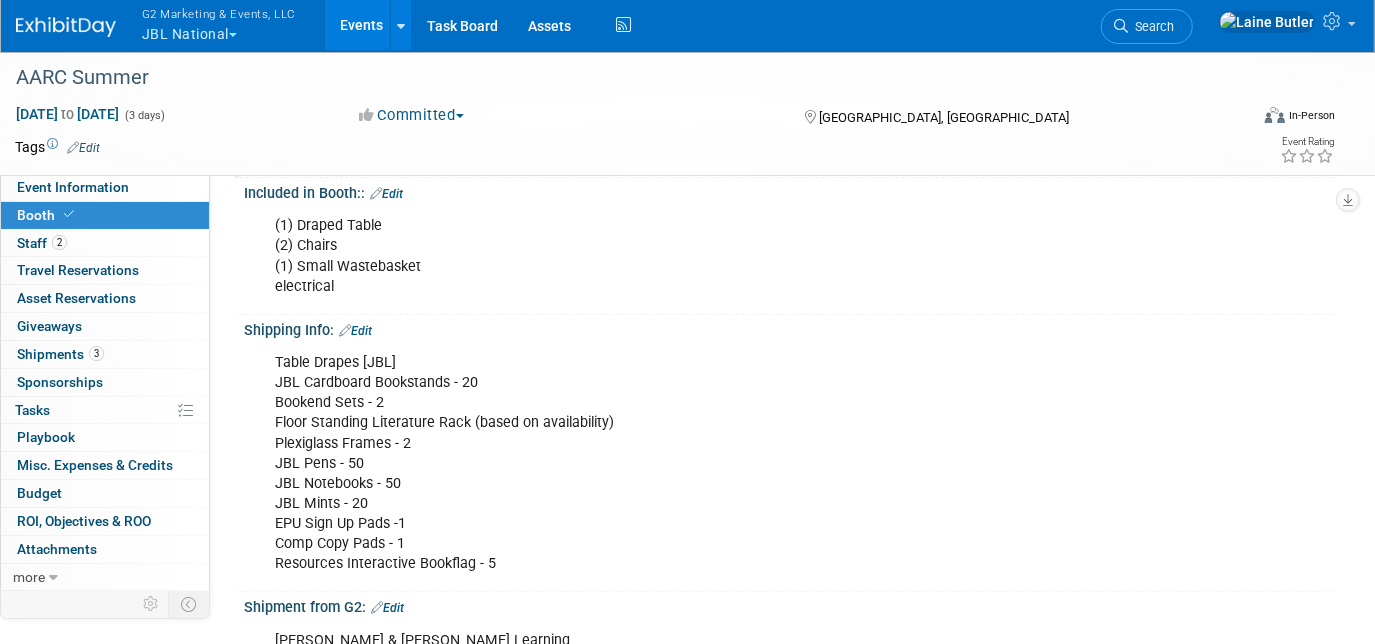 scroll, scrollTop: 167, scrollLeft: 0, axis: vertical 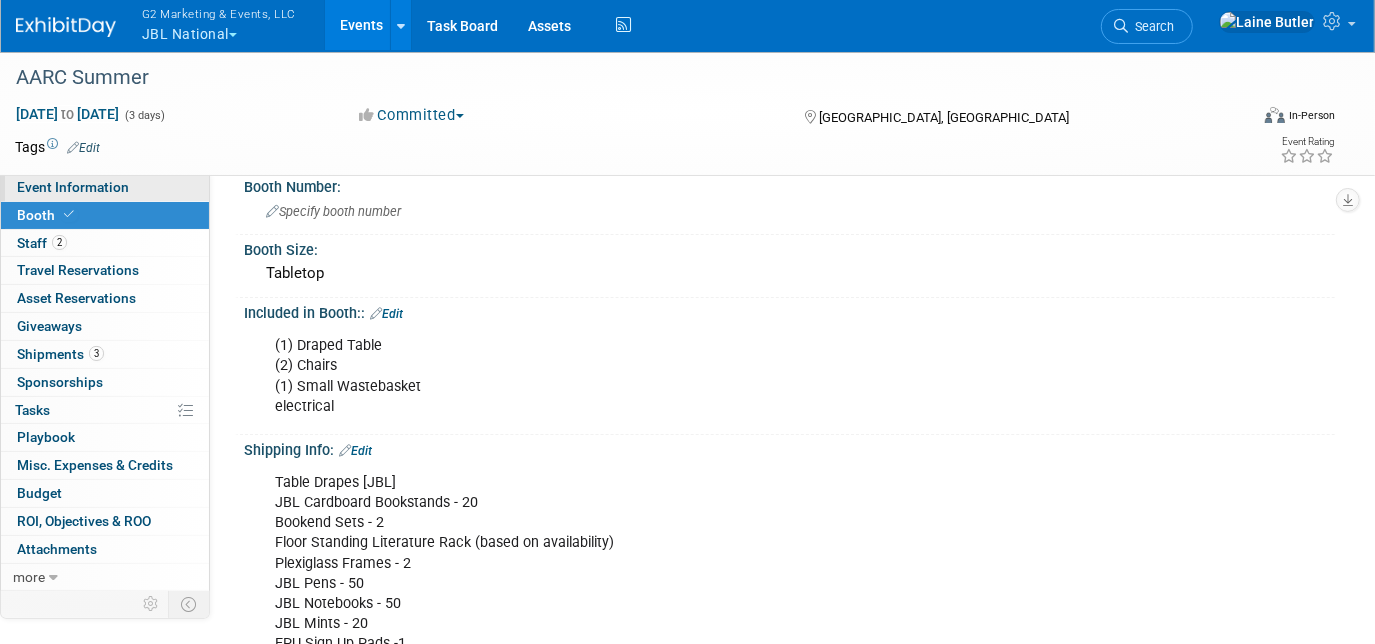 click on "Event Information" at bounding box center [105, 187] 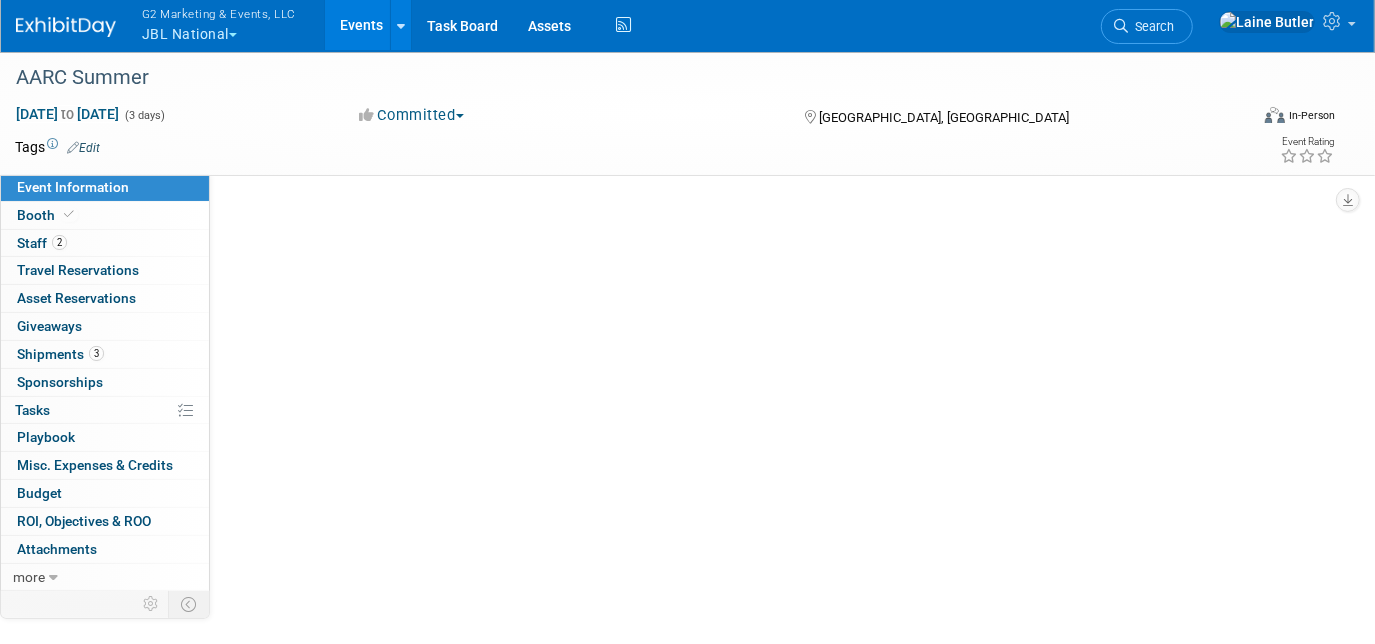 scroll, scrollTop: 0, scrollLeft: 0, axis: both 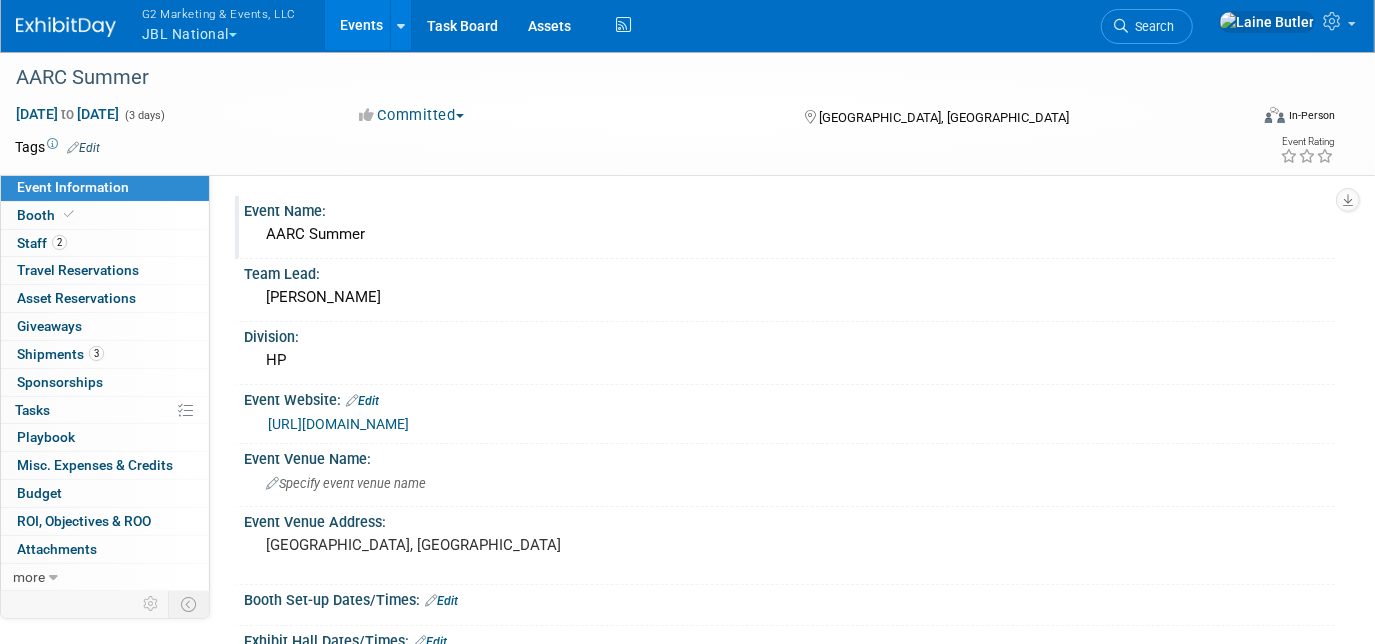 click on "AARC Summer" at bounding box center [789, 234] 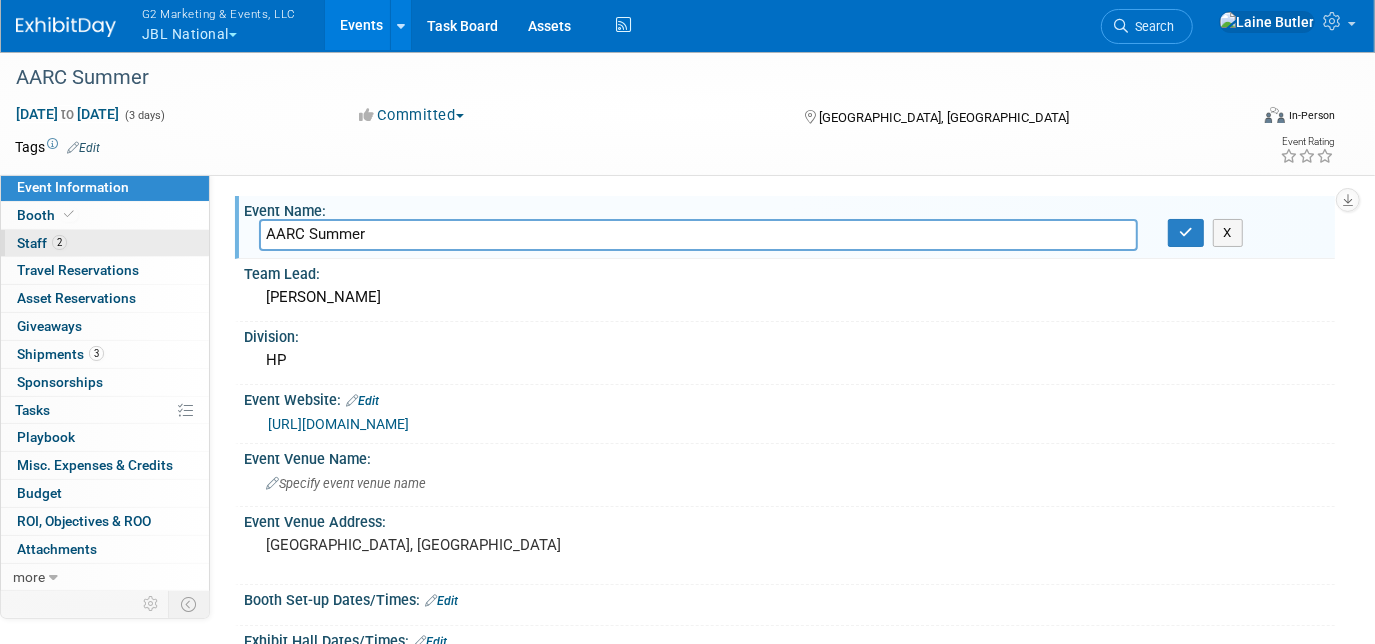drag, startPoint x: 381, startPoint y: 240, endPoint x: 172, endPoint y: 230, distance: 209.2391 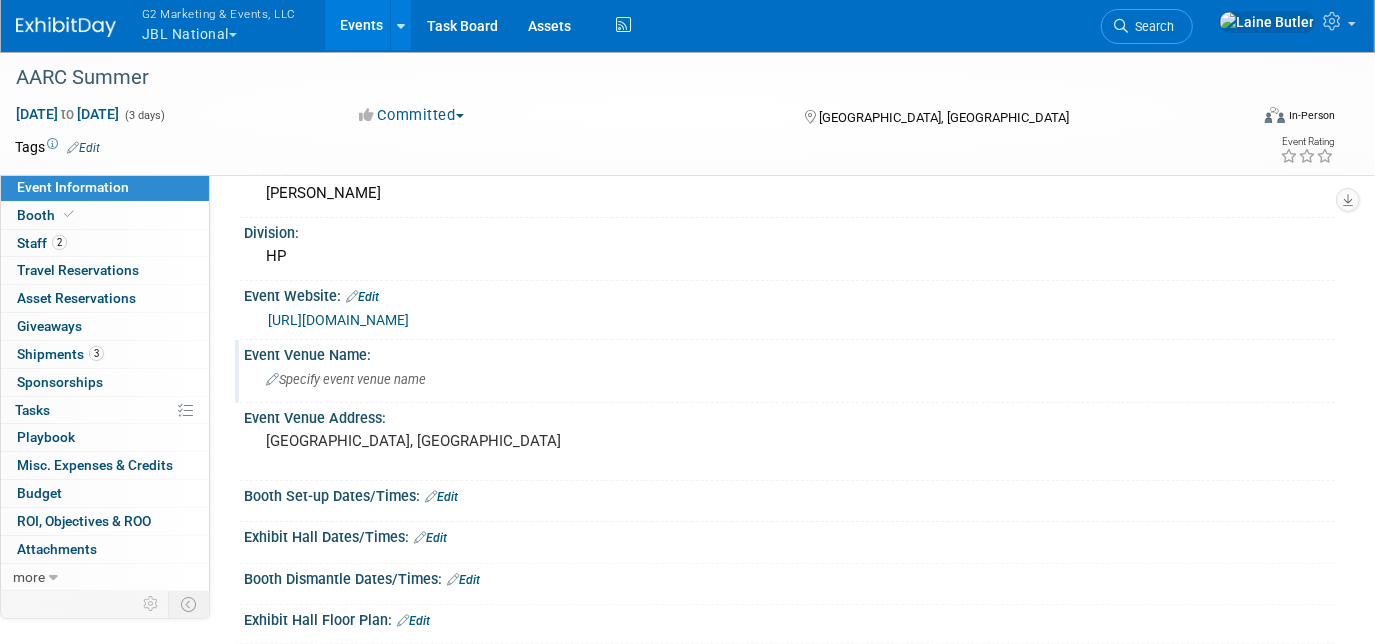 scroll, scrollTop: 0, scrollLeft: 0, axis: both 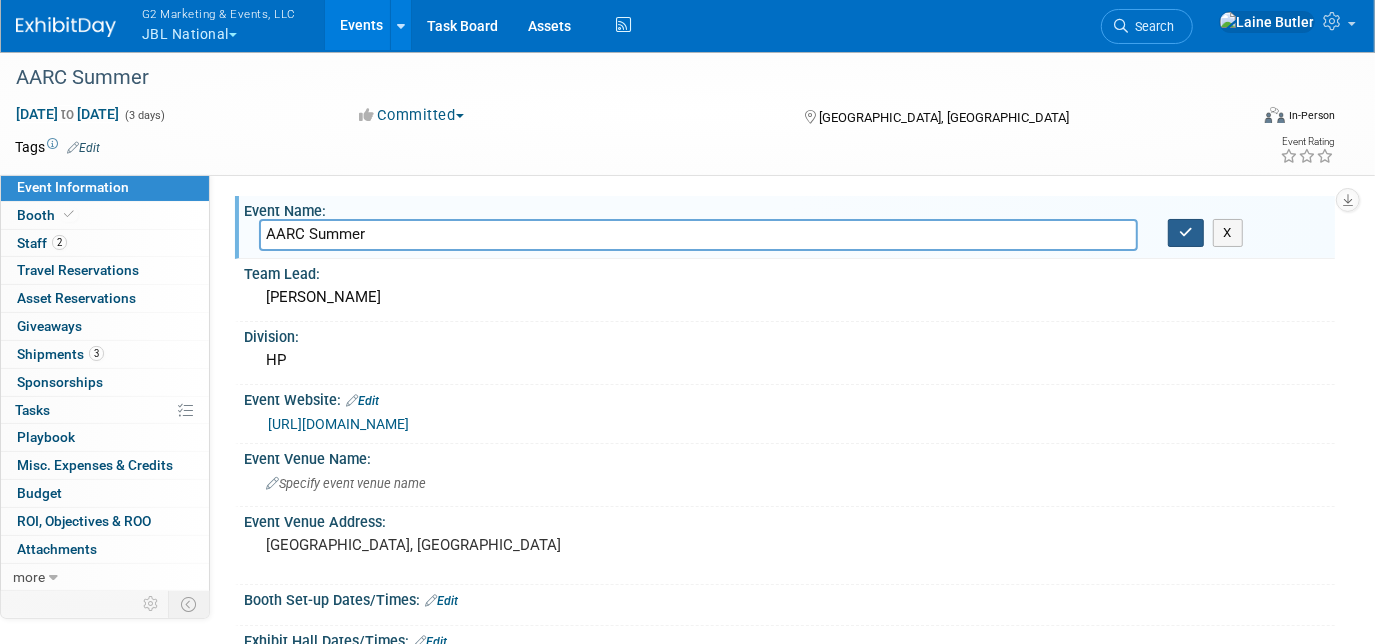 click at bounding box center (1186, 233) 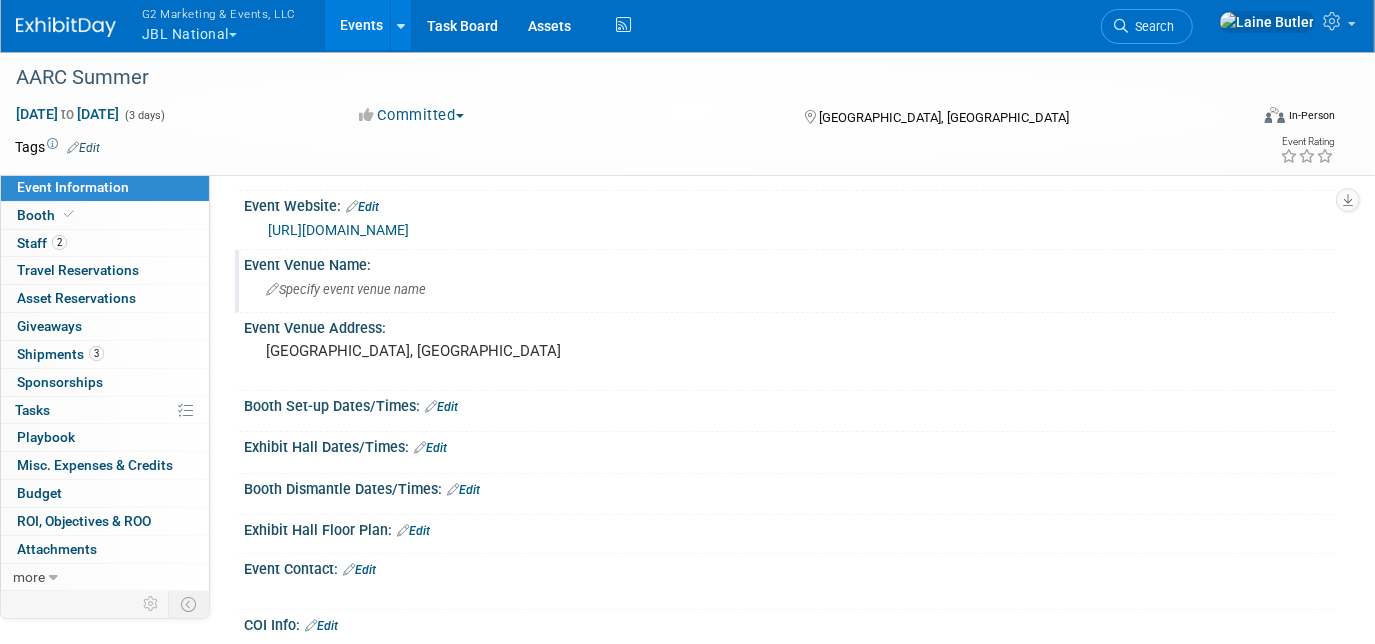 scroll, scrollTop: 207, scrollLeft: 0, axis: vertical 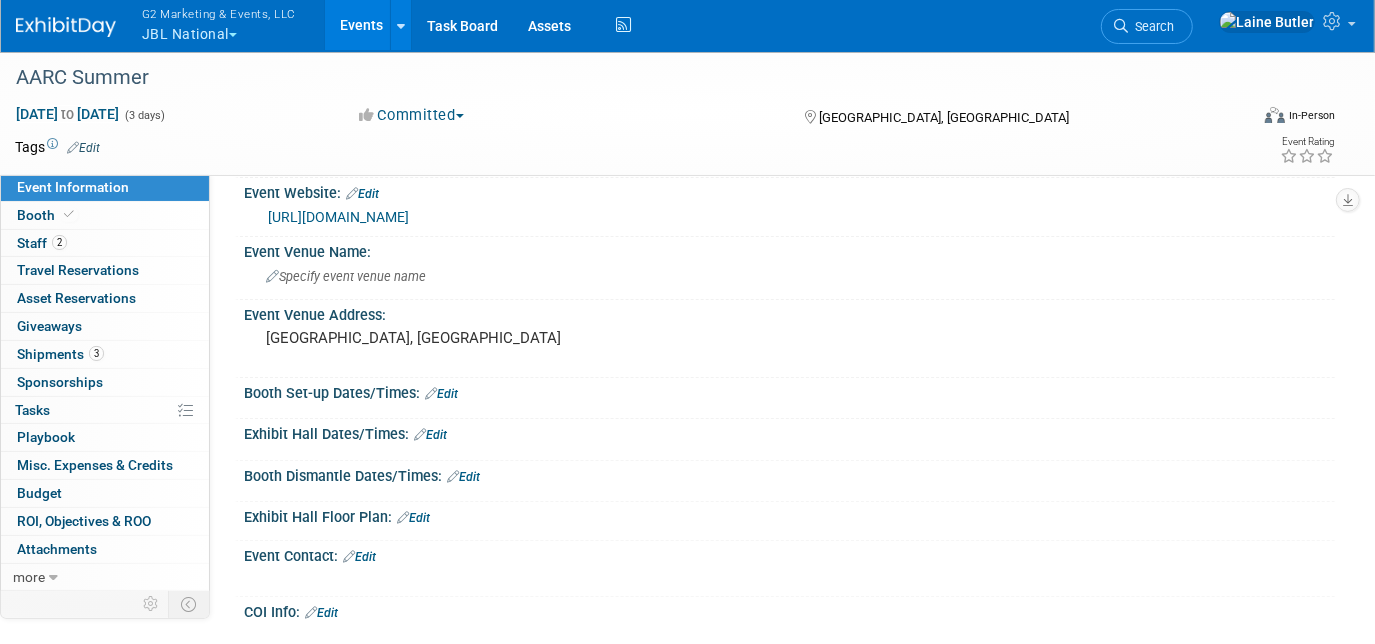 click on "Edit" at bounding box center [430, 435] 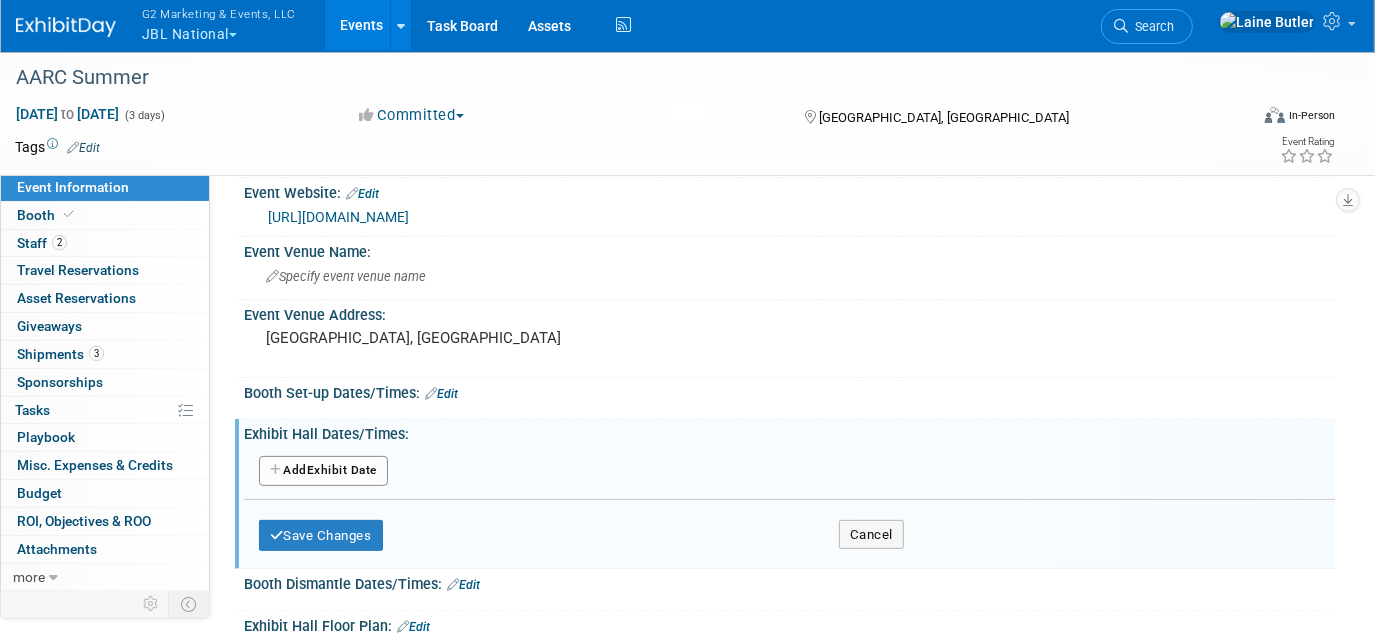 click on "Add  Another  Exhibit Date" at bounding box center [323, 471] 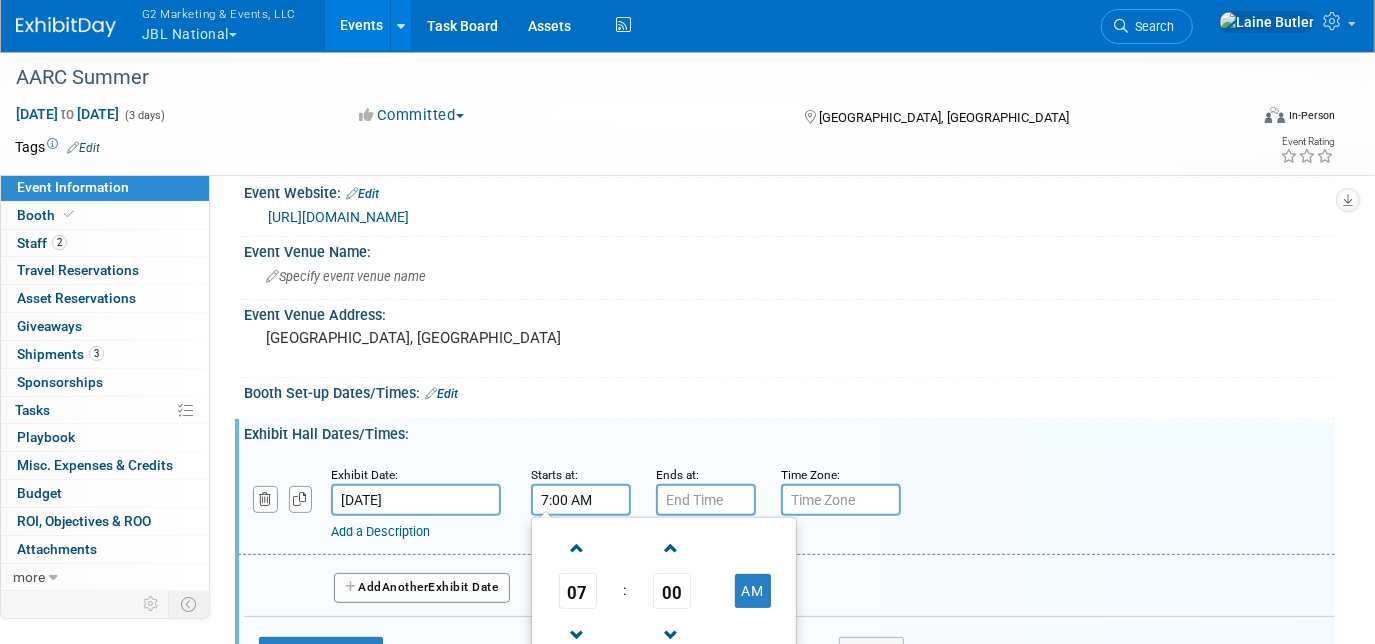 click on "7:00 AM" at bounding box center [581, 500] 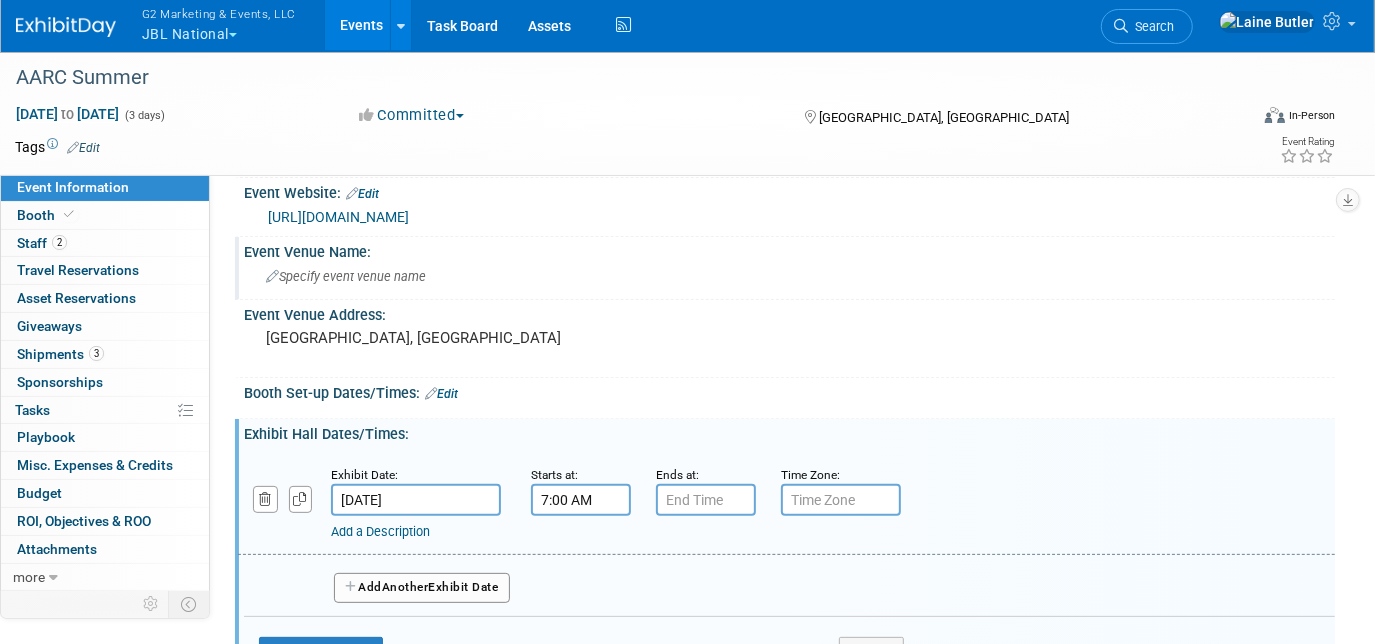 scroll, scrollTop: 395, scrollLeft: 0, axis: vertical 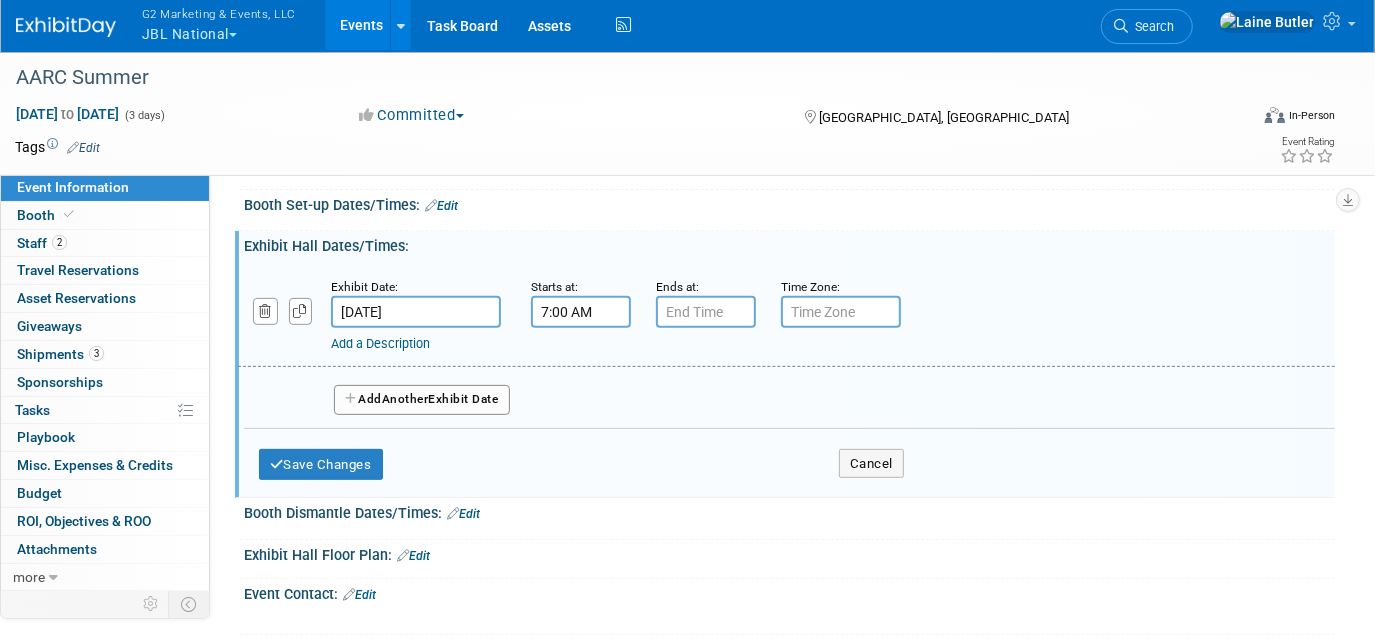 click on "7:00 AM" at bounding box center (581, 312) 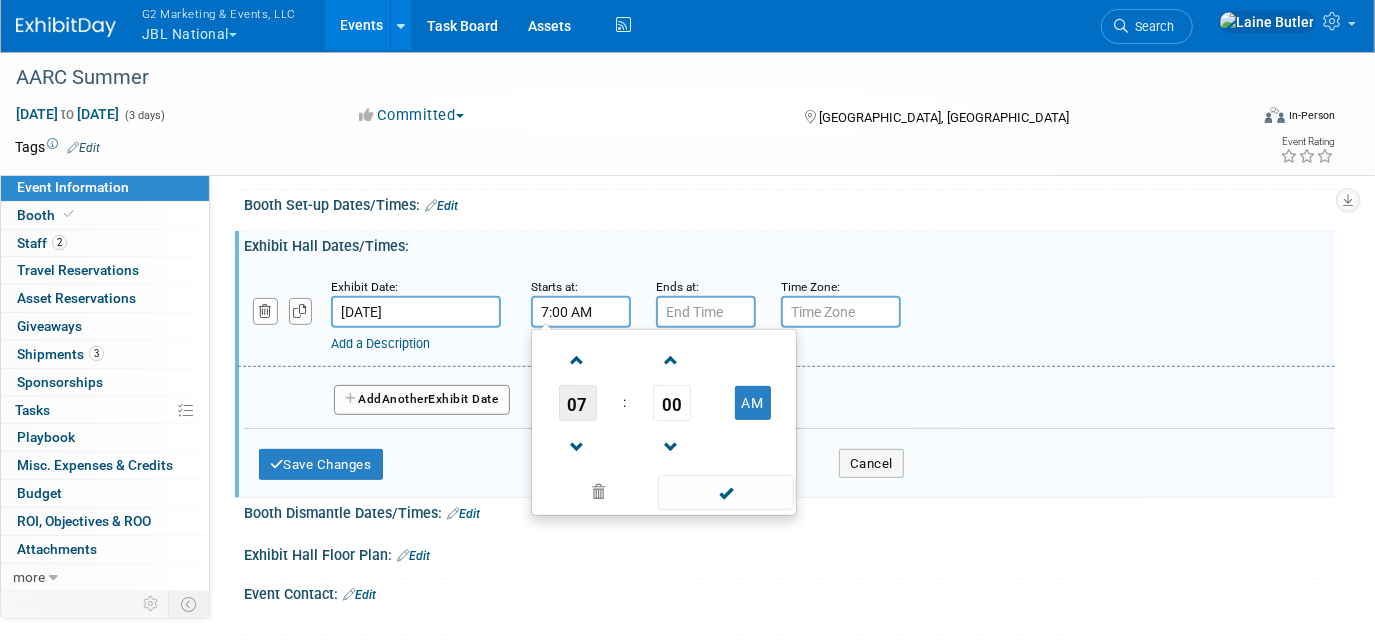 click on "07" at bounding box center [578, 403] 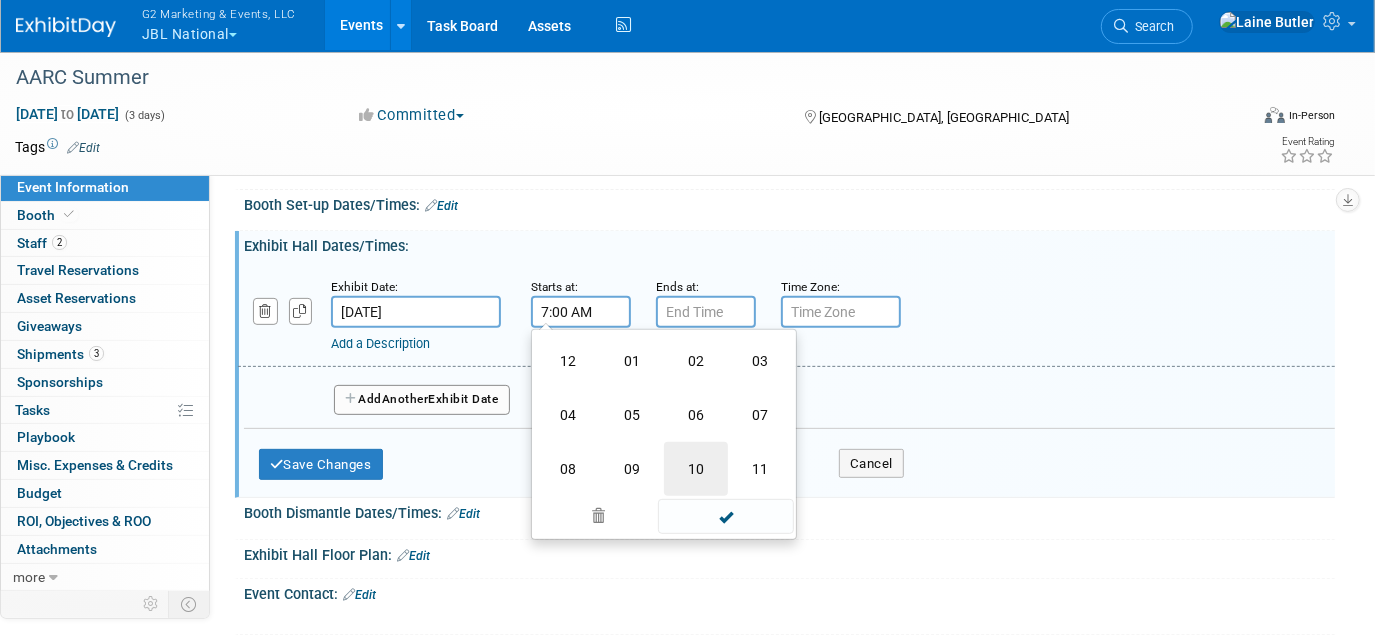 click on "10" at bounding box center (696, 469) 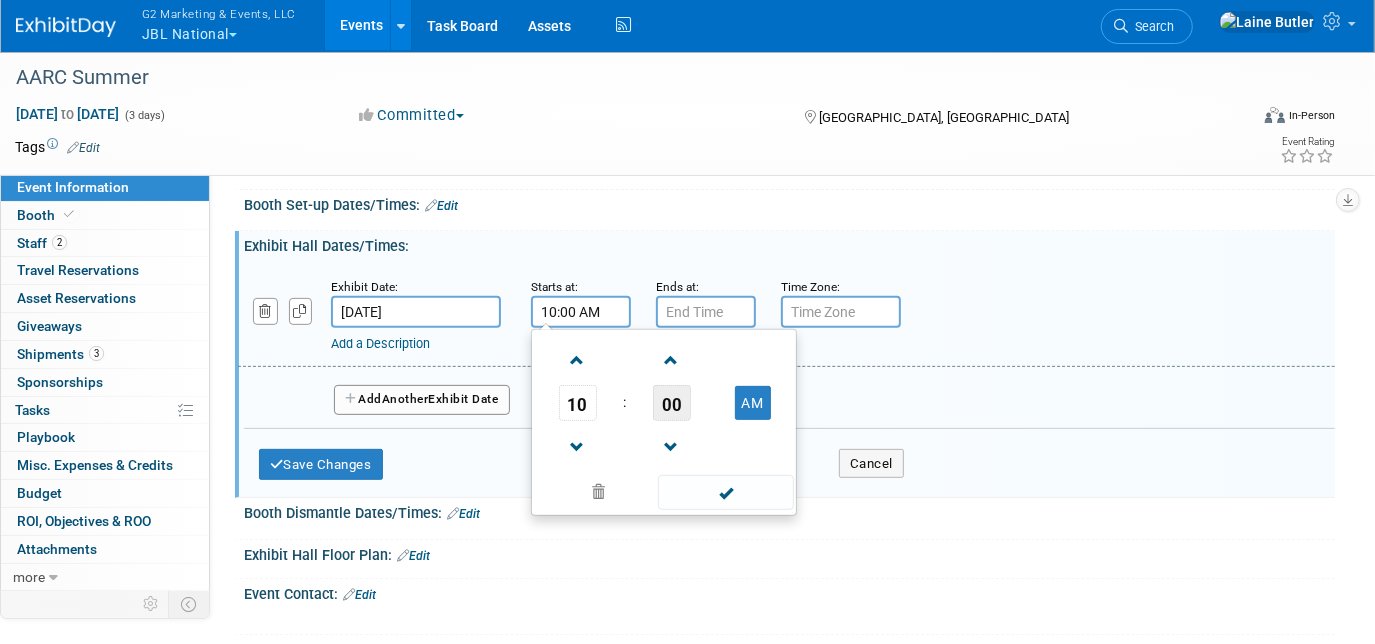 click on "00" at bounding box center (672, 403) 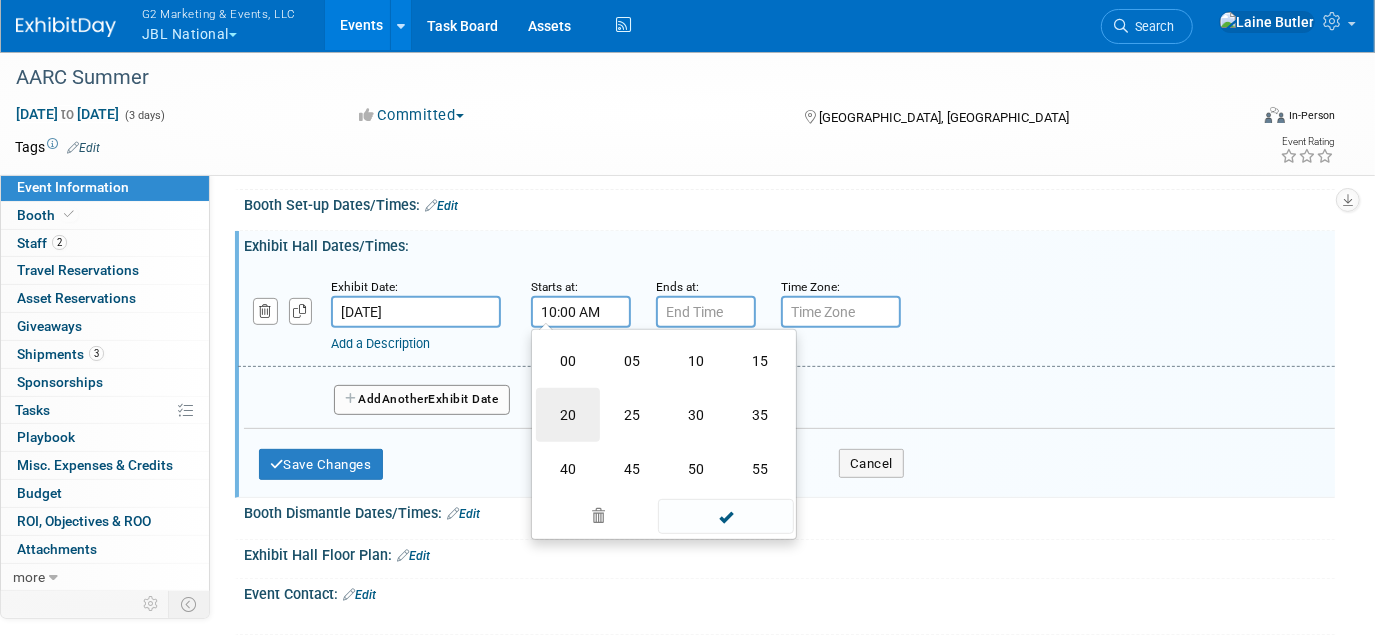 click on "20" at bounding box center (568, 415) 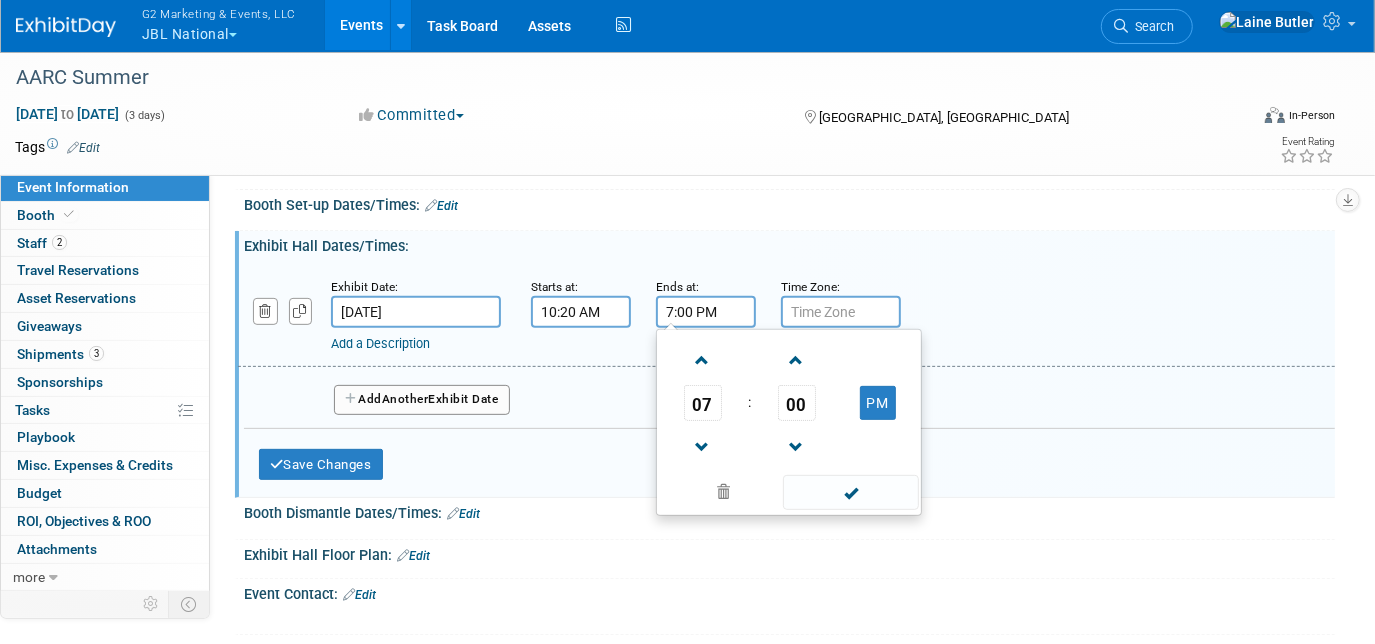 click on "7:00 PM" at bounding box center [706, 312] 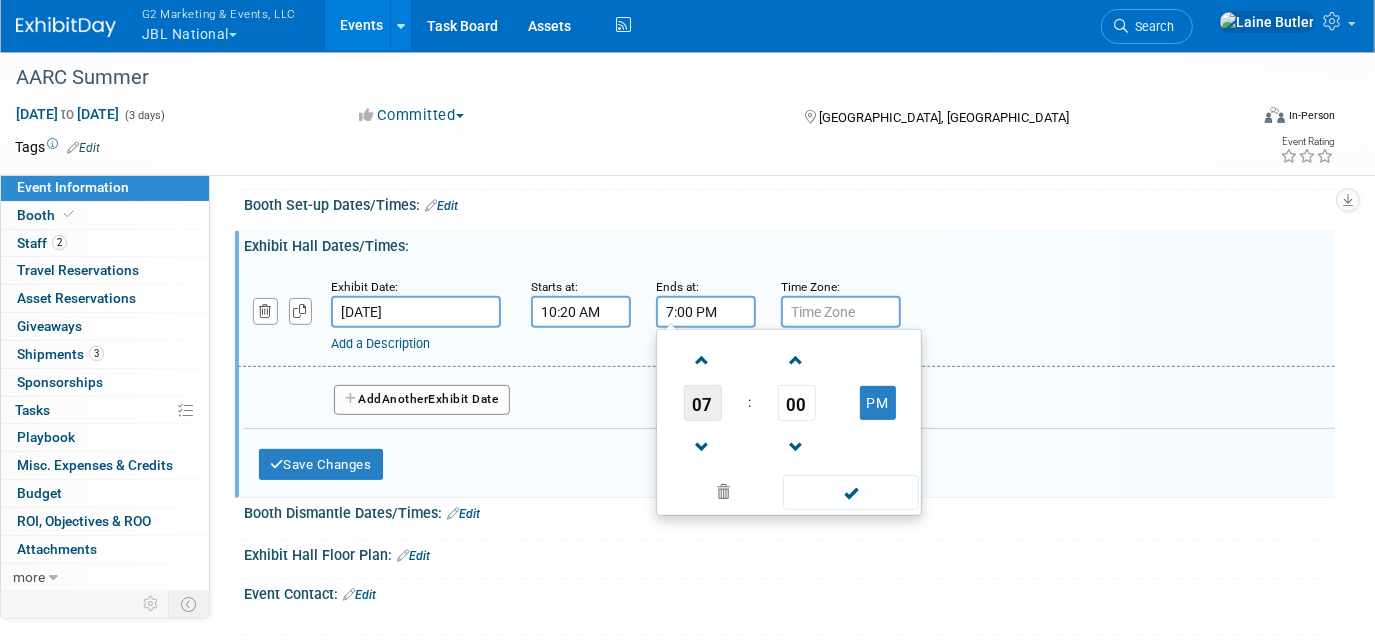 click on "07" at bounding box center [703, 403] 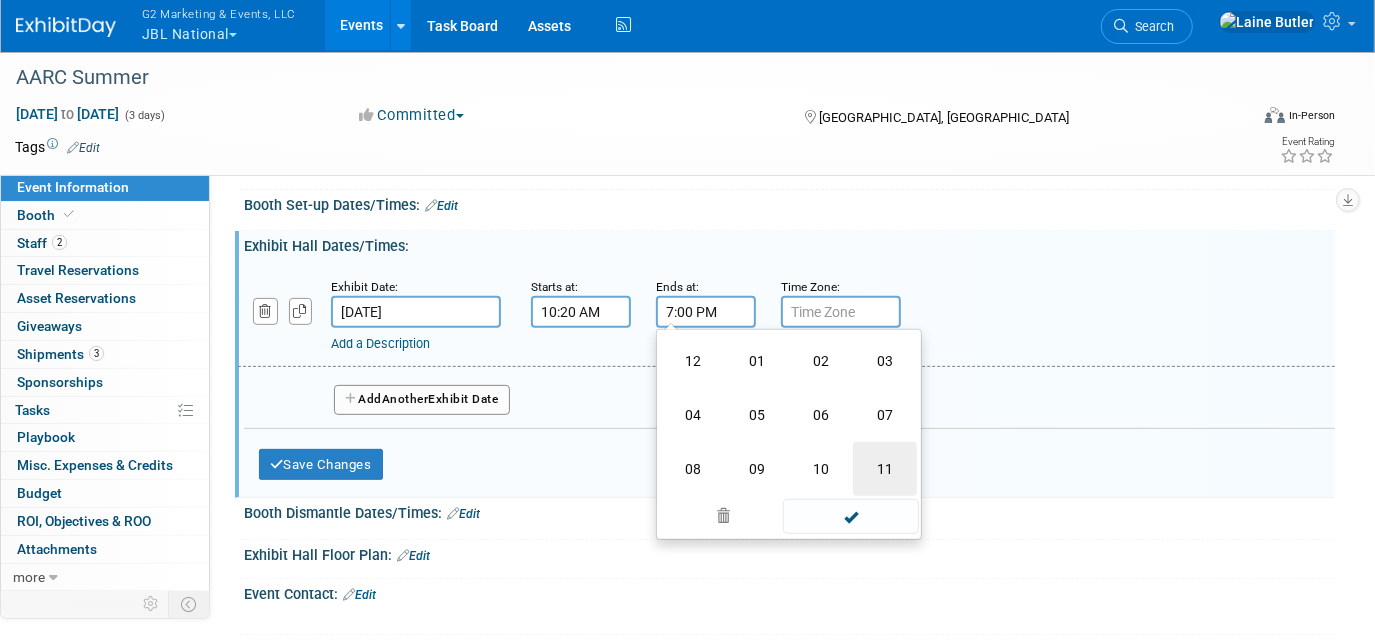 click on "11" at bounding box center [885, 469] 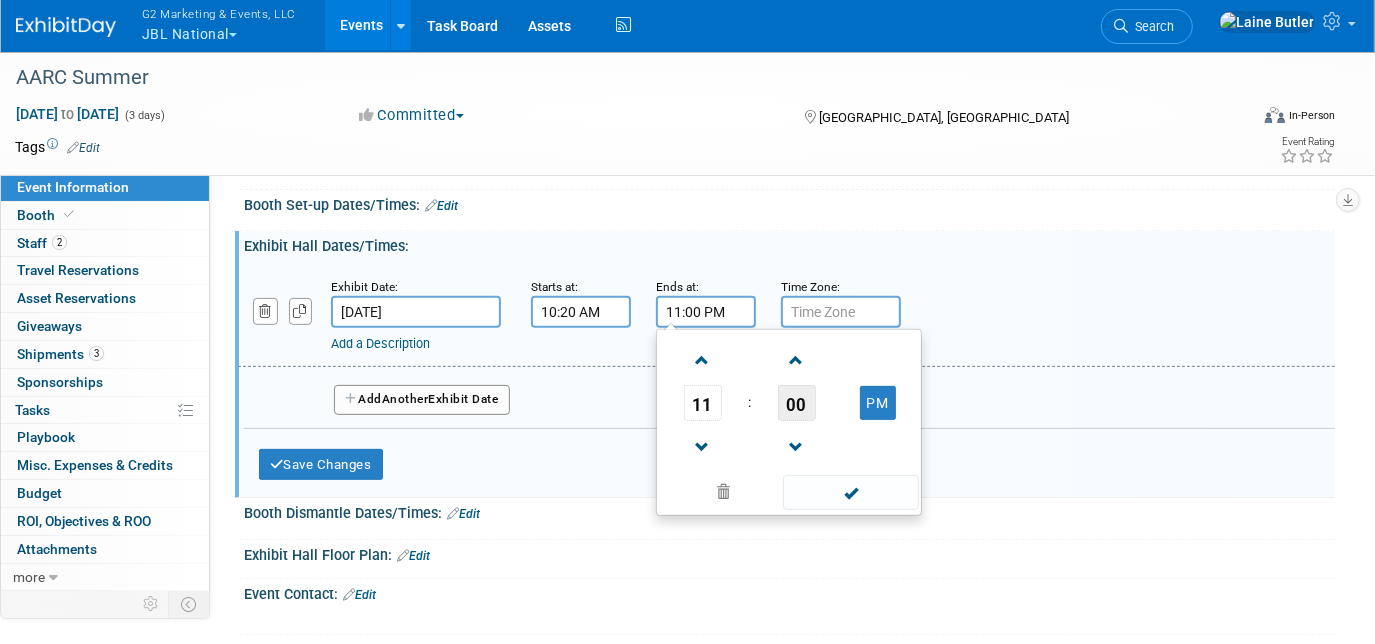 click on "00" at bounding box center (797, 403) 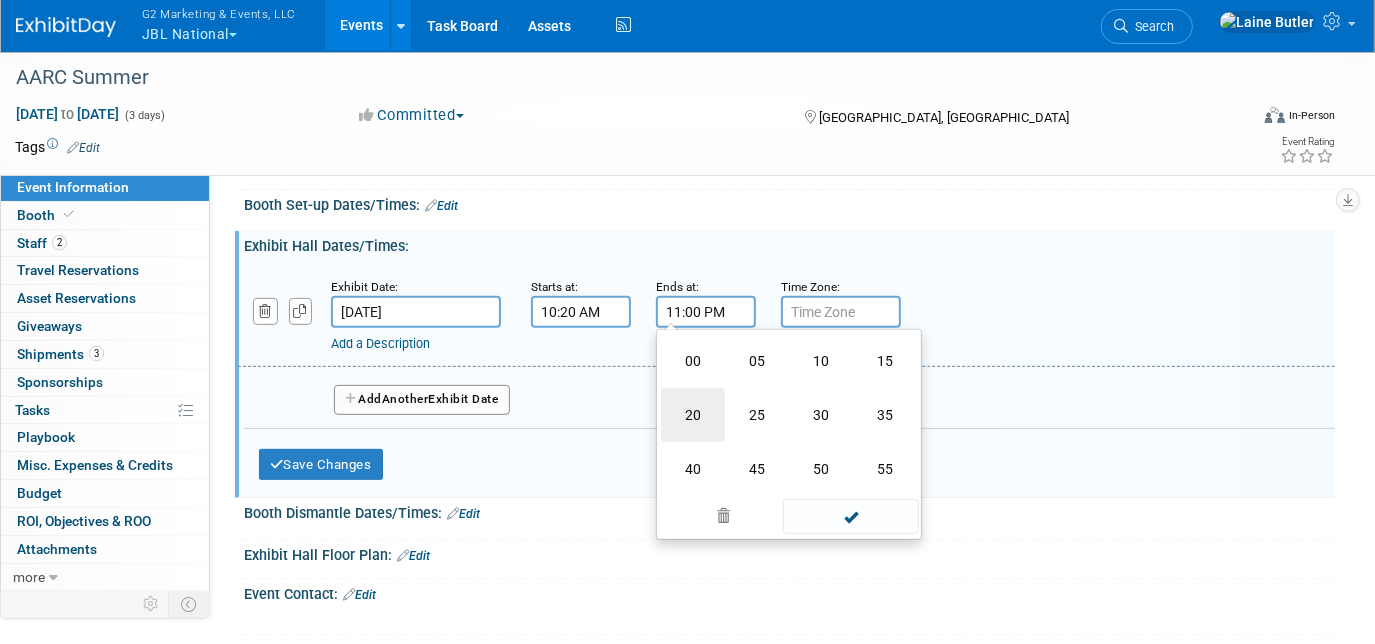 click on "20" at bounding box center (693, 415) 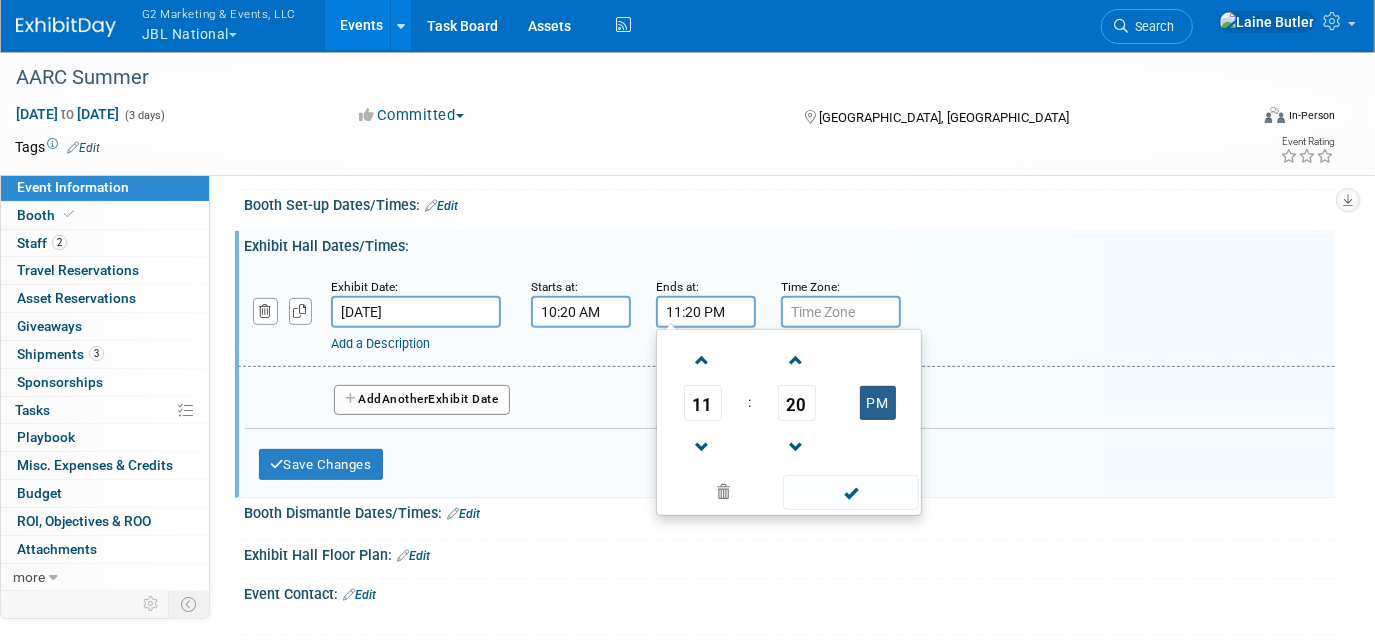 click on "PM" at bounding box center (878, 403) 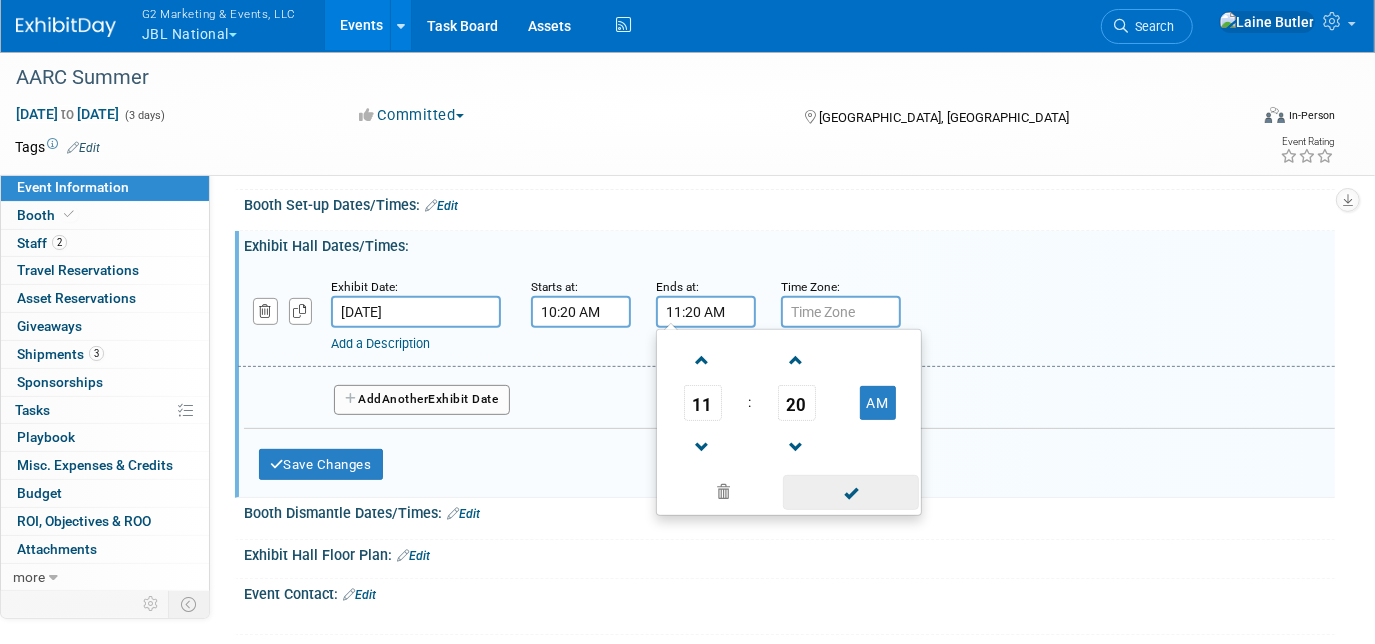 click at bounding box center (850, 492) 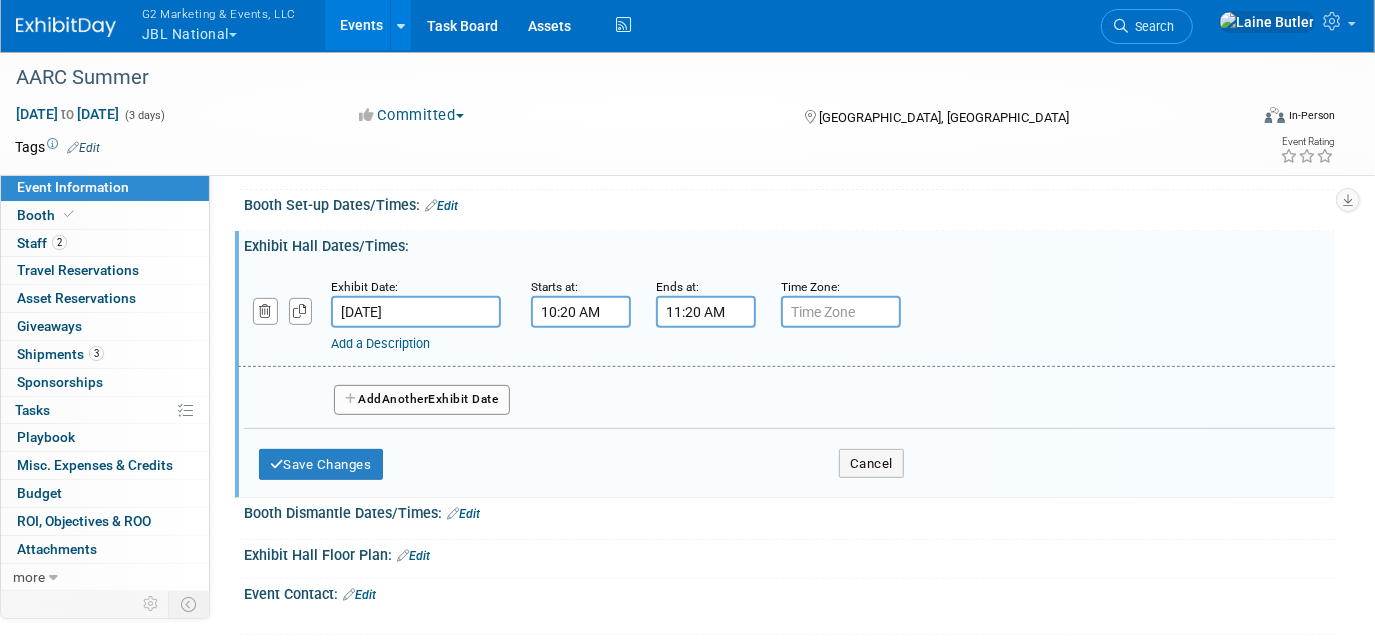 click on "Add  Another  Exhibit Date" at bounding box center (422, 400) 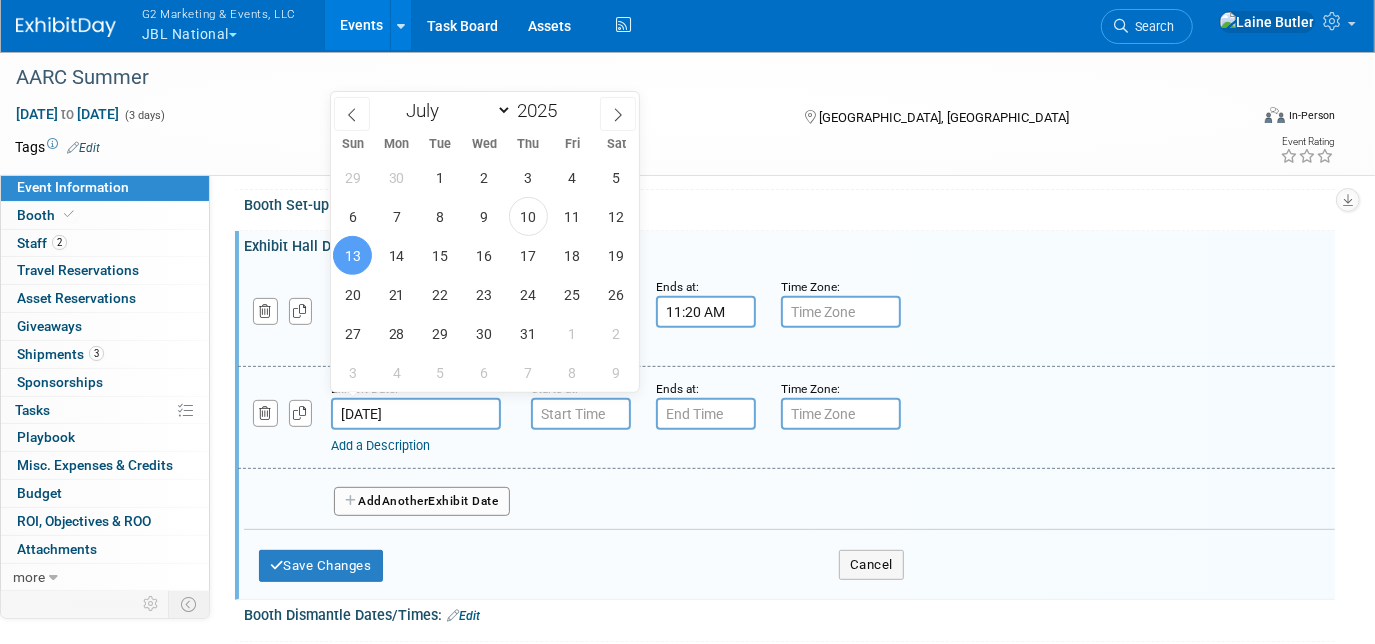 click on "Jul 13, 2025" at bounding box center (416, 414) 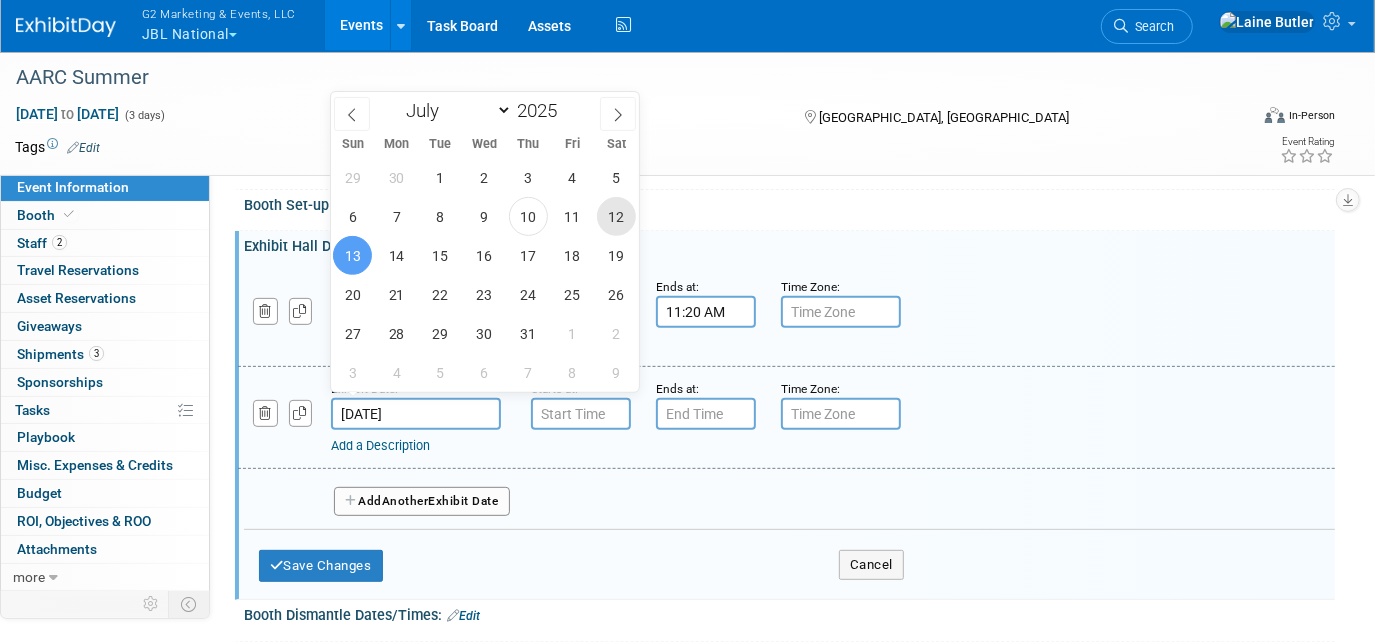 click on "12" at bounding box center [616, 216] 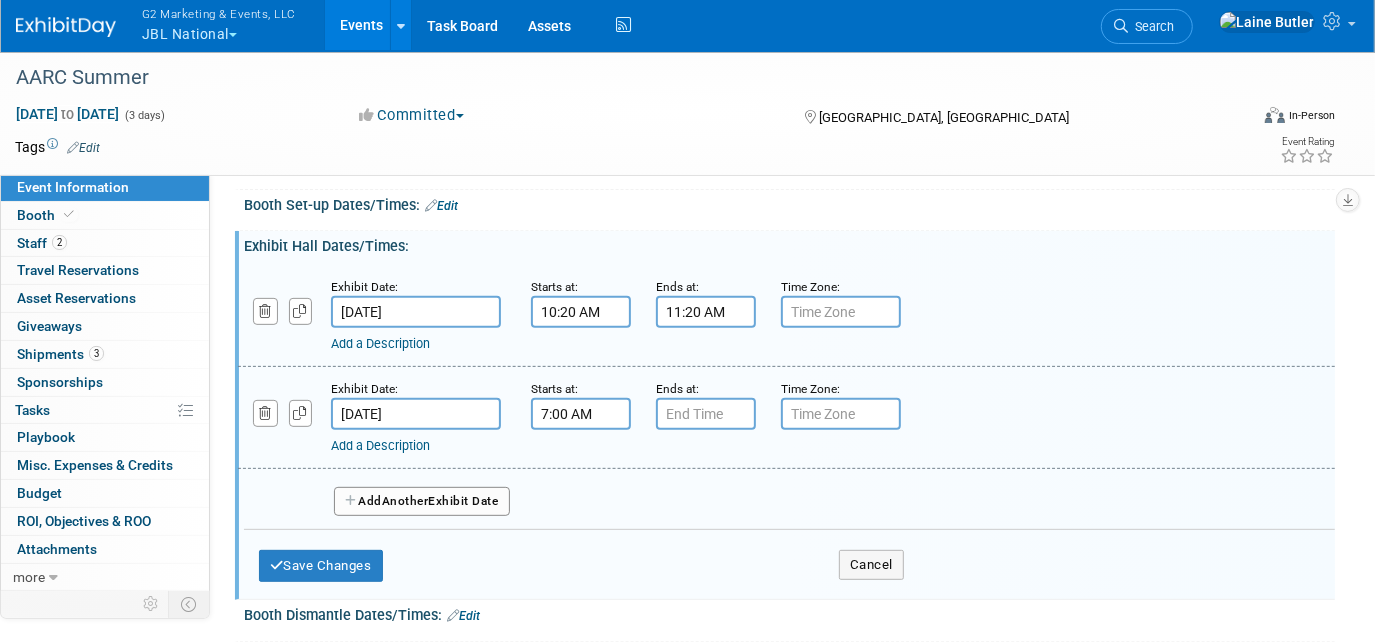click on "7:00 AM" at bounding box center (581, 414) 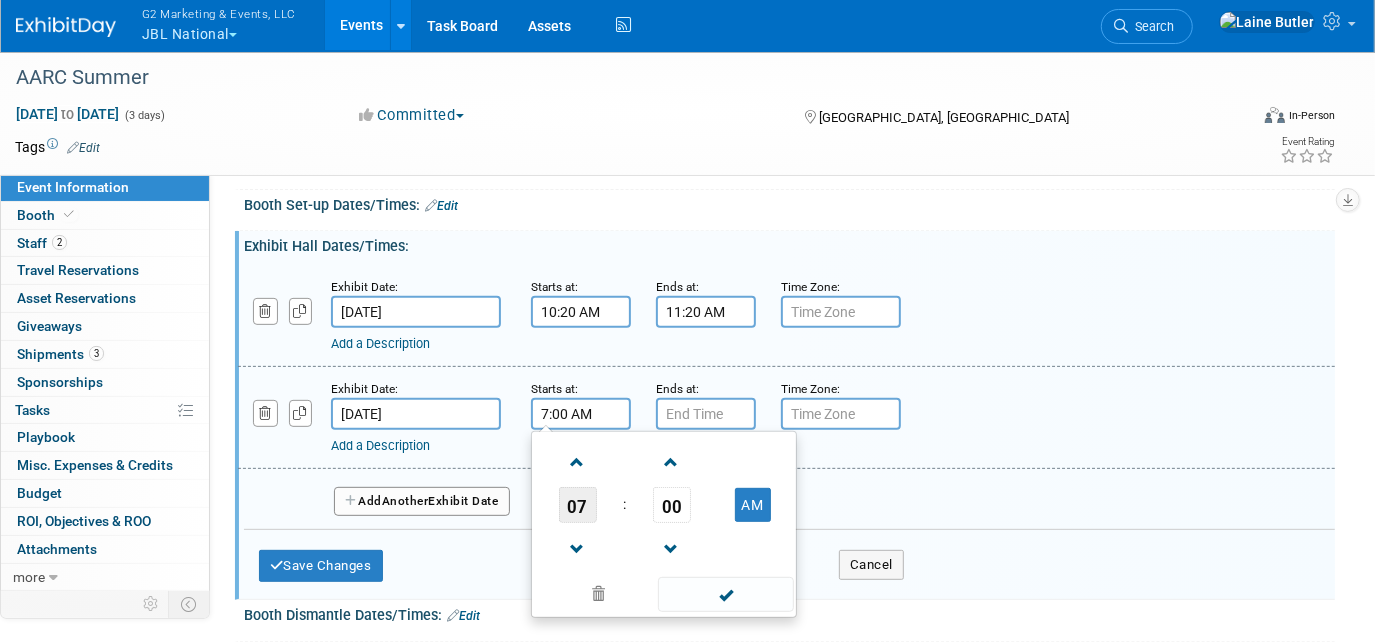 click on "07" at bounding box center [578, 505] 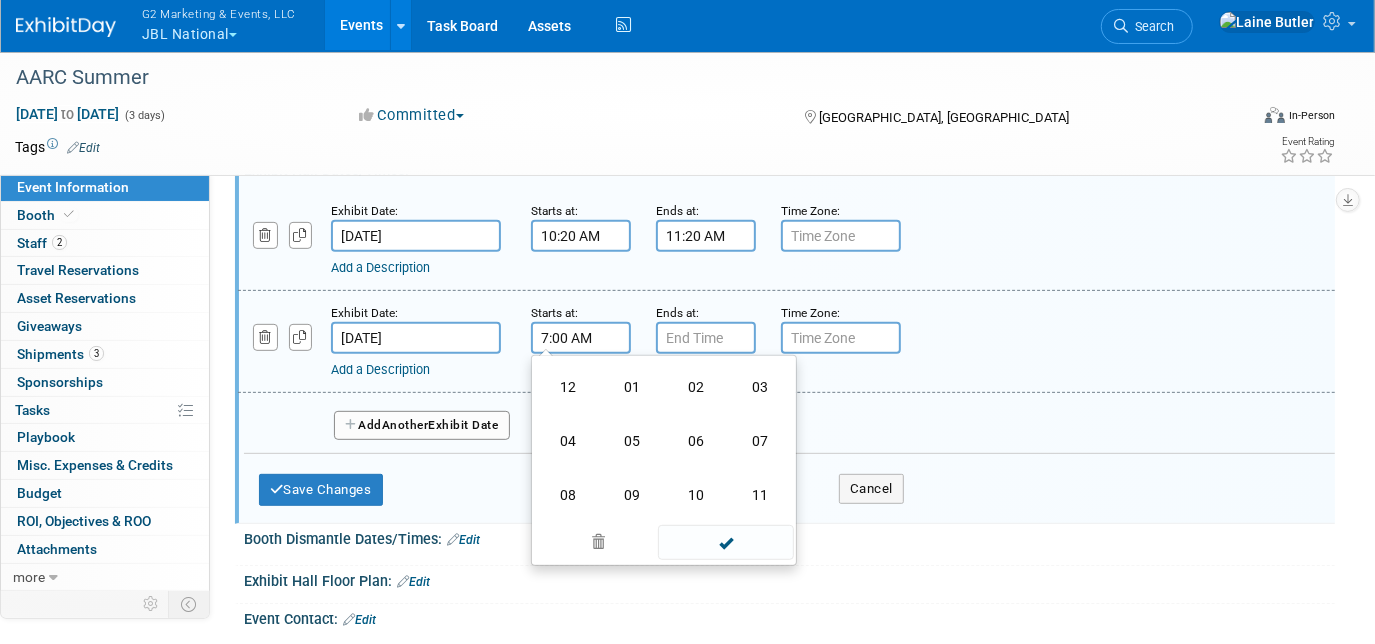 scroll, scrollTop: 472, scrollLeft: 0, axis: vertical 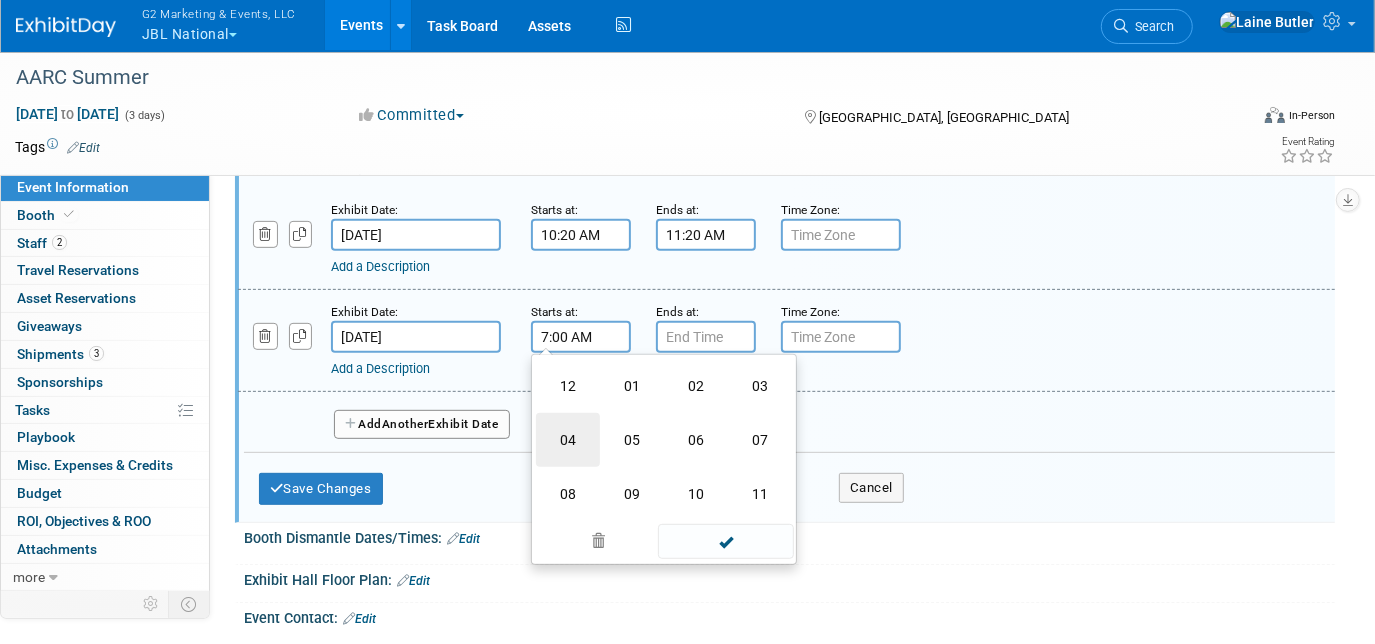 click on "04" at bounding box center [568, 440] 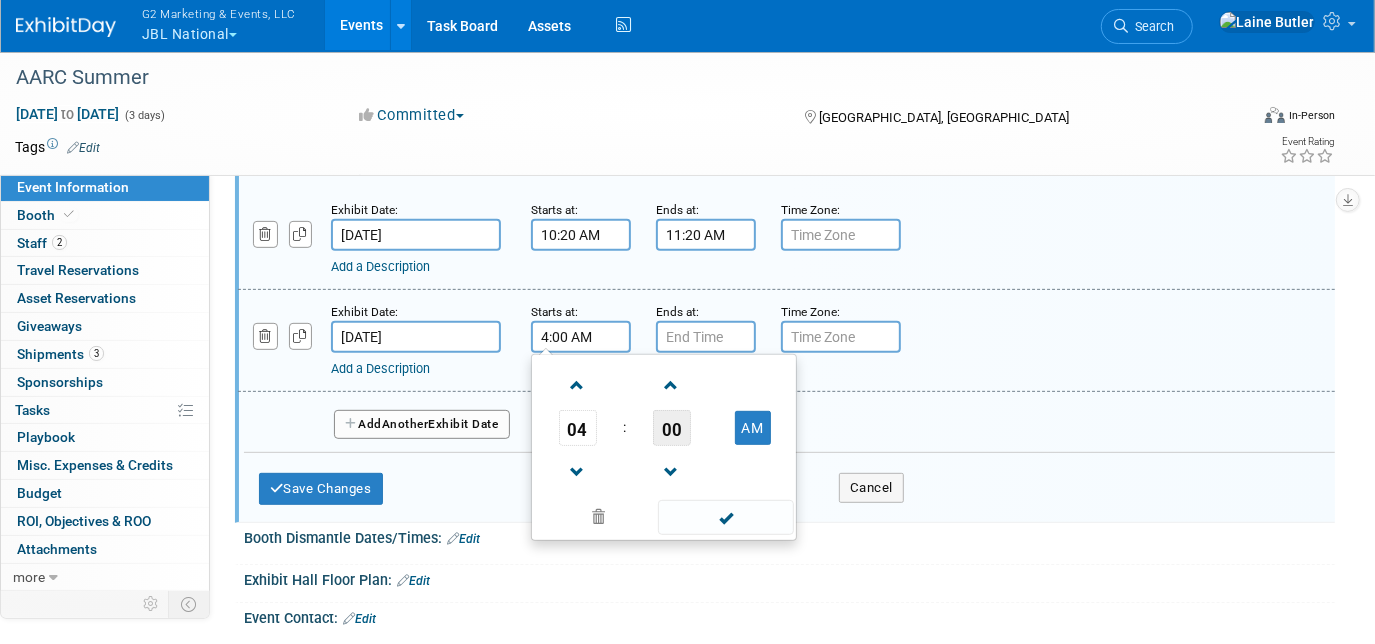 click on "00" at bounding box center [672, 428] 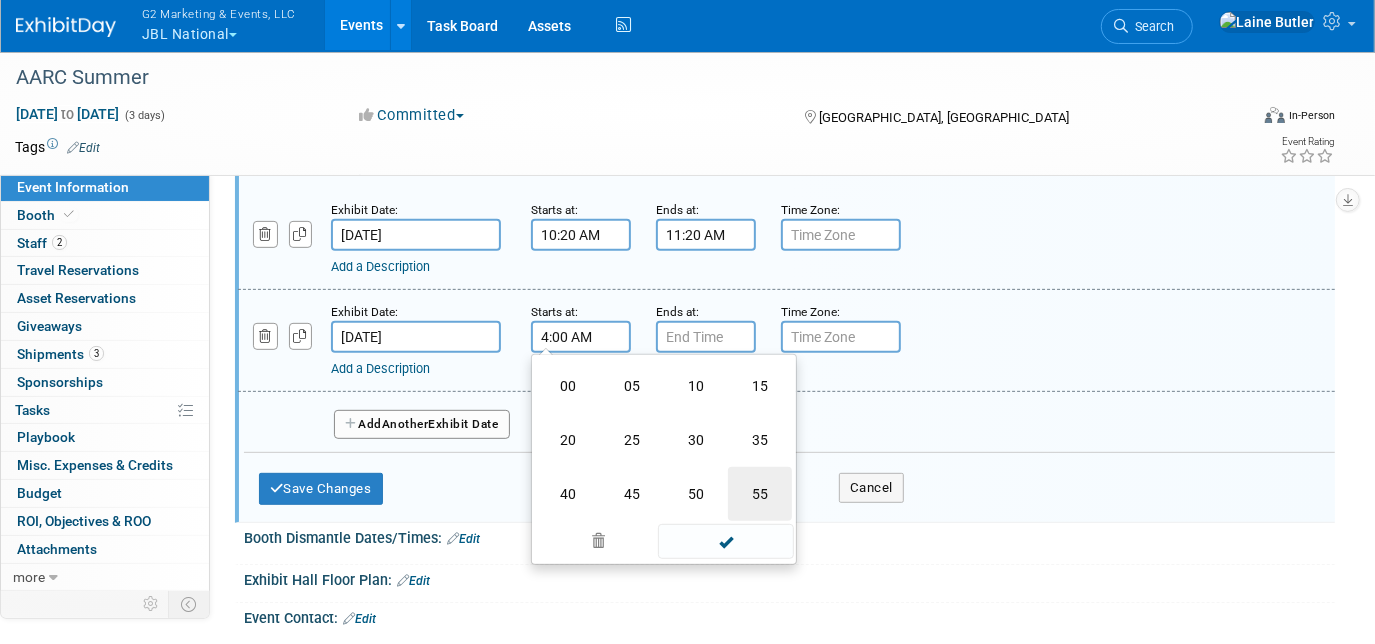 click on "55" at bounding box center [760, 494] 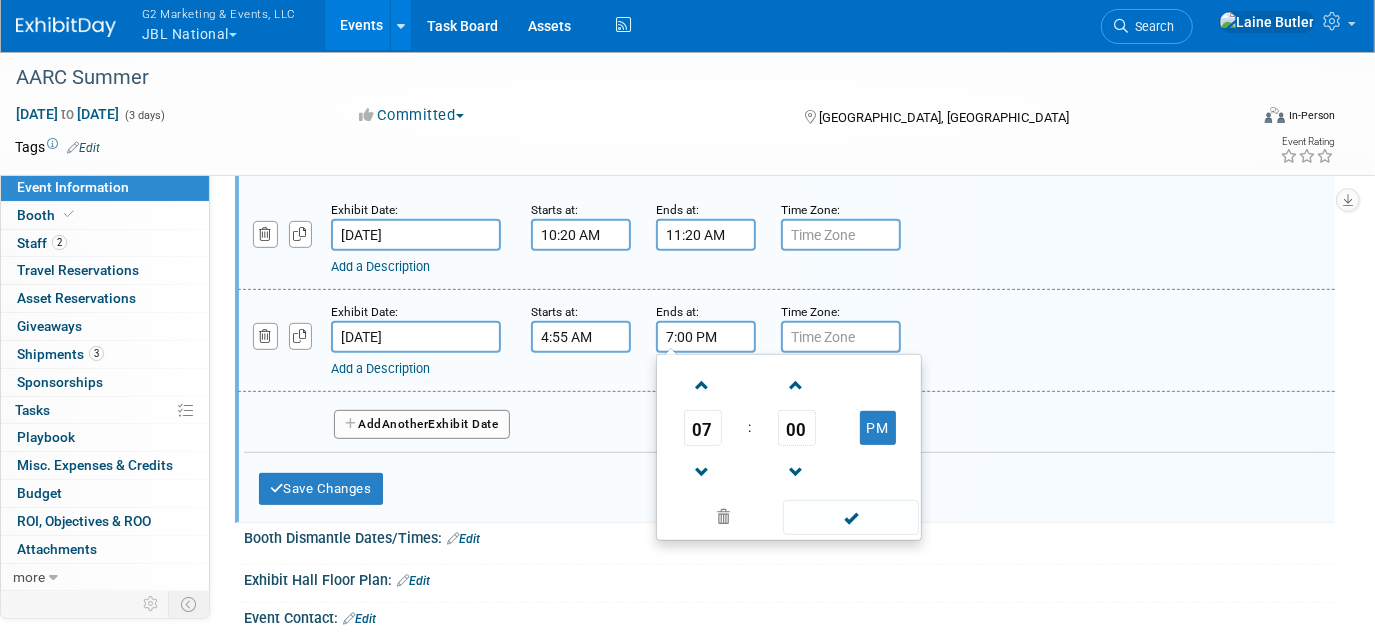 click on "7:00 PM" at bounding box center (706, 337) 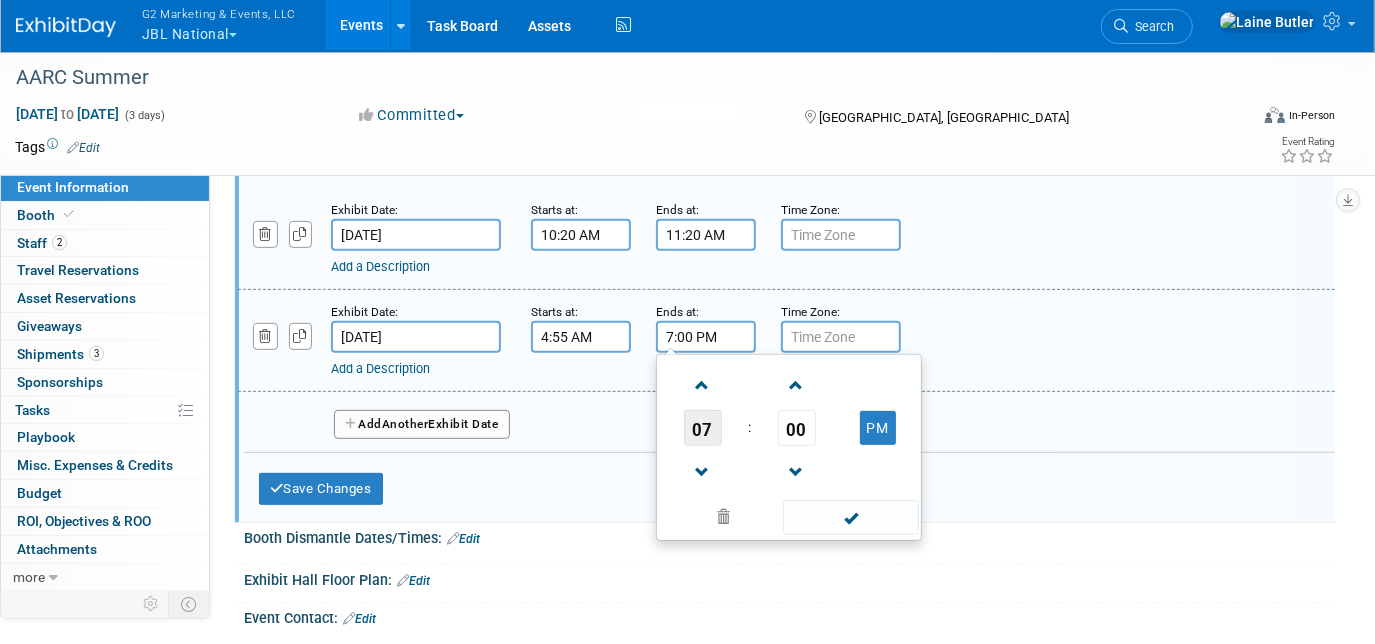 click on "07" at bounding box center [703, 428] 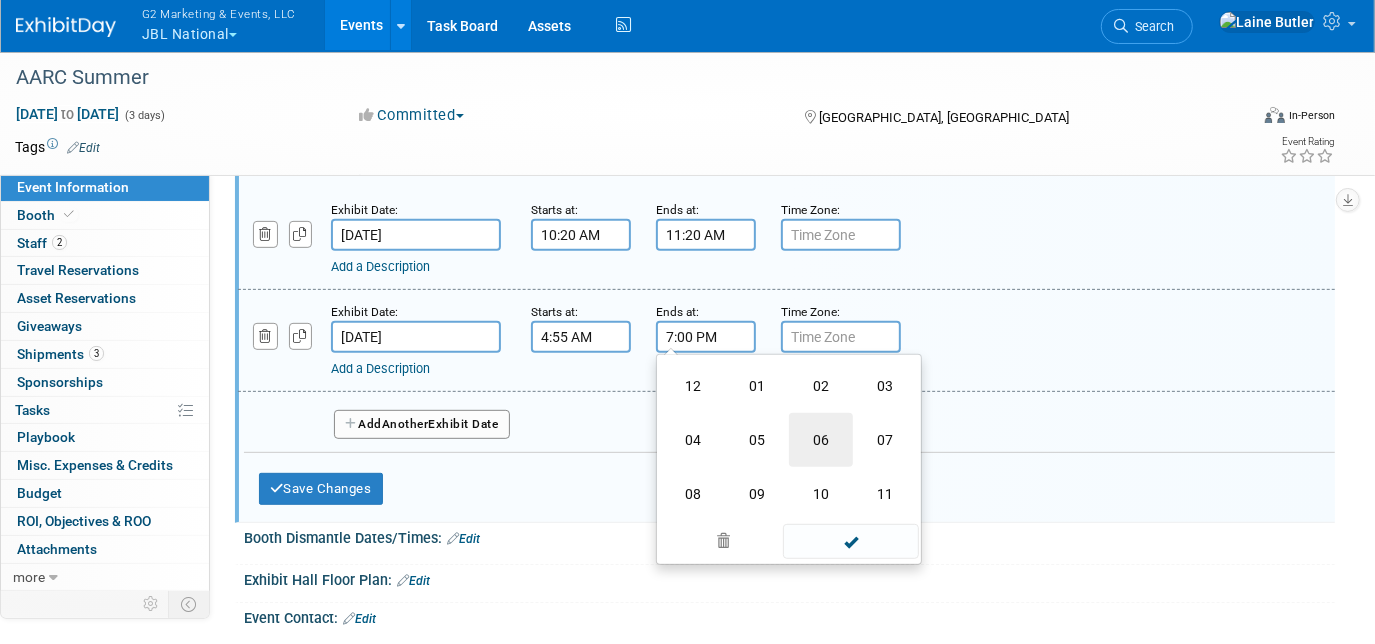click on "06" at bounding box center (821, 440) 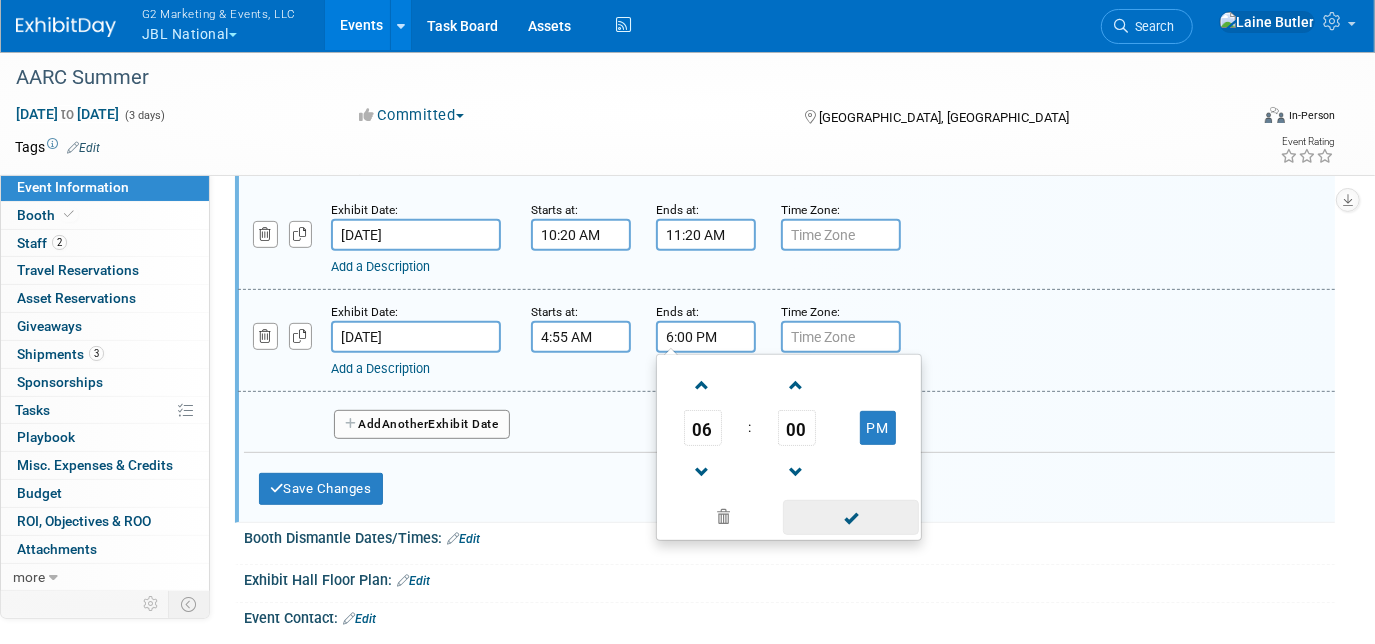 click at bounding box center (850, 517) 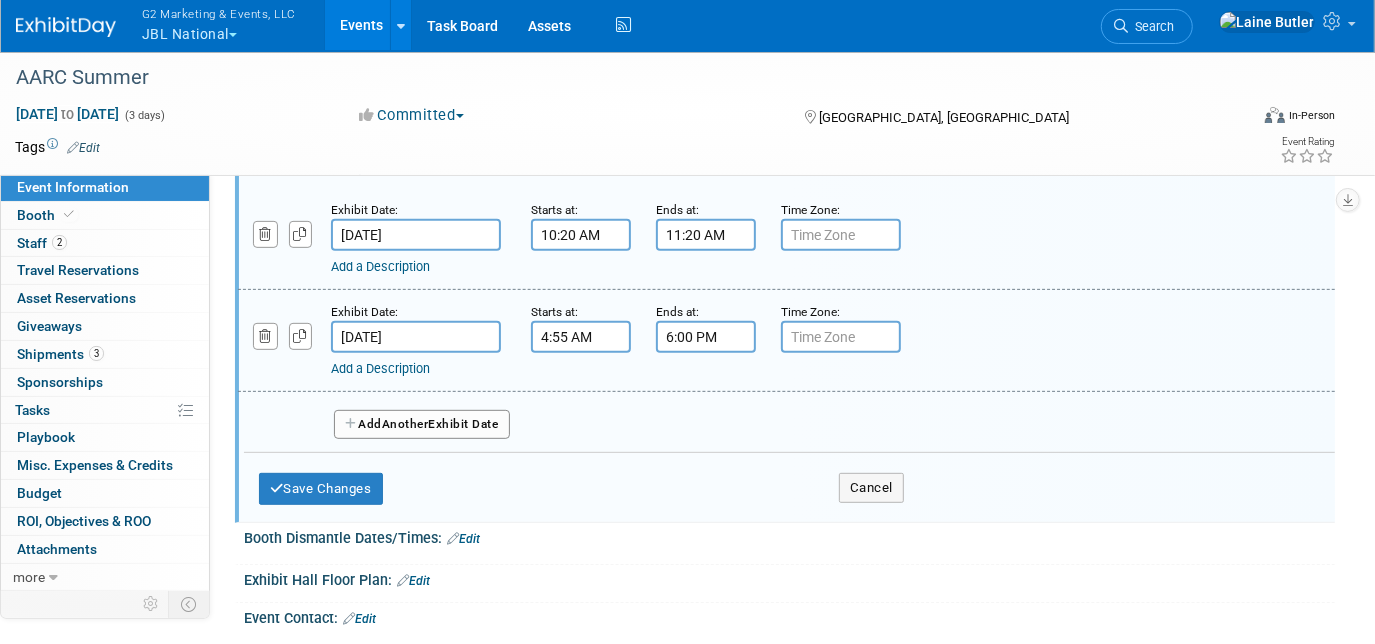 click on "4:55 AM" at bounding box center [581, 337] 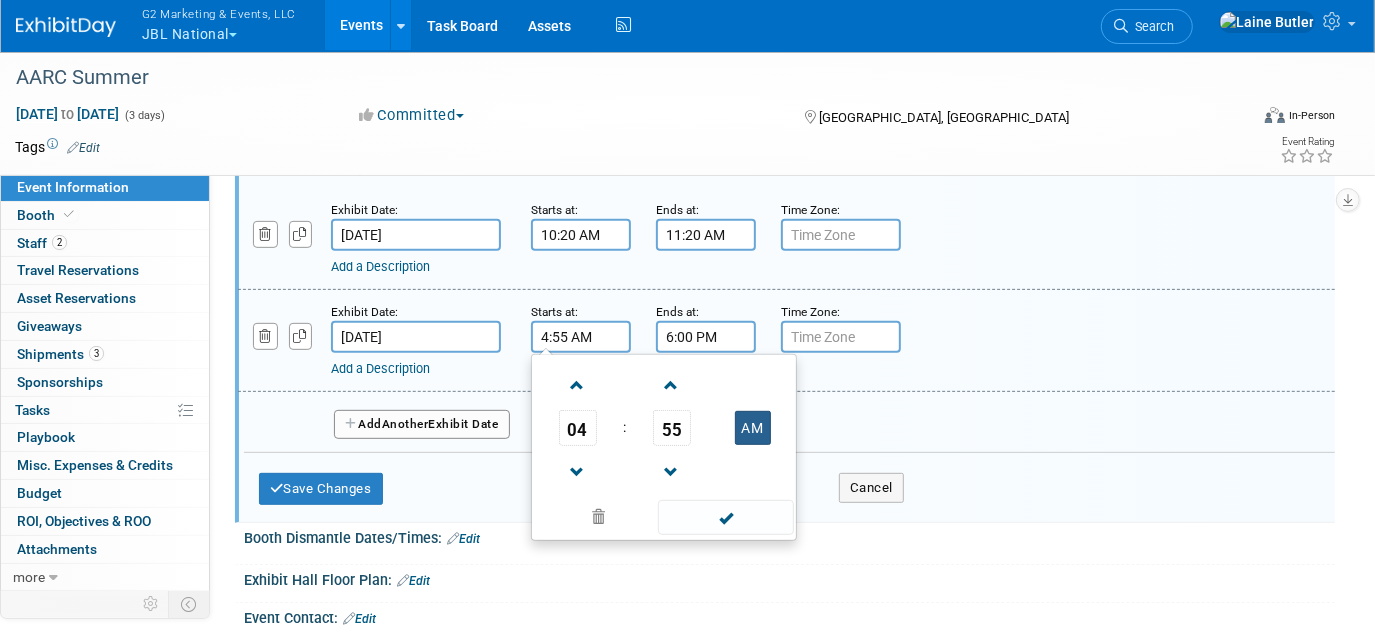 click on "AM" at bounding box center (753, 428) 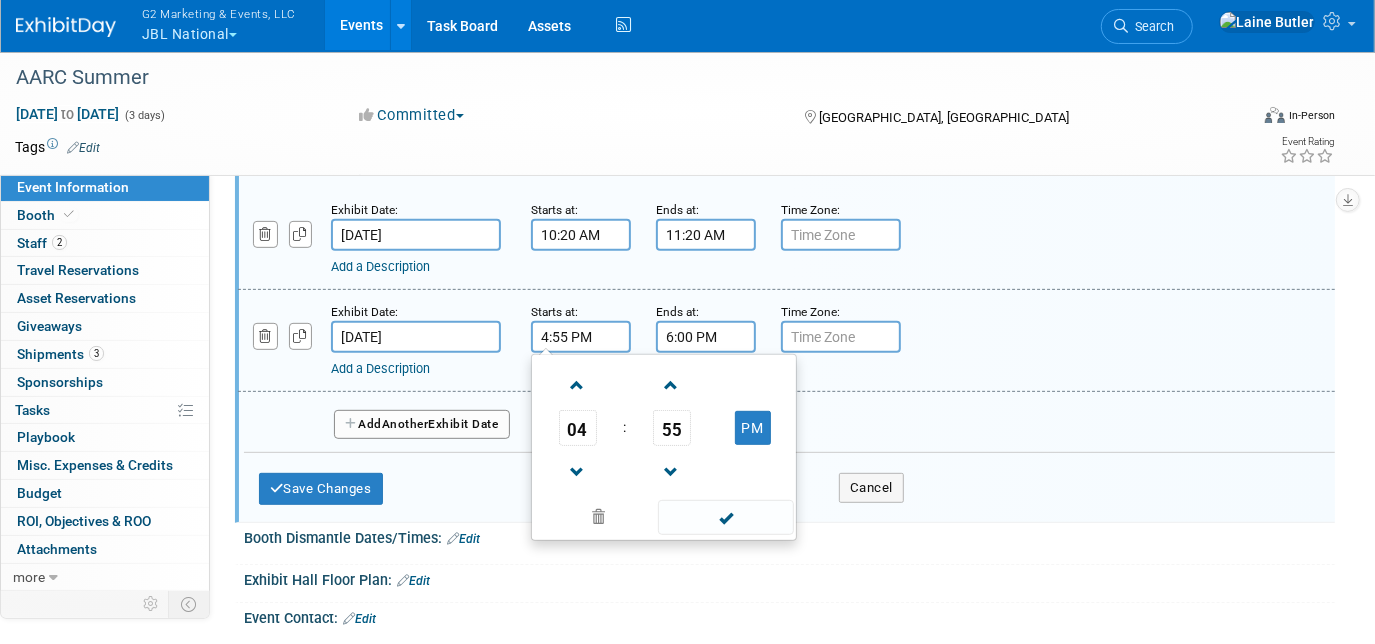 click on "04 : 55 PM 12 01 02 03 04 05 06 07 08 09 10 11 00 05 10 15 20 25 30 35 40 45 50 55" at bounding box center [664, 447] 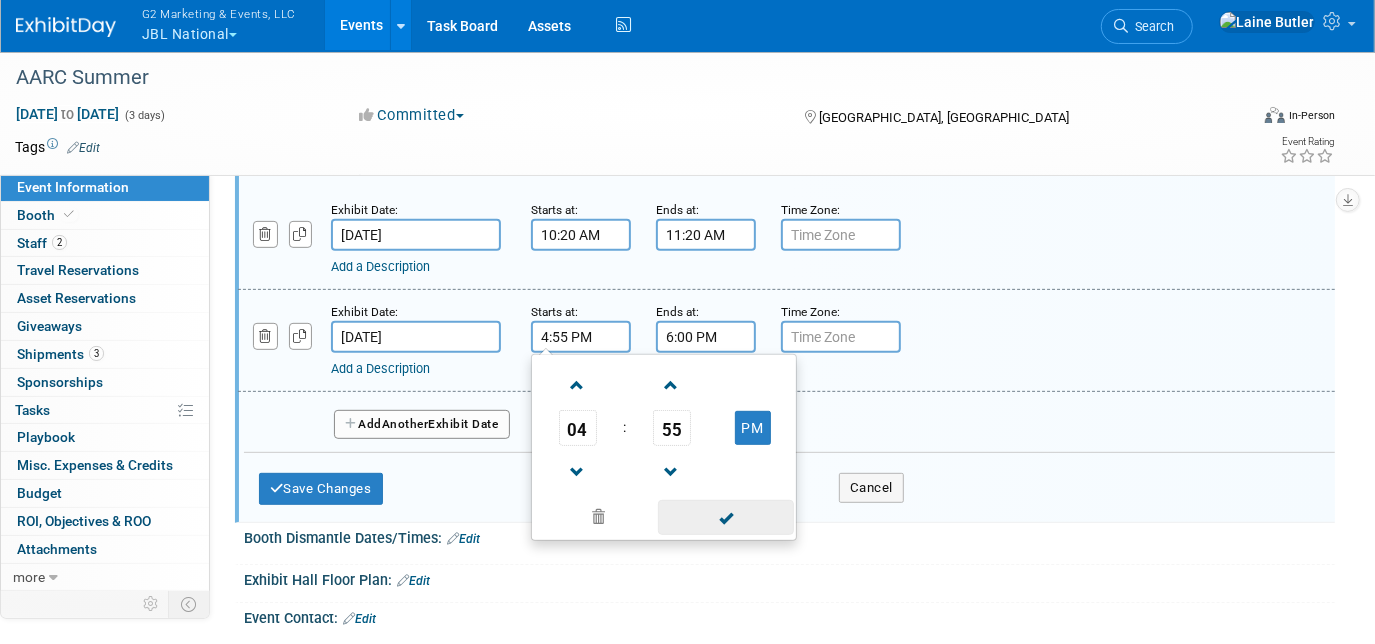 click at bounding box center (725, 517) 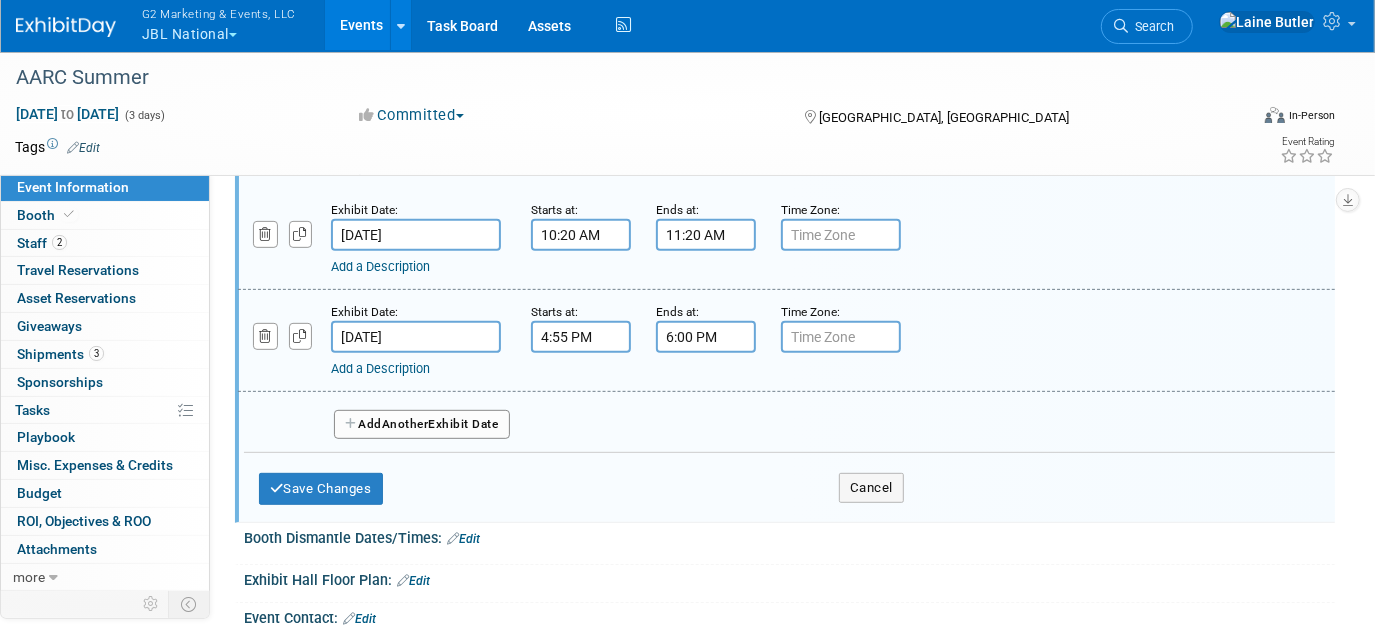 click on "Add  Another  Exhibit Date" at bounding box center [422, 425] 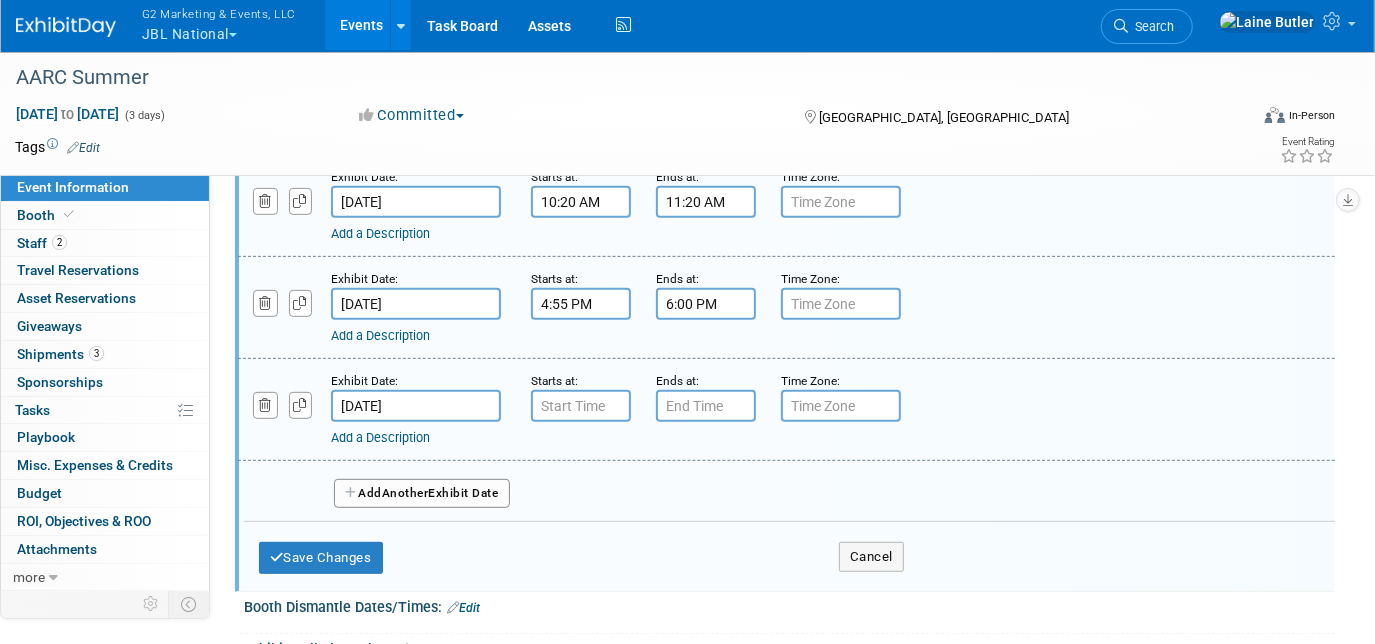 scroll, scrollTop: 575, scrollLeft: 0, axis: vertical 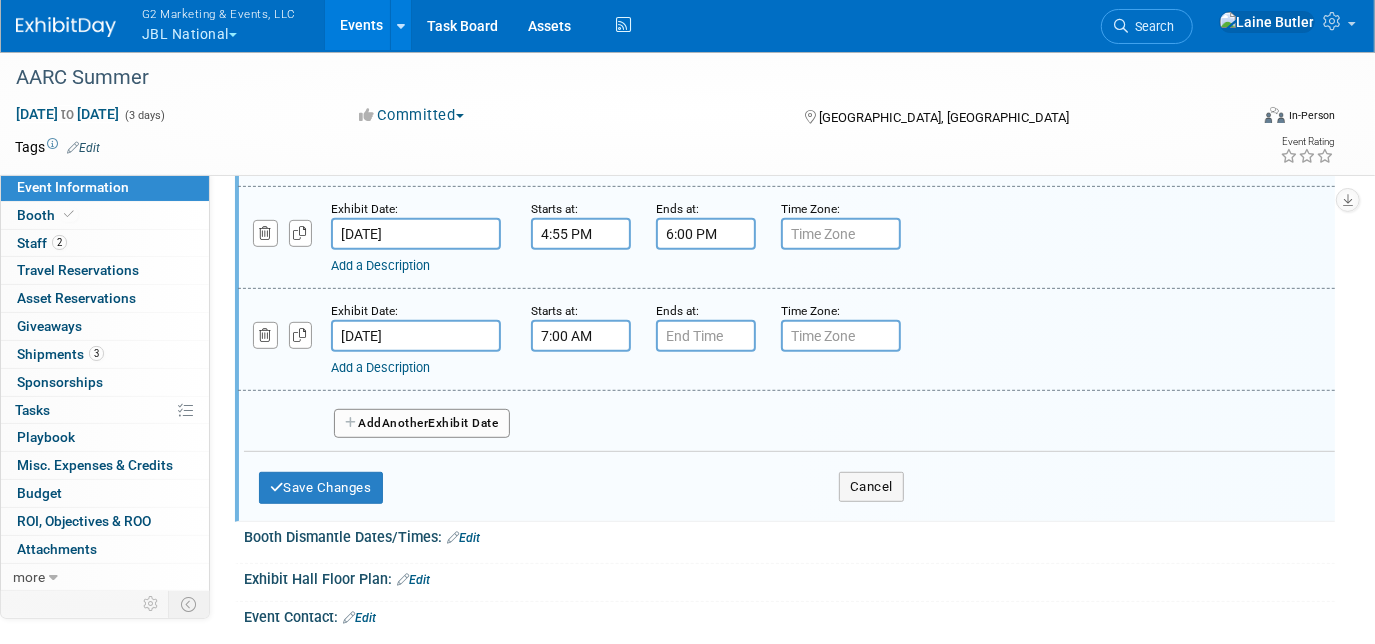 click on "7:00 AM" at bounding box center (581, 336) 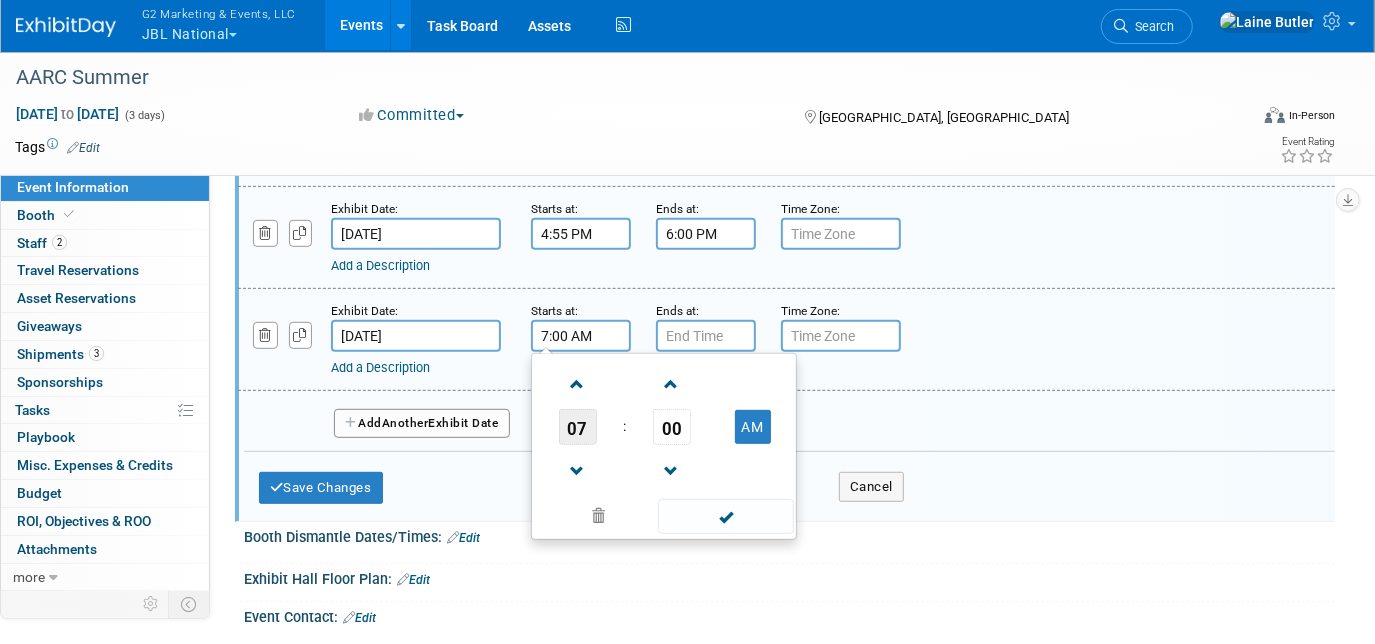 click on "07" at bounding box center (578, 427) 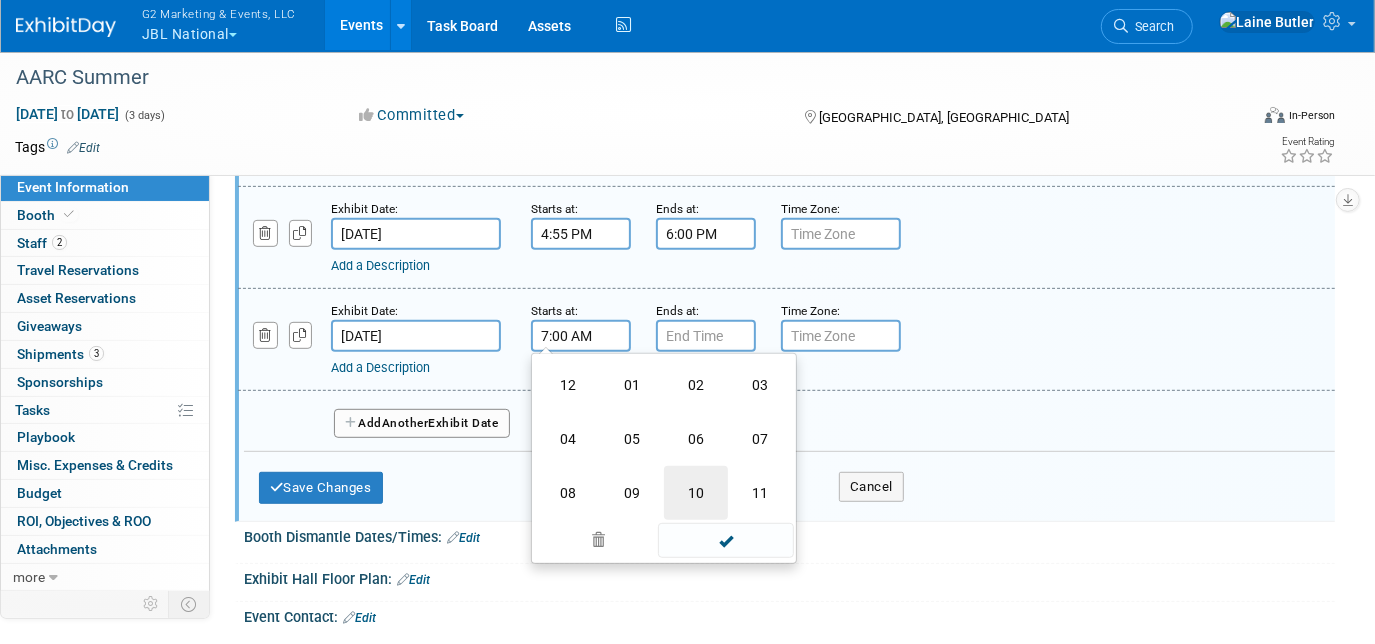 click on "10" at bounding box center [696, 493] 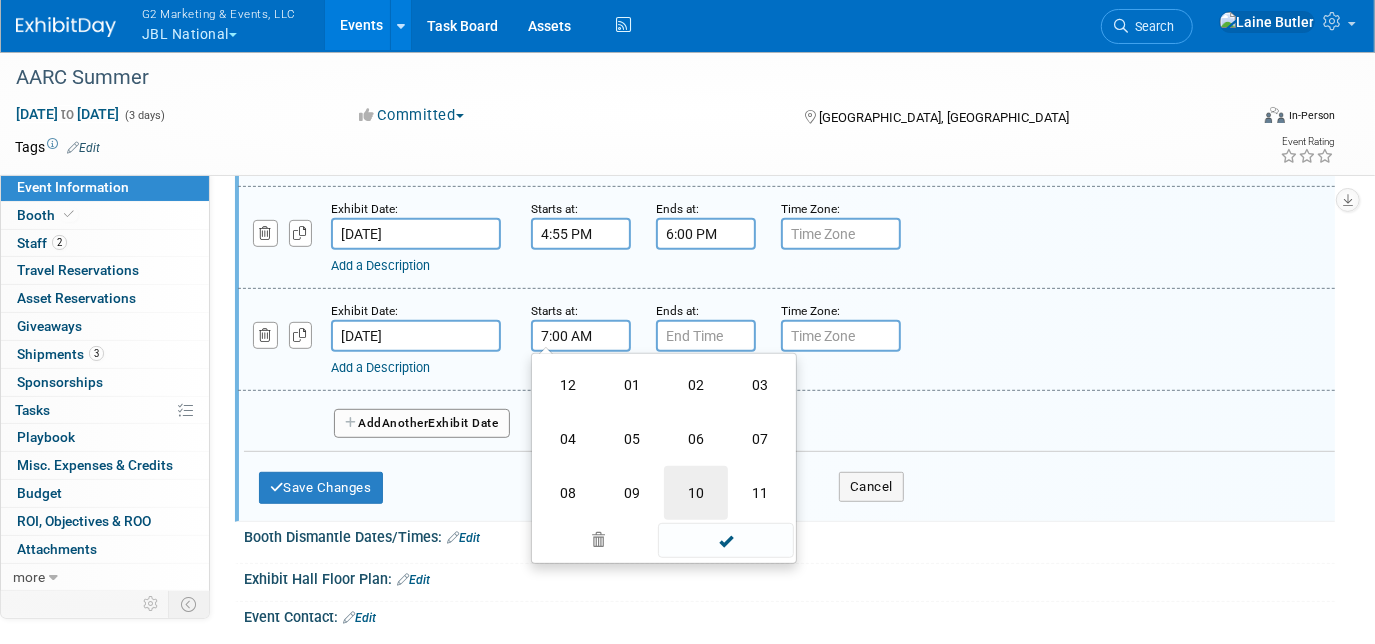 type on "10:00 AM" 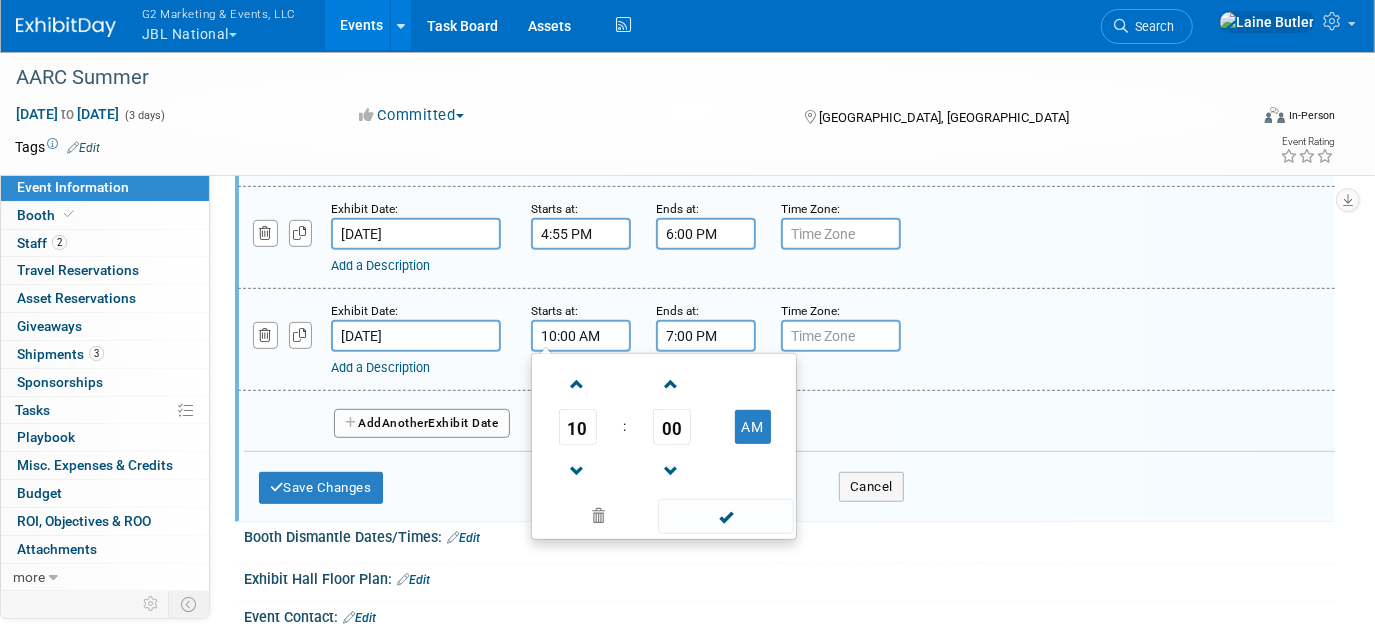click on "7:00 PM" at bounding box center [706, 336] 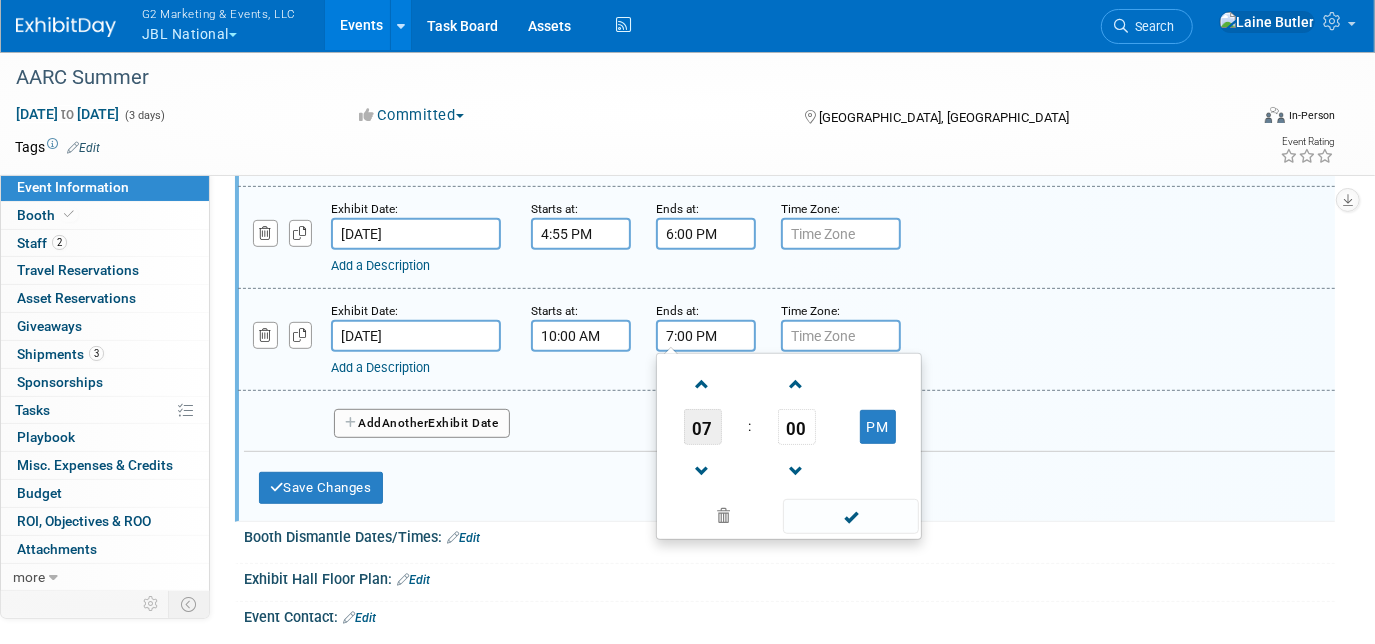 click on "07" at bounding box center [703, 427] 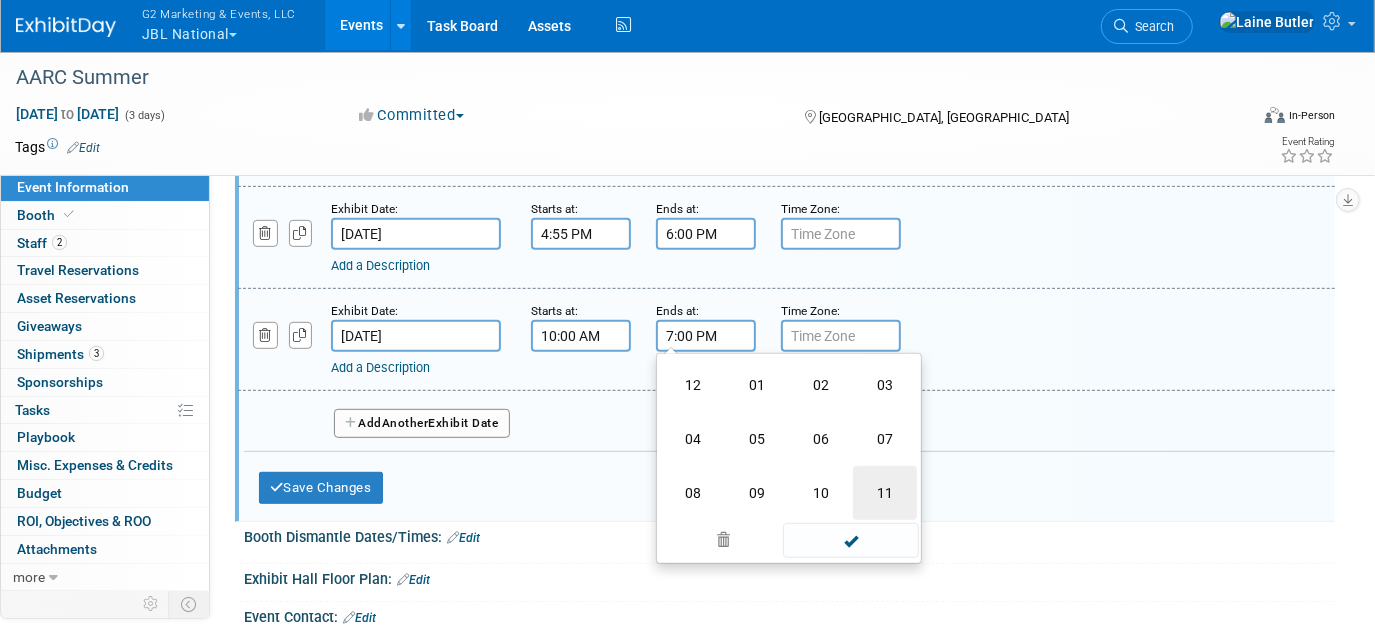 click on "11" at bounding box center [885, 493] 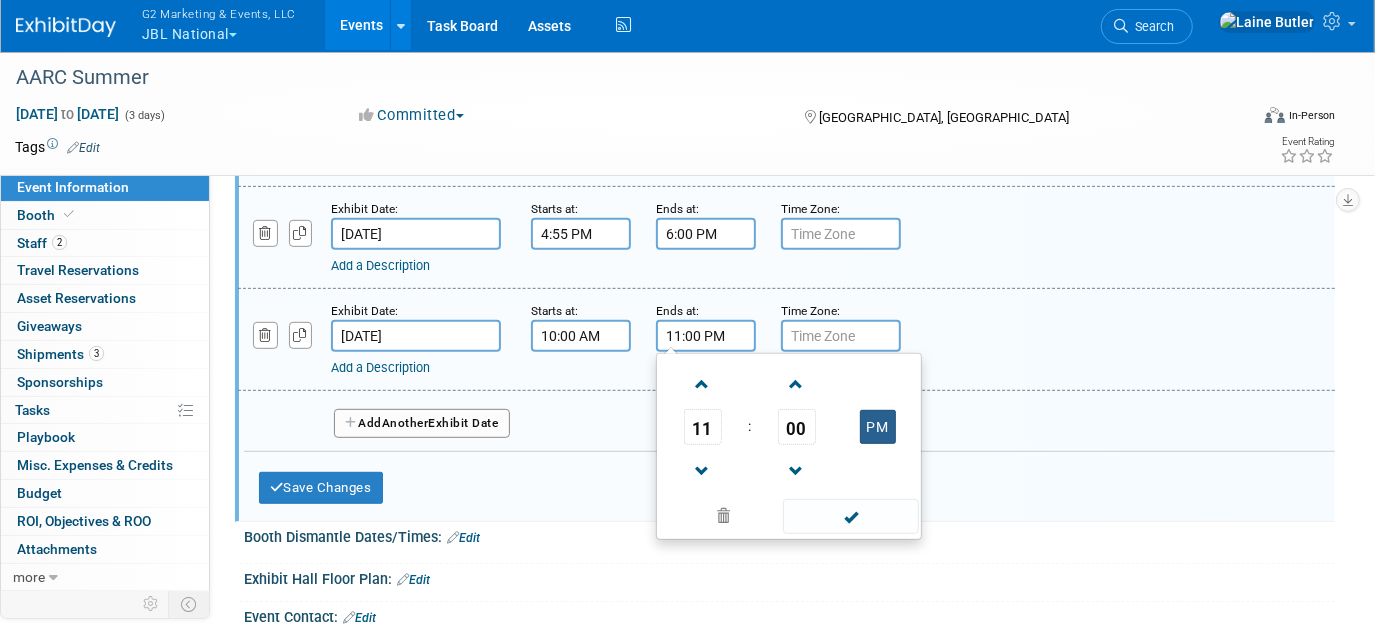click on "PM" at bounding box center (878, 427) 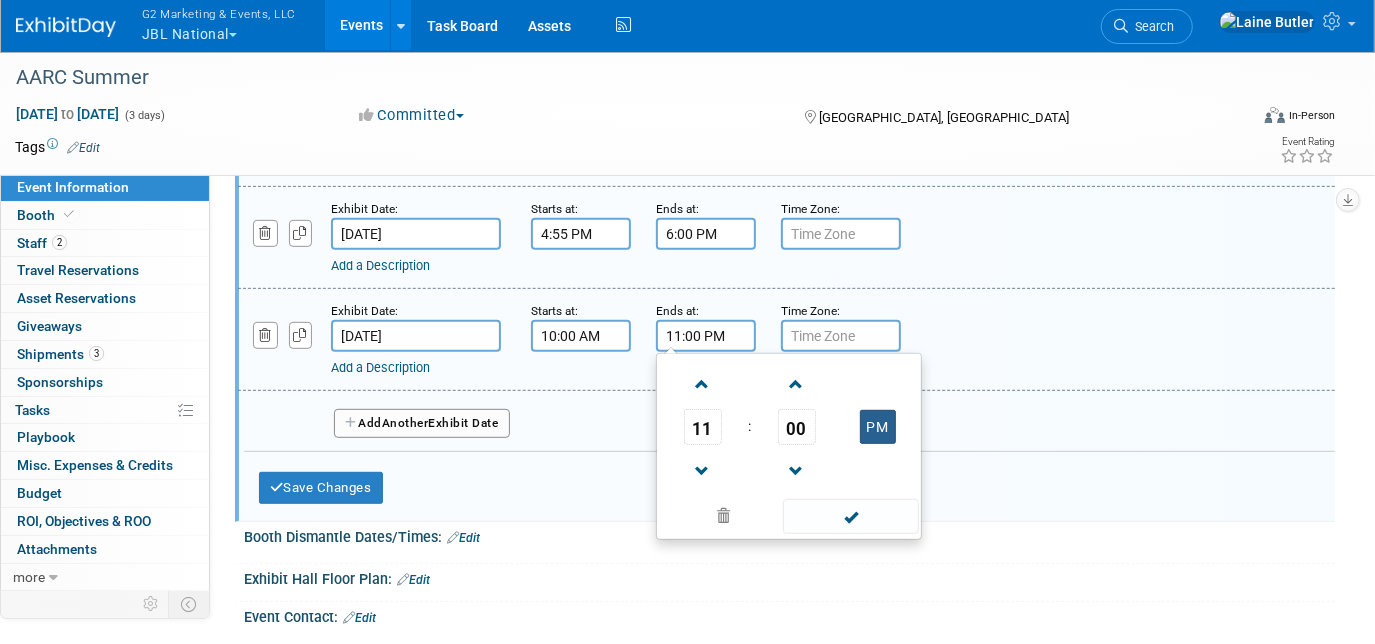 type on "11:00 AM" 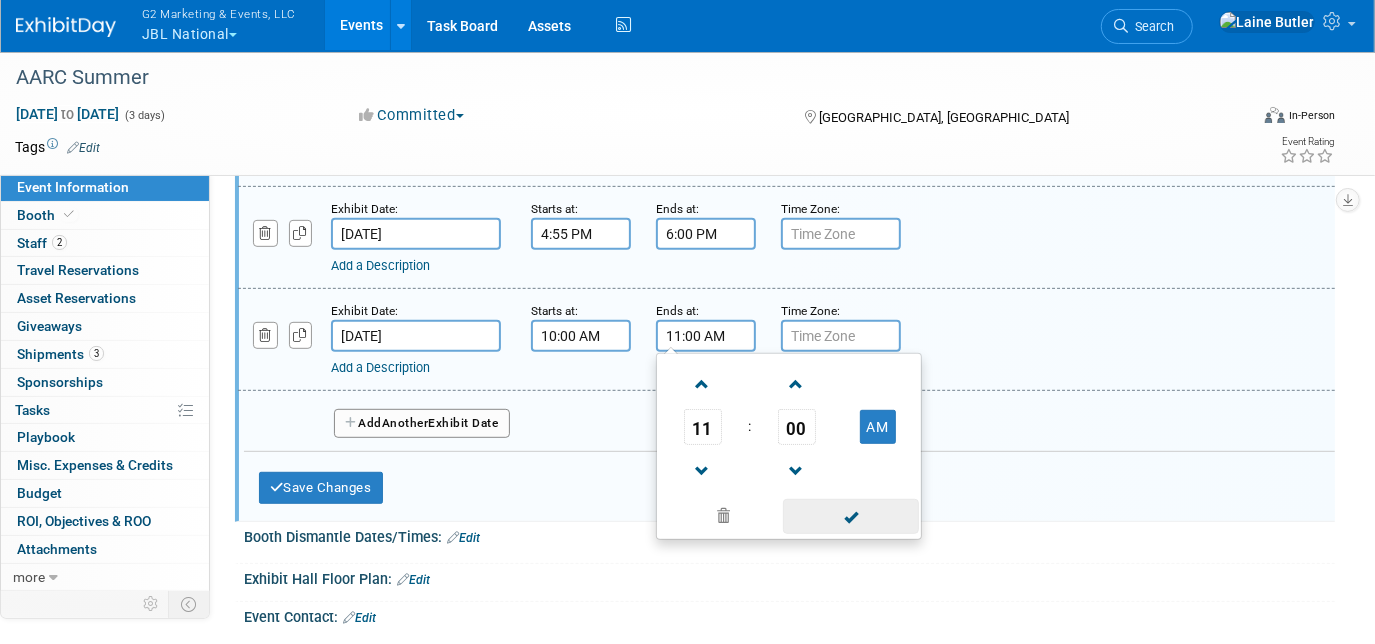 click at bounding box center (850, 516) 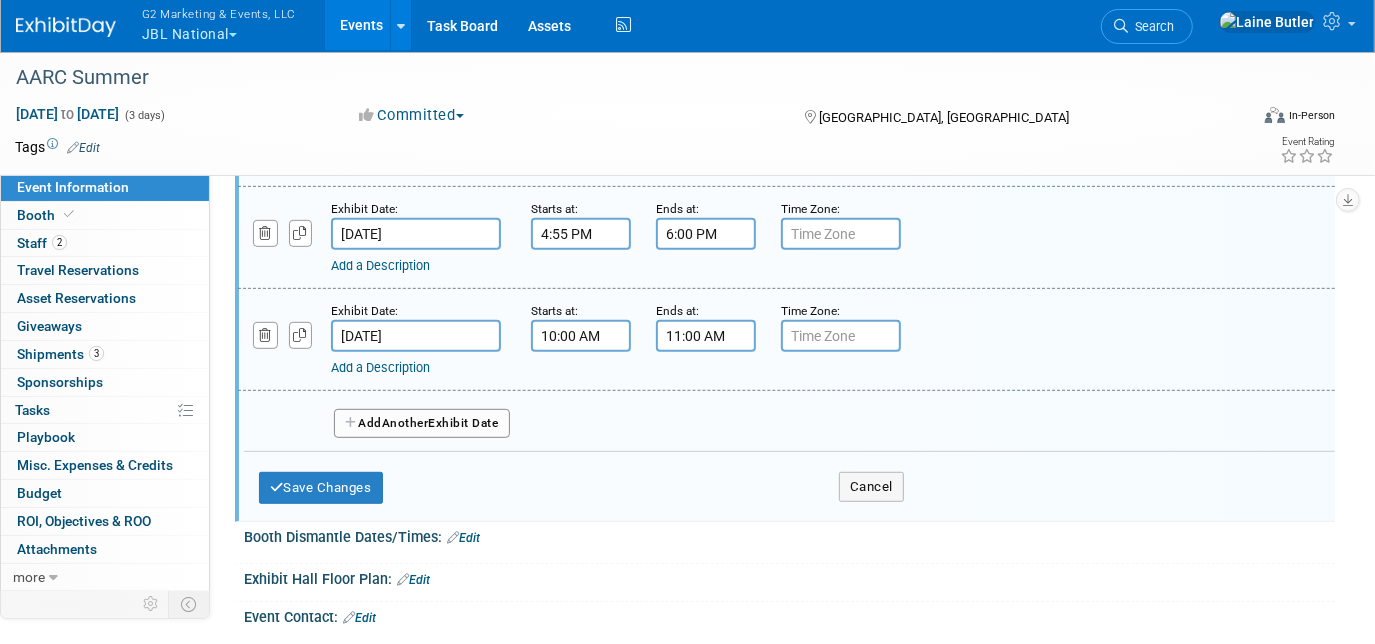 click on "Add  Another  Exhibit Date" at bounding box center [789, 417] 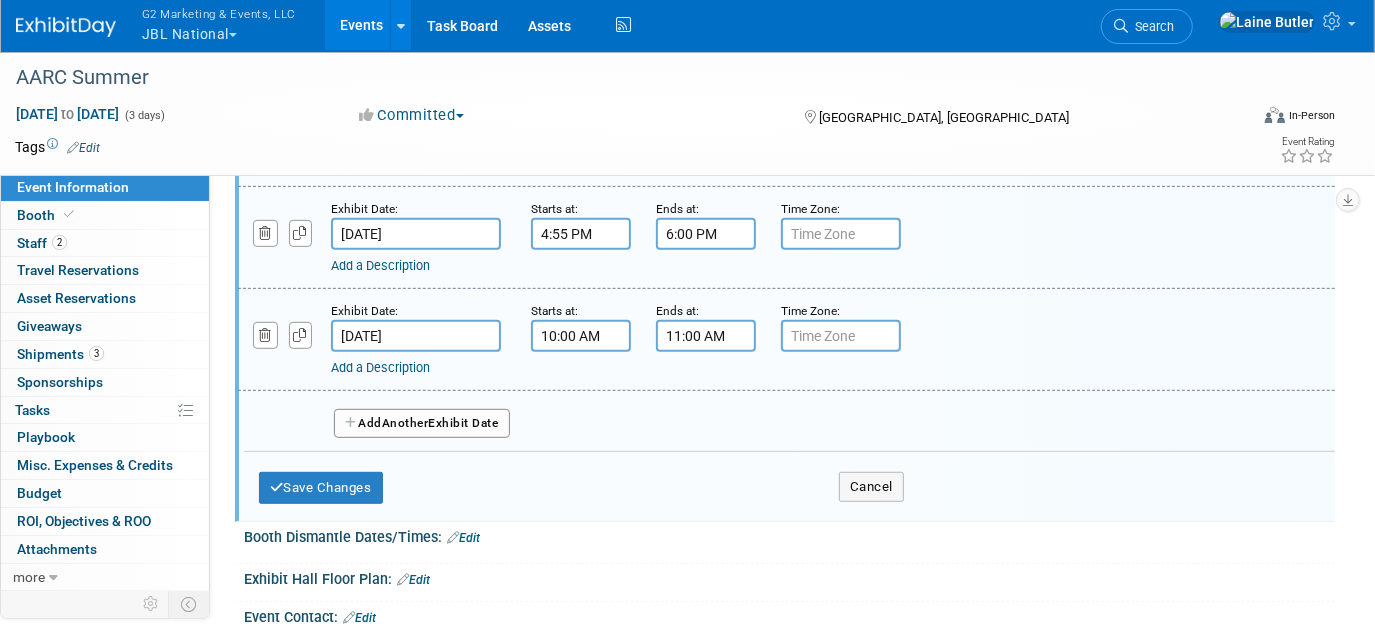 click on "Add  Another  Exhibit Date" at bounding box center (422, 424) 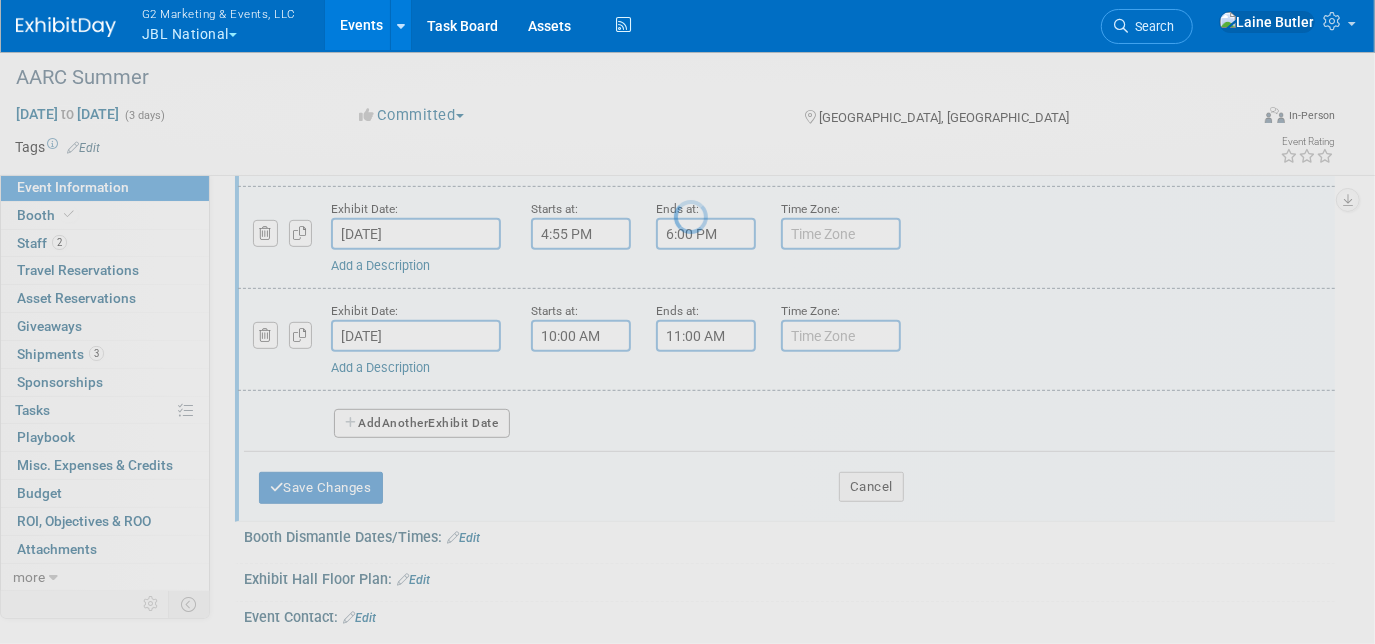 select on "6" 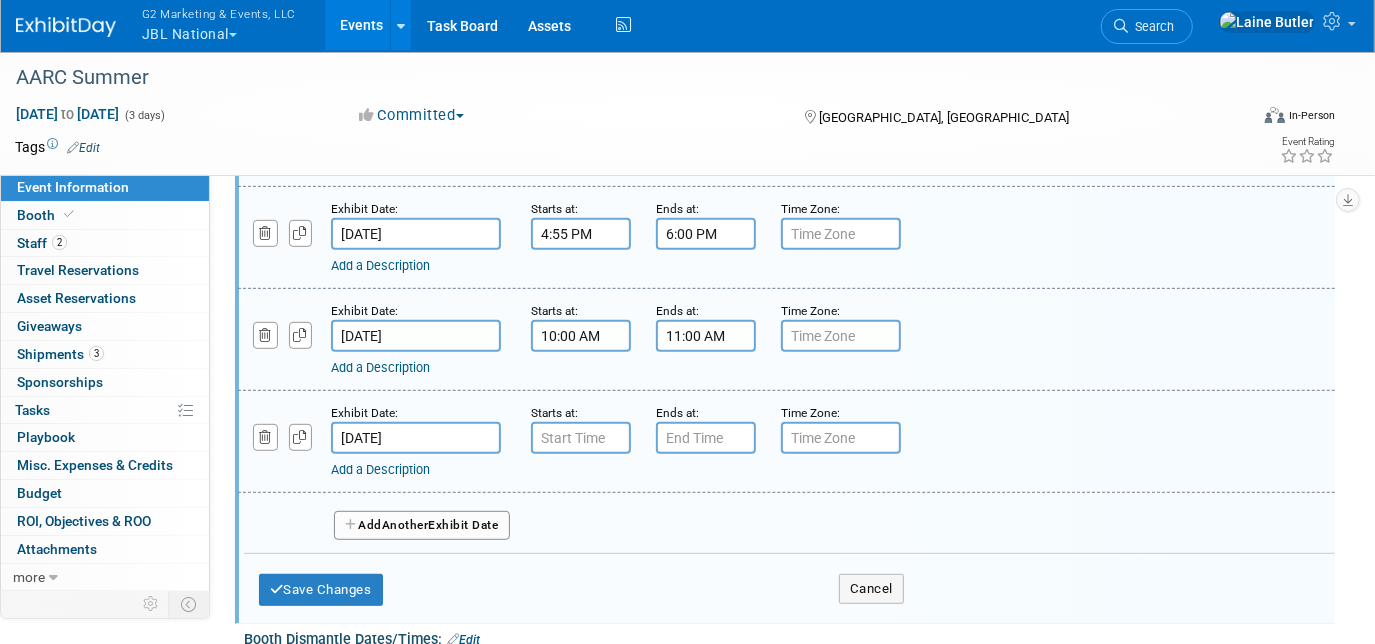 click on "Jul 14, 2025" at bounding box center [416, 438] 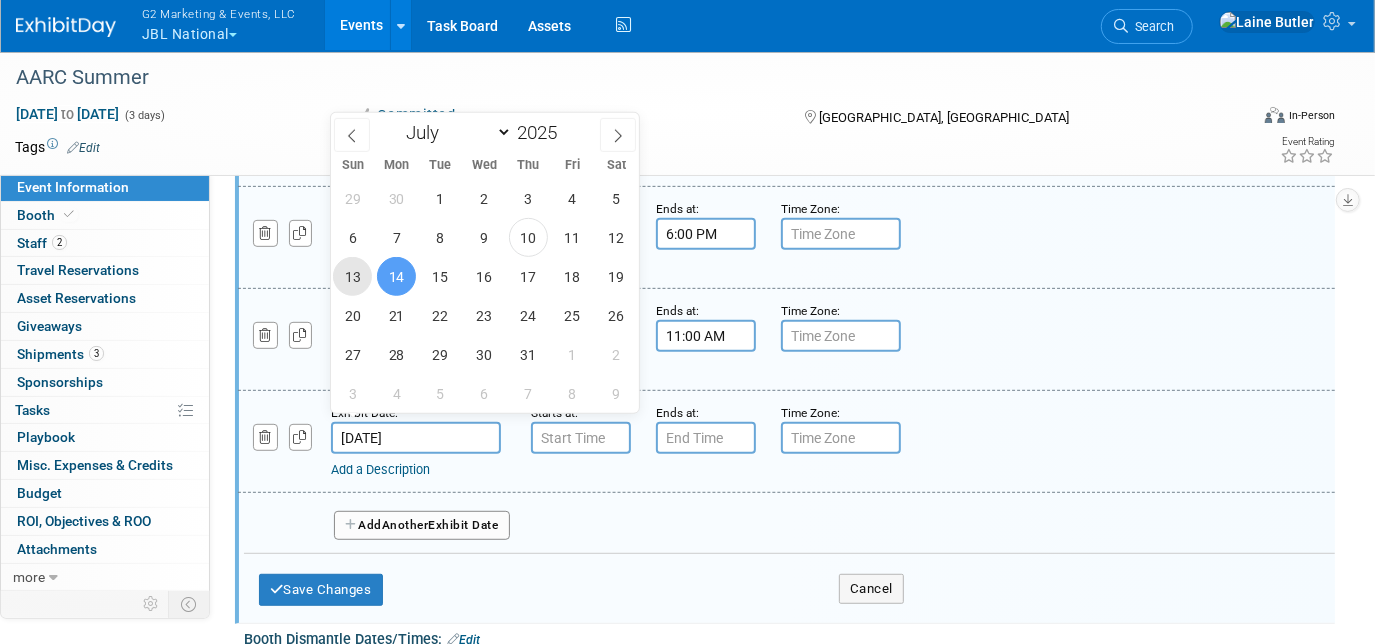click on "13" at bounding box center [352, 276] 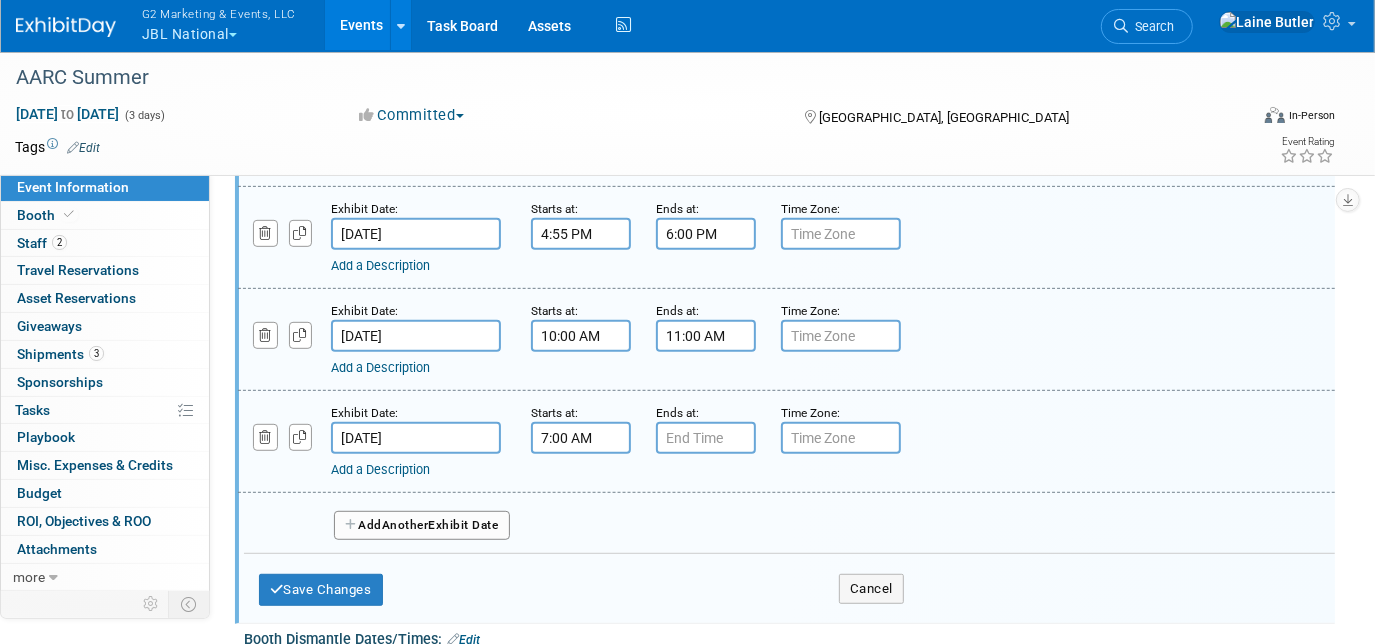 click on "7:00 AM" at bounding box center (581, 438) 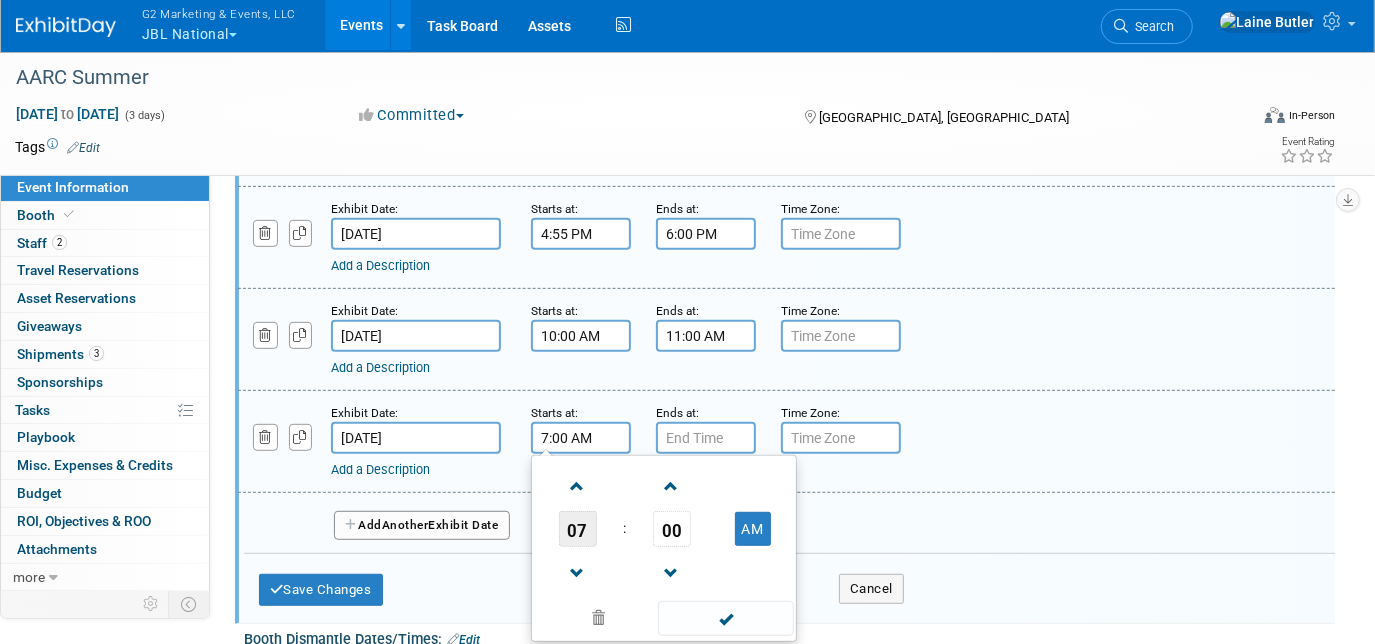 click on "07" at bounding box center [578, 529] 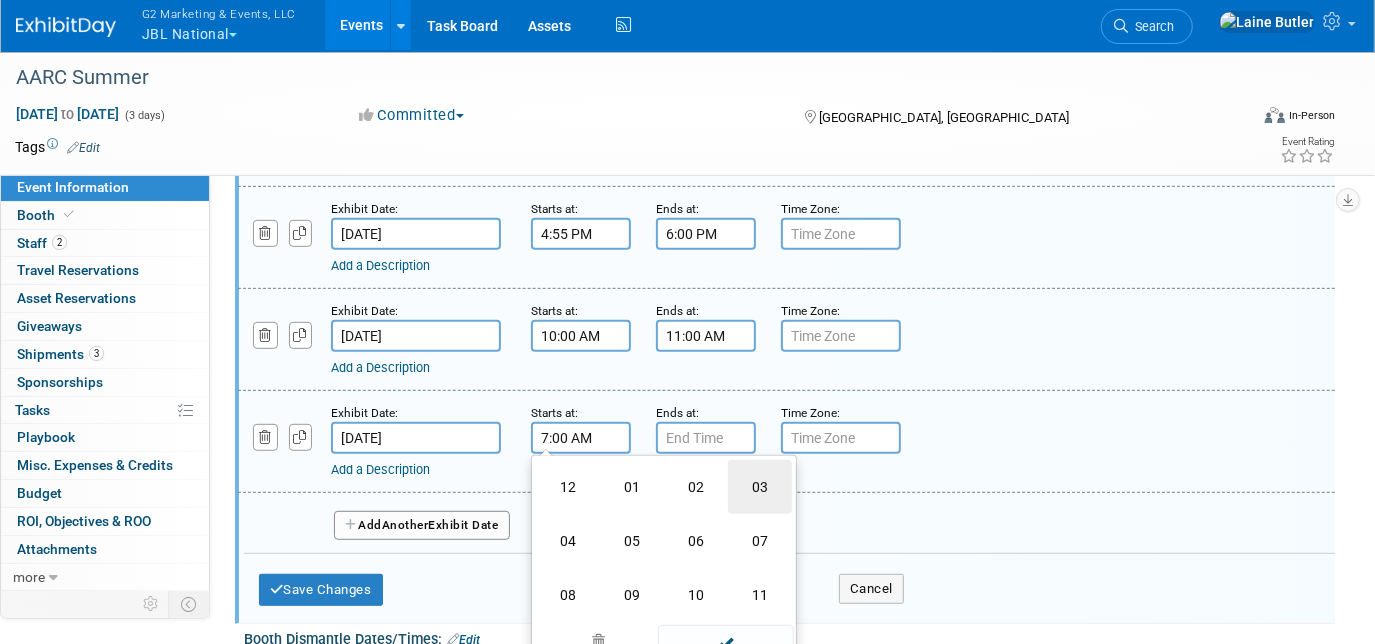 click on "03" at bounding box center (760, 487) 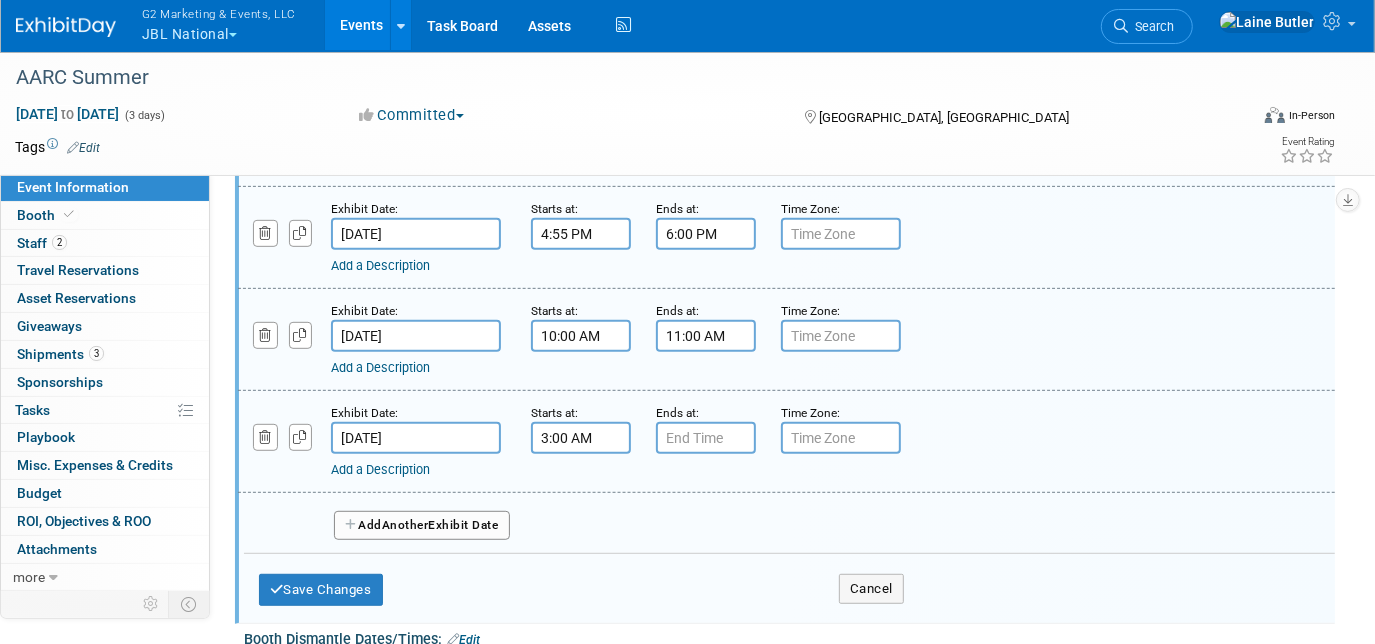 scroll, scrollTop: 633, scrollLeft: 0, axis: vertical 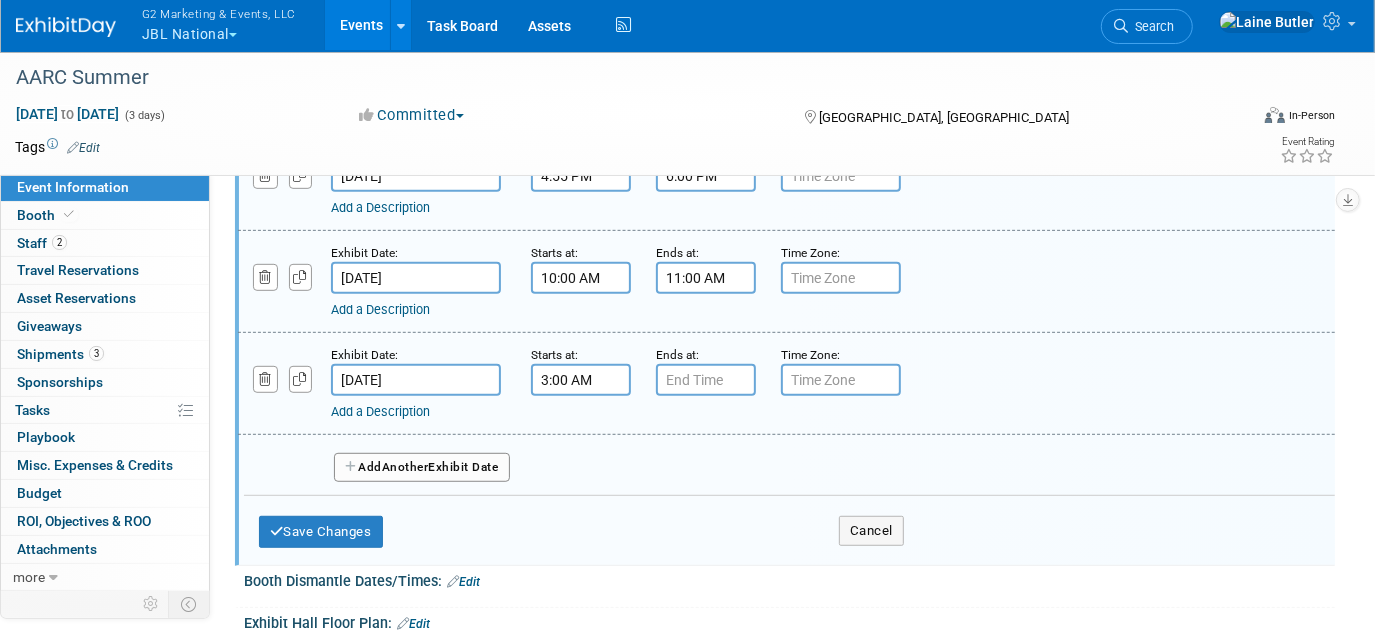 click on "3:00 AM" at bounding box center (581, 380) 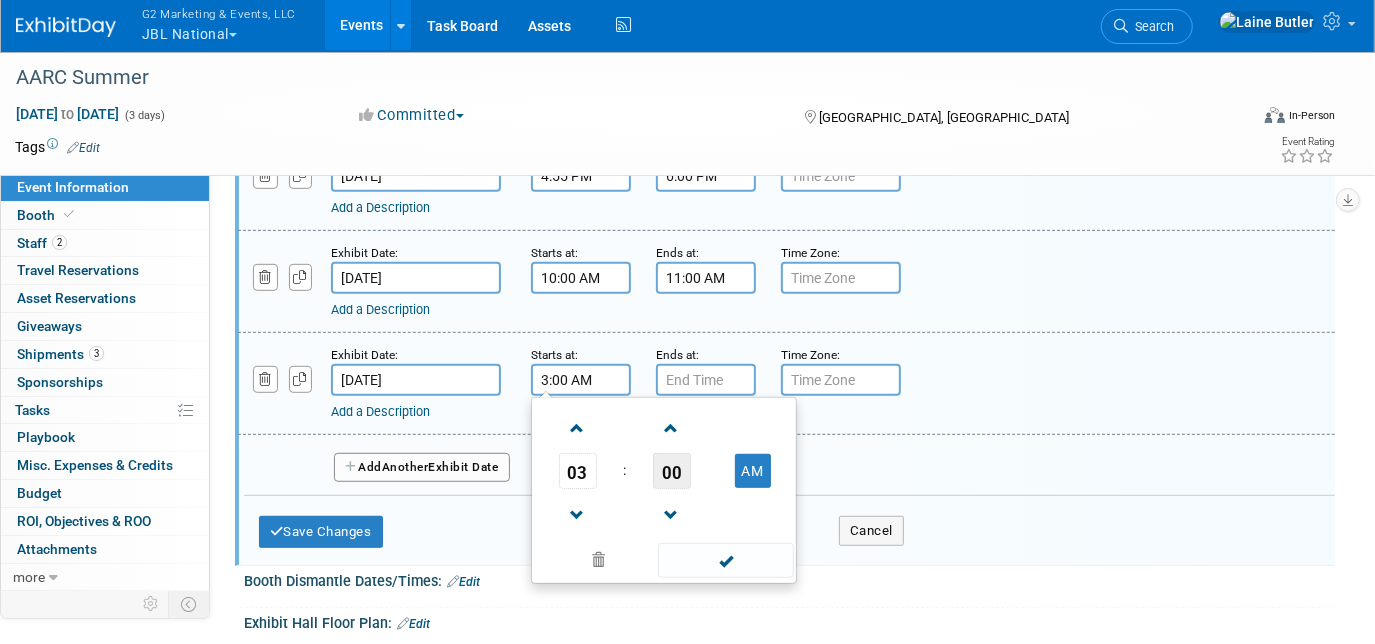 click on "00" at bounding box center (672, 471) 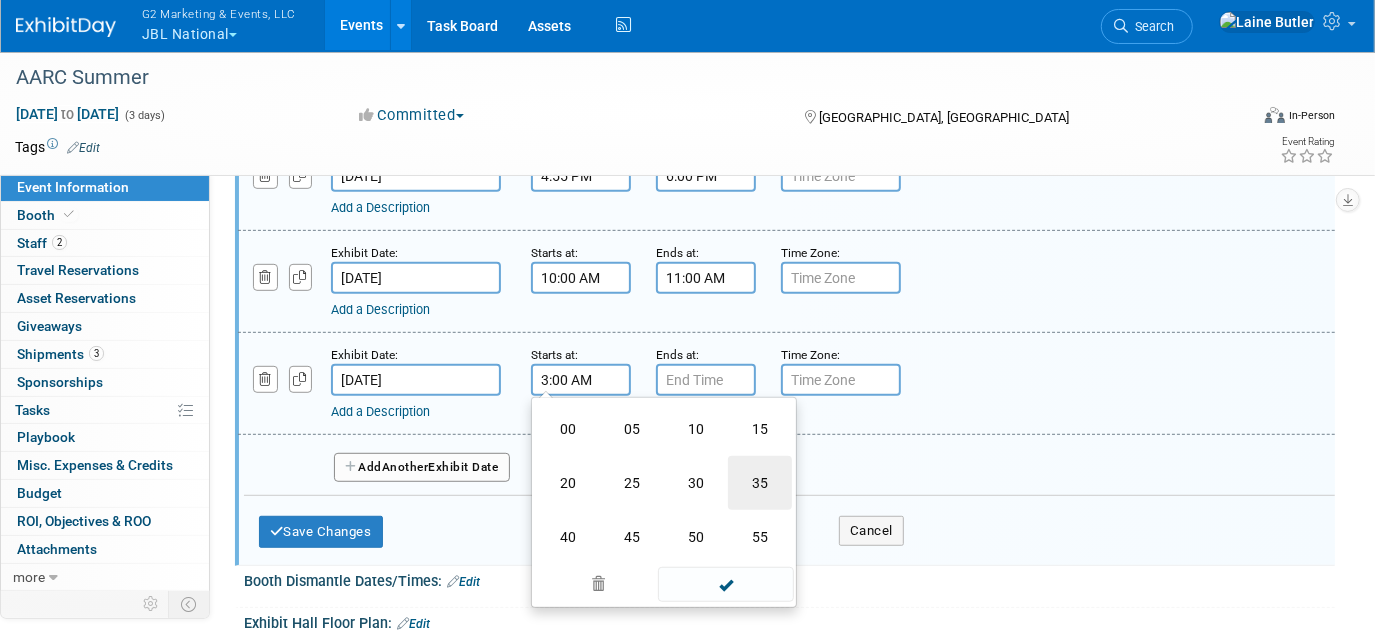 click on "35" at bounding box center [760, 483] 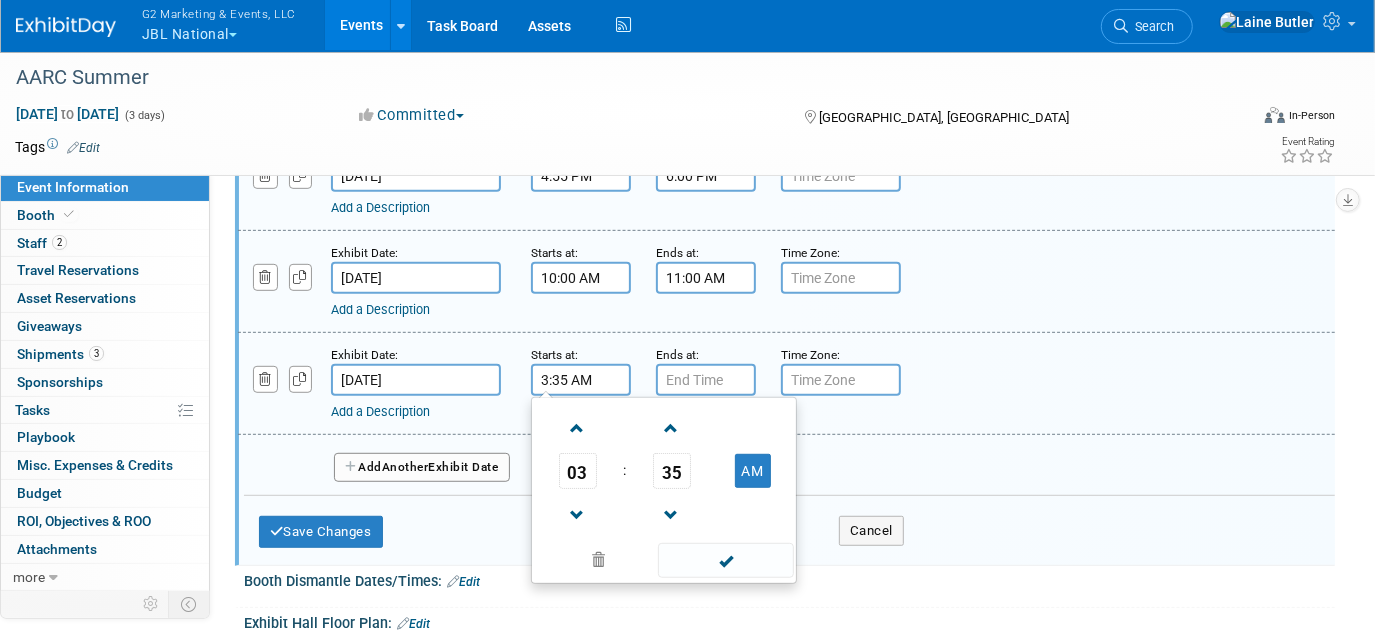 click on "AM" at bounding box center [752, 471] 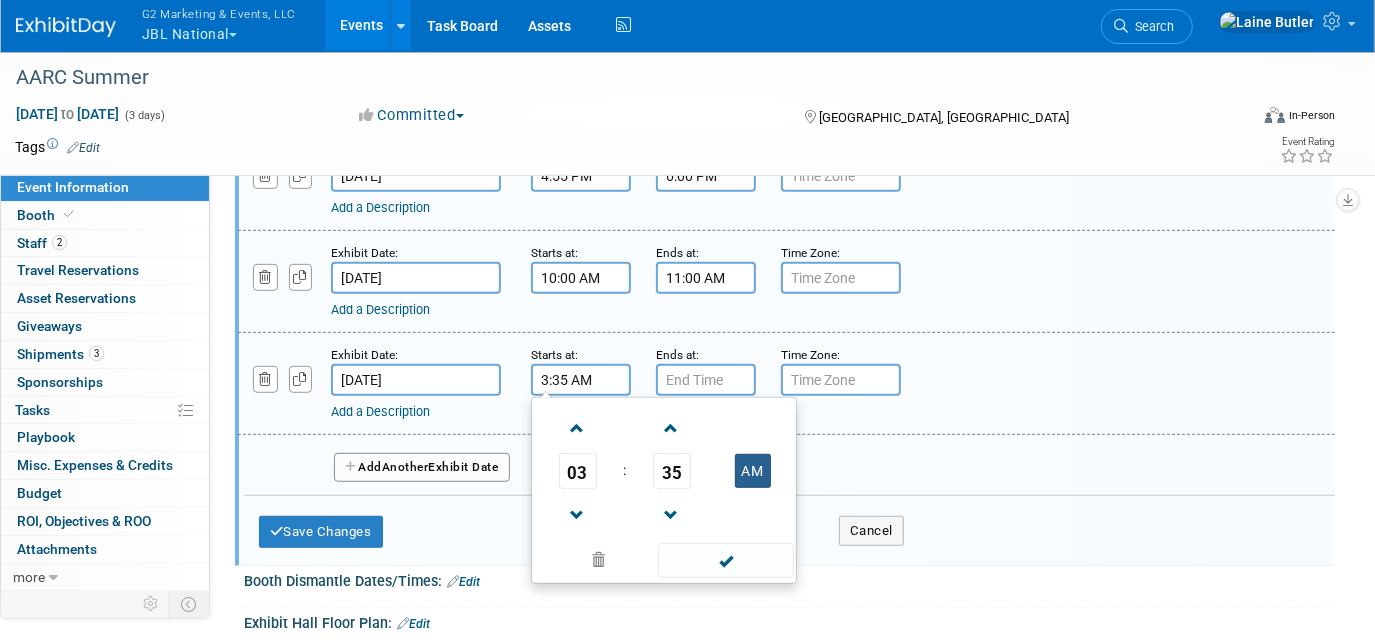 click on "AM" at bounding box center (753, 471) 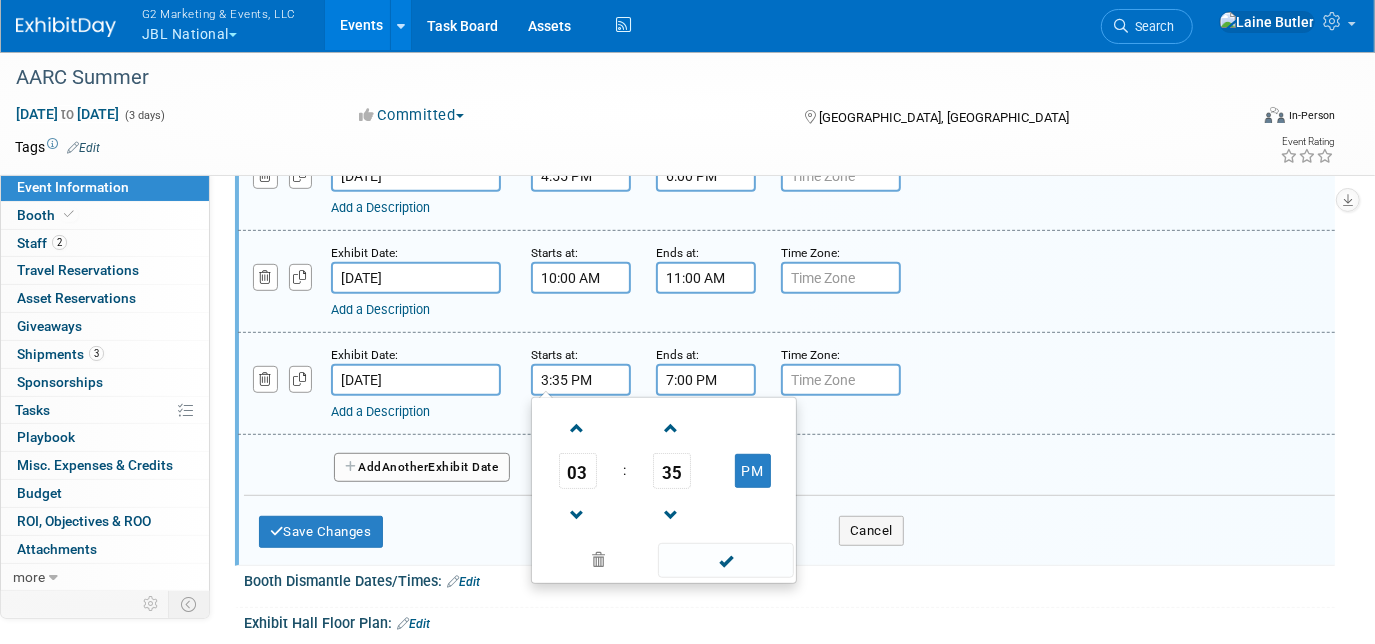 click on "7:00 PM" at bounding box center (706, 380) 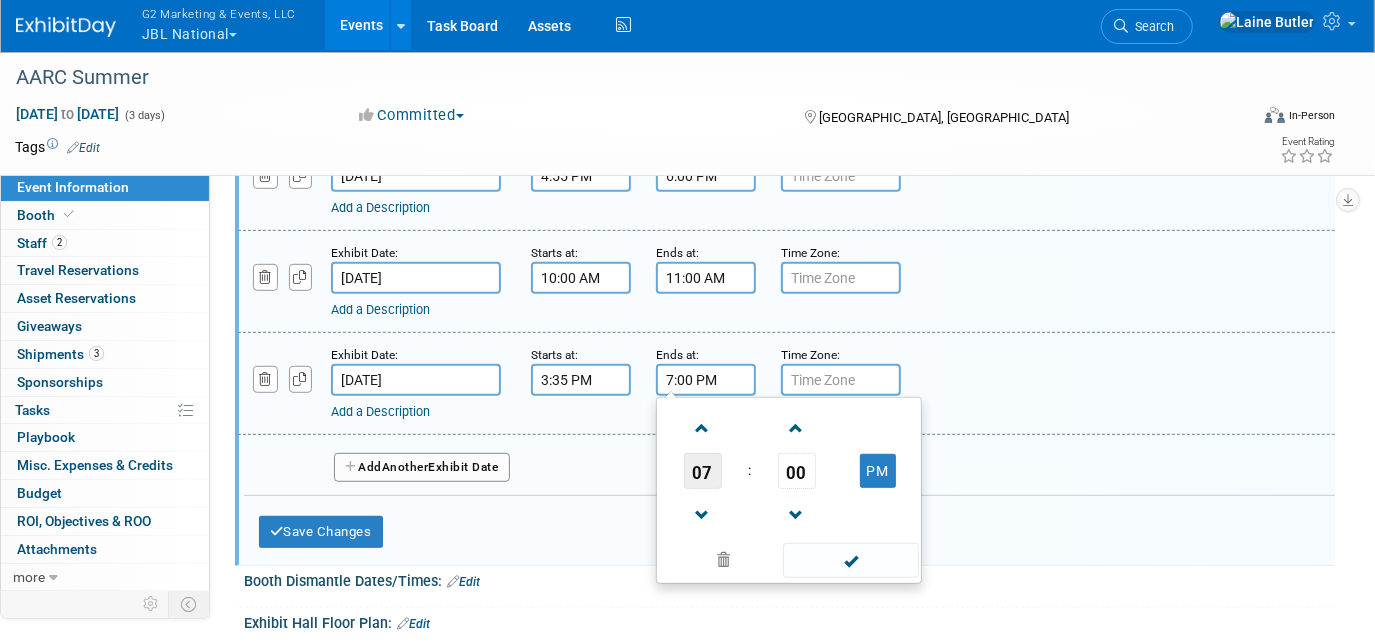 click on "07" at bounding box center [703, 471] 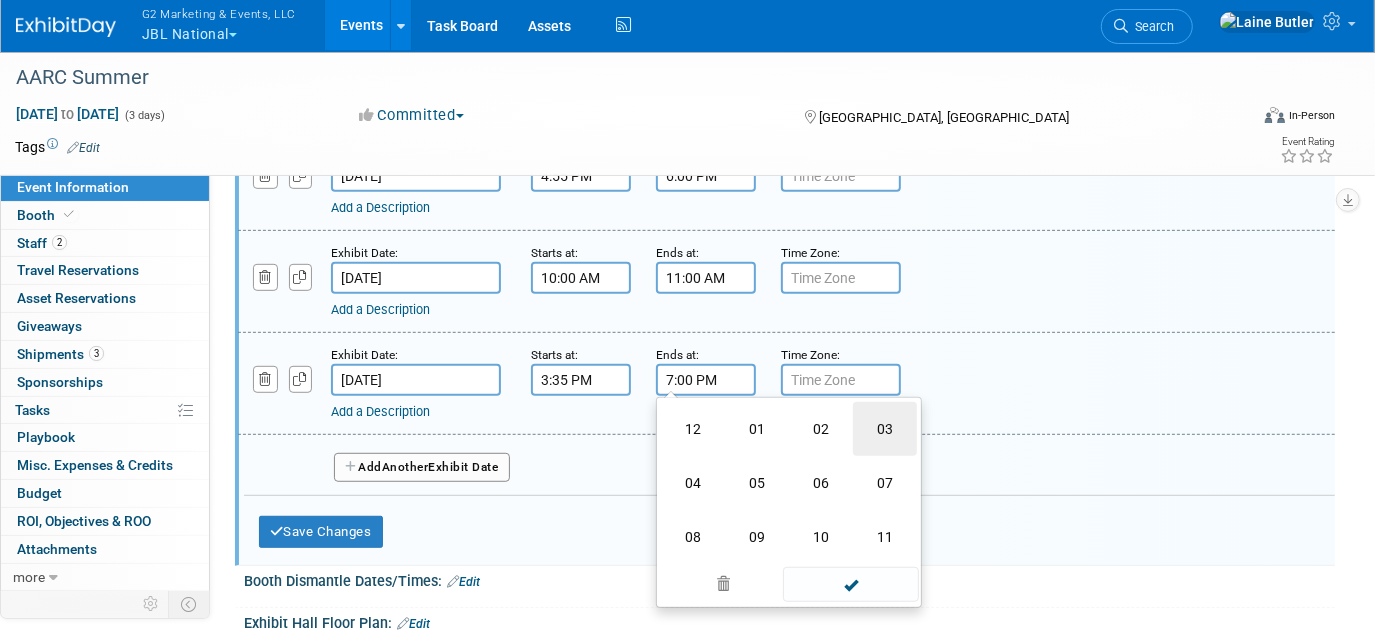 click on "03" at bounding box center (885, 429) 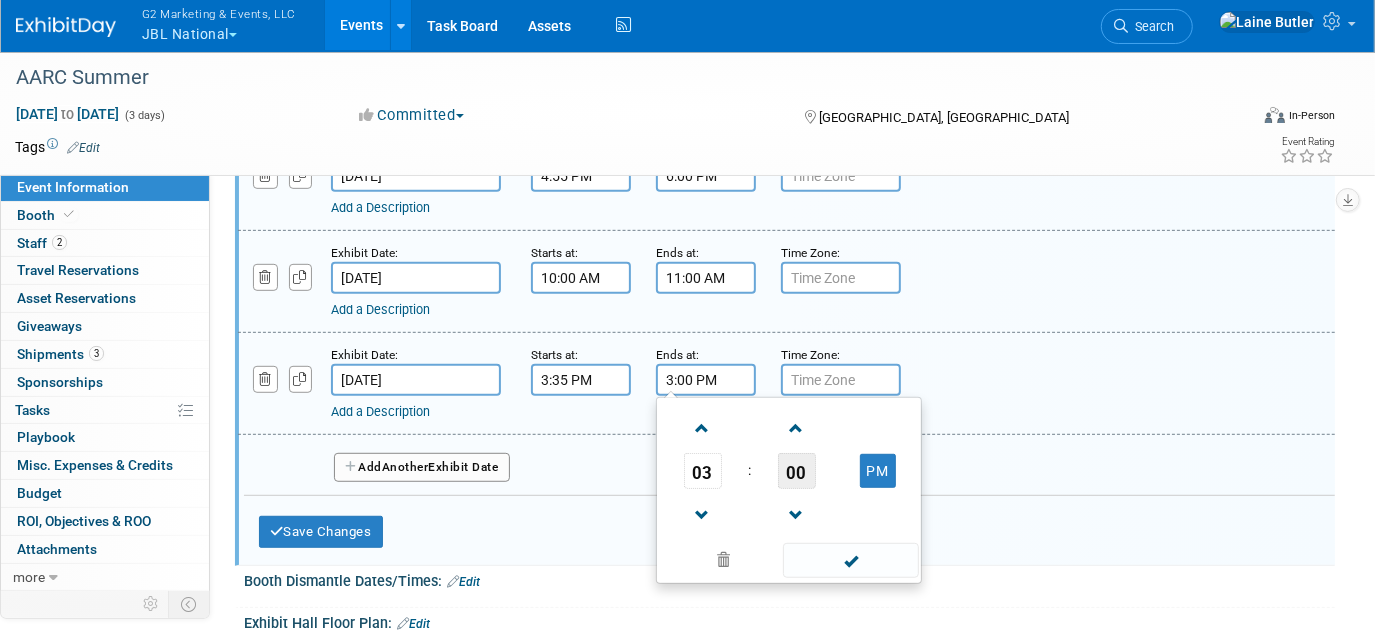 click on "00" at bounding box center (797, 471) 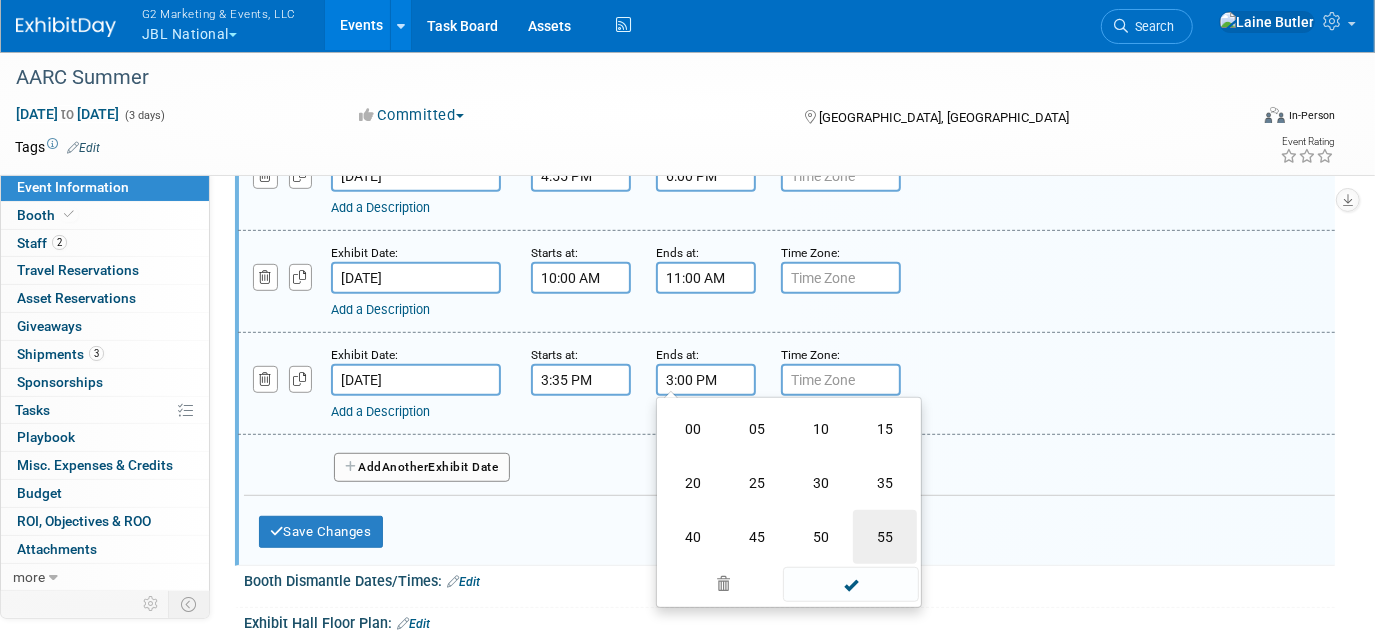 click on "55" at bounding box center [885, 537] 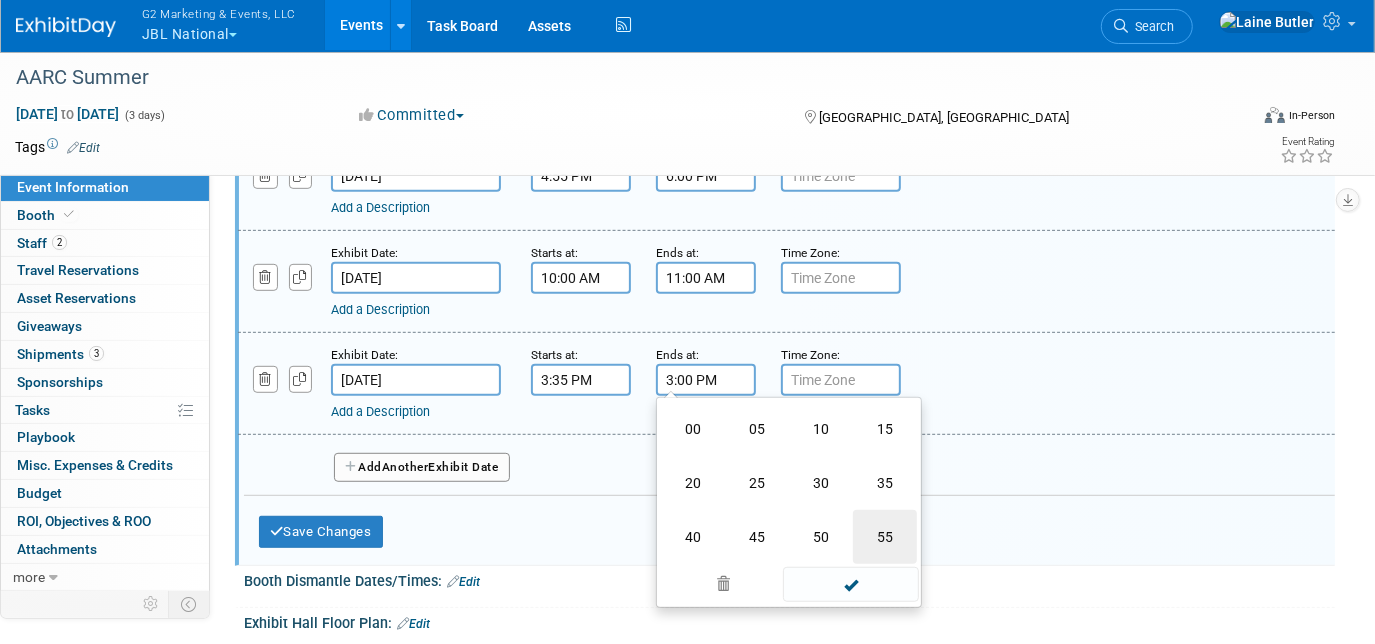 type on "3:55 PM" 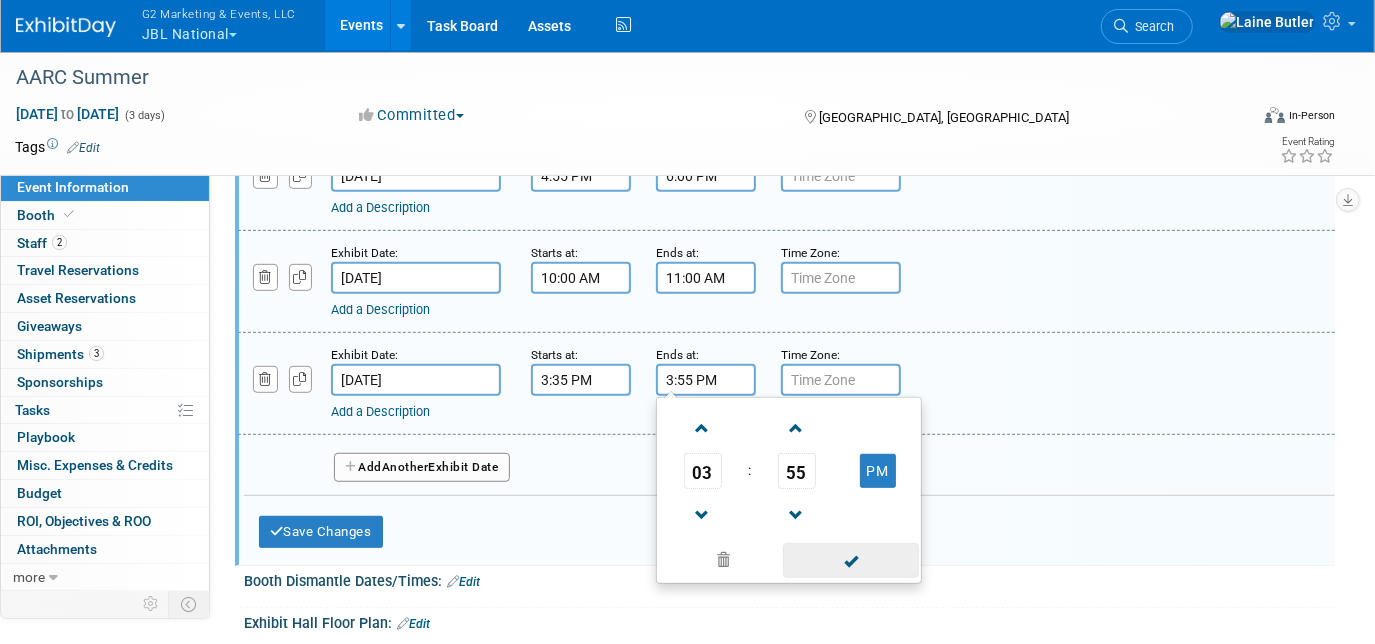 click at bounding box center (850, 560) 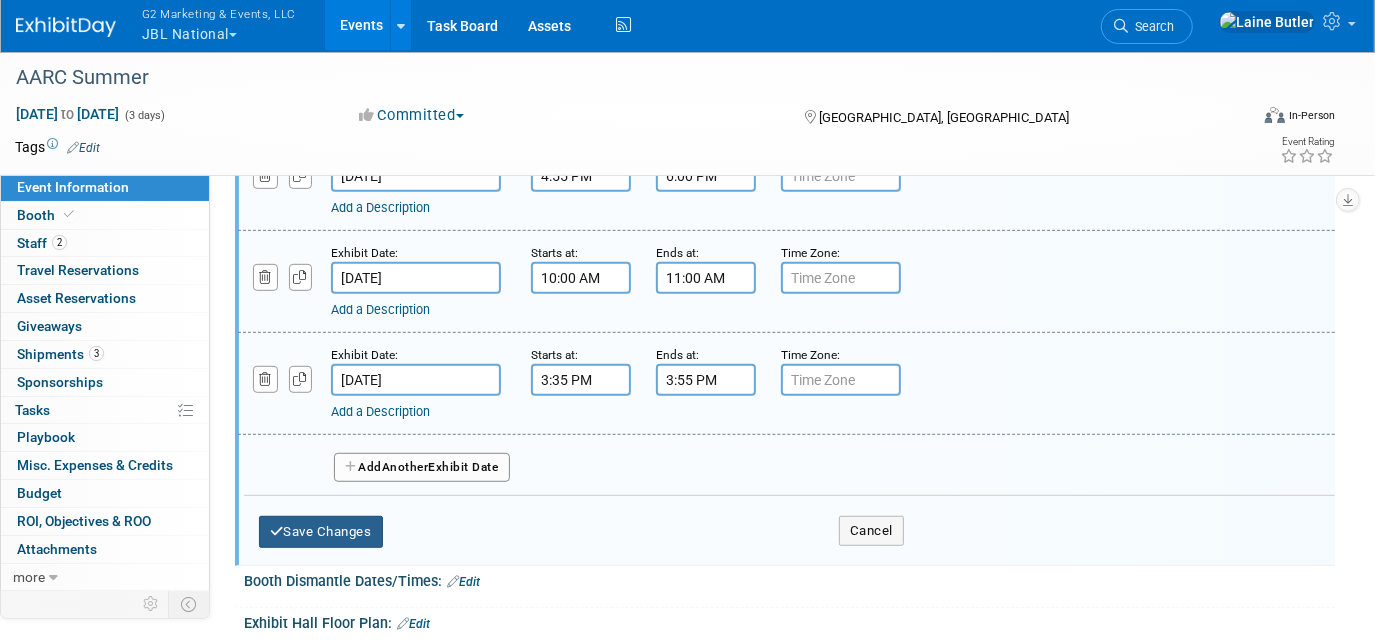 click on "Save Changes" at bounding box center (321, 532) 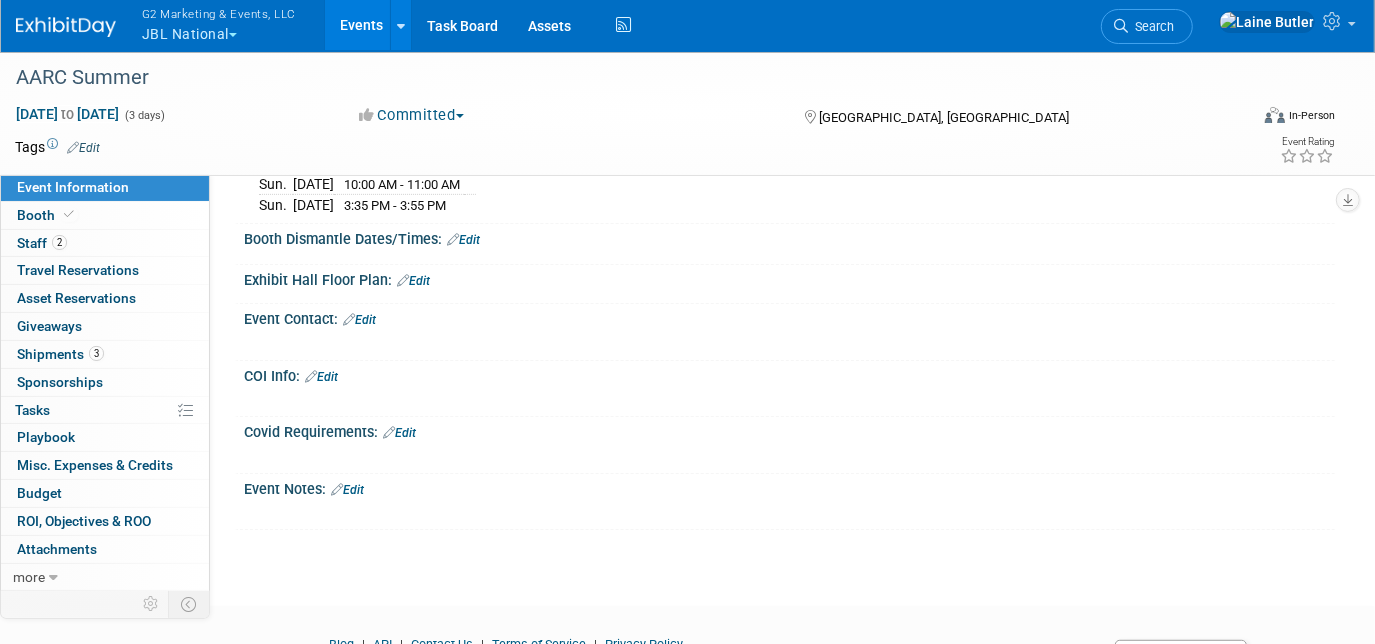 scroll, scrollTop: 300, scrollLeft: 0, axis: vertical 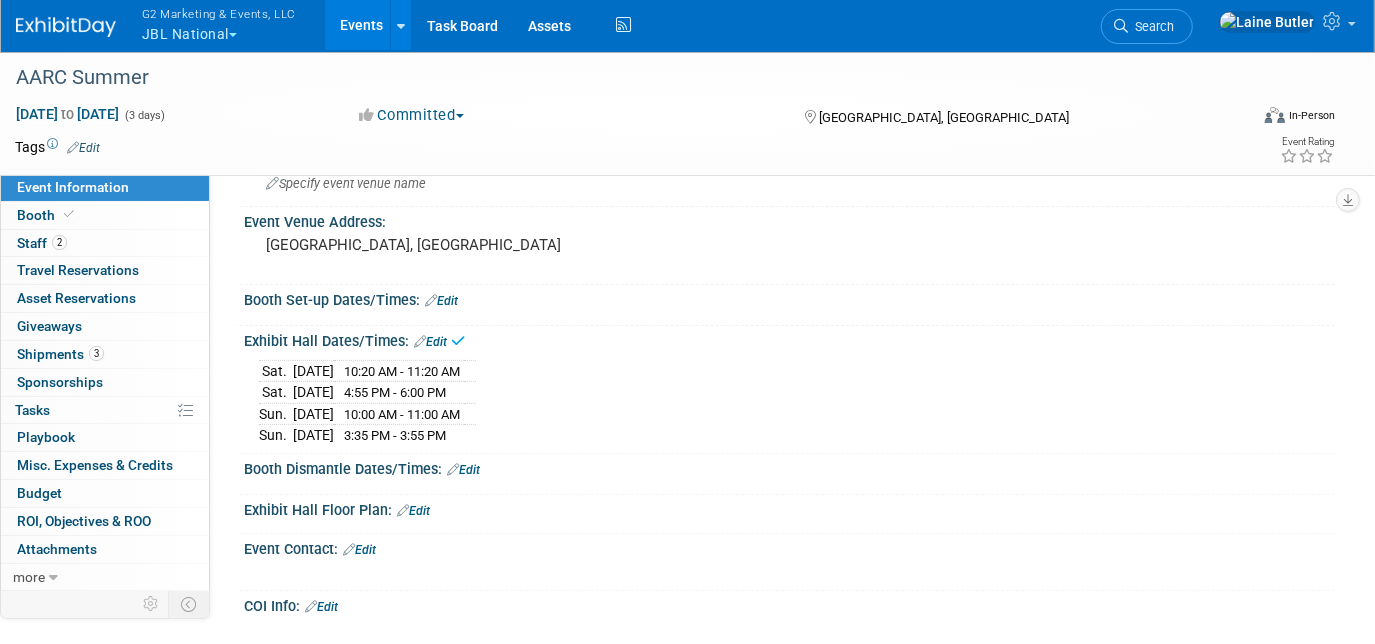 click on "Edit" at bounding box center [463, 470] 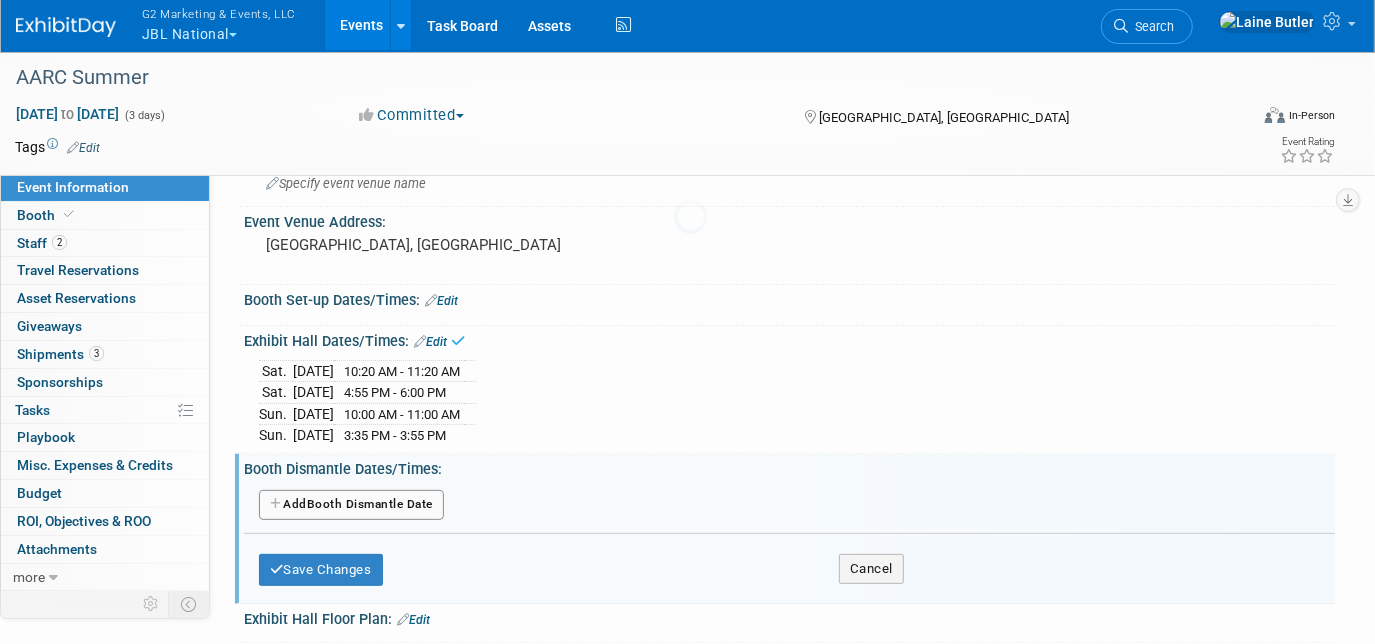 scroll, scrollTop: 374, scrollLeft: 0, axis: vertical 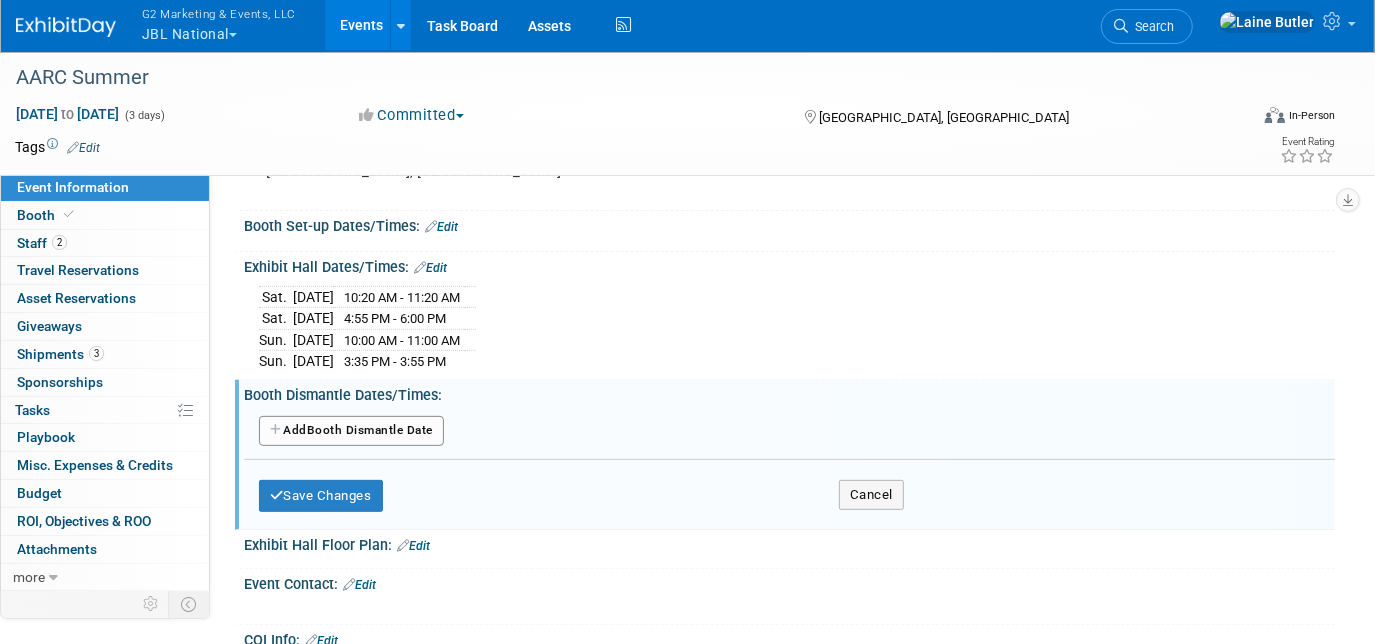 click on "Add  Another  Booth Dismantle Date" at bounding box center [351, 431] 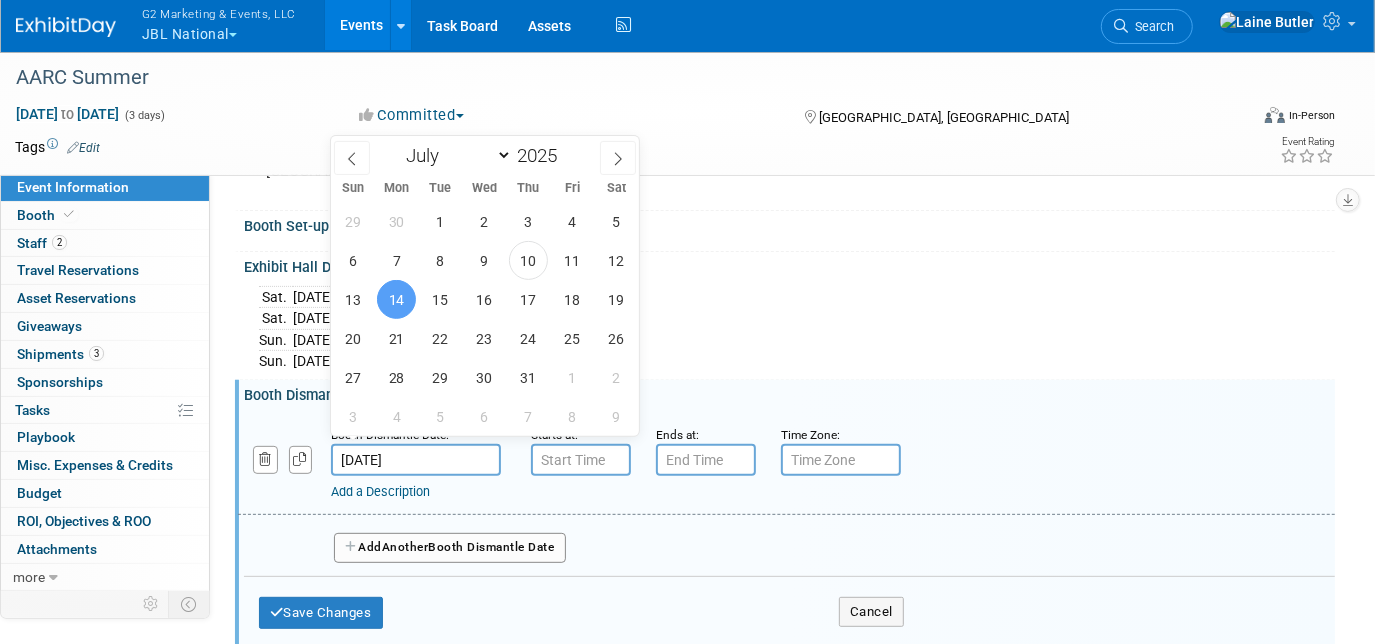 click on "Jul 14, 2025" at bounding box center (416, 460) 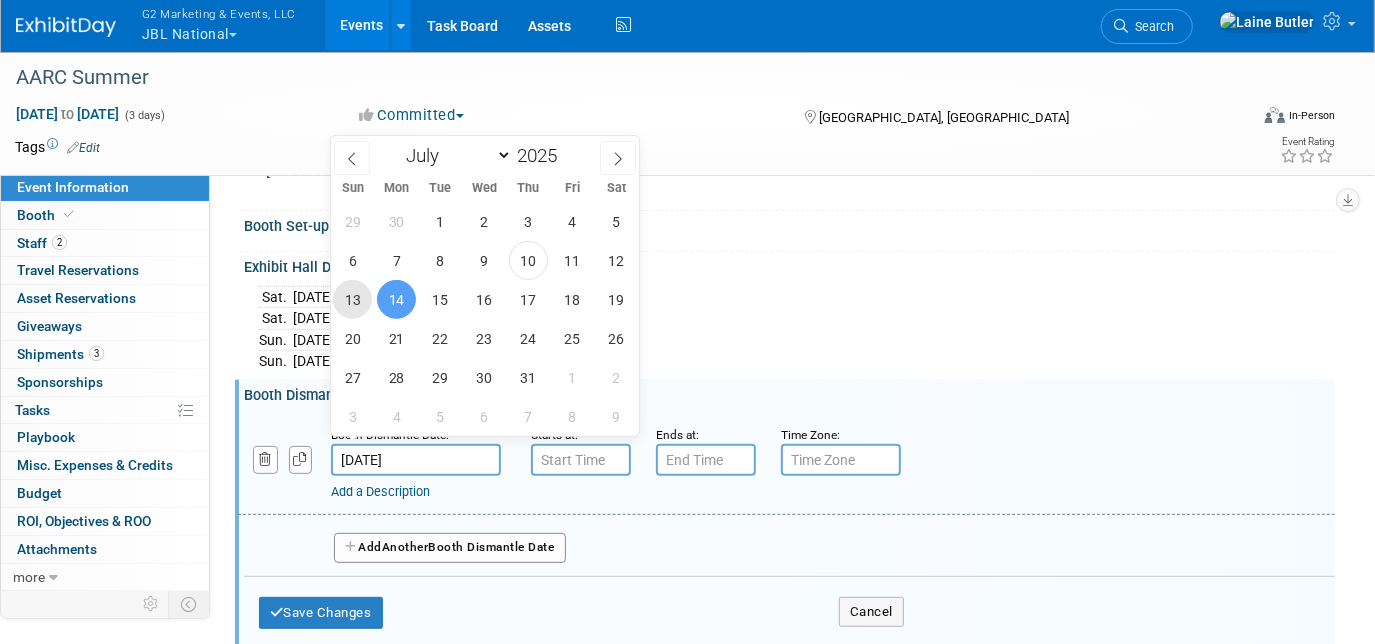 click on "13" at bounding box center [352, 299] 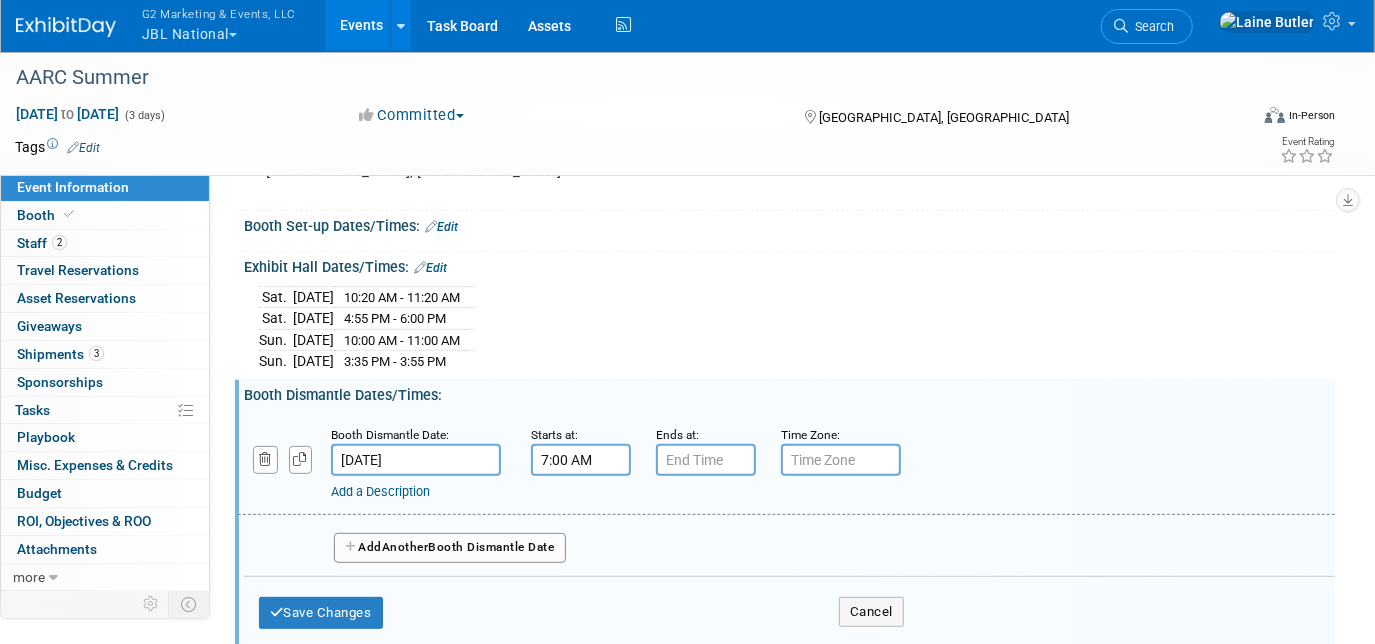 click on "7:00 AM" at bounding box center [581, 460] 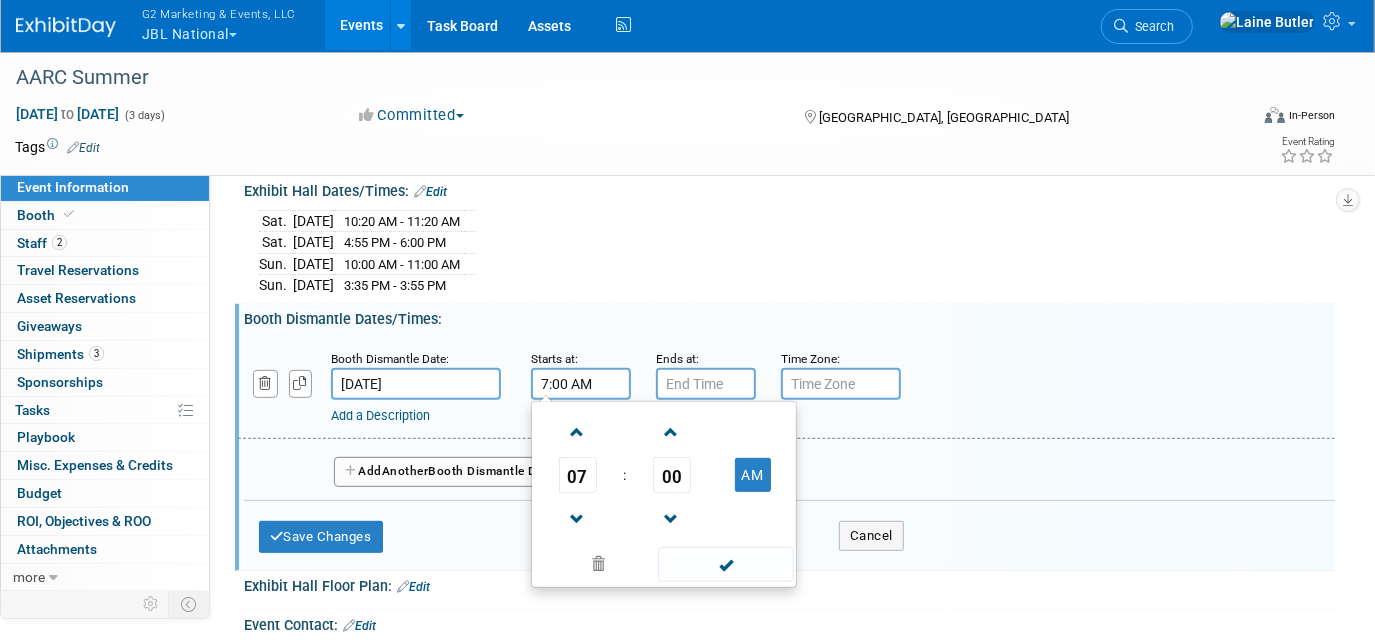 scroll, scrollTop: 451, scrollLeft: 0, axis: vertical 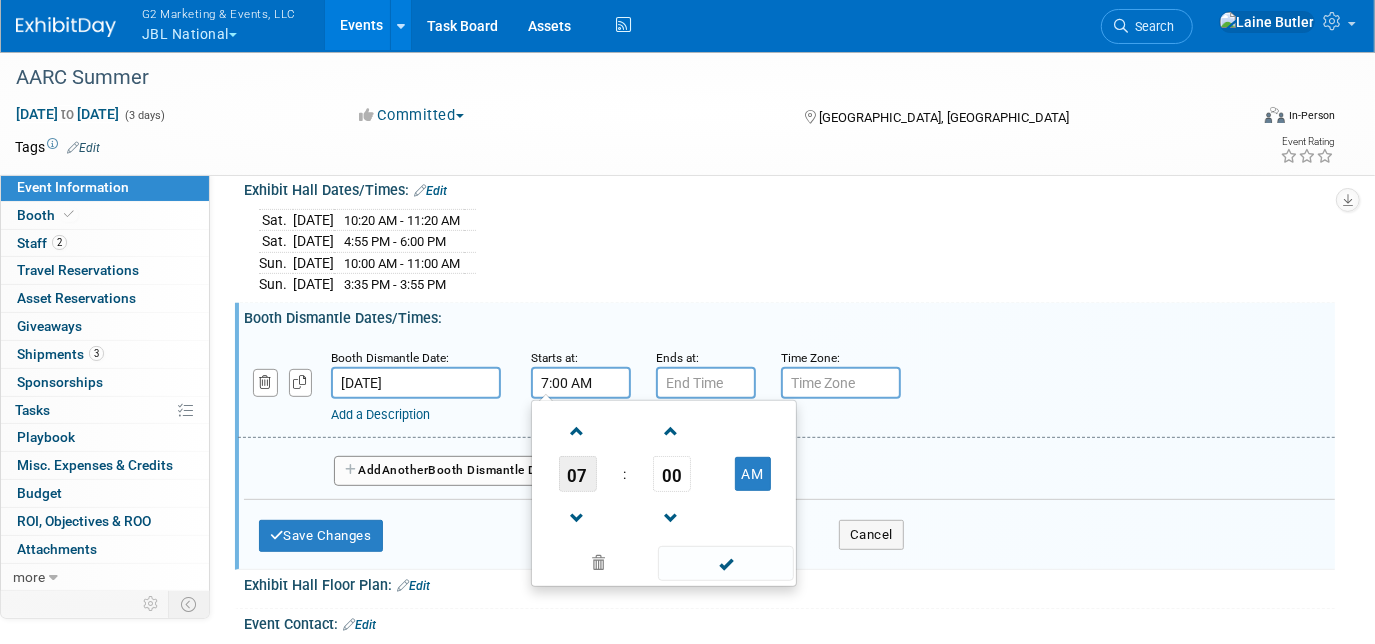 click on "07" at bounding box center (578, 474) 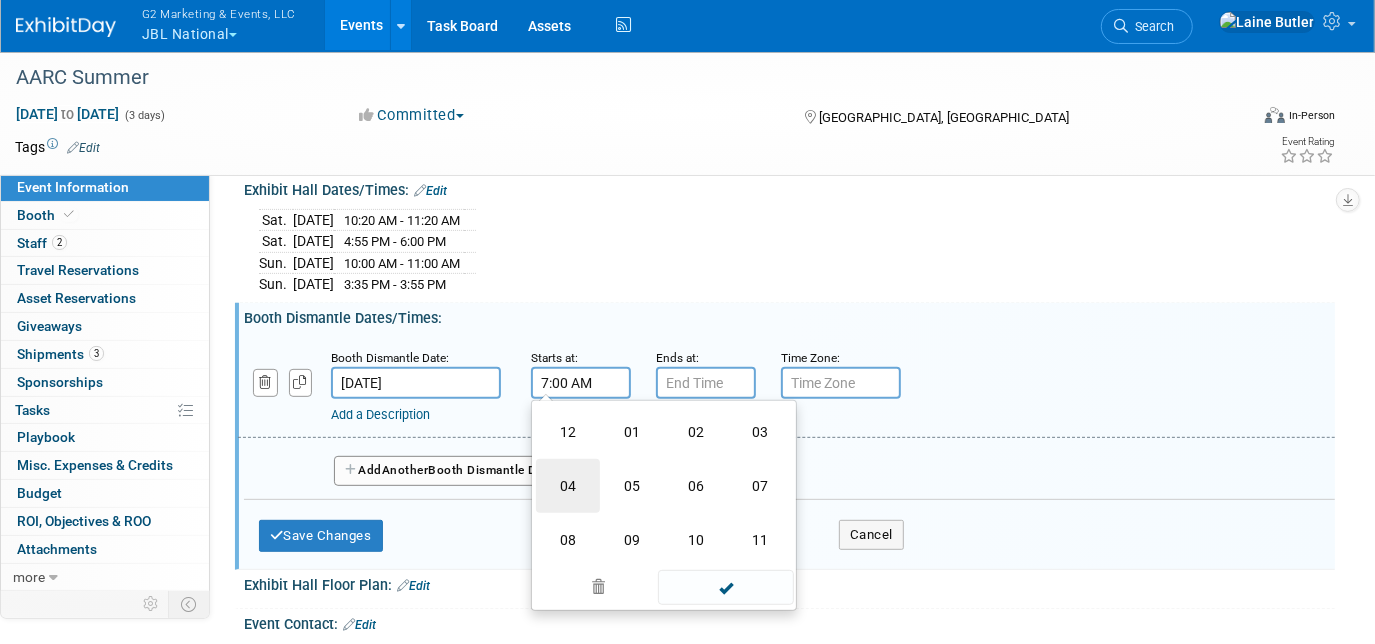 click on "04" at bounding box center [568, 486] 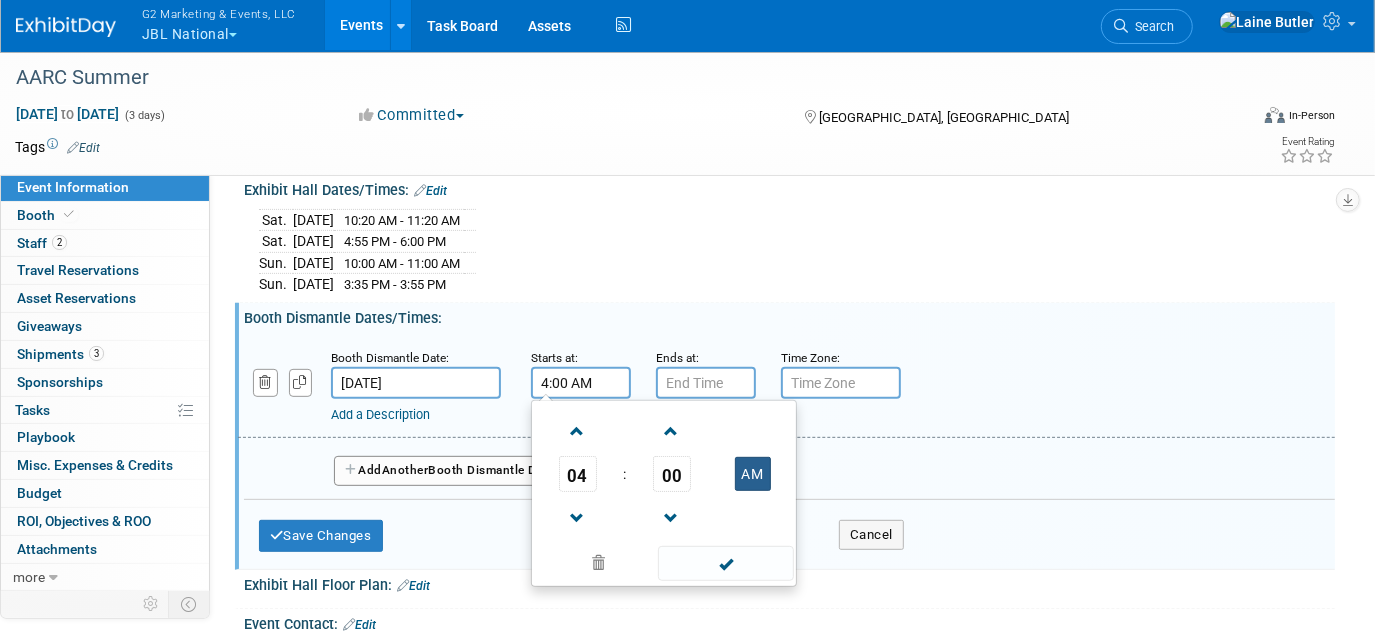 click on "AM" at bounding box center (753, 474) 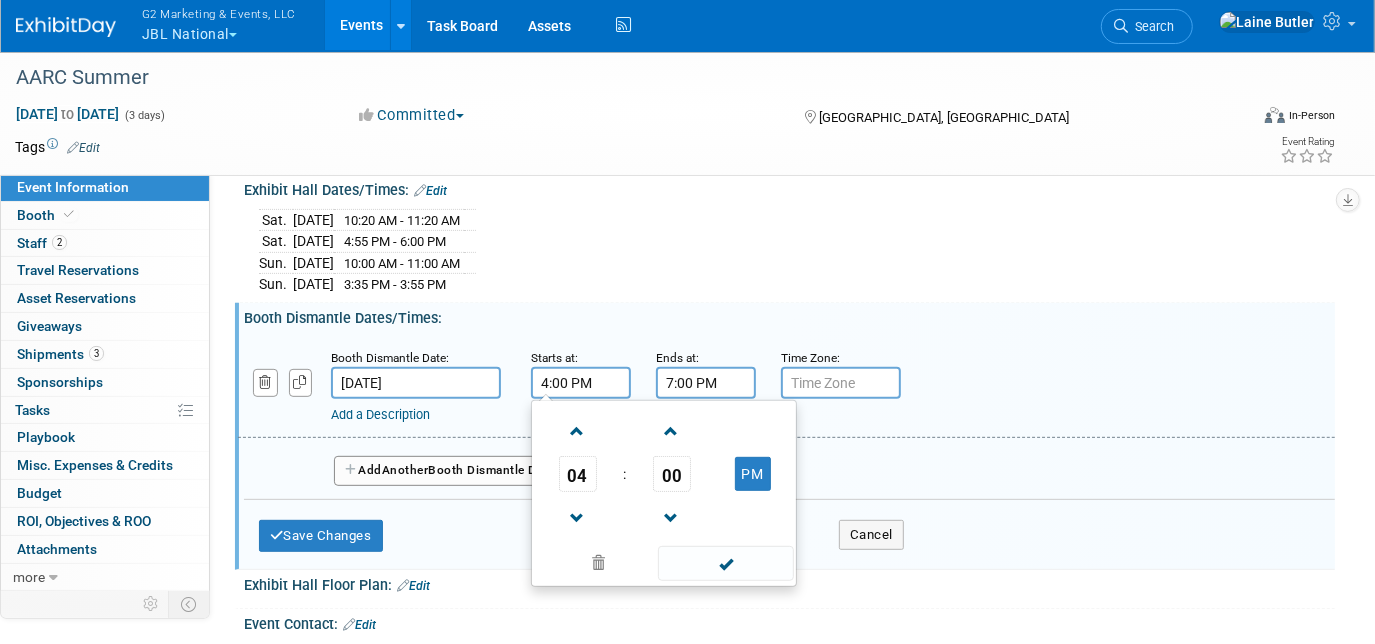 click on "7:00 PM" at bounding box center (706, 383) 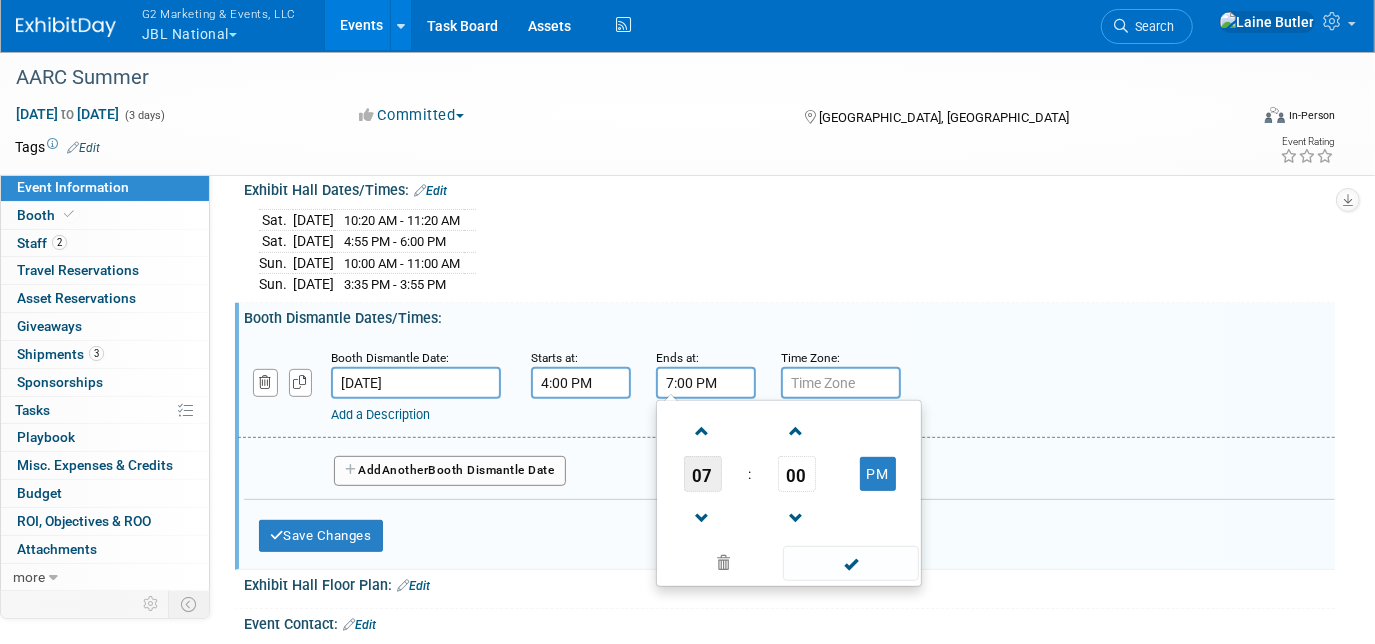 click on "07" at bounding box center [703, 474] 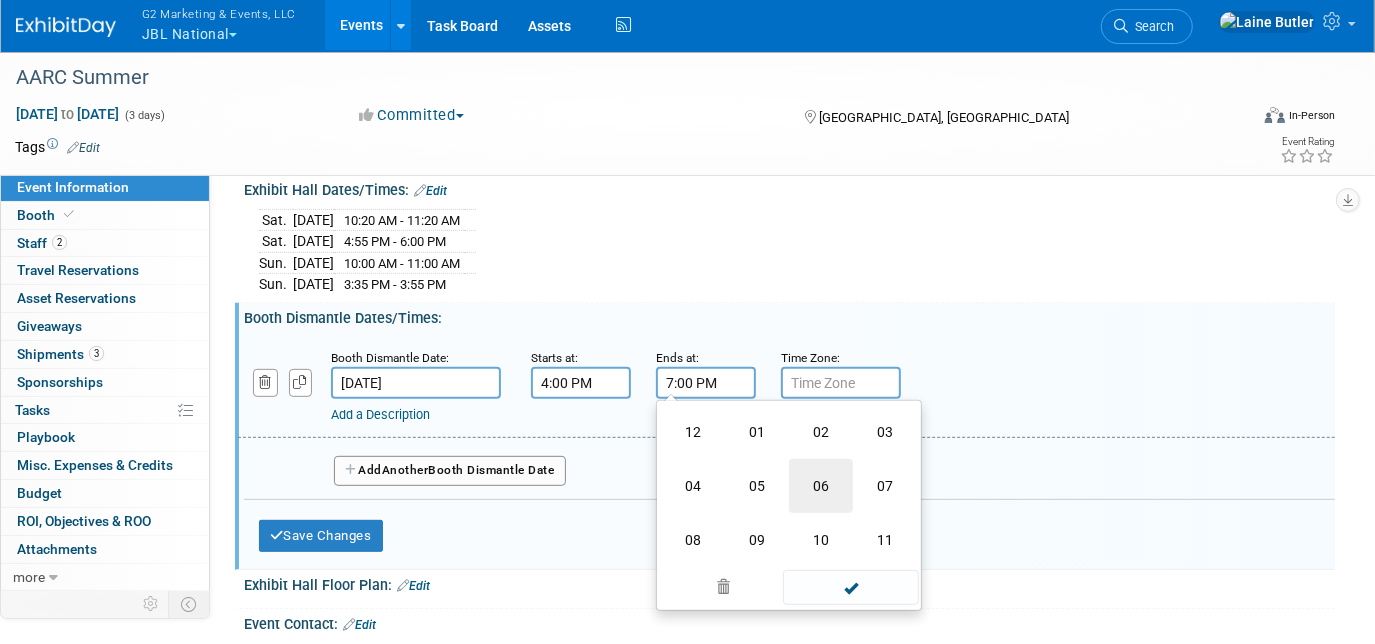 click on "06" at bounding box center [821, 486] 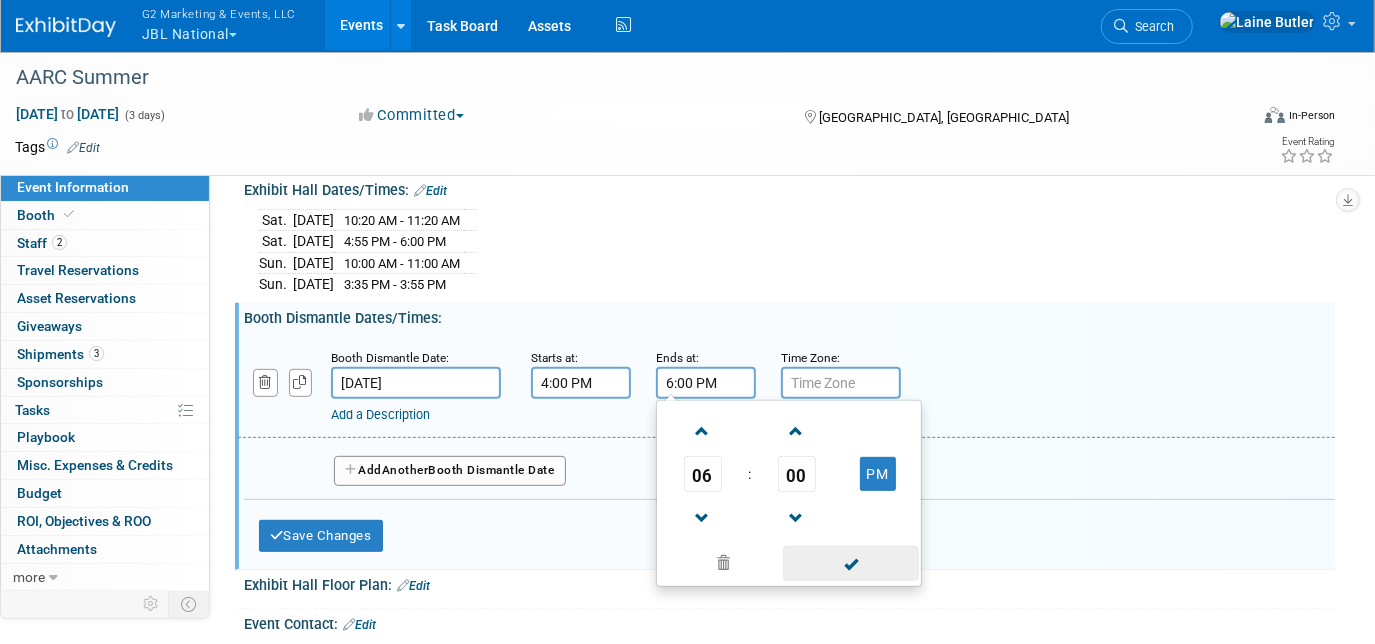 click at bounding box center [850, 563] 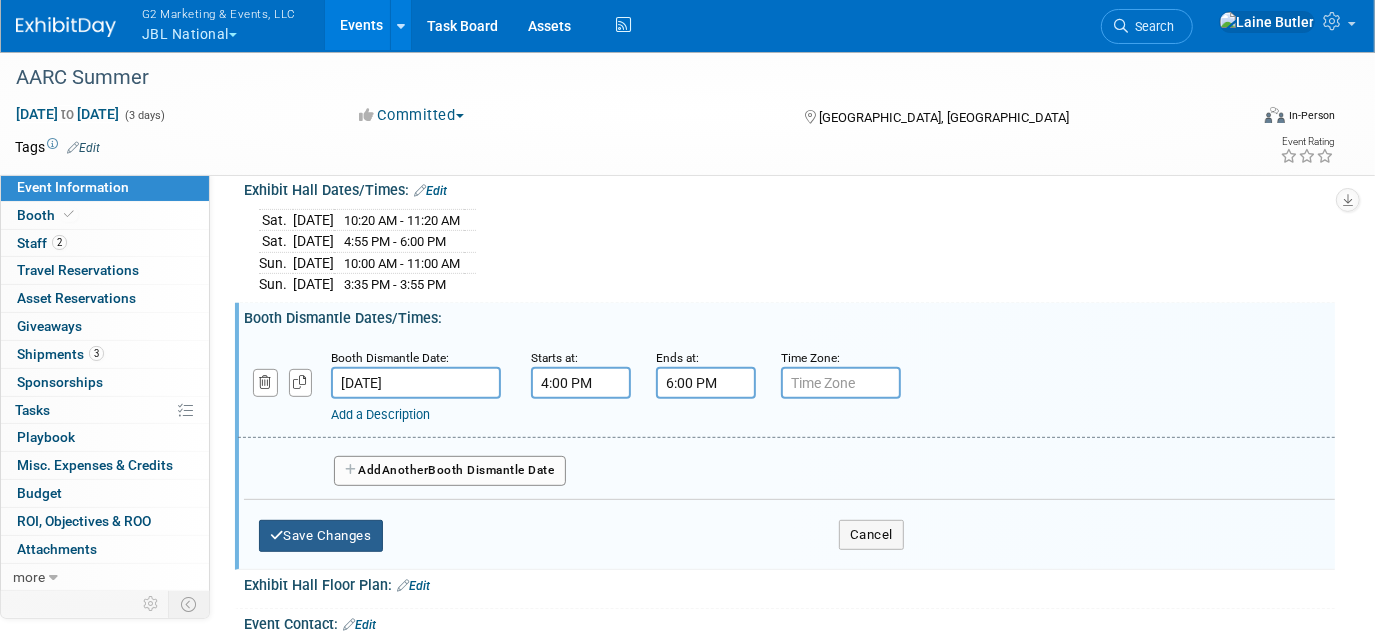 click on "Save Changes" at bounding box center (321, 536) 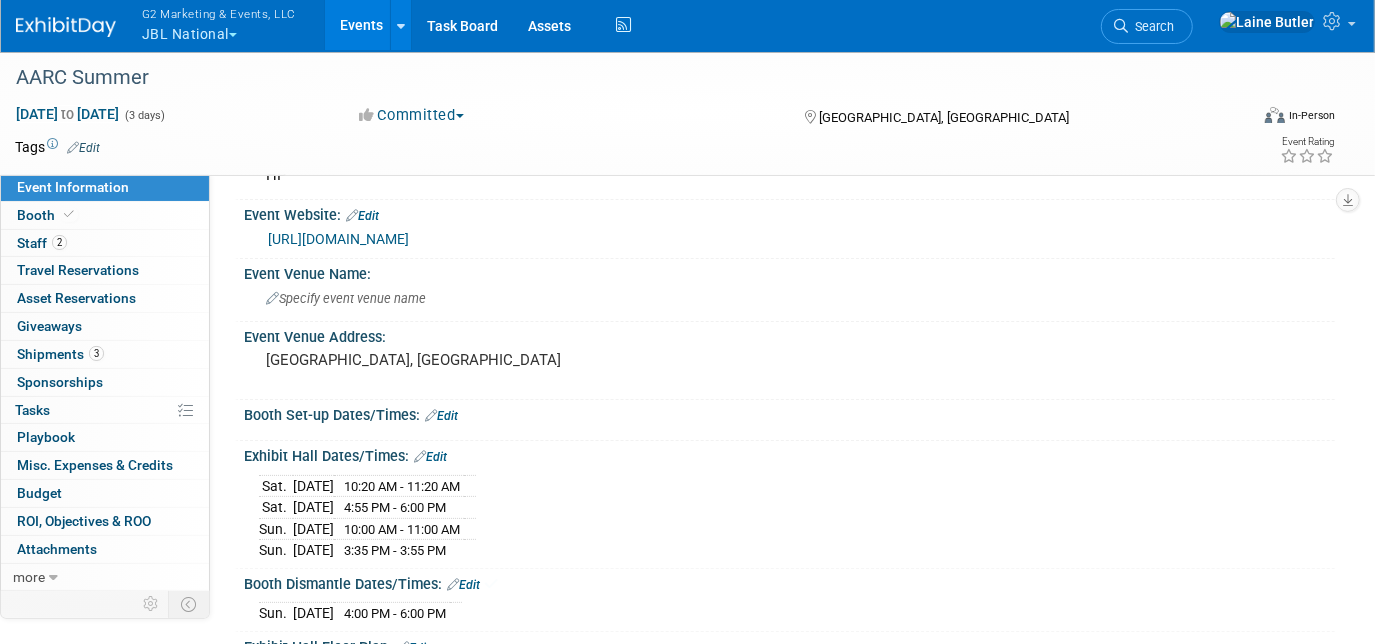 scroll, scrollTop: 210, scrollLeft: 0, axis: vertical 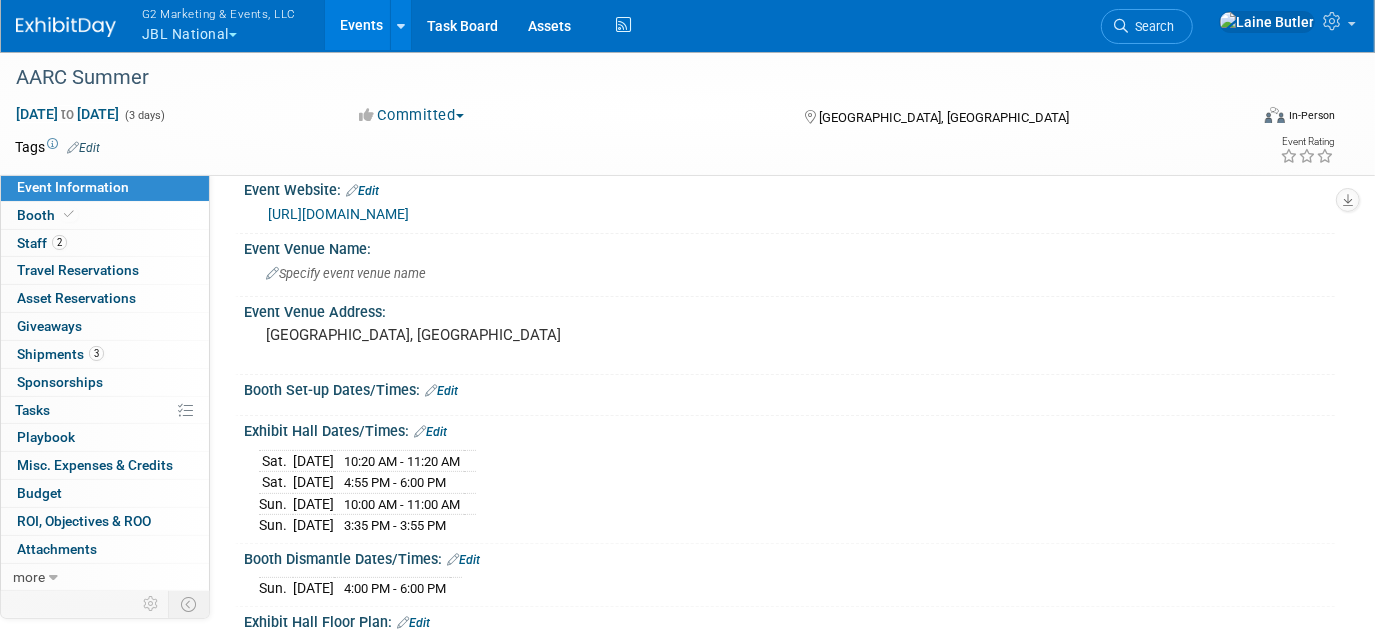 click on "Edit" at bounding box center (441, 391) 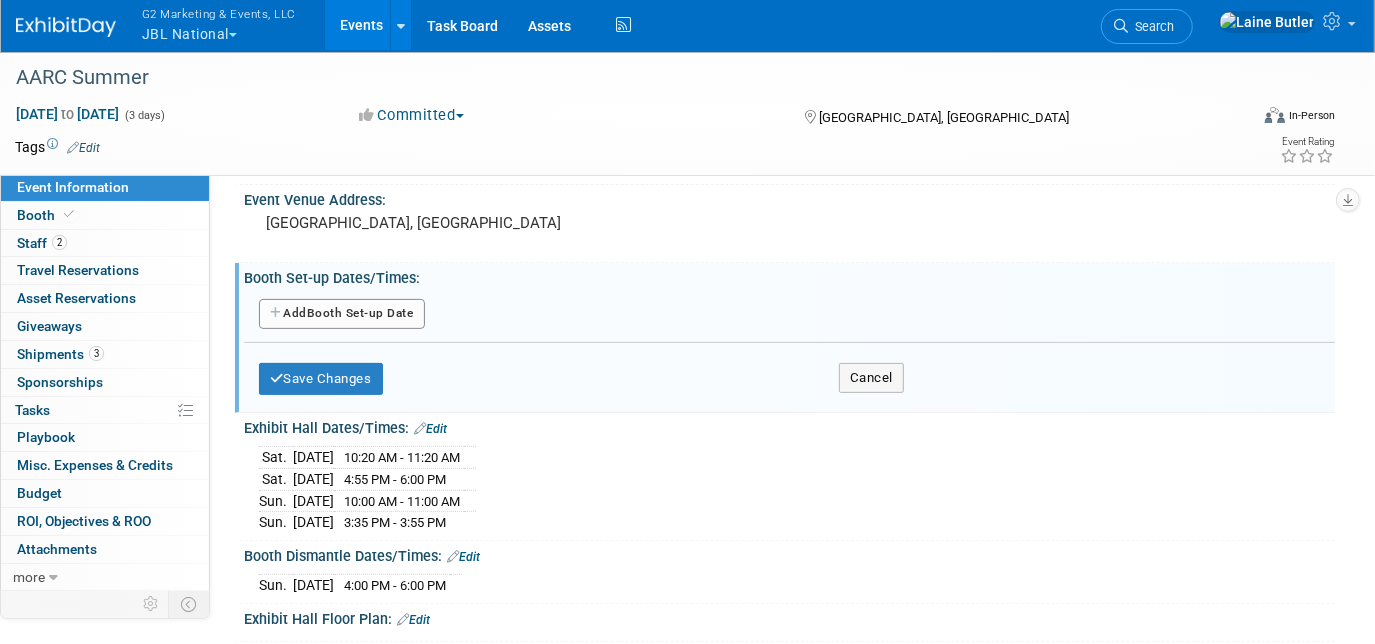 scroll, scrollTop: 322, scrollLeft: 0, axis: vertical 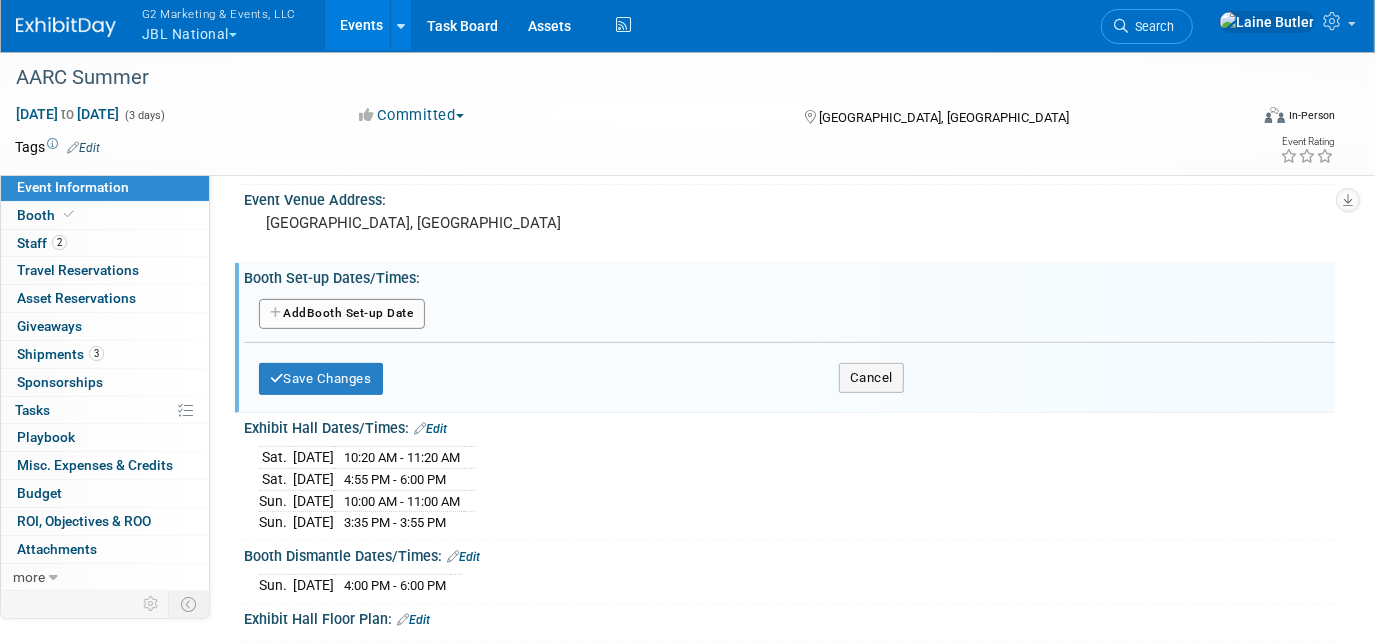 click on "Add  Another  Booth Set-up Date" at bounding box center [342, 314] 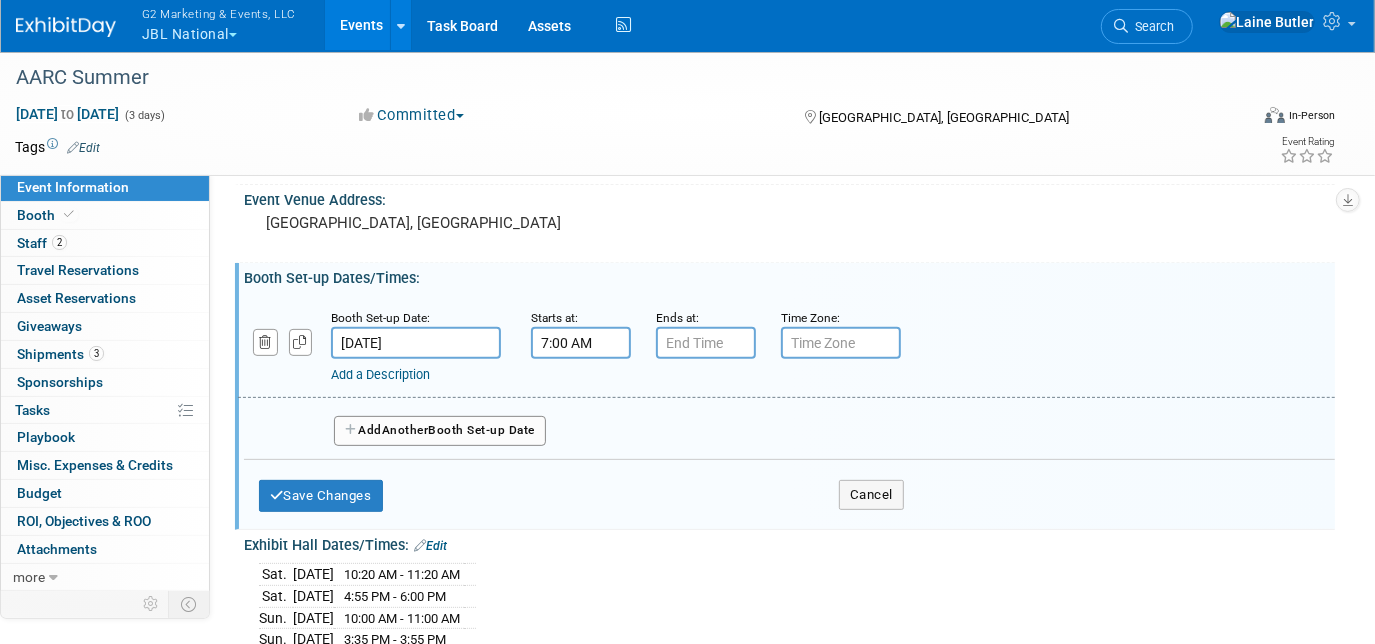 click on "7:00 AM" at bounding box center [581, 343] 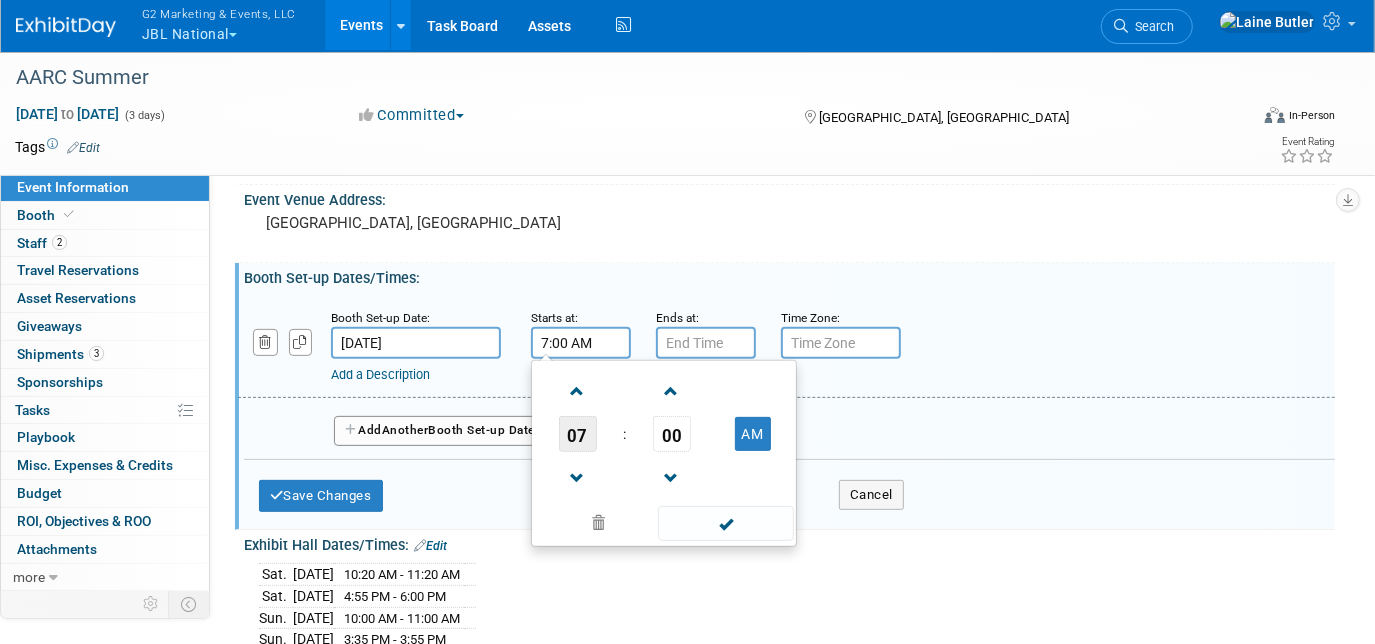 click on "07" at bounding box center [578, 434] 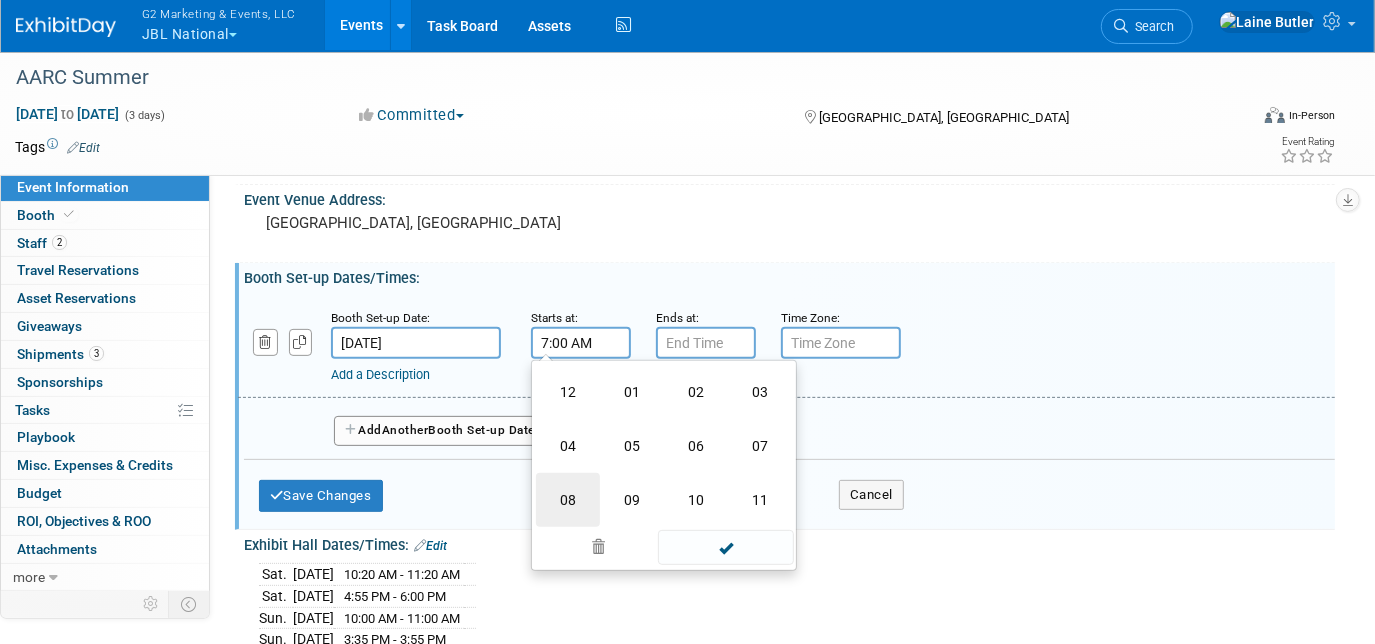 click on "08" at bounding box center [568, 500] 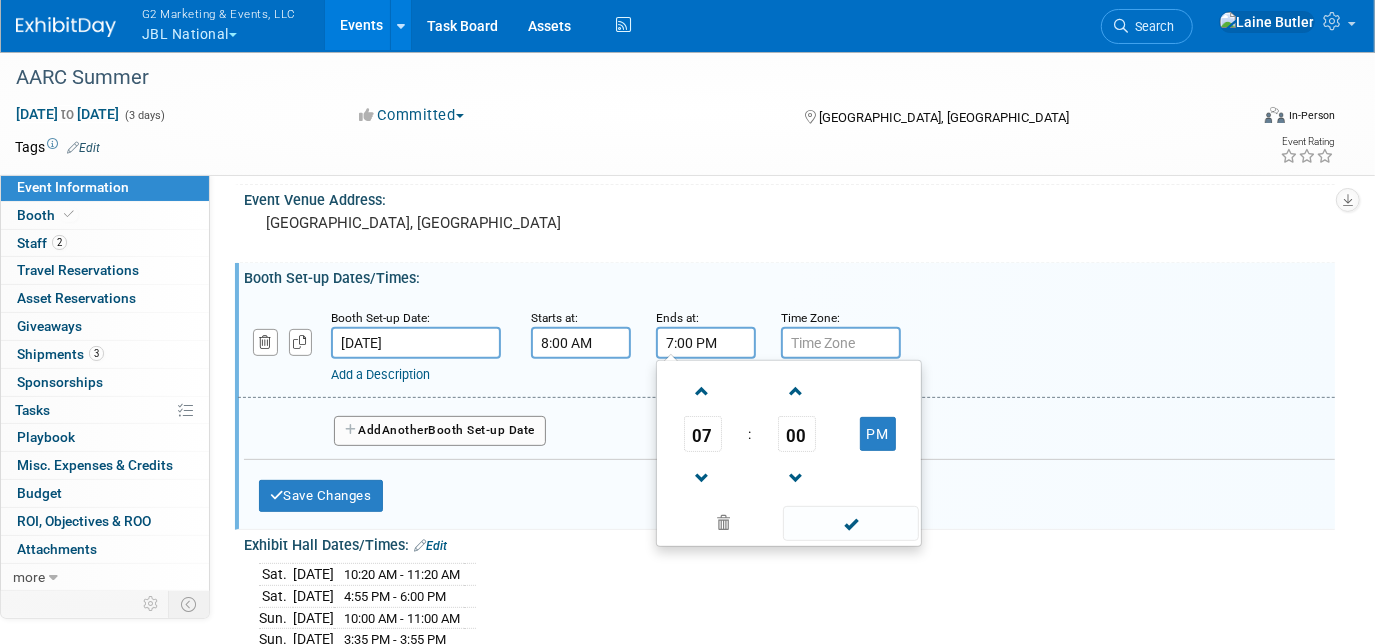 click on "7:00 PM" at bounding box center (706, 343) 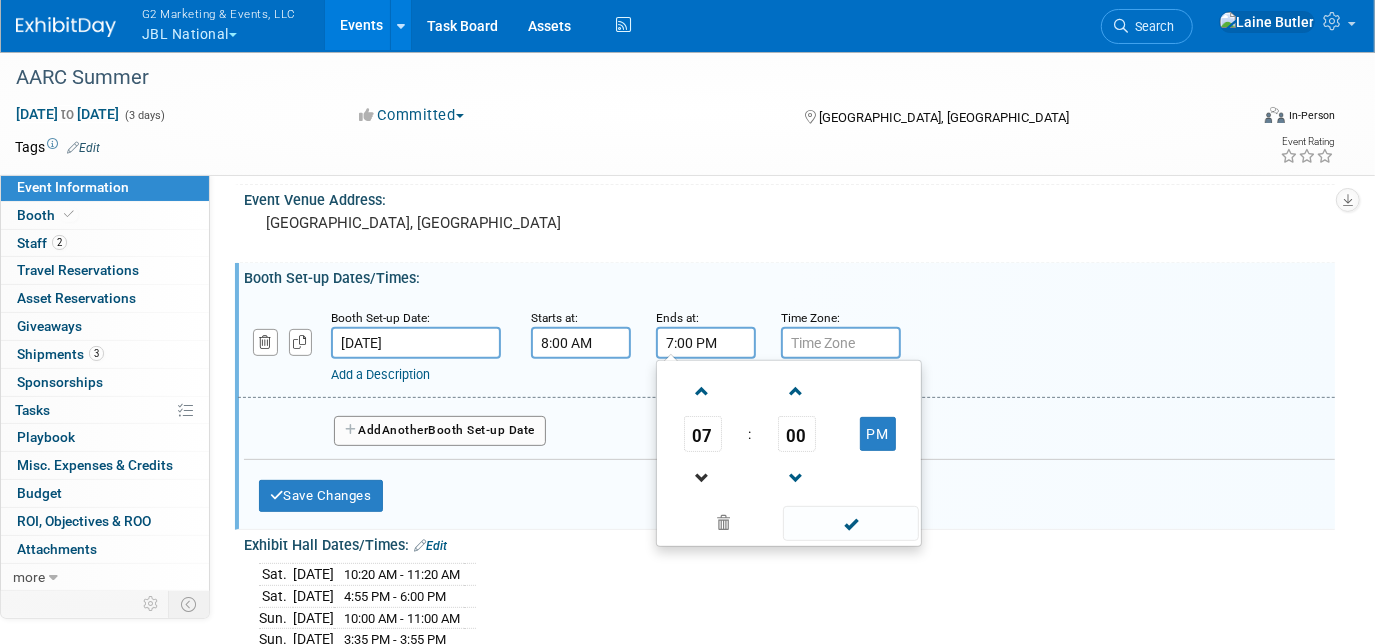 click at bounding box center (703, 477) 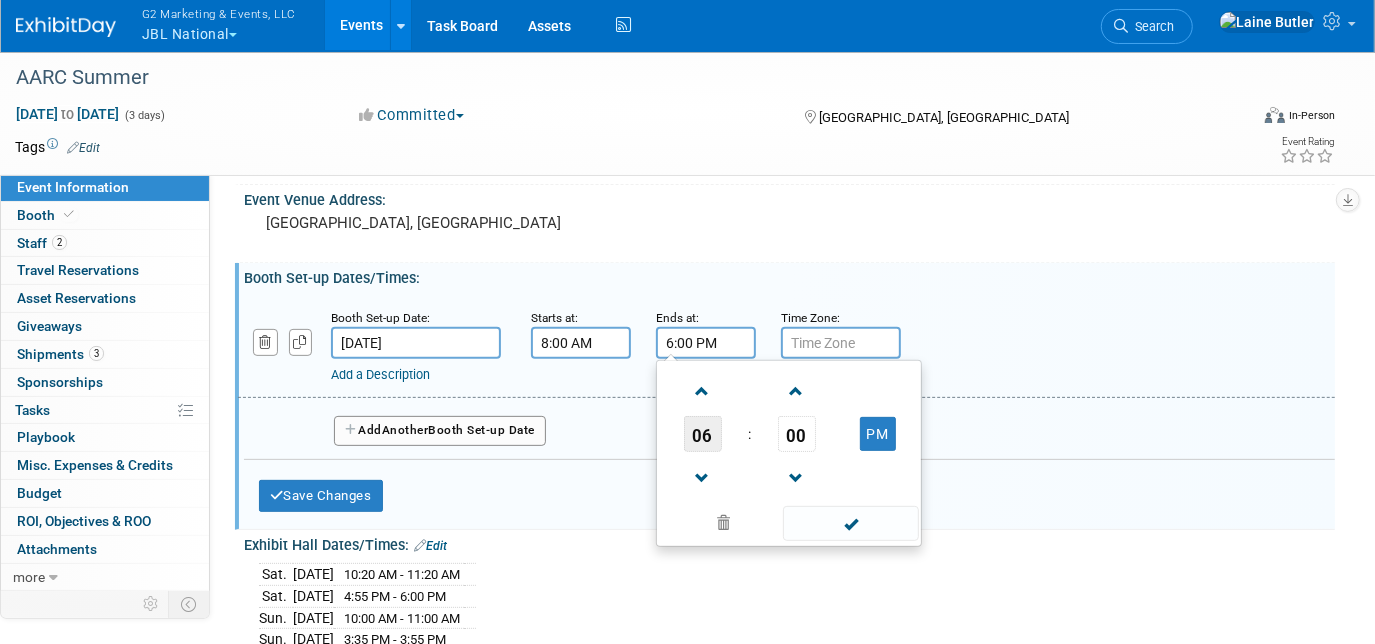 click on "06" at bounding box center (703, 434) 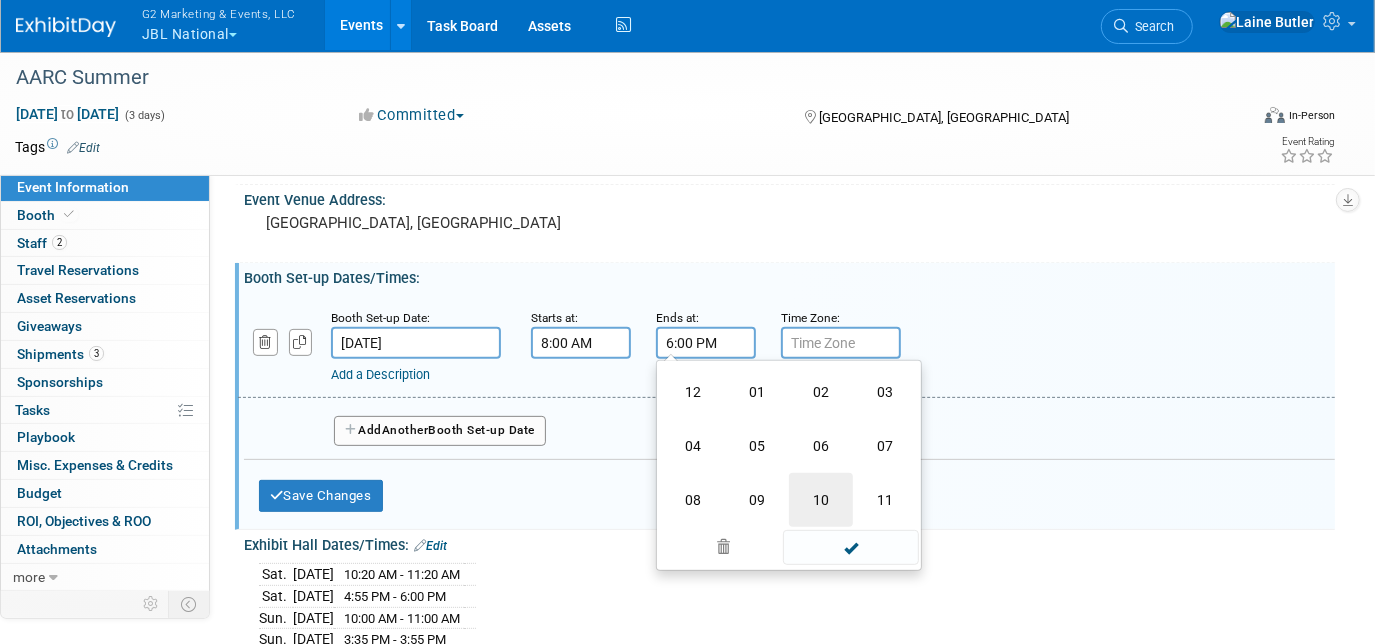 click on "10" at bounding box center [821, 500] 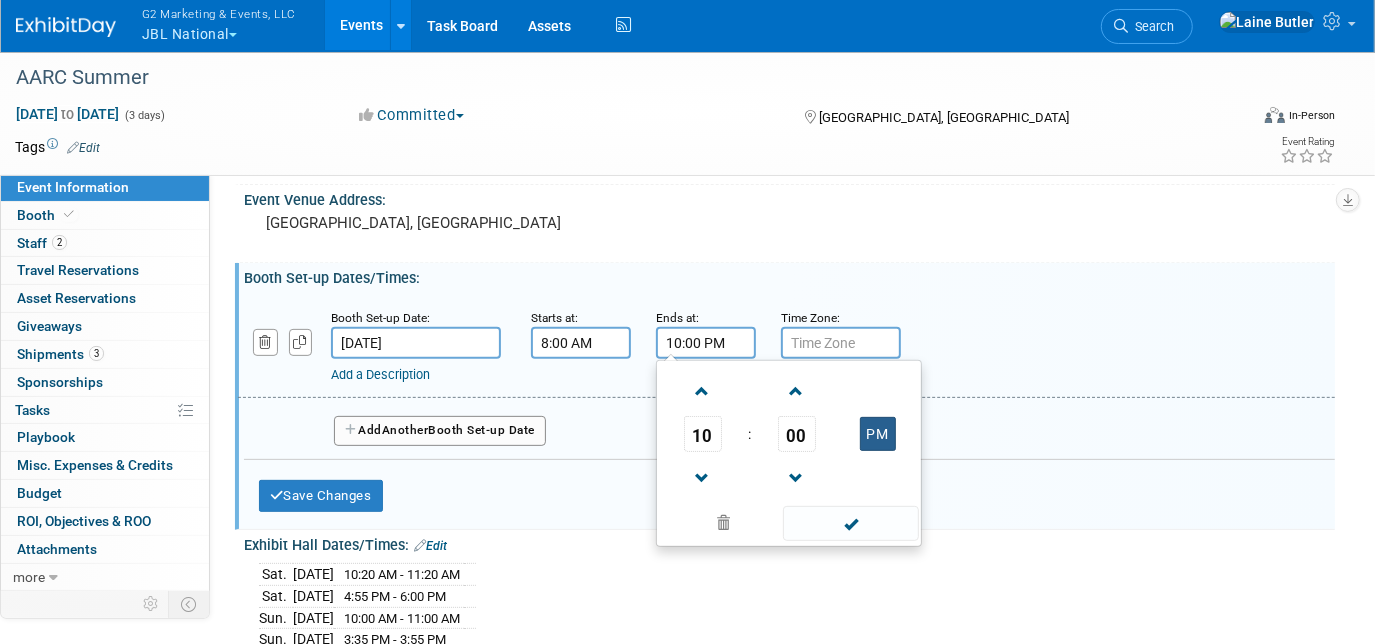 click on "PM" at bounding box center (878, 434) 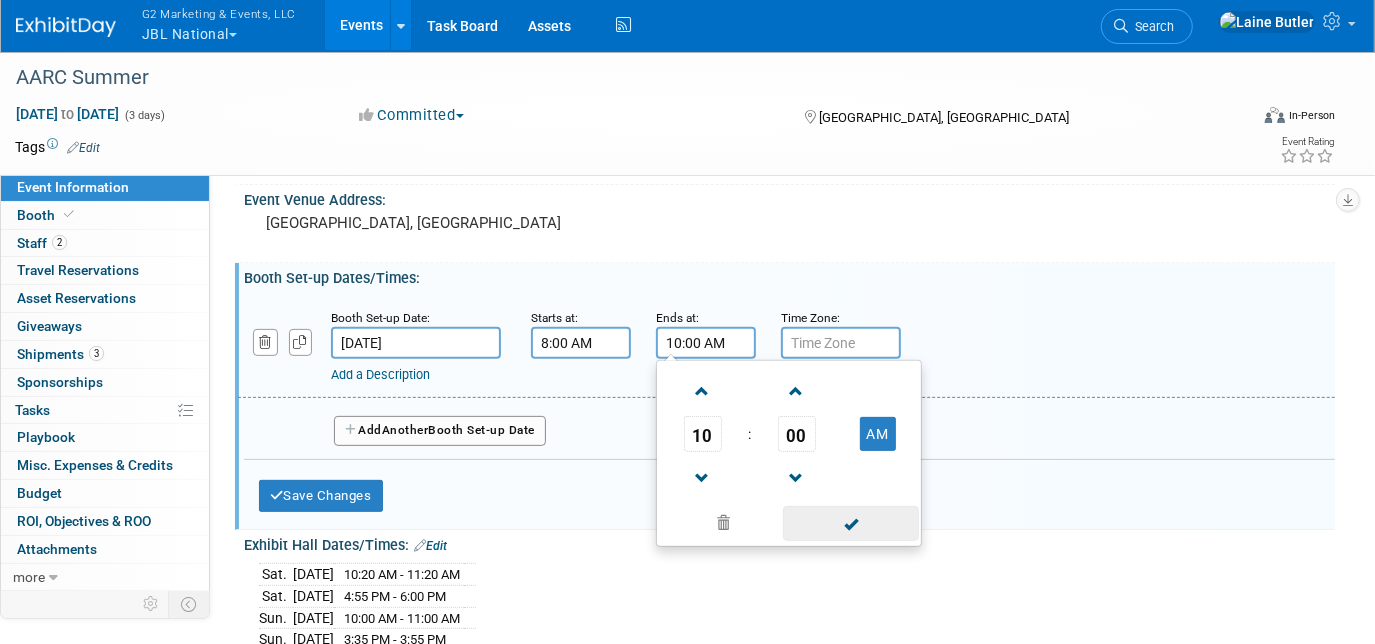 click at bounding box center (850, 523) 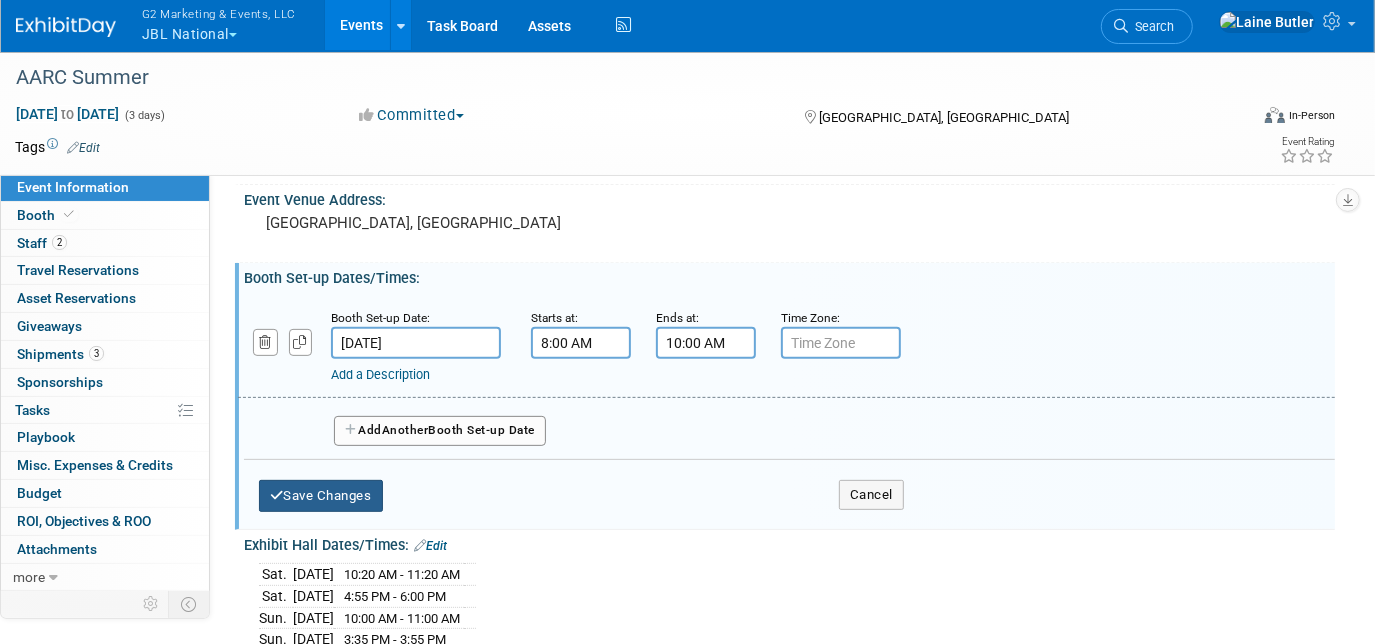 click on "Save Changes" at bounding box center [321, 496] 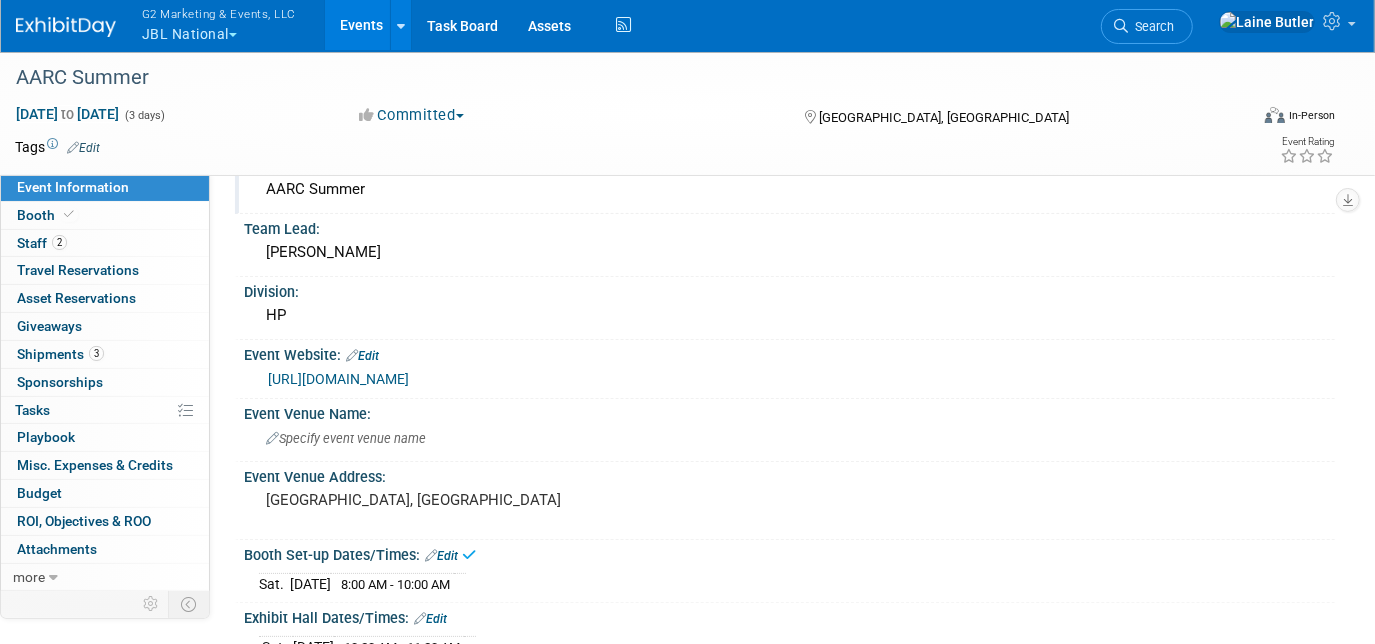 scroll, scrollTop: 0, scrollLeft: 0, axis: both 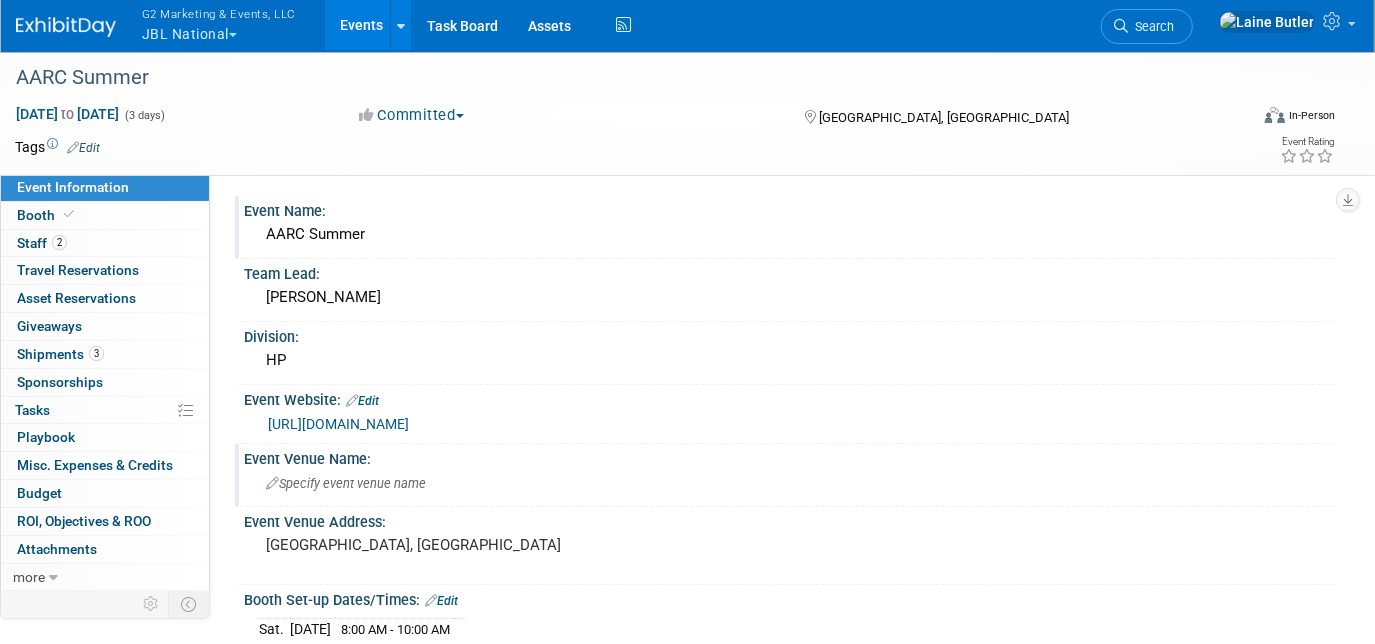 click on "Specify event venue name" at bounding box center (346, 483) 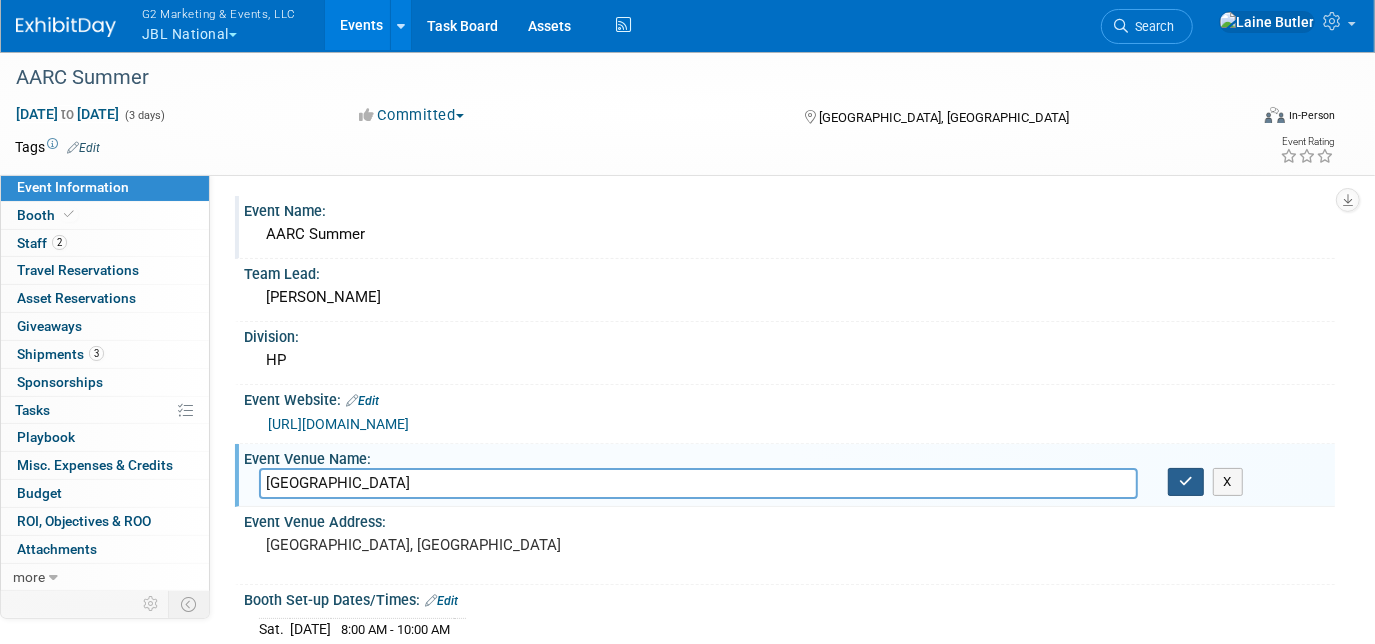 type on "Marriott Harbor Beach Resort & Spa" 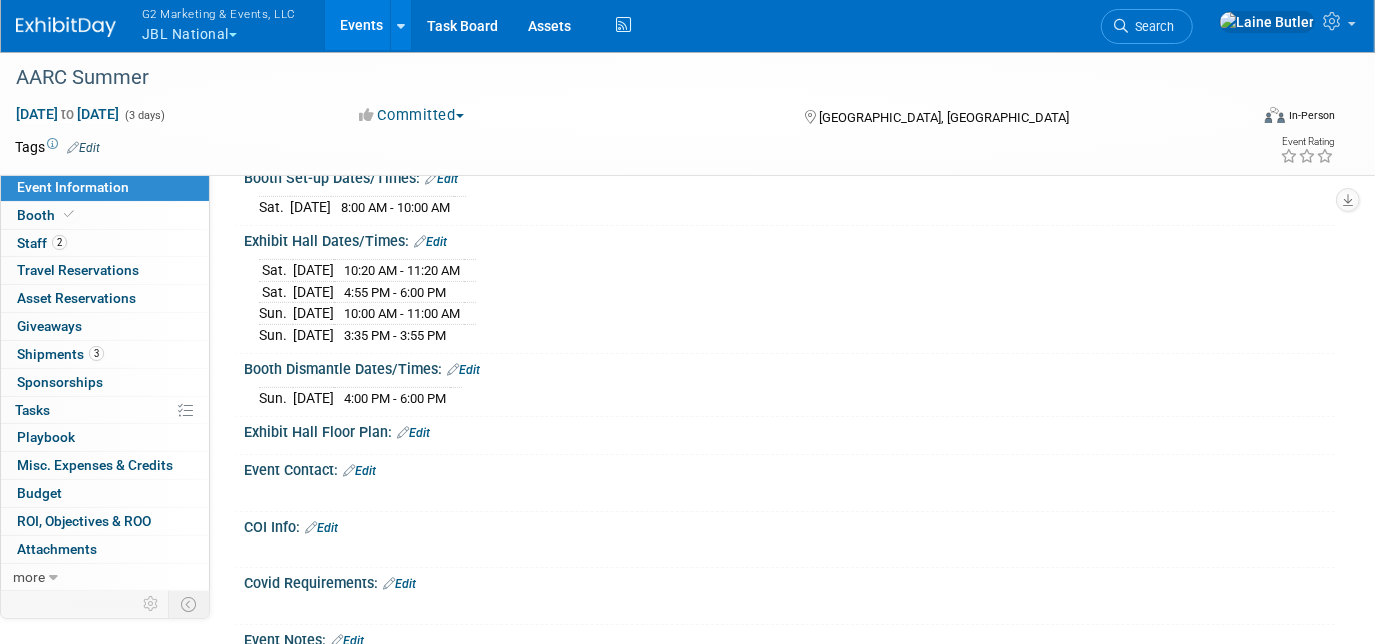 scroll, scrollTop: 425, scrollLeft: 0, axis: vertical 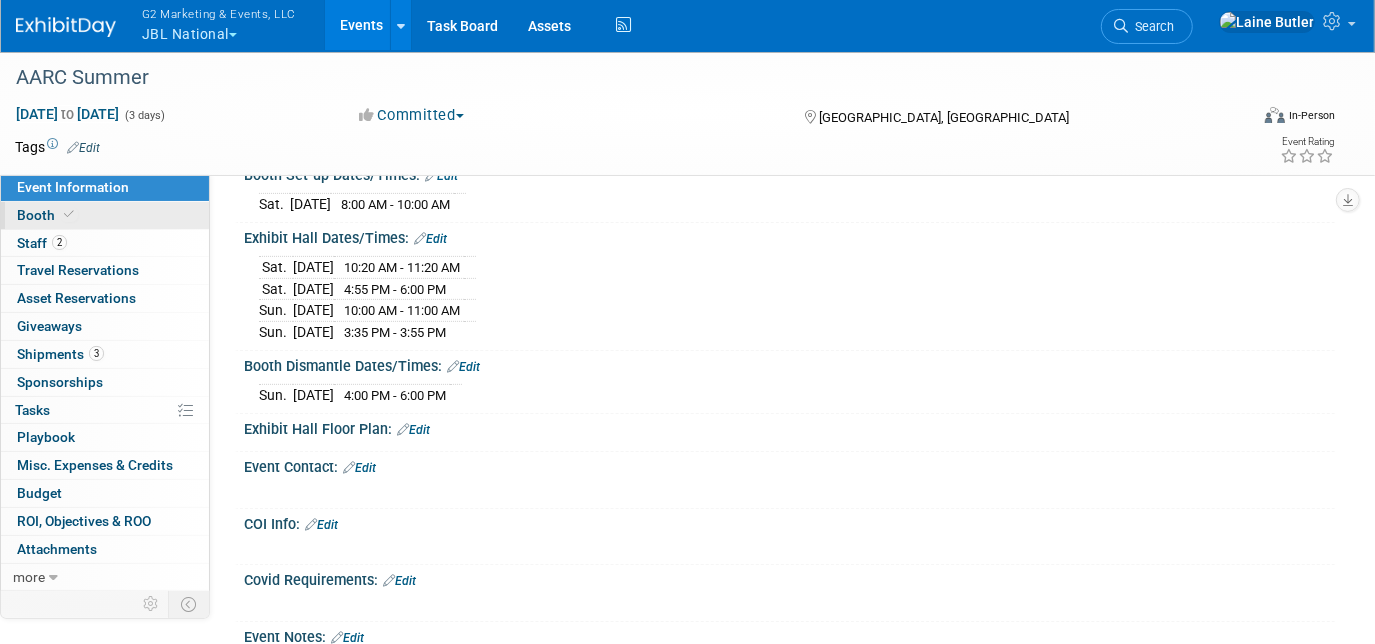 click on "Booth" at bounding box center (105, 215) 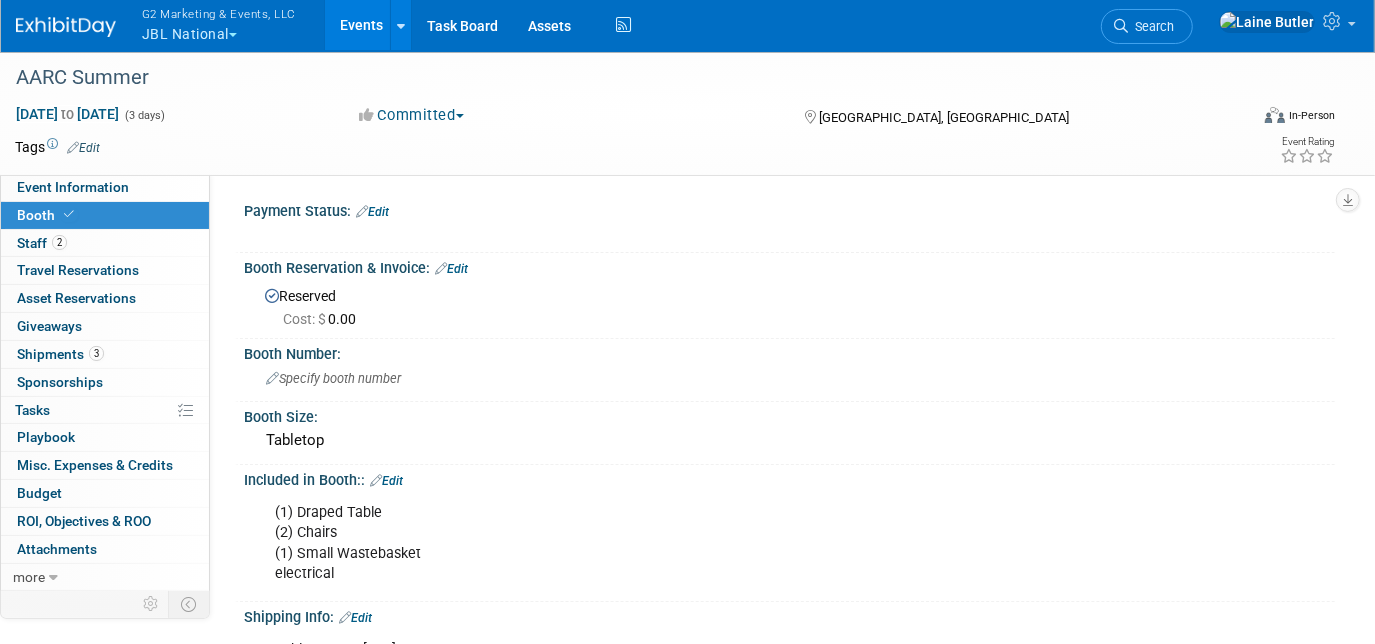scroll, scrollTop: 130, scrollLeft: 0, axis: vertical 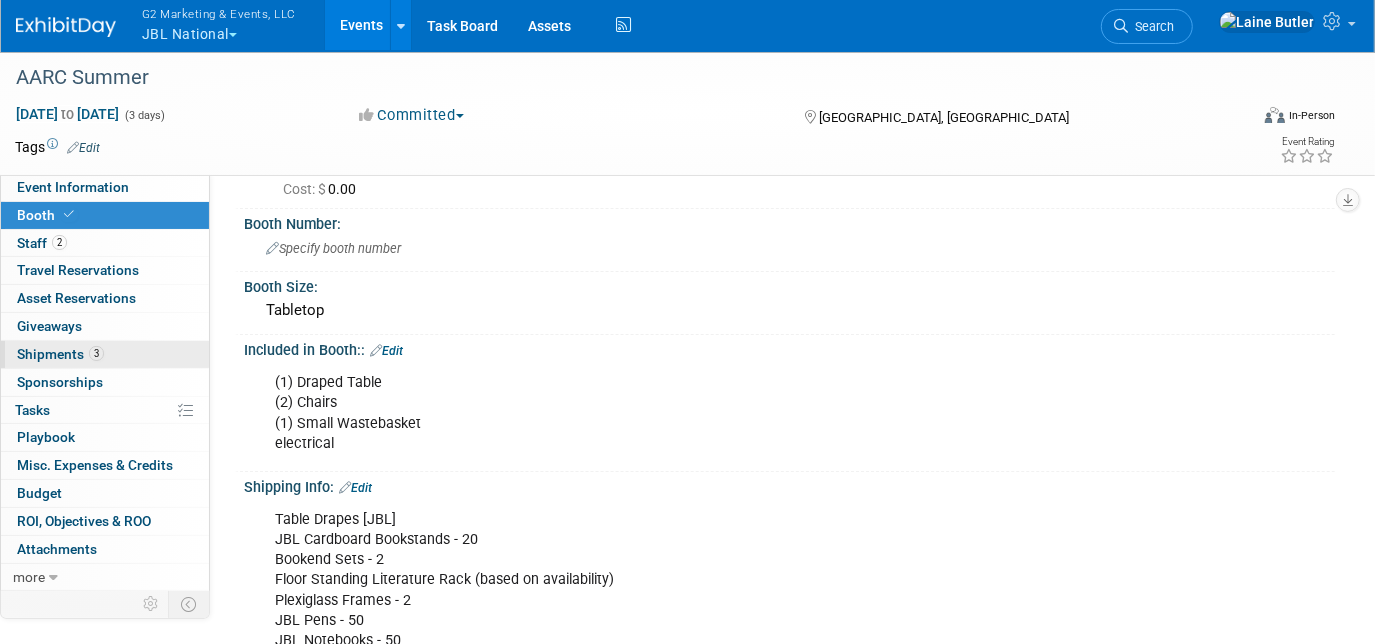 click on "3
Shipments 3" at bounding box center (105, 354) 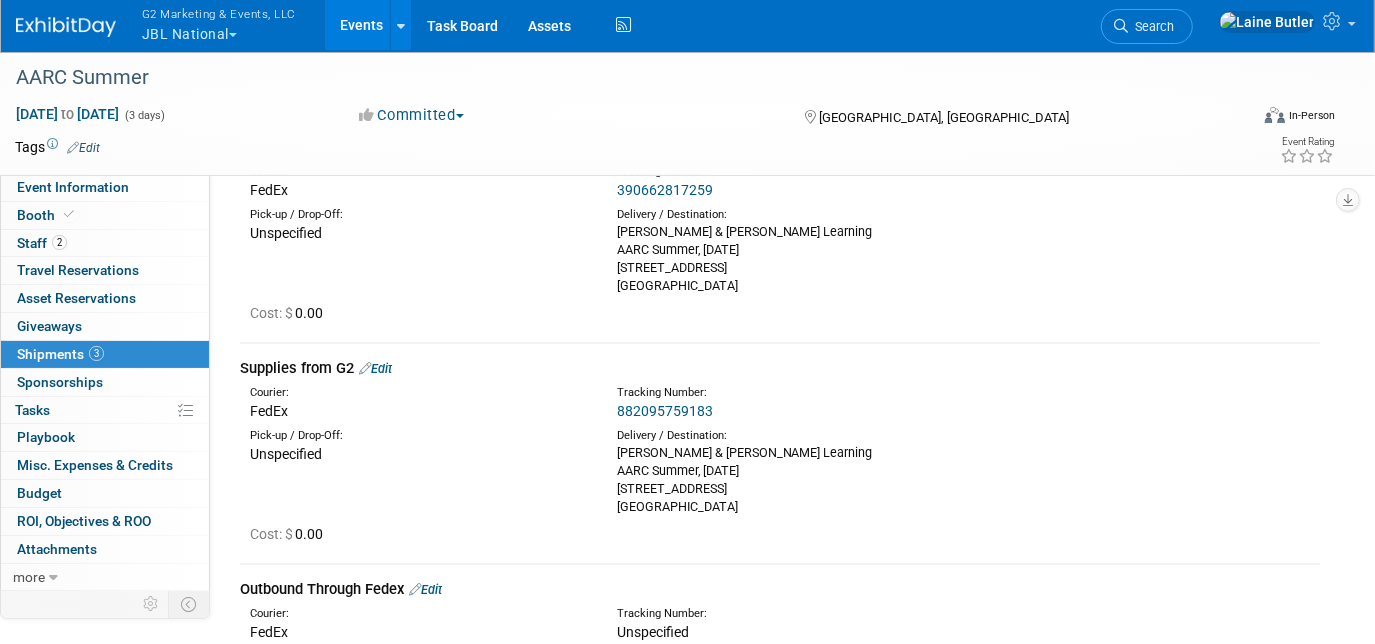 scroll, scrollTop: 136, scrollLeft: 0, axis: vertical 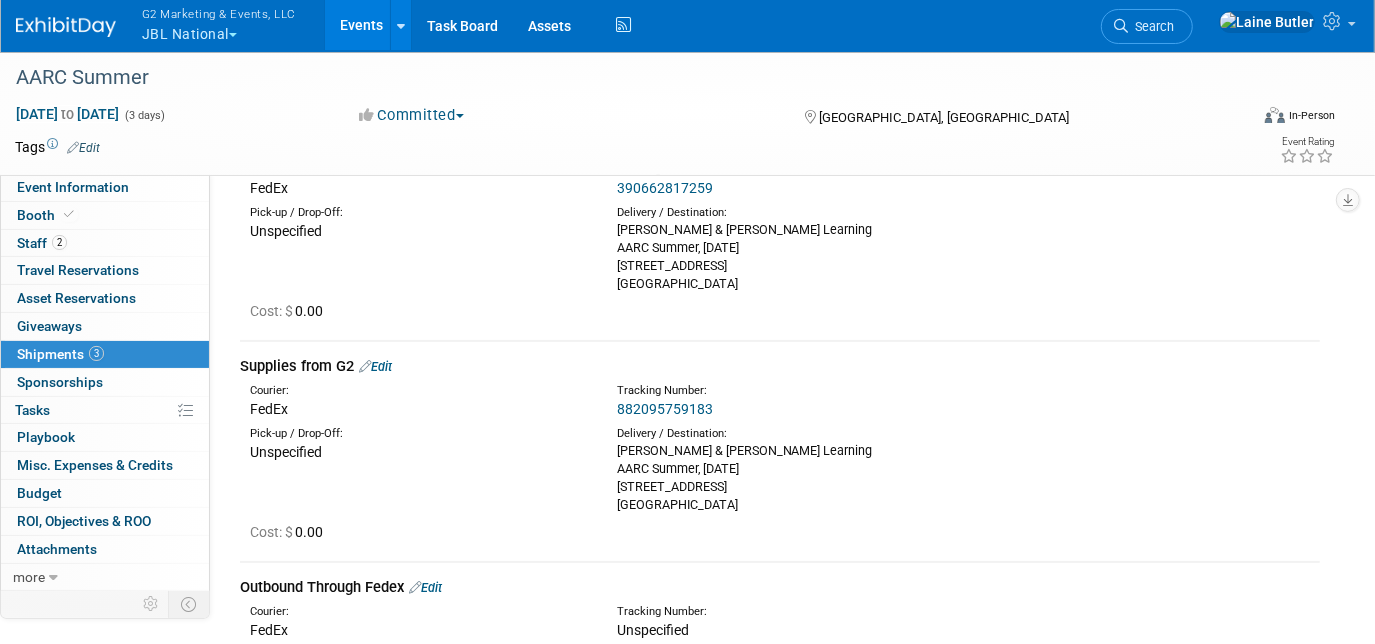 click on "390662817259" at bounding box center (665, 188) 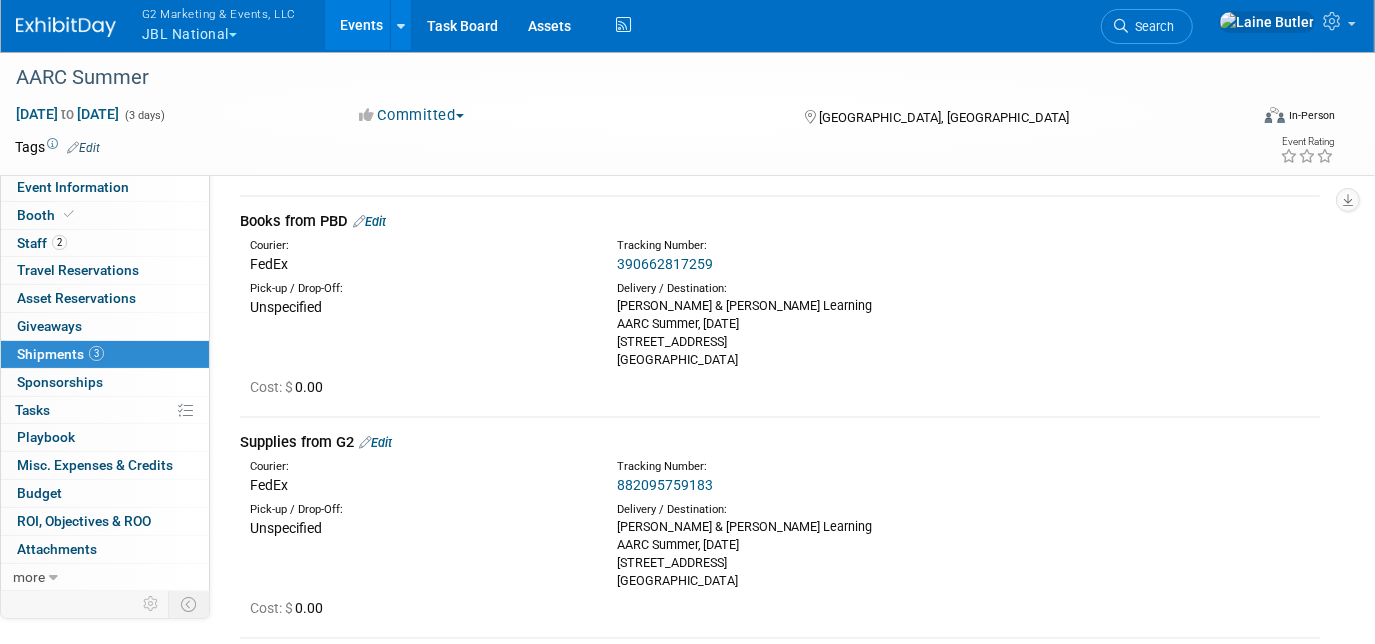 click on "Edit" at bounding box center (369, 221) 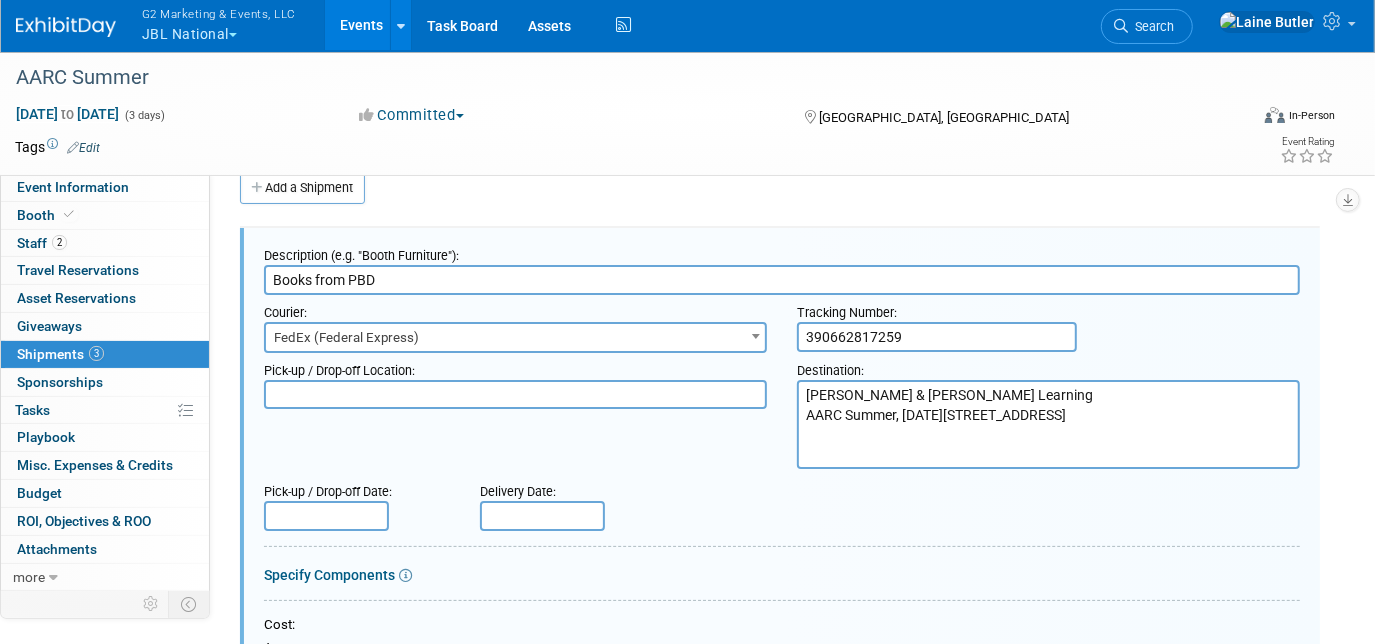 scroll, scrollTop: 149, scrollLeft: 0, axis: vertical 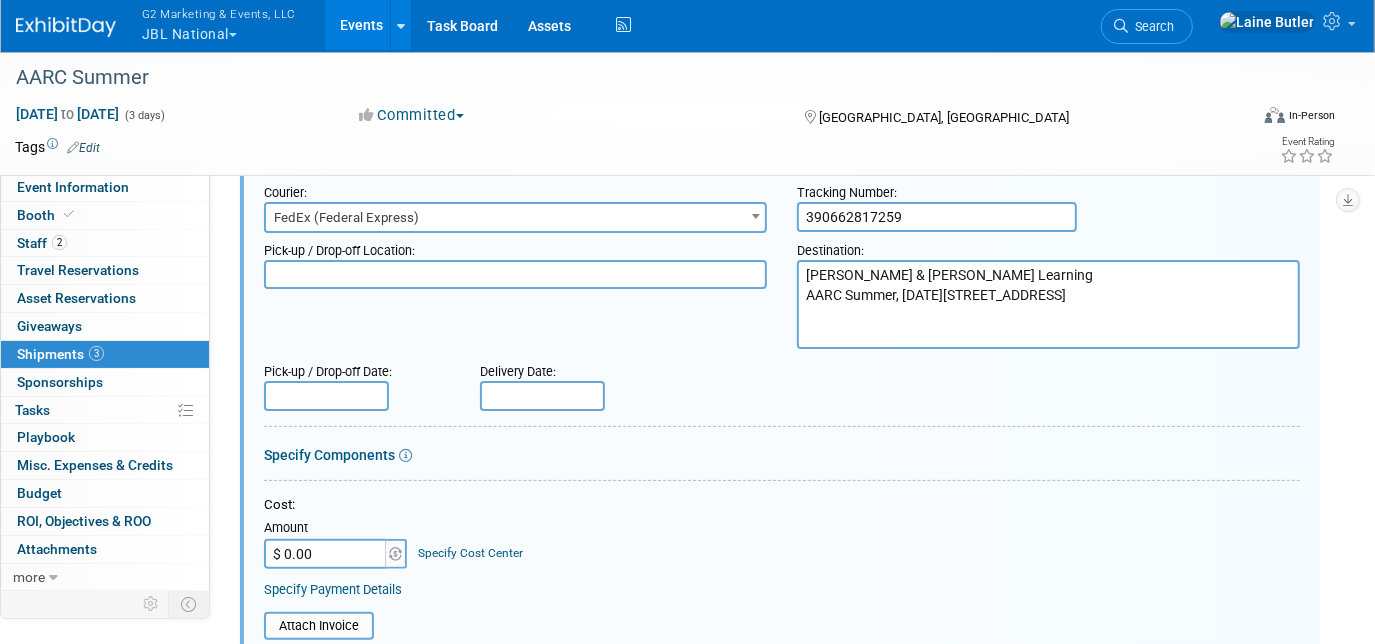 click at bounding box center [542, 396] 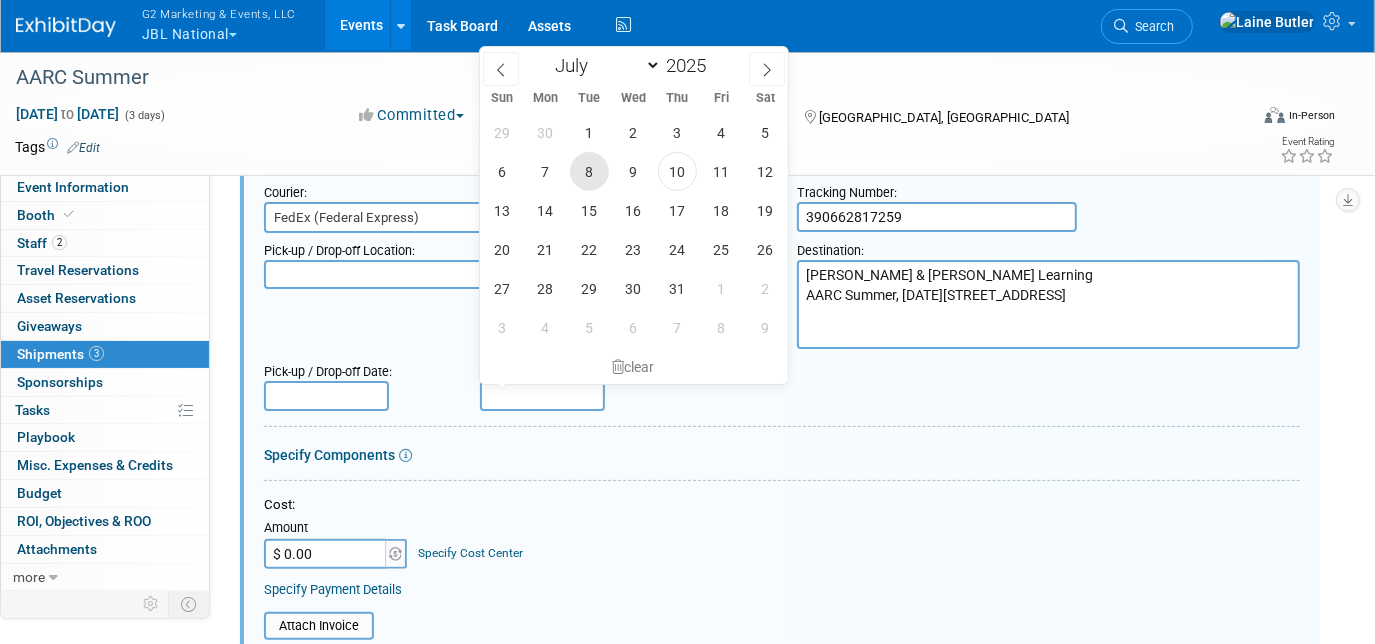 click on "8" at bounding box center [589, 171] 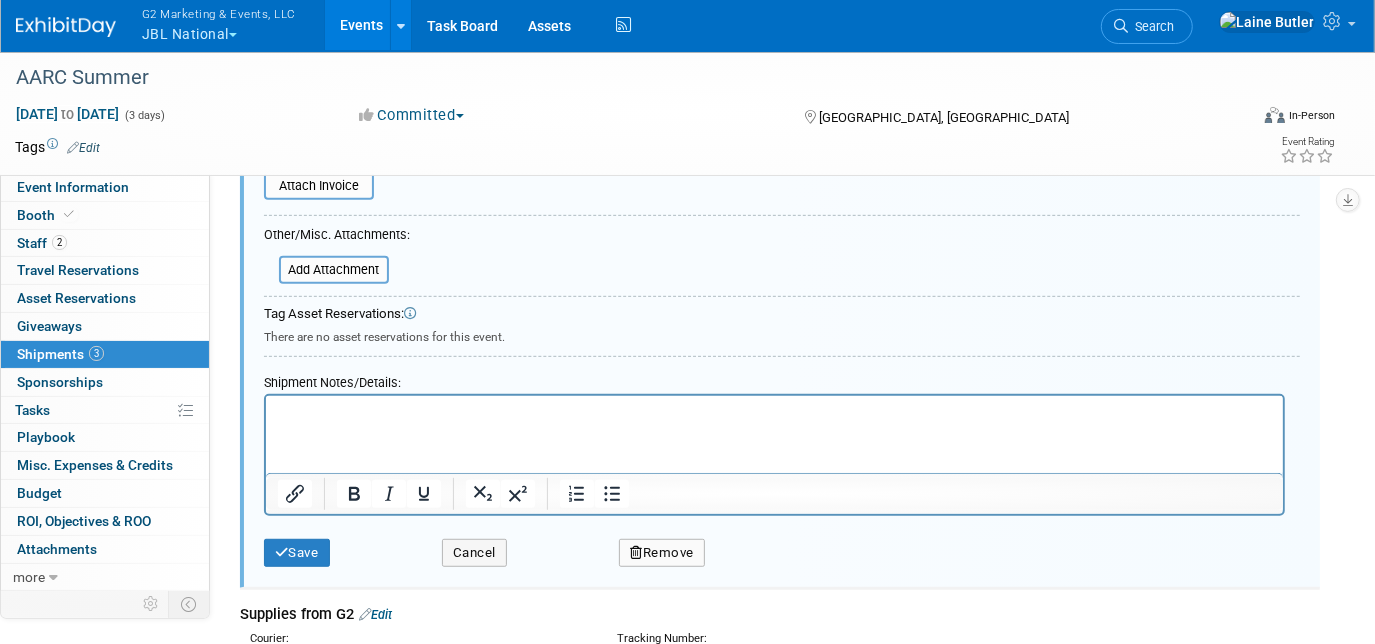 scroll, scrollTop: 590, scrollLeft: 0, axis: vertical 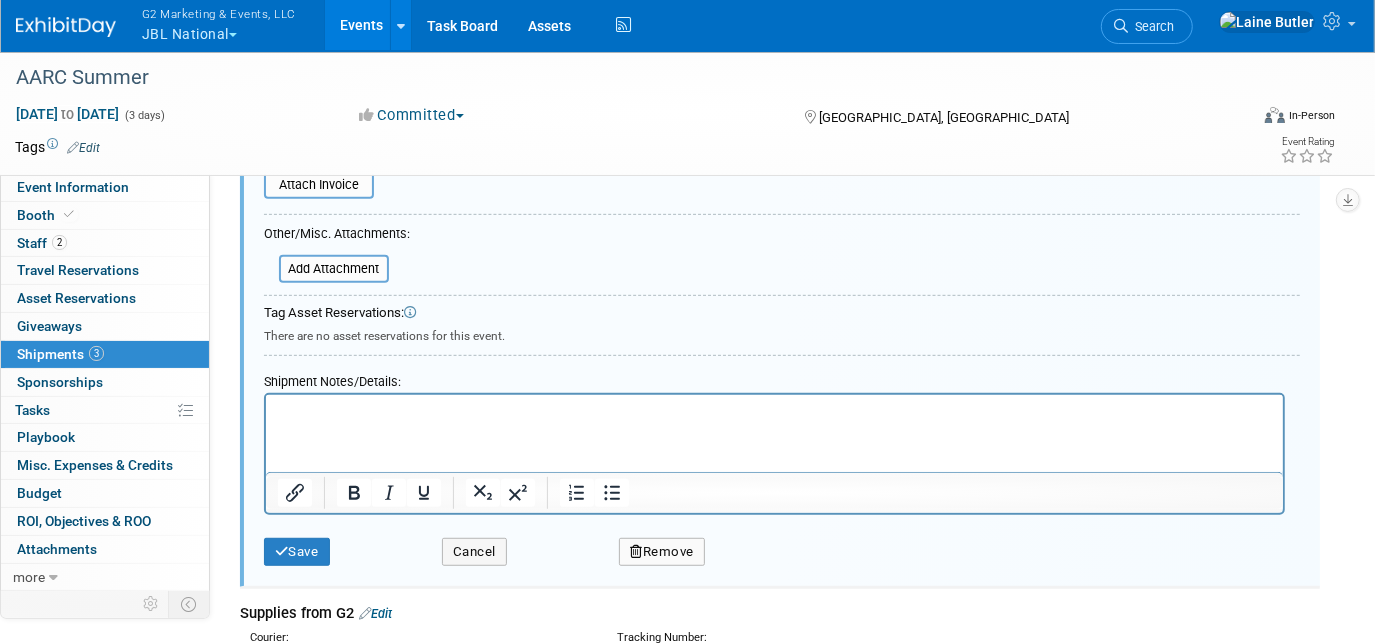 click at bounding box center (773, 409) 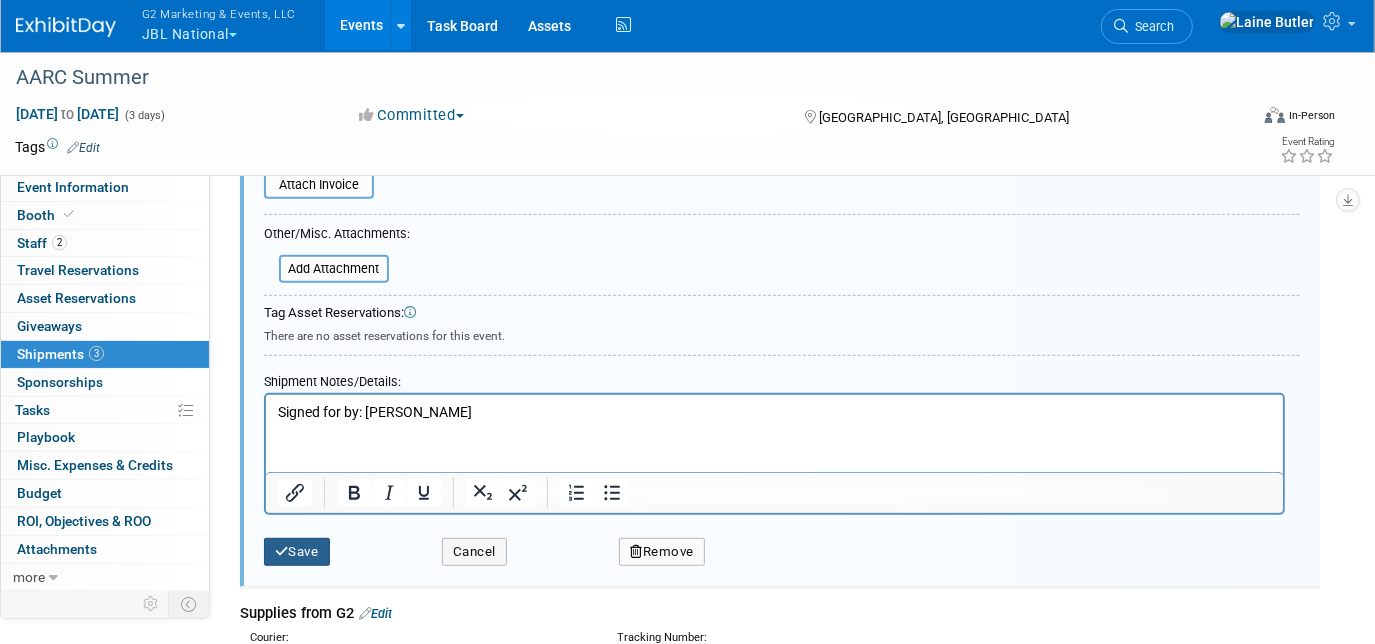 click on "Save" at bounding box center (297, 552) 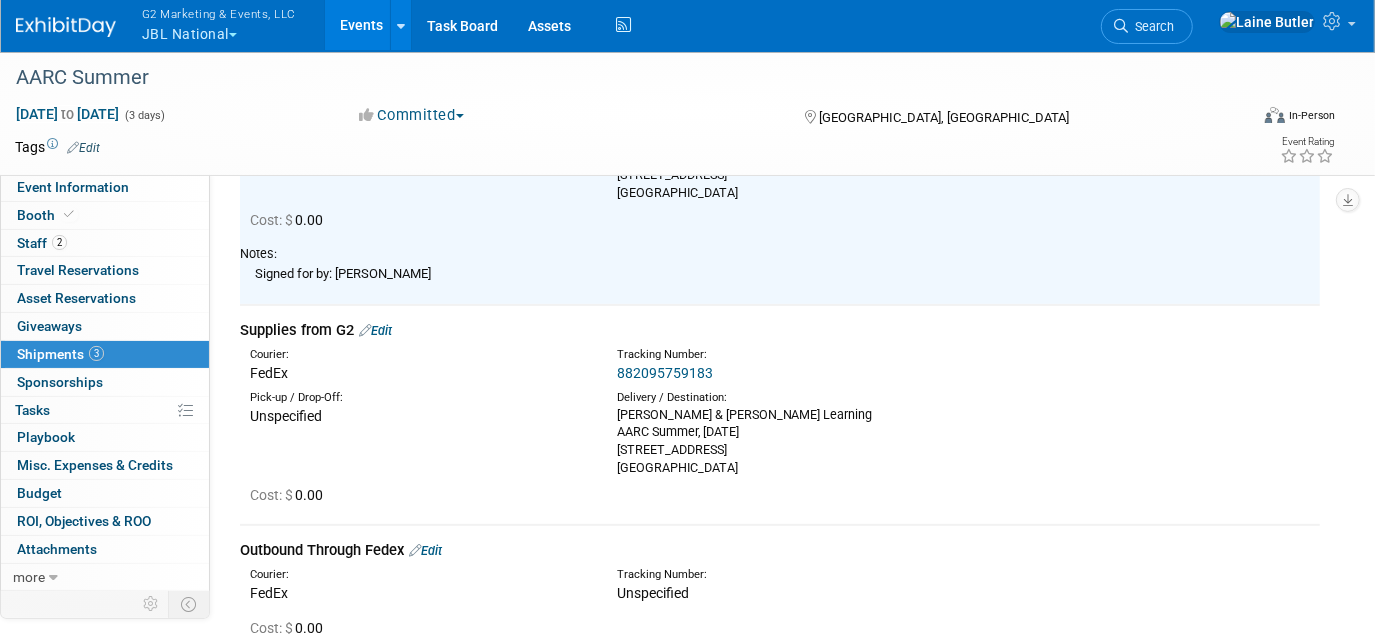 scroll, scrollTop: 250, scrollLeft: 0, axis: vertical 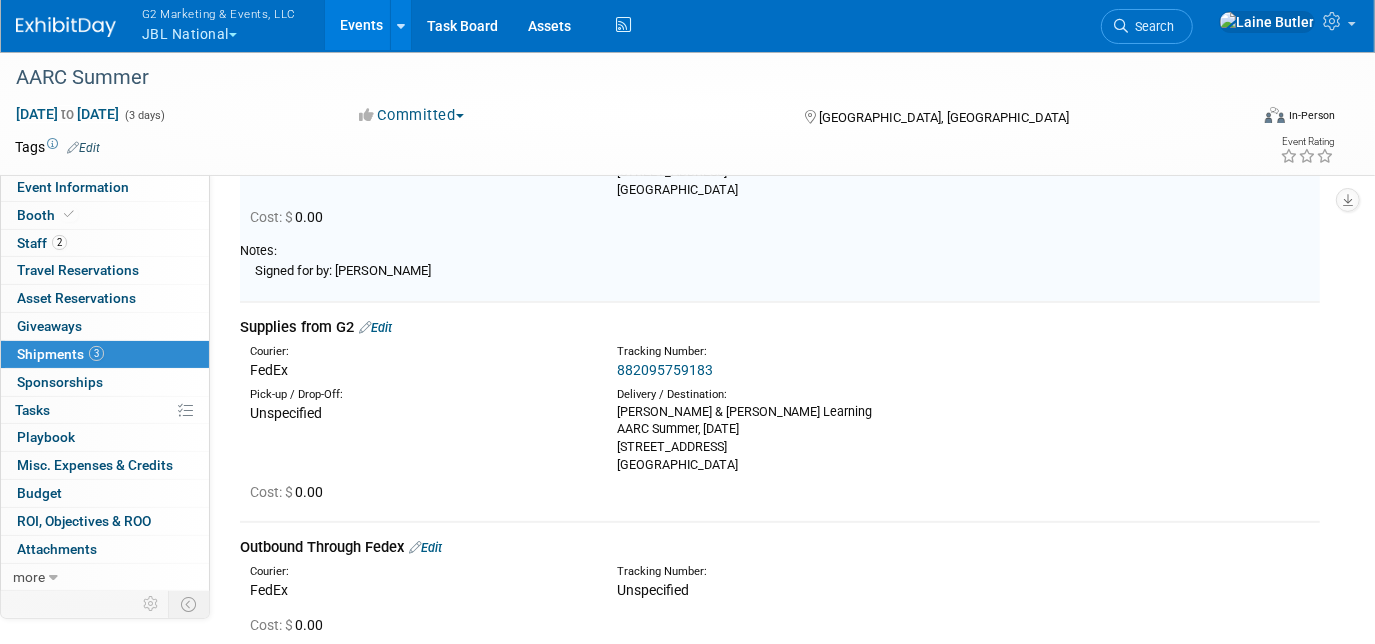 click on "882095759183" at bounding box center [665, 370] 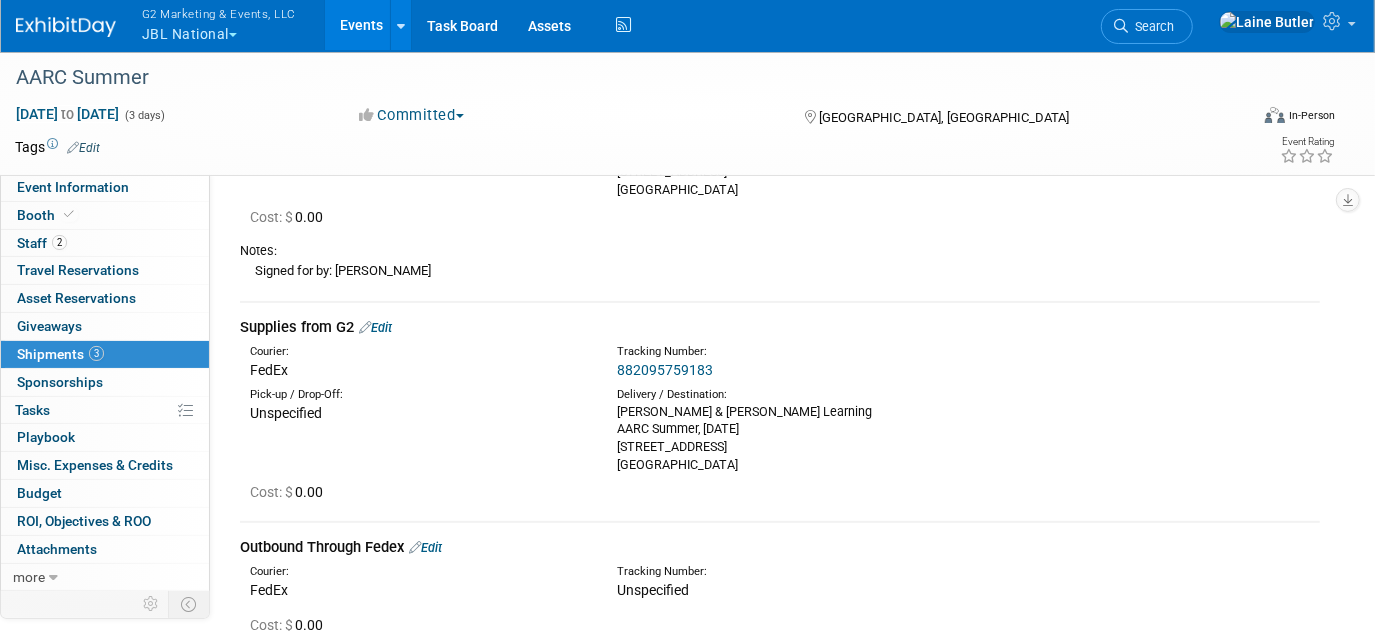 click on "Edit" at bounding box center [375, 327] 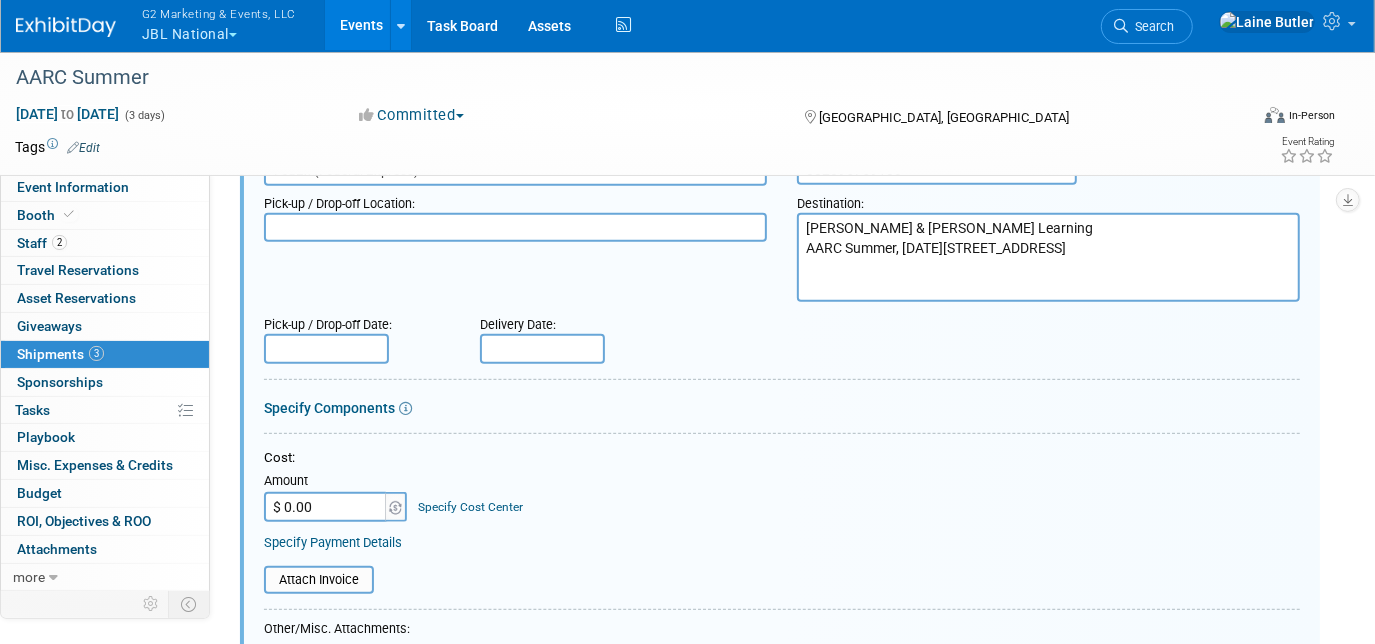scroll, scrollTop: 492, scrollLeft: 0, axis: vertical 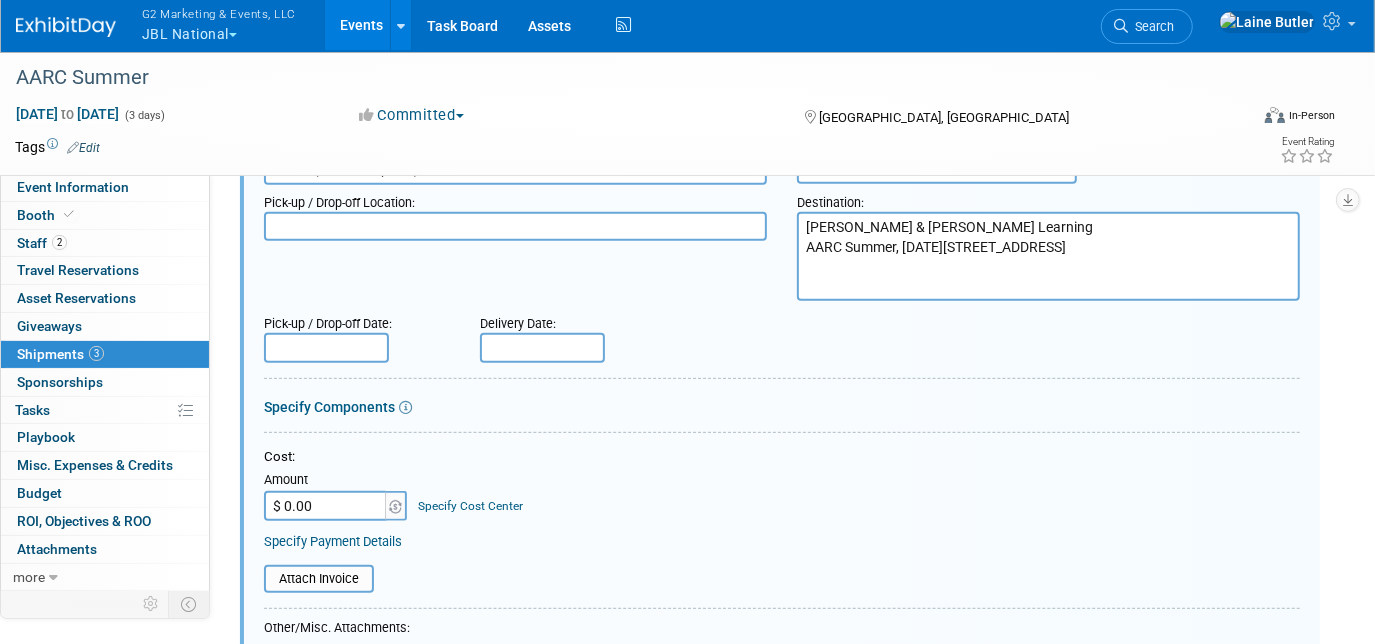 click at bounding box center [542, 348] 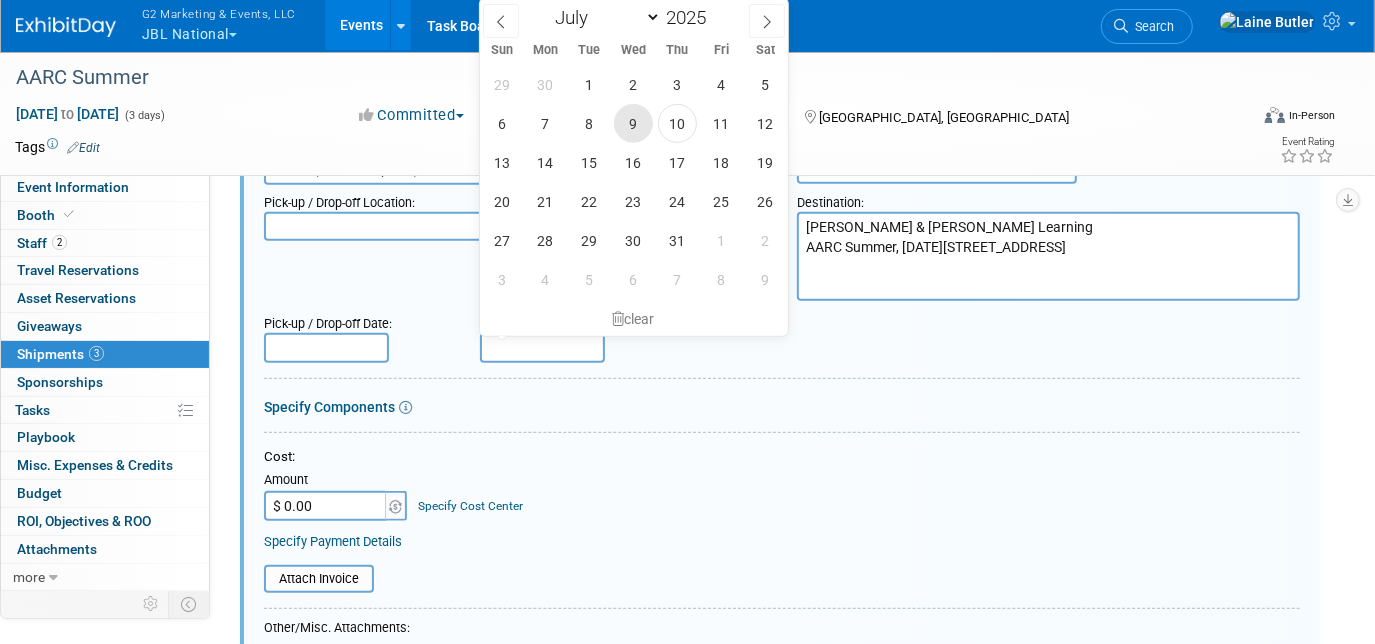 click on "9" at bounding box center (633, 123) 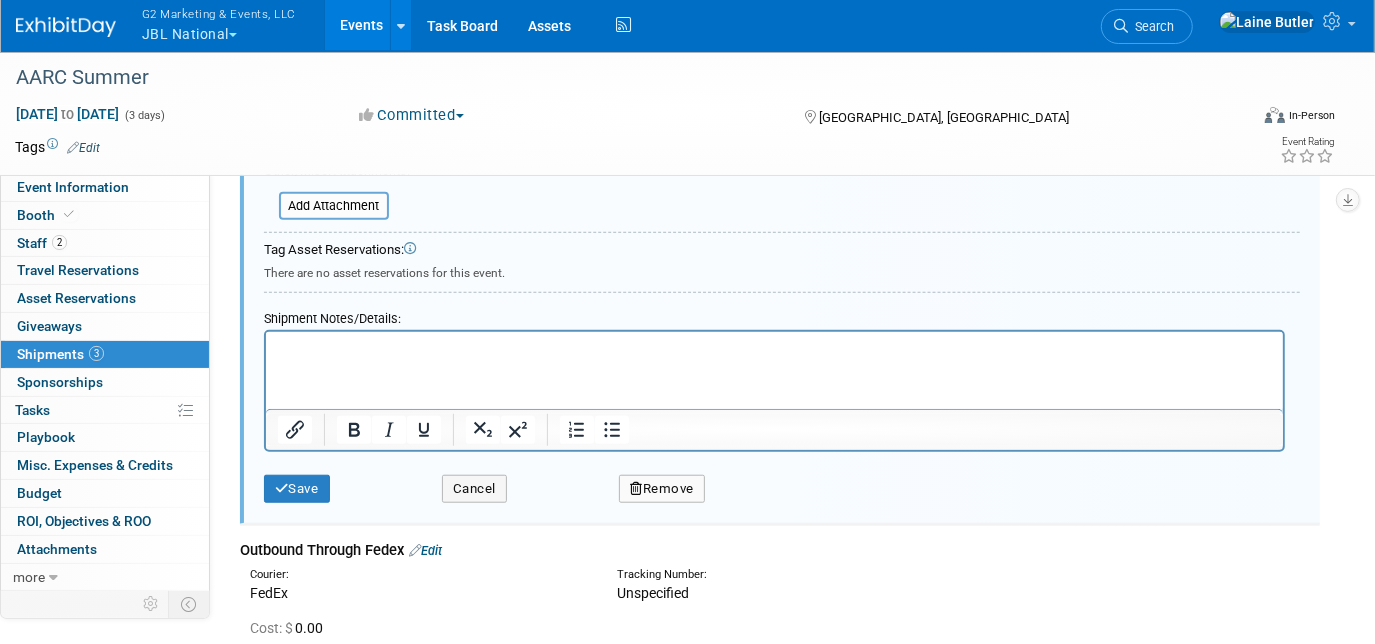 scroll, scrollTop: 953, scrollLeft: 0, axis: vertical 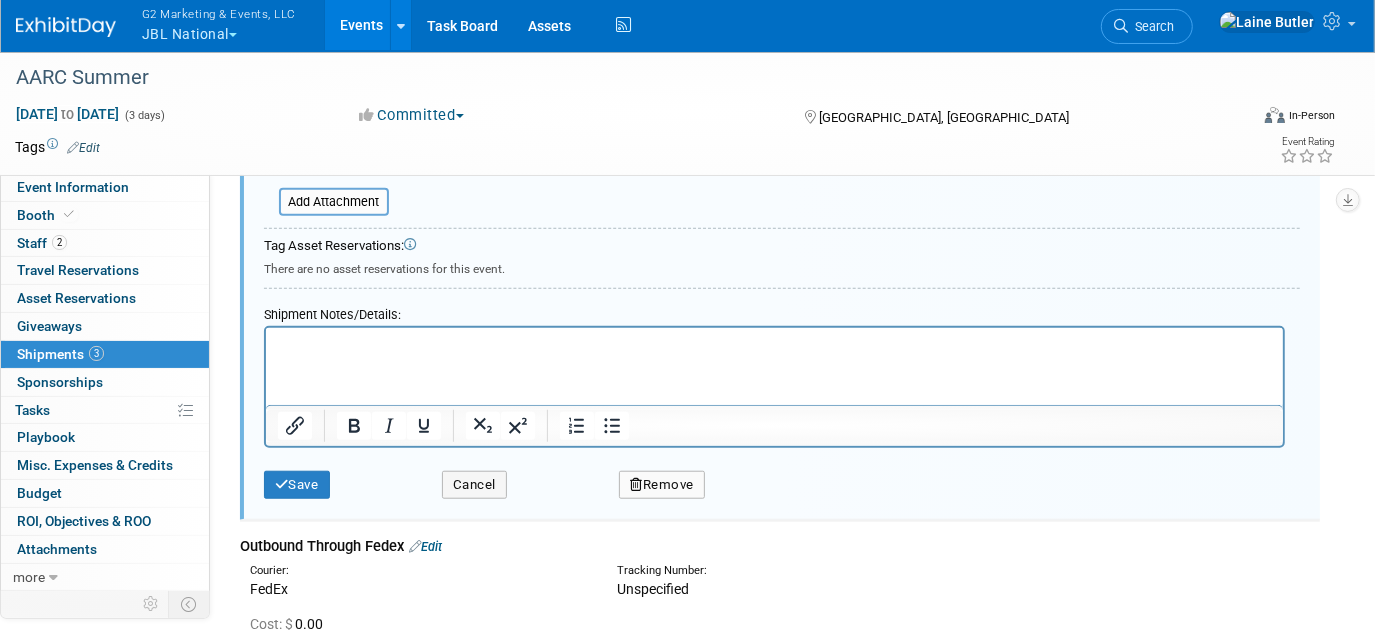 click at bounding box center [774, 345] 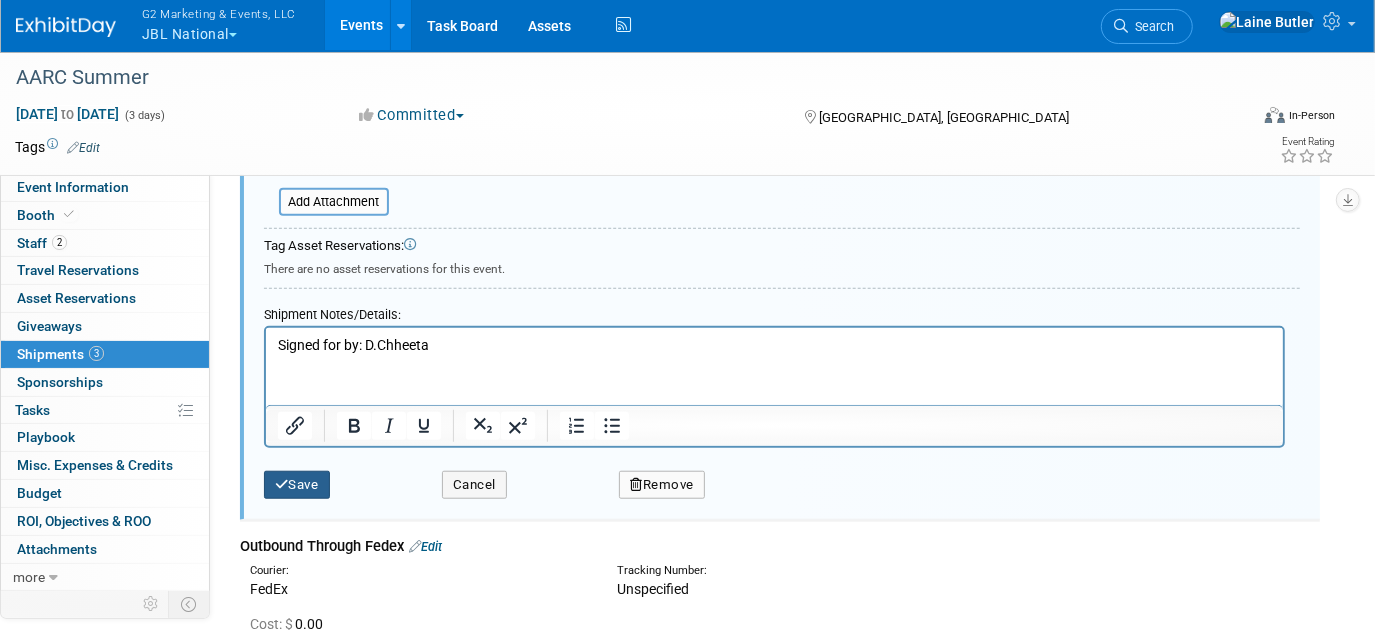 click on "Save" at bounding box center (297, 485) 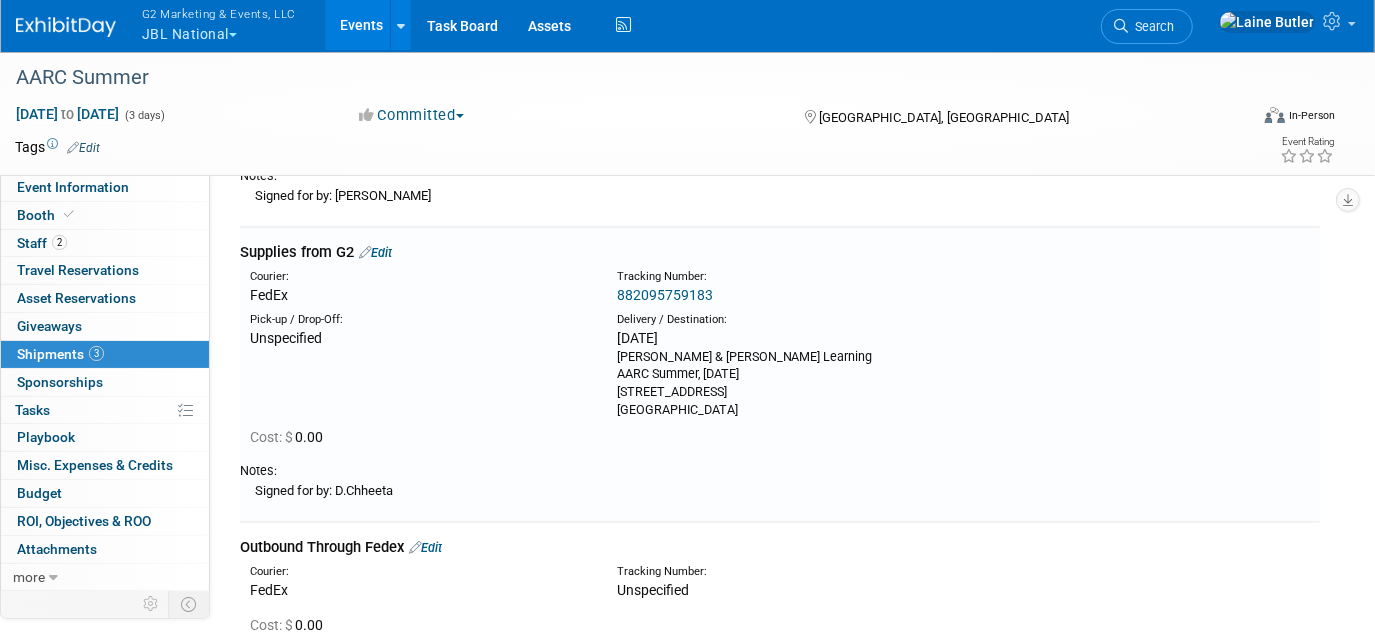 scroll, scrollTop: 327, scrollLeft: 0, axis: vertical 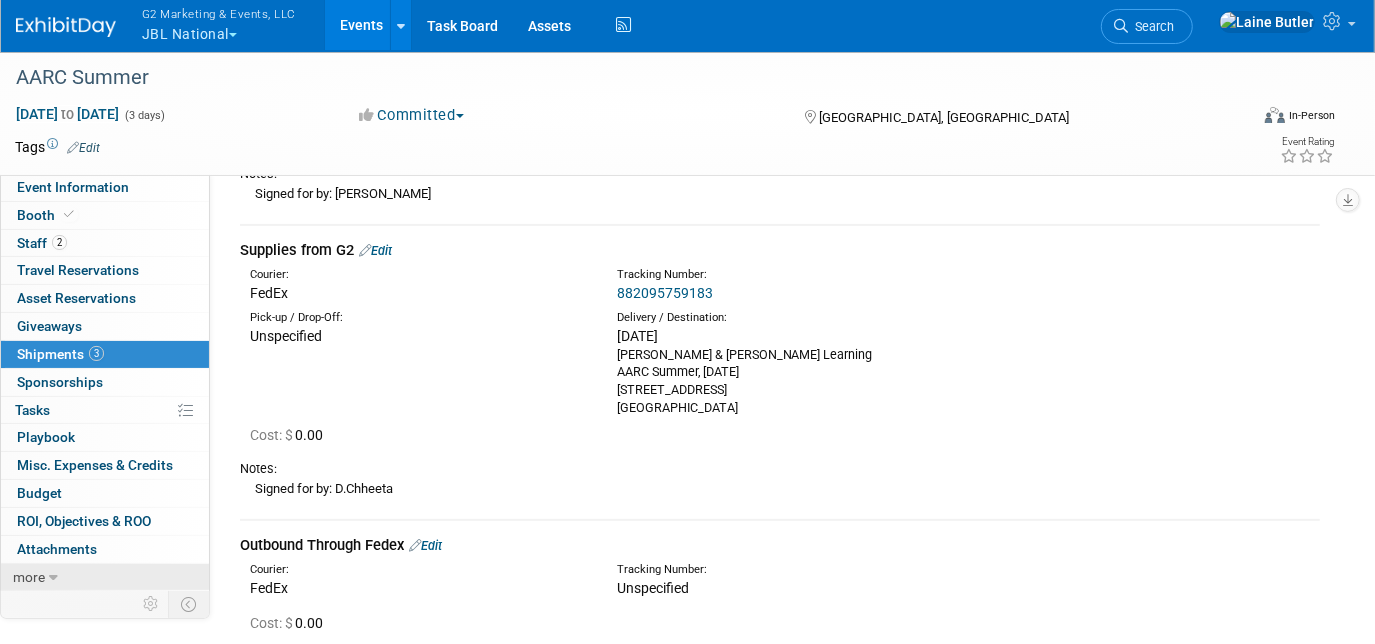click on "more" at bounding box center (105, 577) 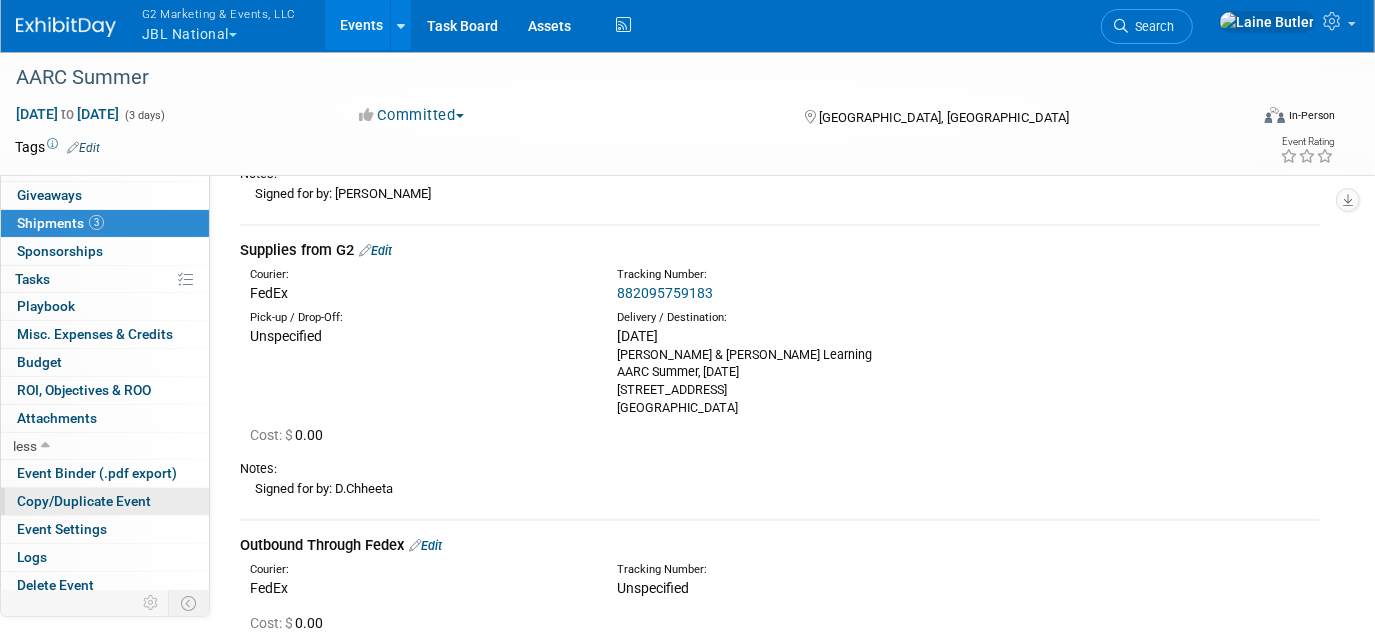 scroll, scrollTop: 135, scrollLeft: 0, axis: vertical 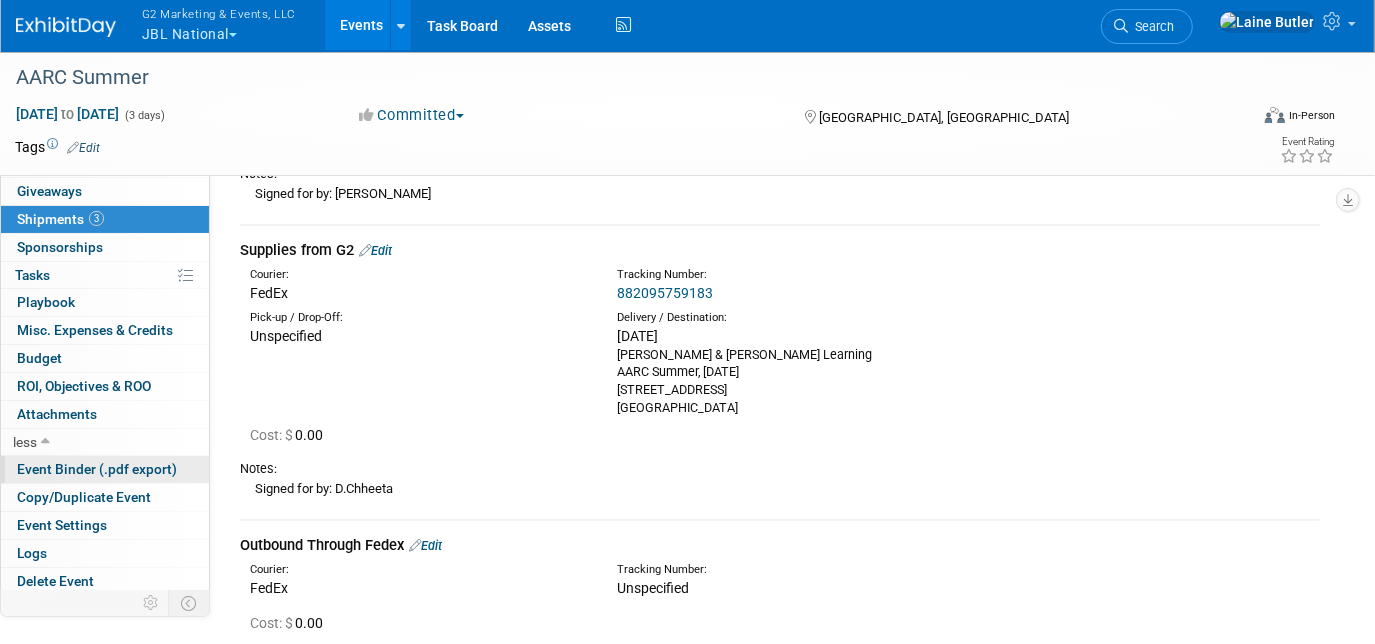 click on "Event Binder (.pdf export)" at bounding box center (97, 469) 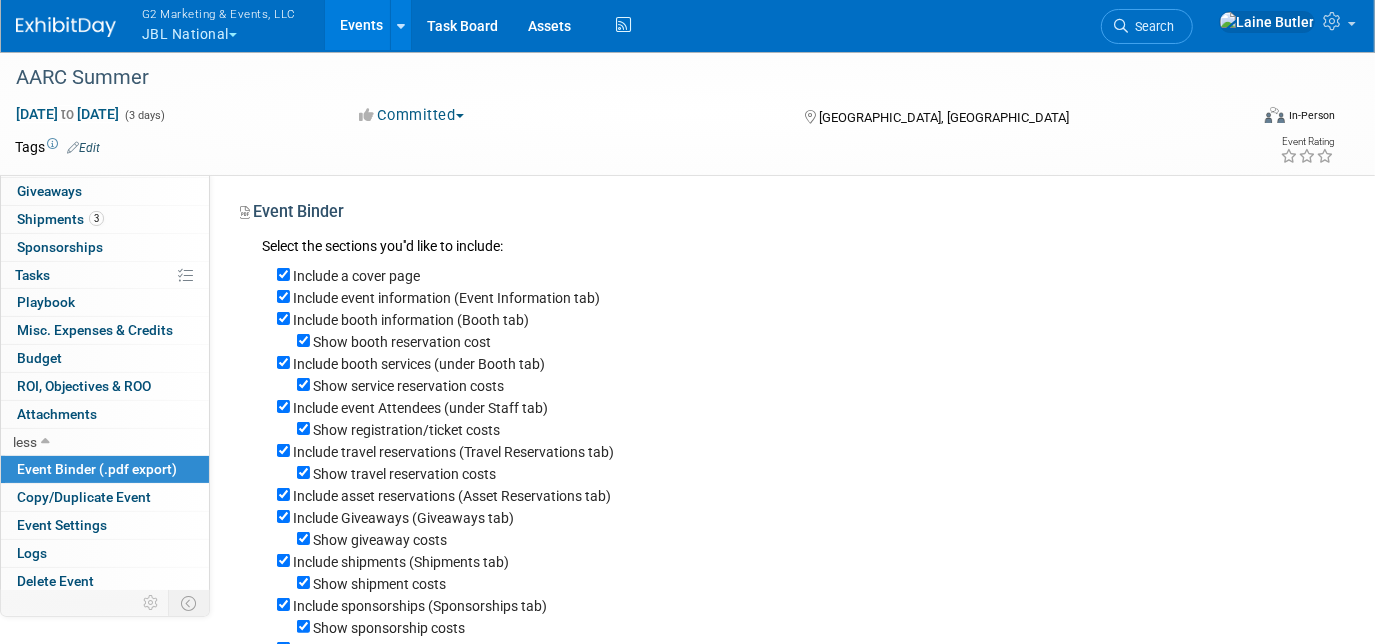 scroll, scrollTop: 98, scrollLeft: 0, axis: vertical 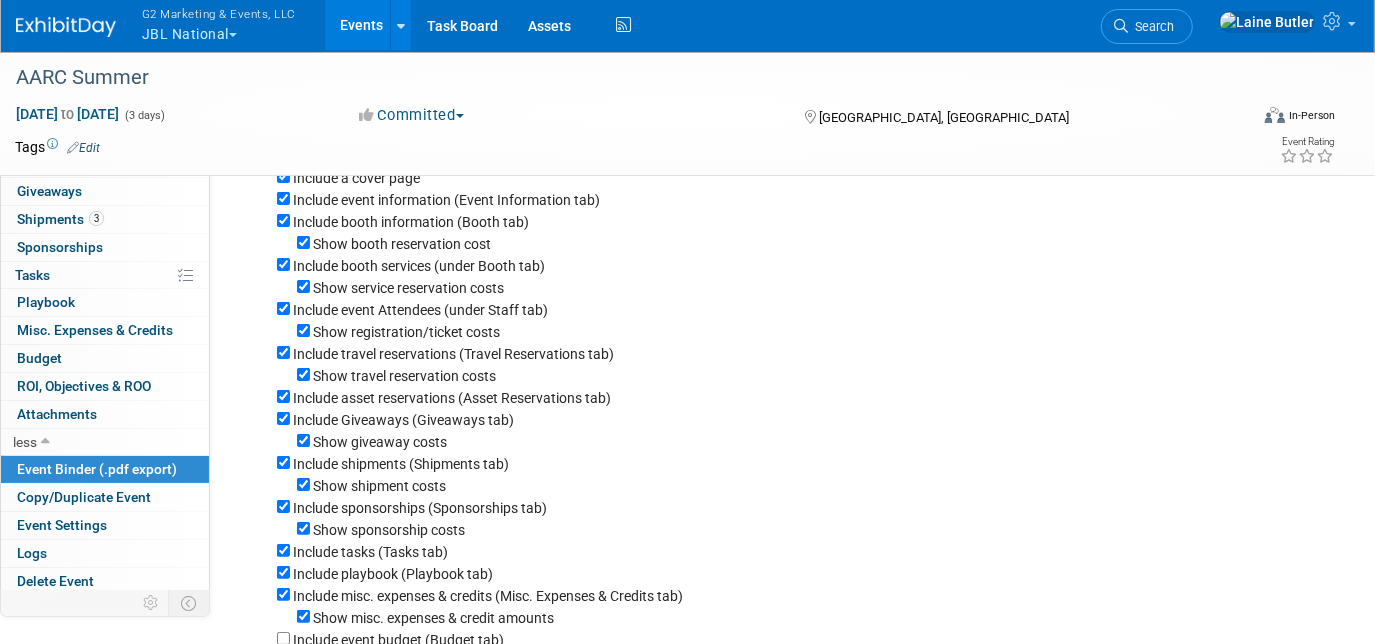 click on "Show misc. expenses & credit amounts" at bounding box center [798, 617] 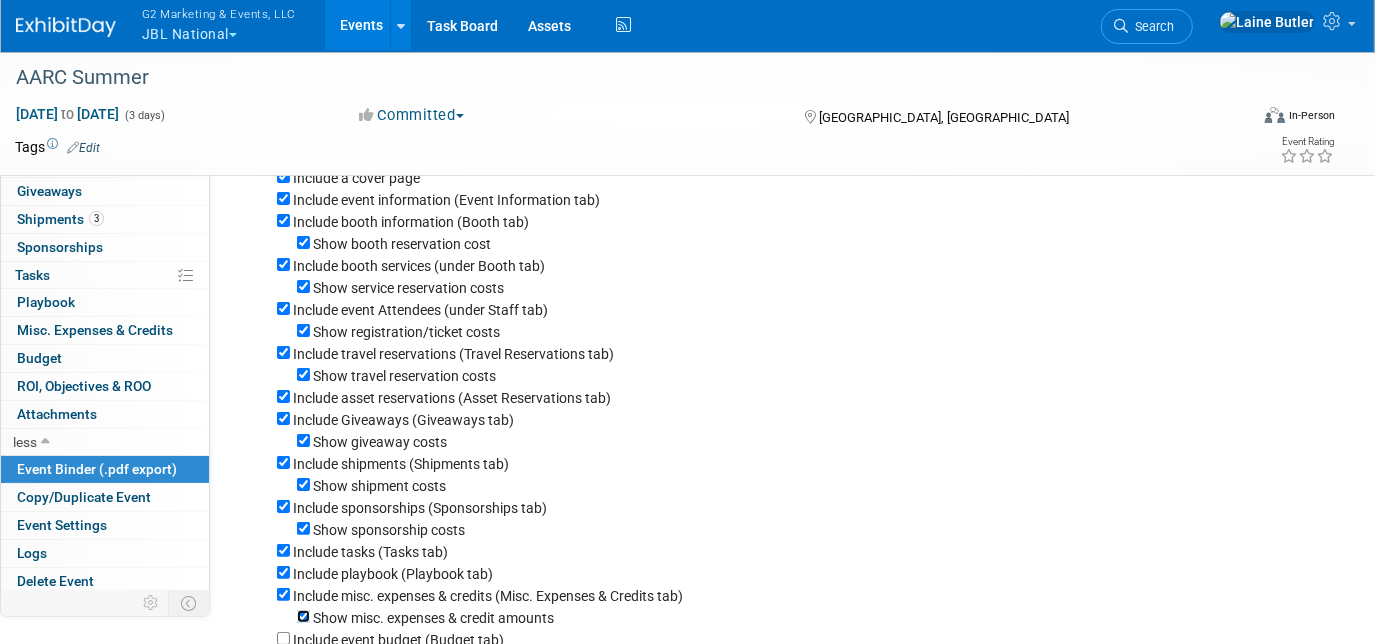 click on "Show misc. expenses & credit amounts" at bounding box center [303, 616] 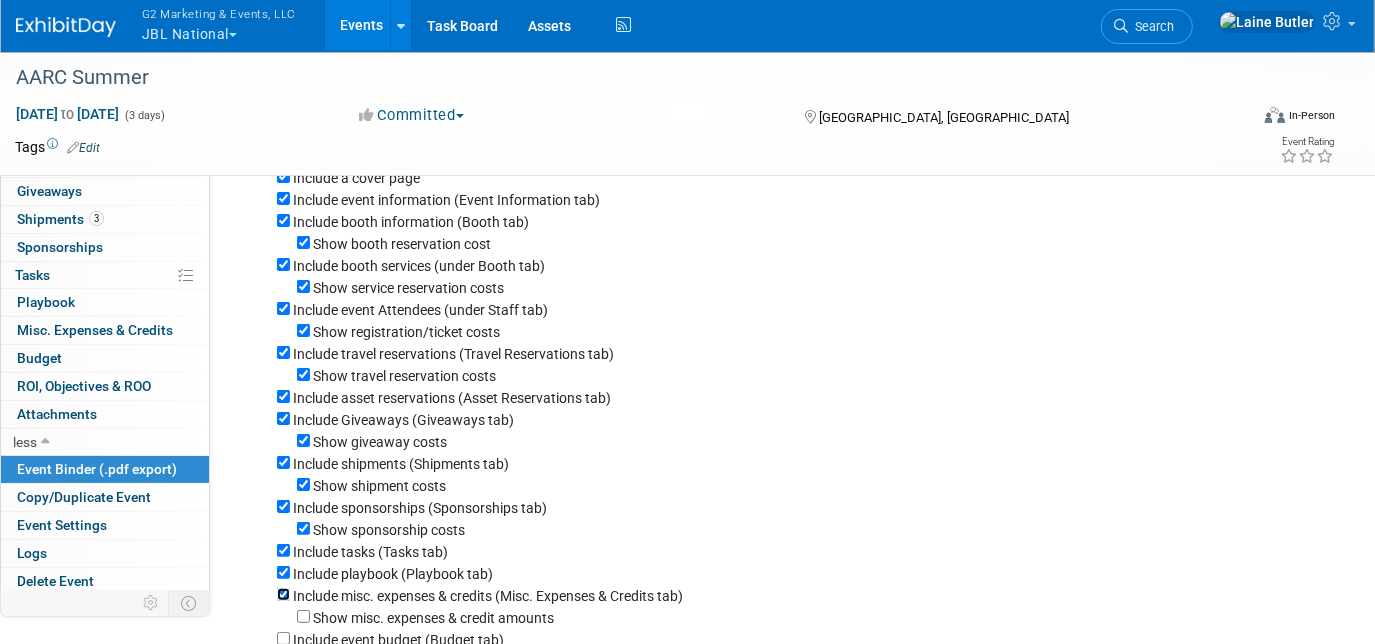 click on "Include misc. expenses & credits (Misc. Expenses & Credits tab)" at bounding box center (283, 594) 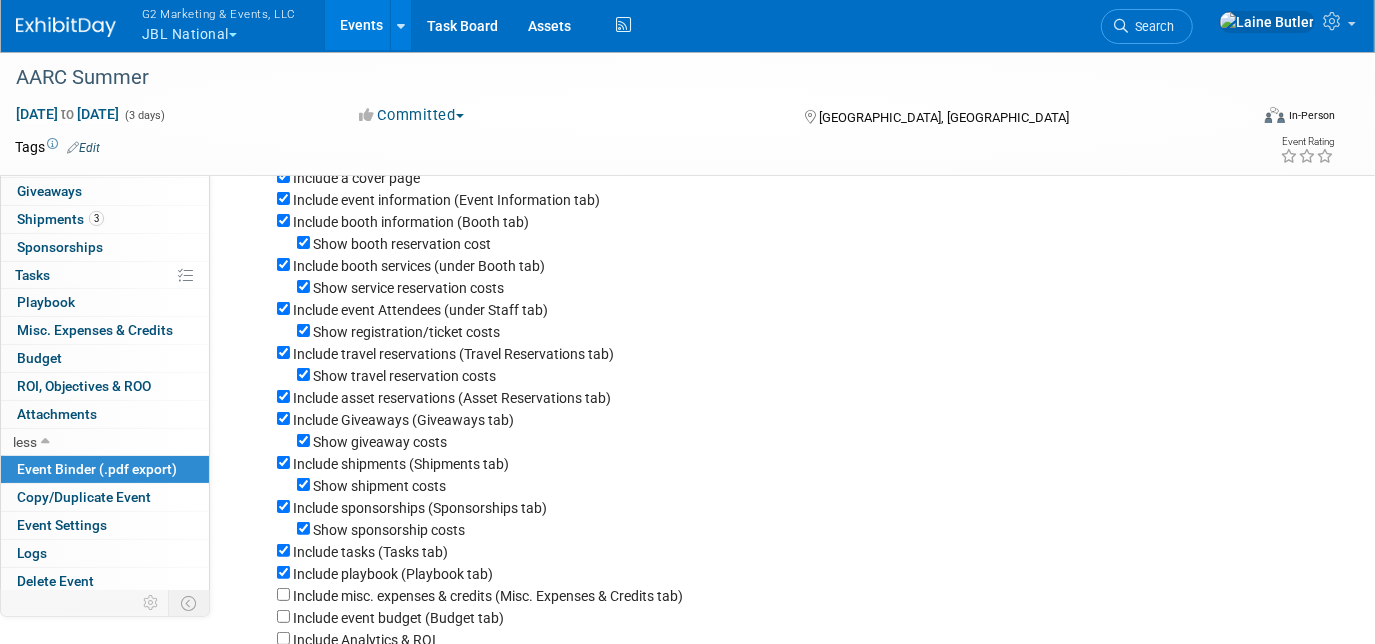 click on "Include playbook (Playbook tab)" at bounding box center [798, 573] 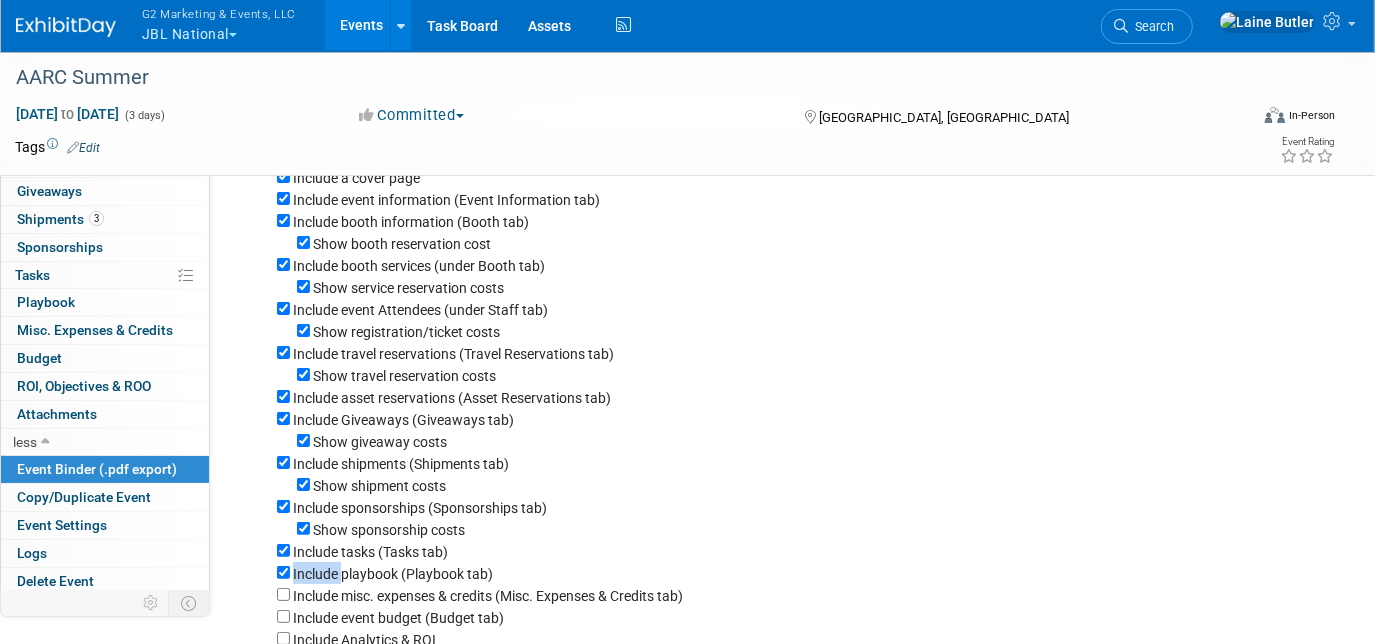 click on "Include playbook (Playbook tab)" at bounding box center (798, 573) 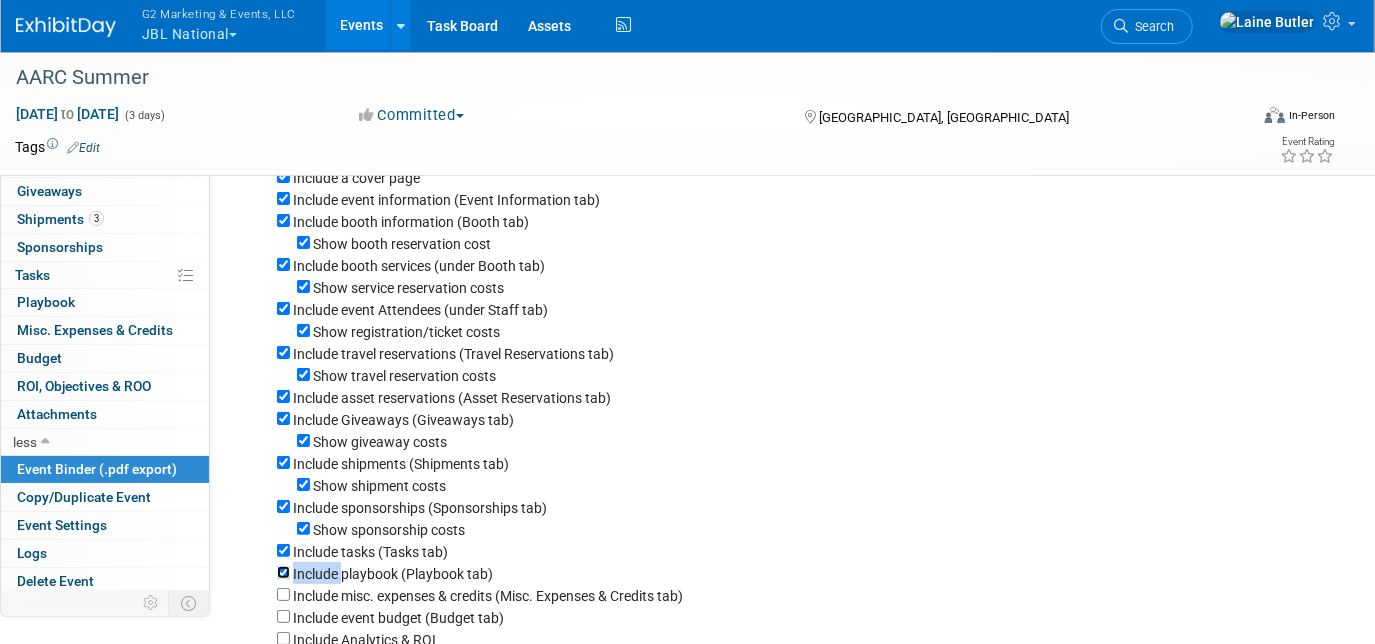 drag, startPoint x: 283, startPoint y: 588, endPoint x: 282, endPoint y: 578, distance: 10.049875 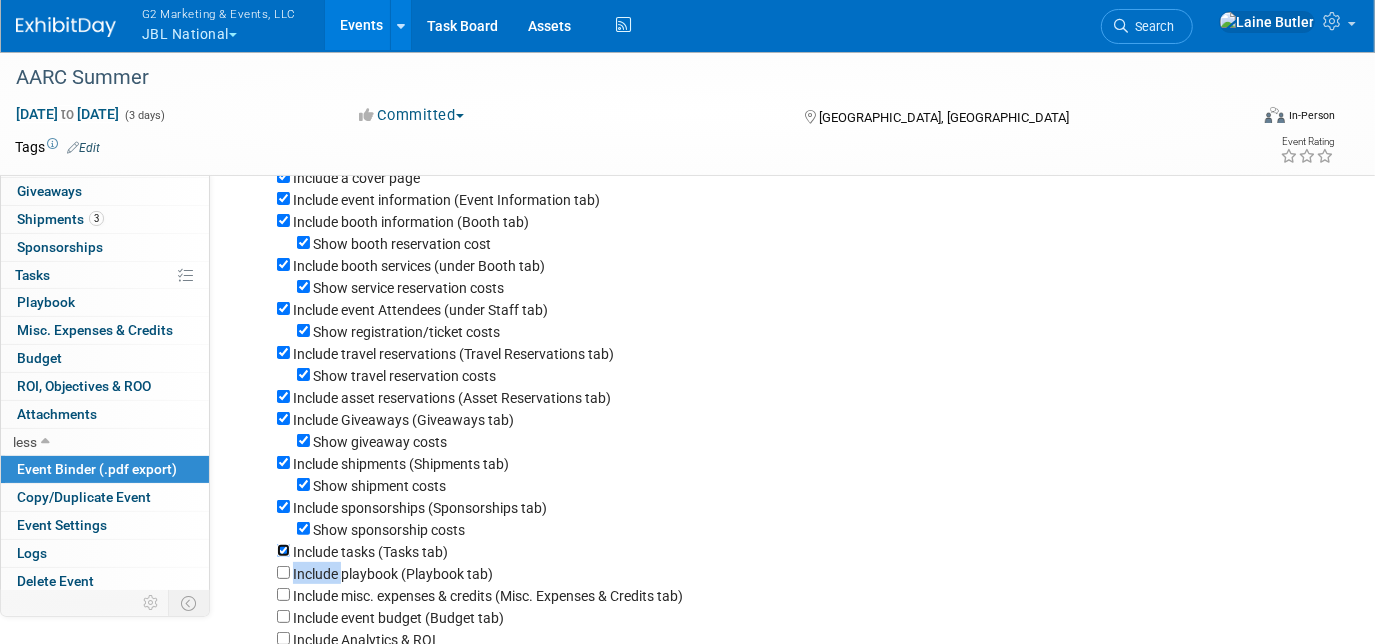 click on "Include tasks (Tasks tab)" at bounding box center (283, 550) 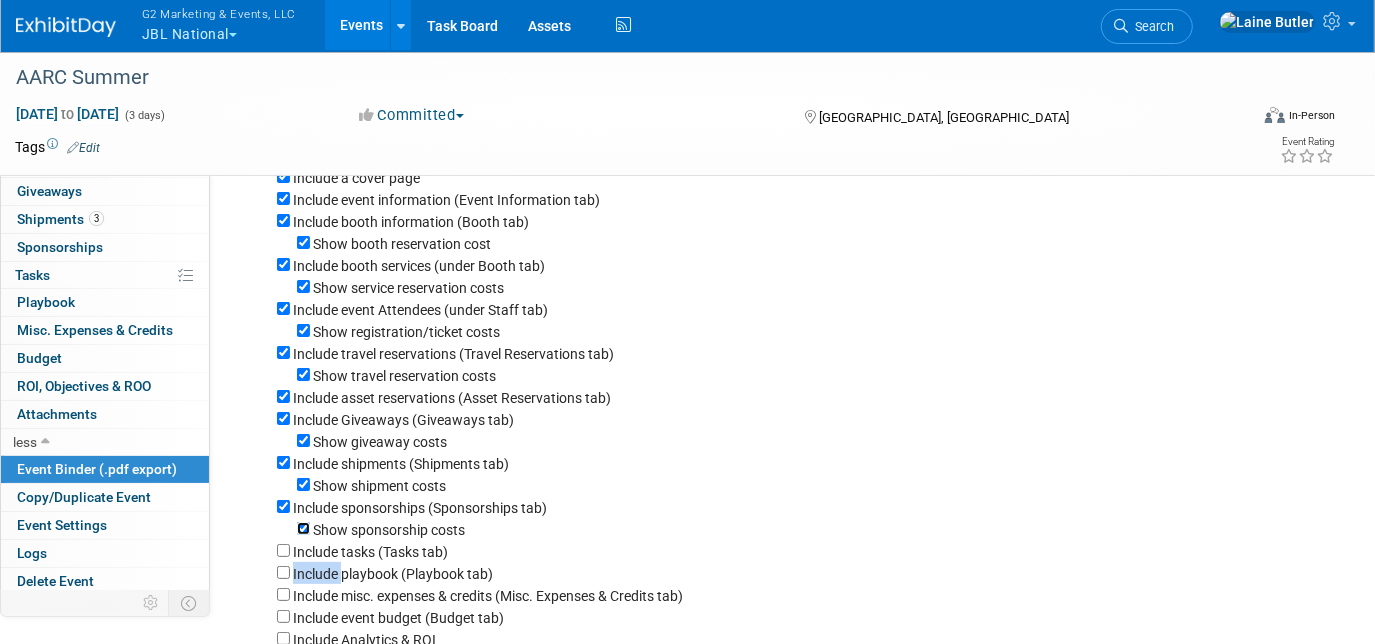 click on "Show sponsorship costs" at bounding box center (303, 528) 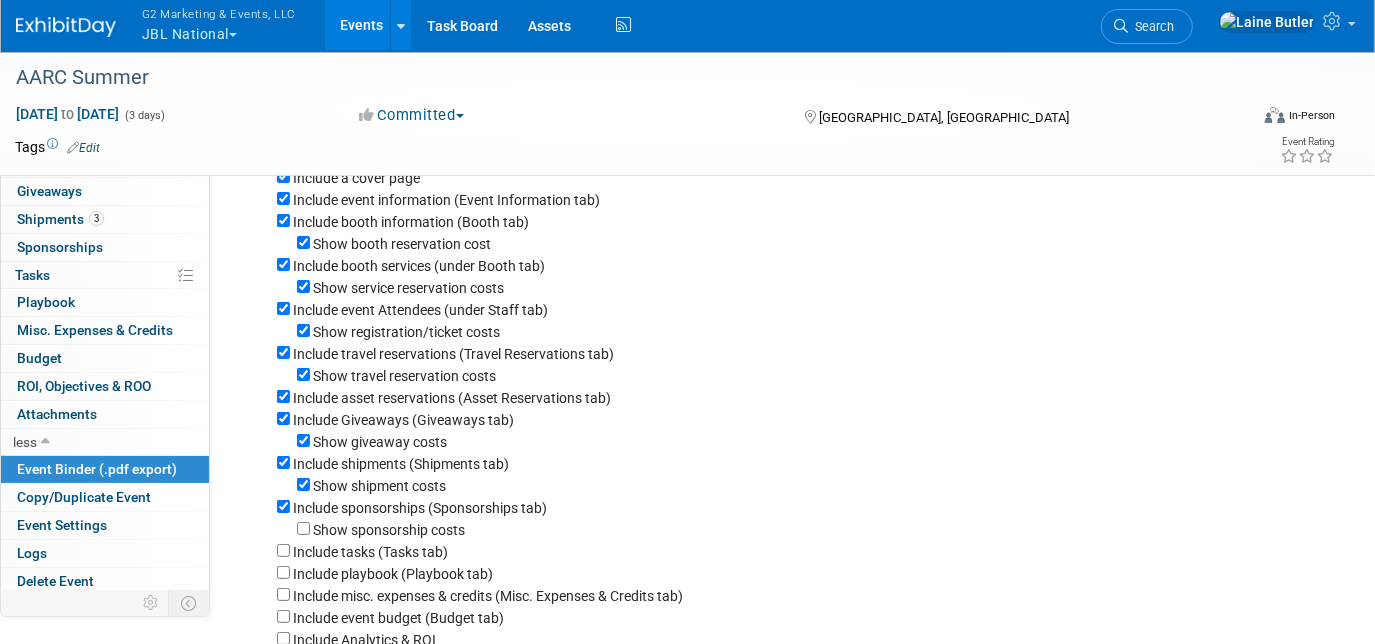 click on "Include a cover page
Include event information (Event Information tab)
Include booth information (Booth tab)
Show booth reservation cost
Include booth services (under Booth tab)
Show service reservation costs
Include event Attendees (under Staff tab)
Show registration/ticket costs
Include travel reservations (Travel Reservations tab)
Show travel reservation costs
Include asset reservations (Asset Reservations tab)
Include Giveaways (Giveaways tab)
Show giveaway costs
Include shipments (Shipments tab)
Show shipment costs
Include sponsorships (Sponsorships tab)
Show sponsorship costs
Include tasks (Tasks tab)
Include playbook (Playbook tab)
Include misc. expenses & credits (Misc. Expenses & Credits tab)
Show misc. expenses & credit amounts
Include event budget (Budget tab)
Include Analytics & ROI
Include Objectives & ROO" at bounding box center [791, 416] 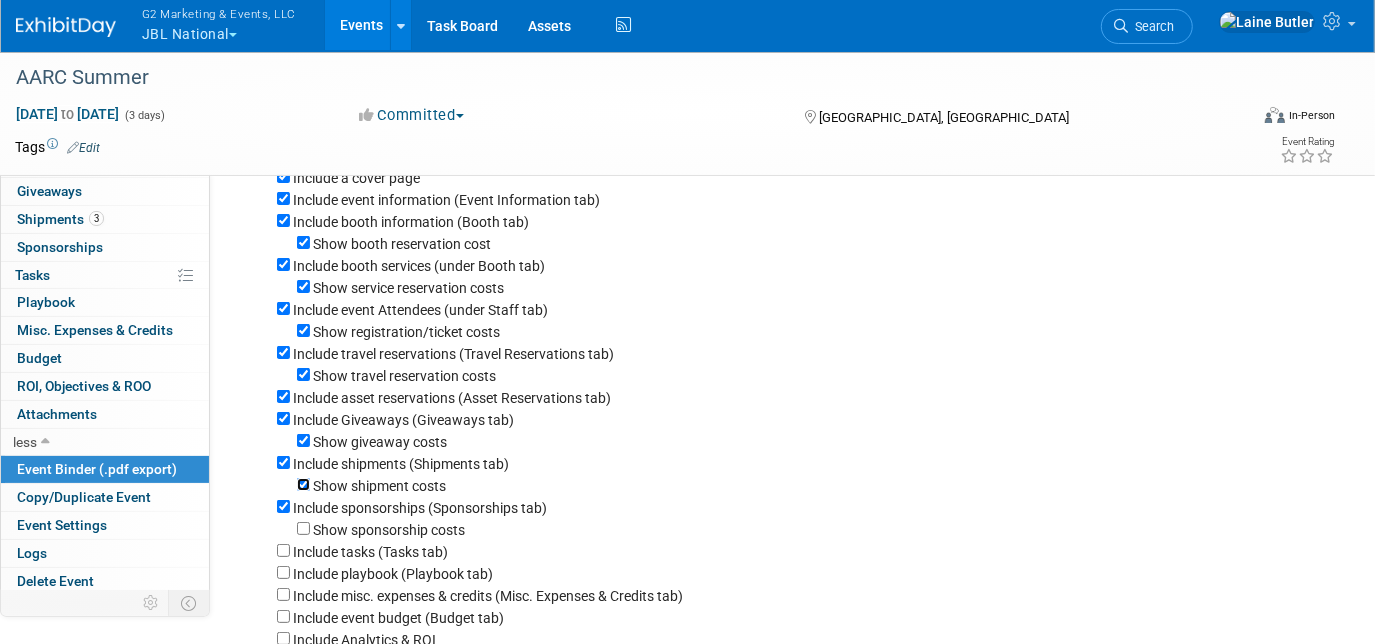 click on "Show shipment costs" at bounding box center [303, 484] 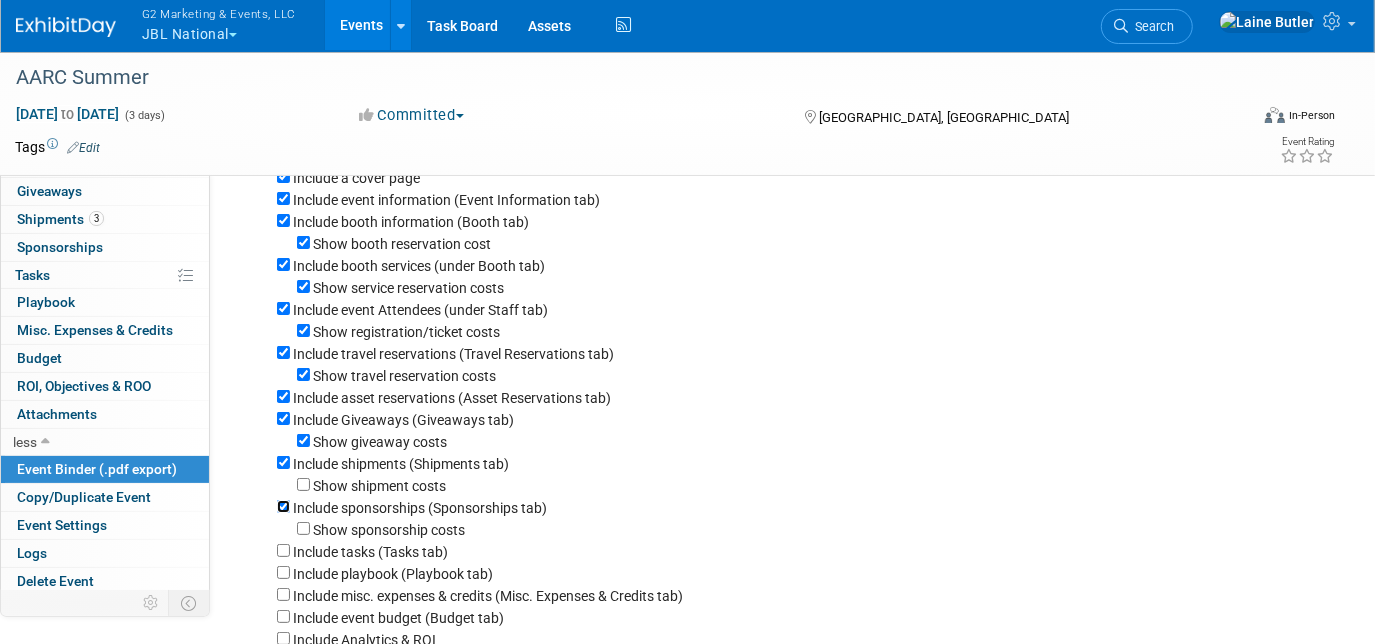 click on "Include sponsorships (Sponsorships tab)" at bounding box center [283, 506] 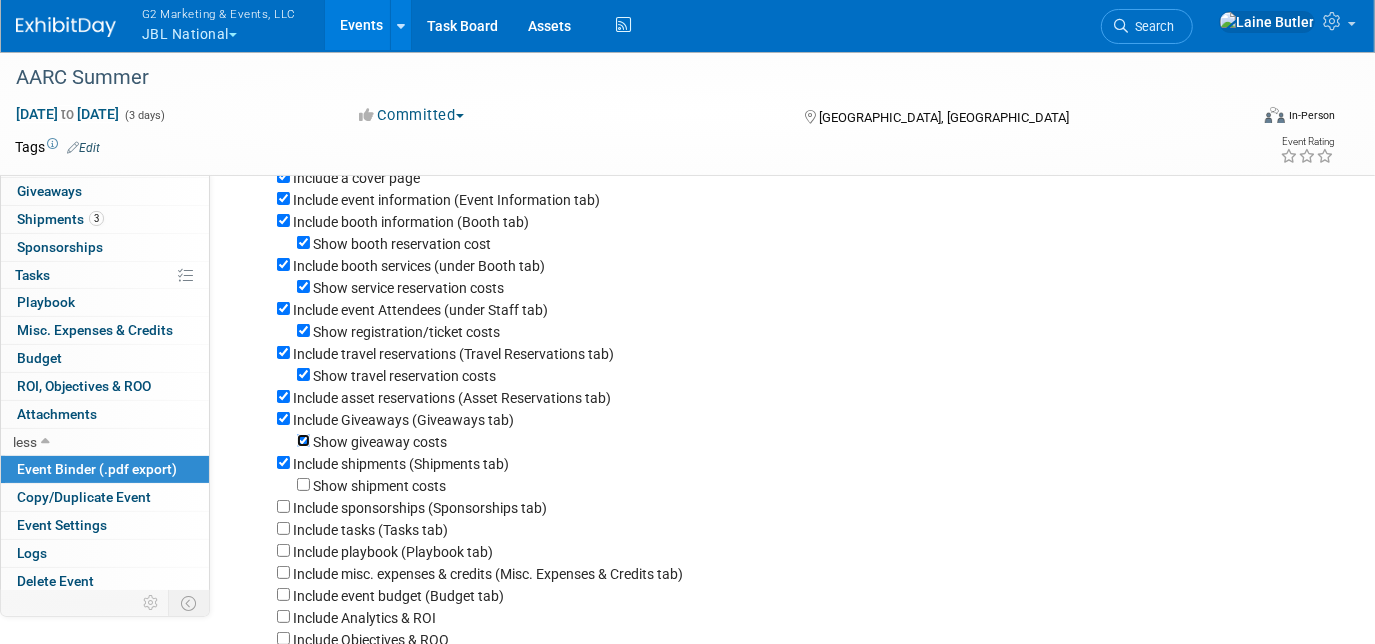 click on "Show giveaway costs" at bounding box center [303, 440] 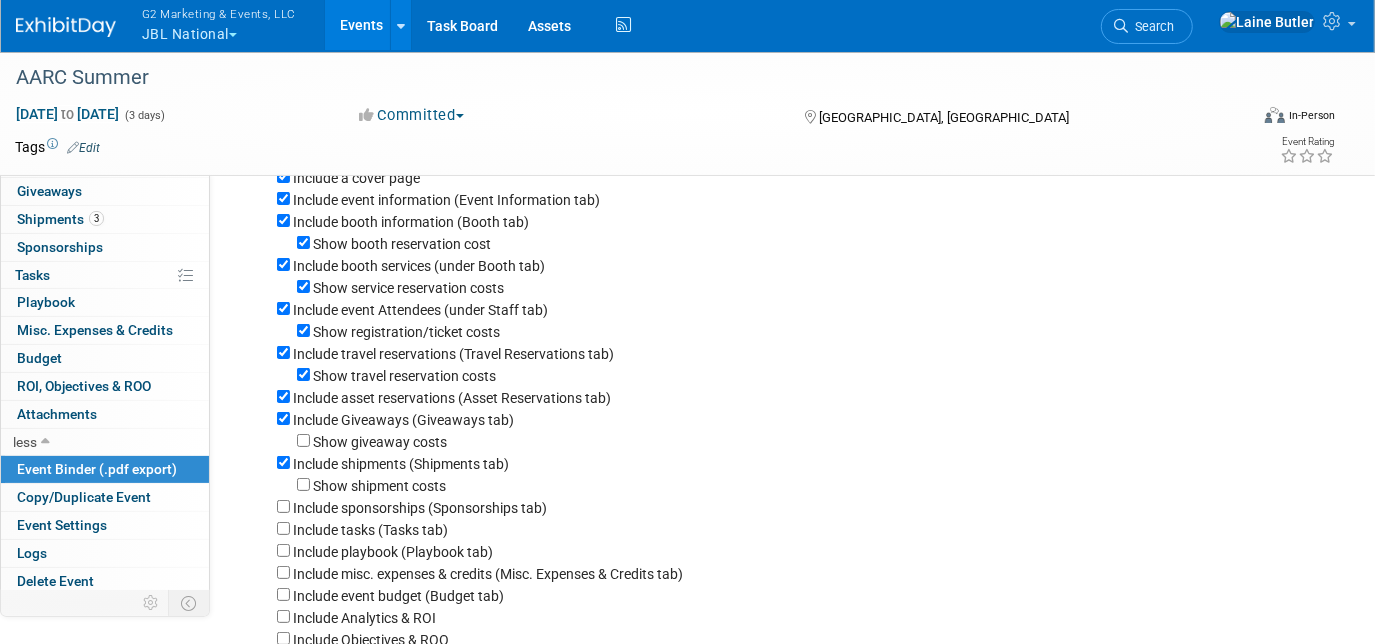 click on "Include a cover page
Include event information (Event Information tab)
Include booth information (Booth tab)
Show booth reservation cost
Include booth services (under Booth tab)
Show service reservation costs
Include event Attendees (under Staff tab)
Show registration/ticket costs
Include travel reservations (Travel Reservations tab)
Show travel reservation costs
Include asset reservations (Asset Reservations tab)
Include Giveaways (Giveaways tab)
Show giveaway costs
Include shipments (Shipments tab)
Show shipment costs
Include sponsorships (Sponsorships tab)
Show sponsorship costs
Include tasks (Tasks tab)
Include playbook (Playbook tab)
Include misc. expenses & credits (Misc. Expenses & Credits tab)
Show misc. expenses & credit amounts
Include event budget (Budget tab)
Include Analytics & ROI
Include Objectives & ROO" at bounding box center (791, 405) 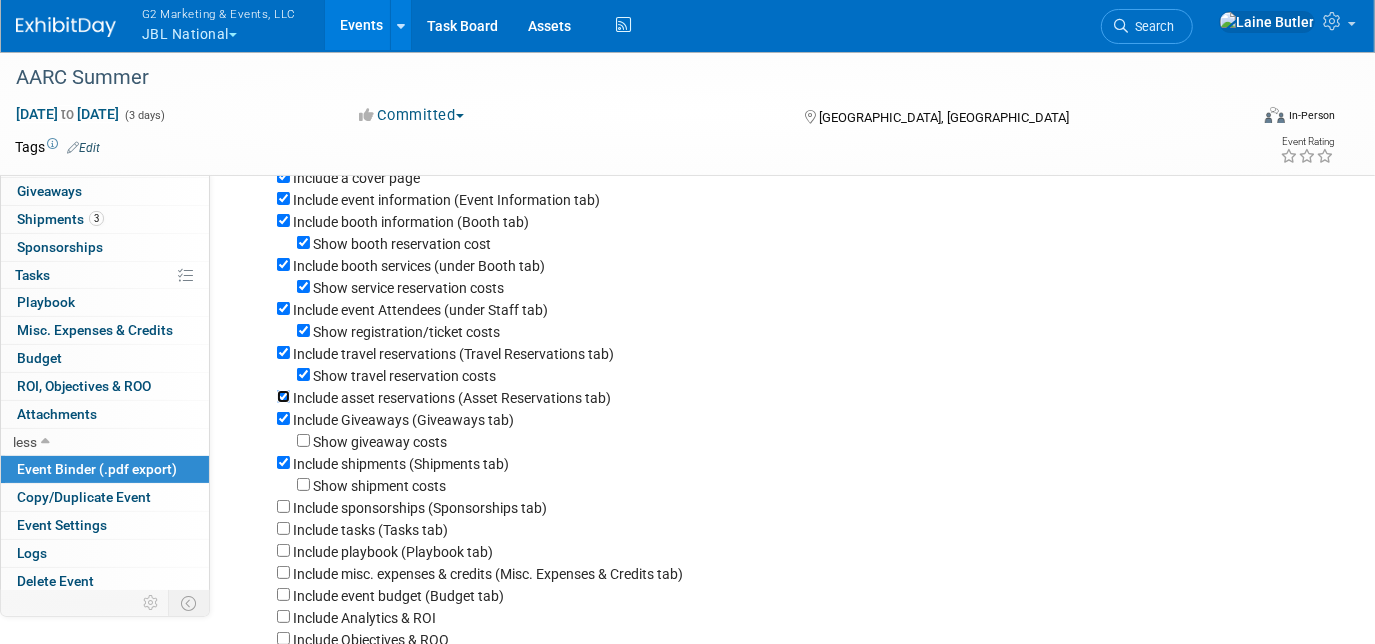 click on "Include asset reservations (Asset Reservations tab)" at bounding box center (283, 396) 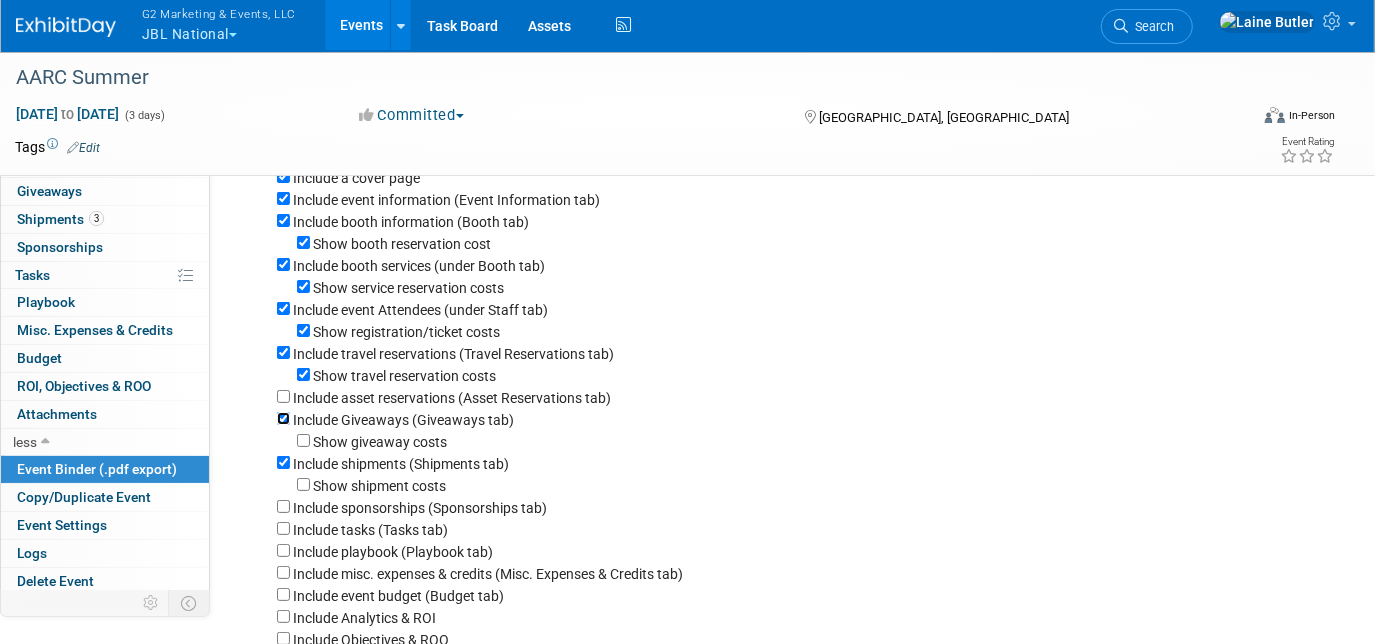 click on "Include Giveaways (Giveaways tab)" at bounding box center (283, 418) 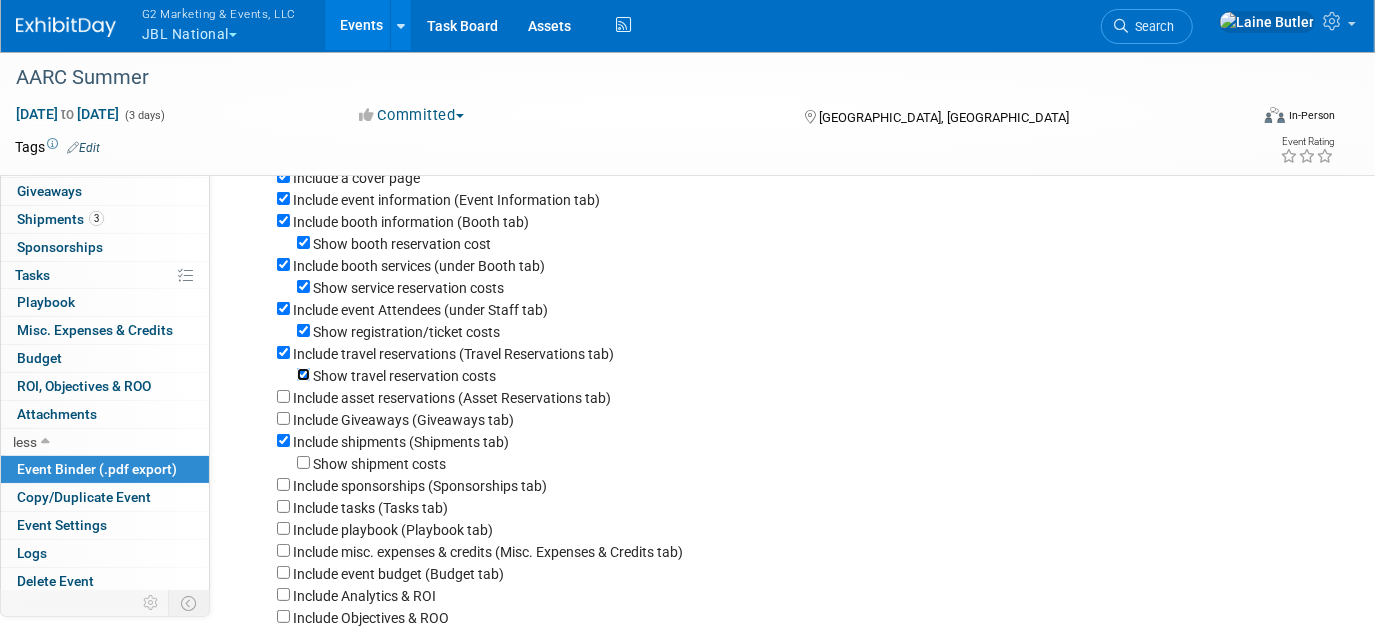 click on "Show travel reservation costs" at bounding box center [303, 374] 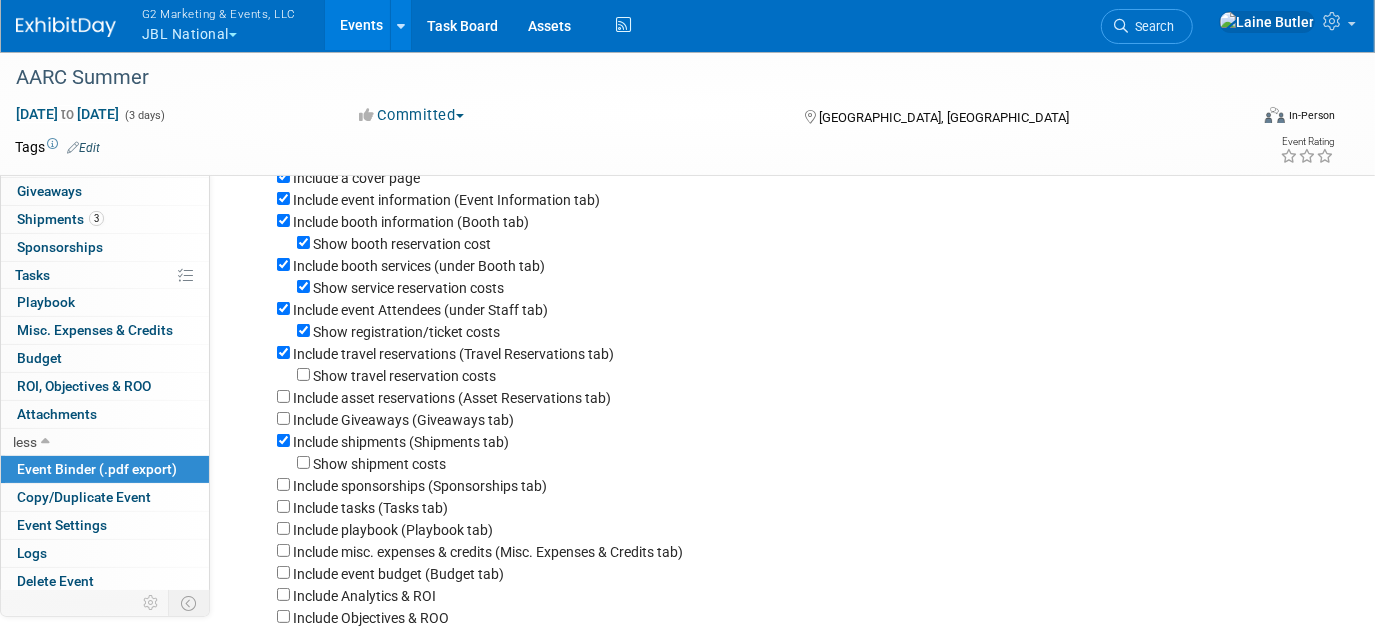 click on "Include travel reservations (Travel Reservations tab)" at bounding box center [798, 353] 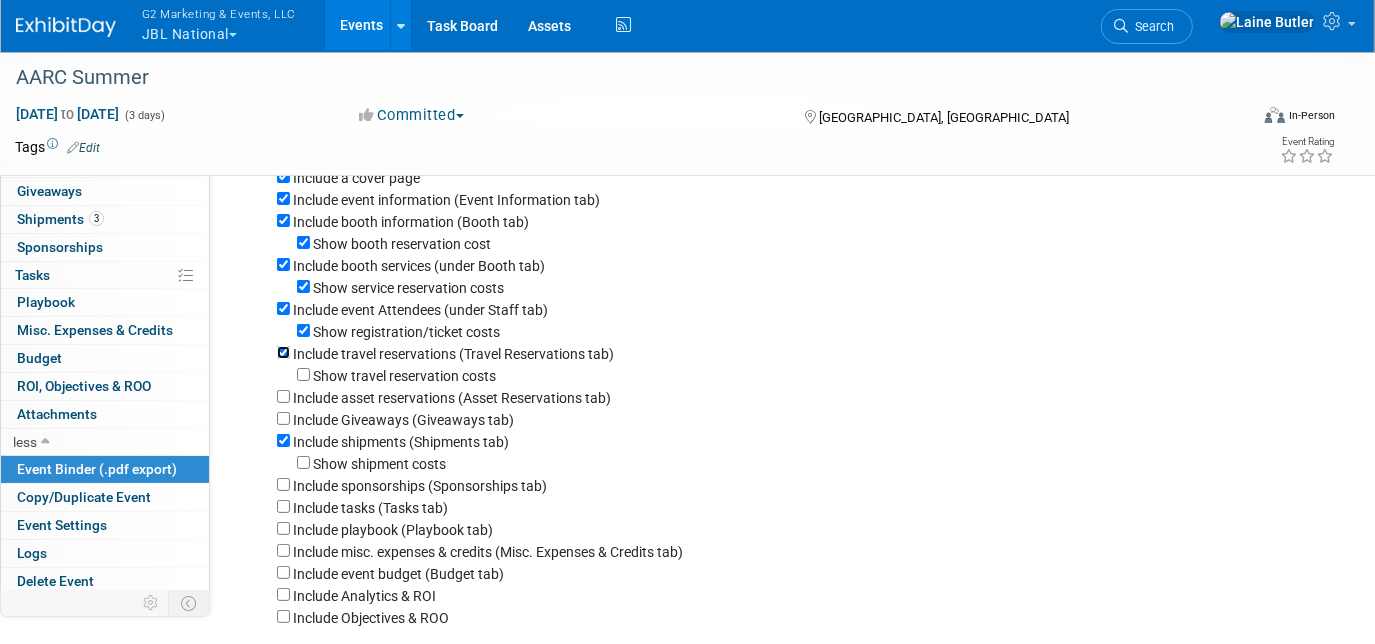 click on "Include travel reservations (Travel Reservations tab)" at bounding box center [283, 352] 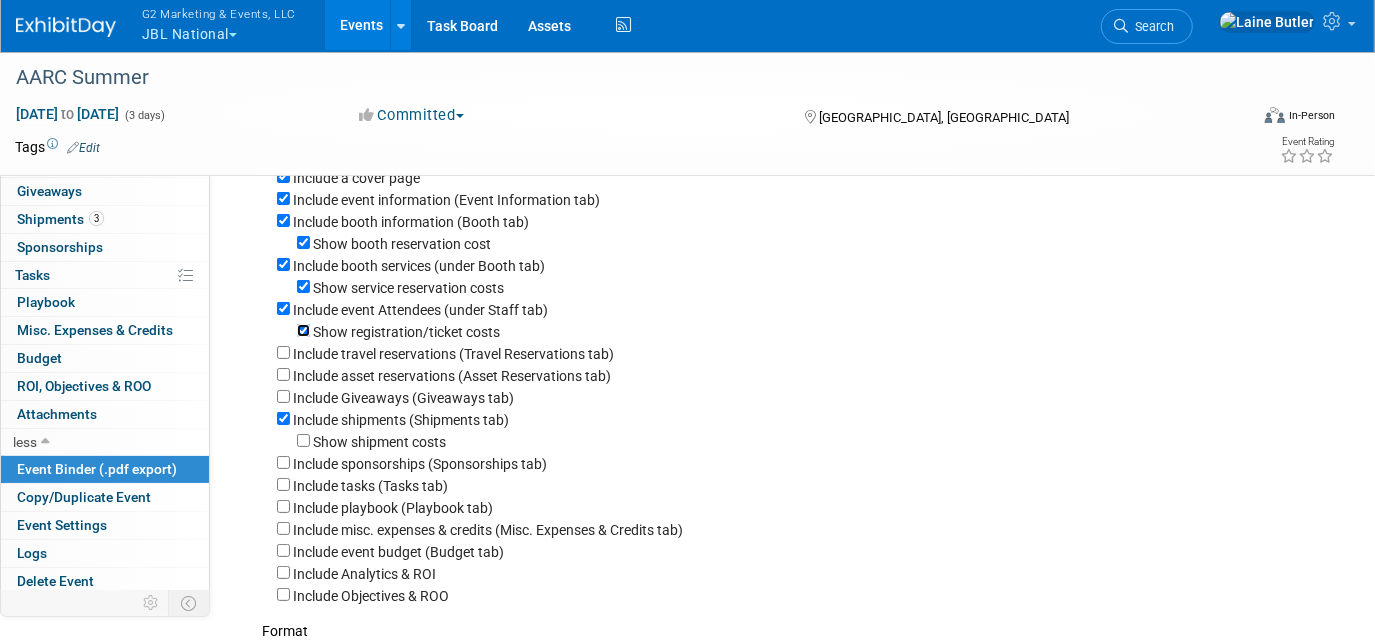 click on "Show registration/ticket costs" at bounding box center [303, 330] 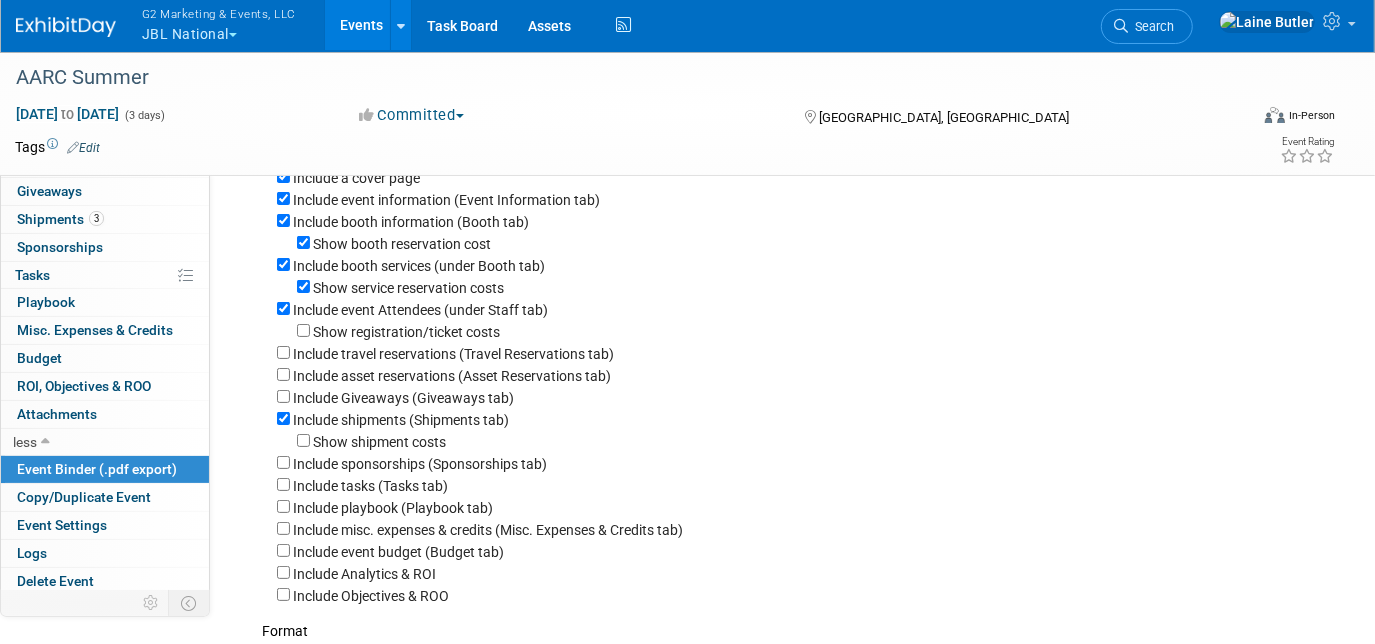click on "Show service reservation costs" at bounding box center (798, 287) 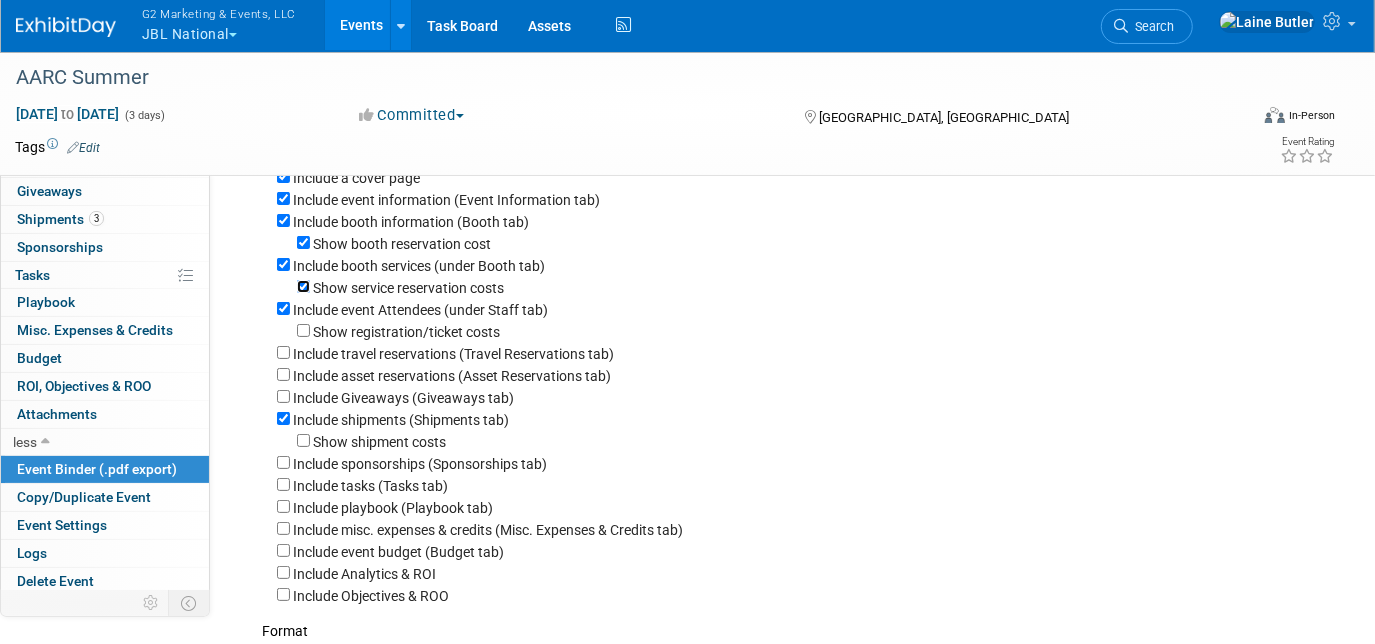 click on "Show service reservation costs" at bounding box center [303, 286] 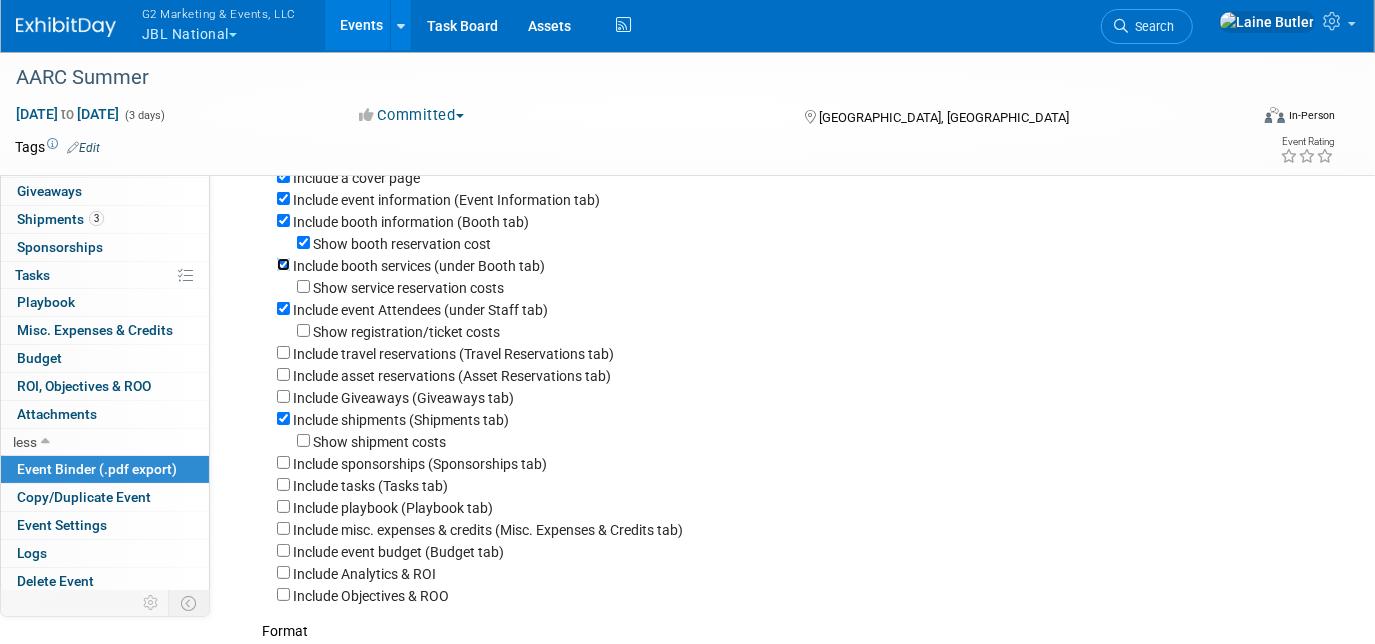 click on "Include booth services (under Booth tab)" at bounding box center [283, 264] 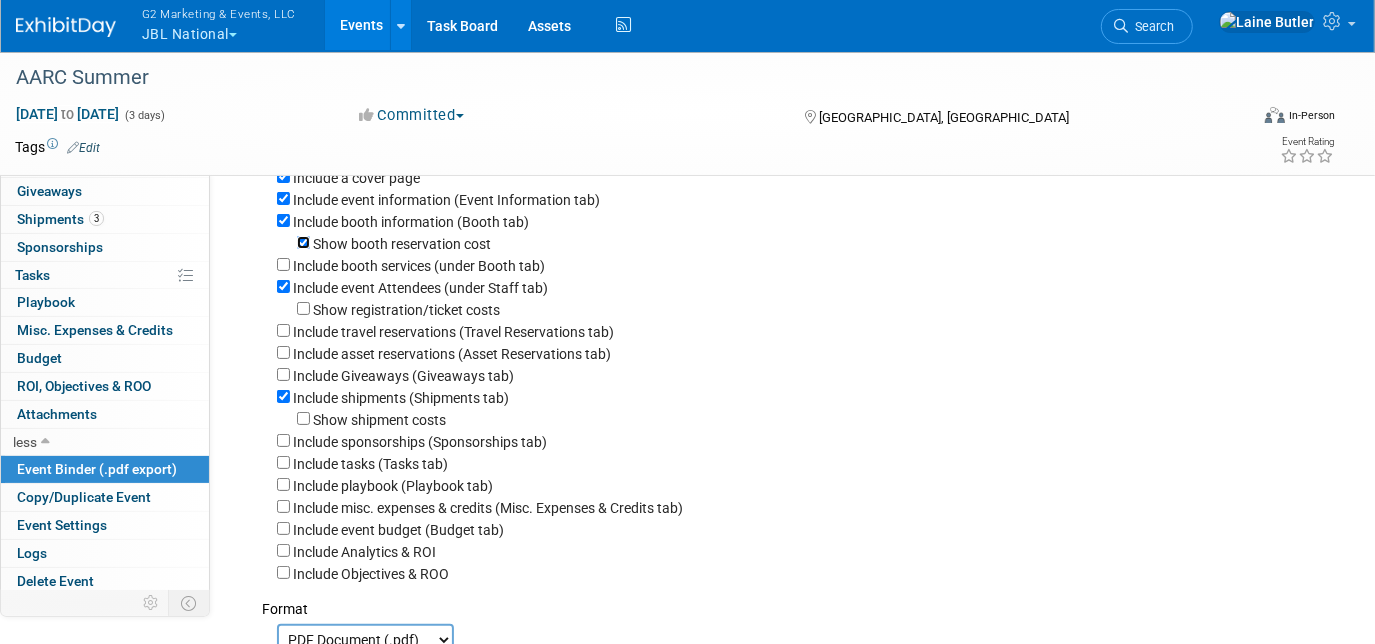 click on "Show booth reservation cost" at bounding box center (303, 242) 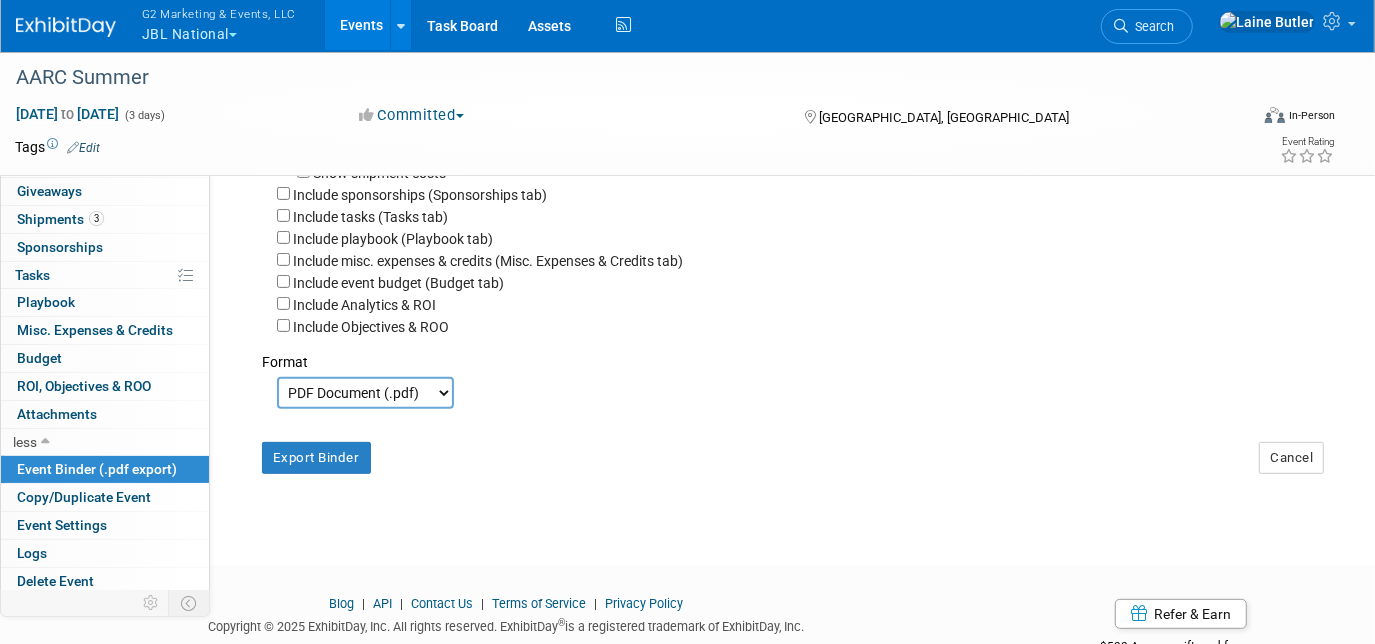 scroll, scrollTop: 348, scrollLeft: 0, axis: vertical 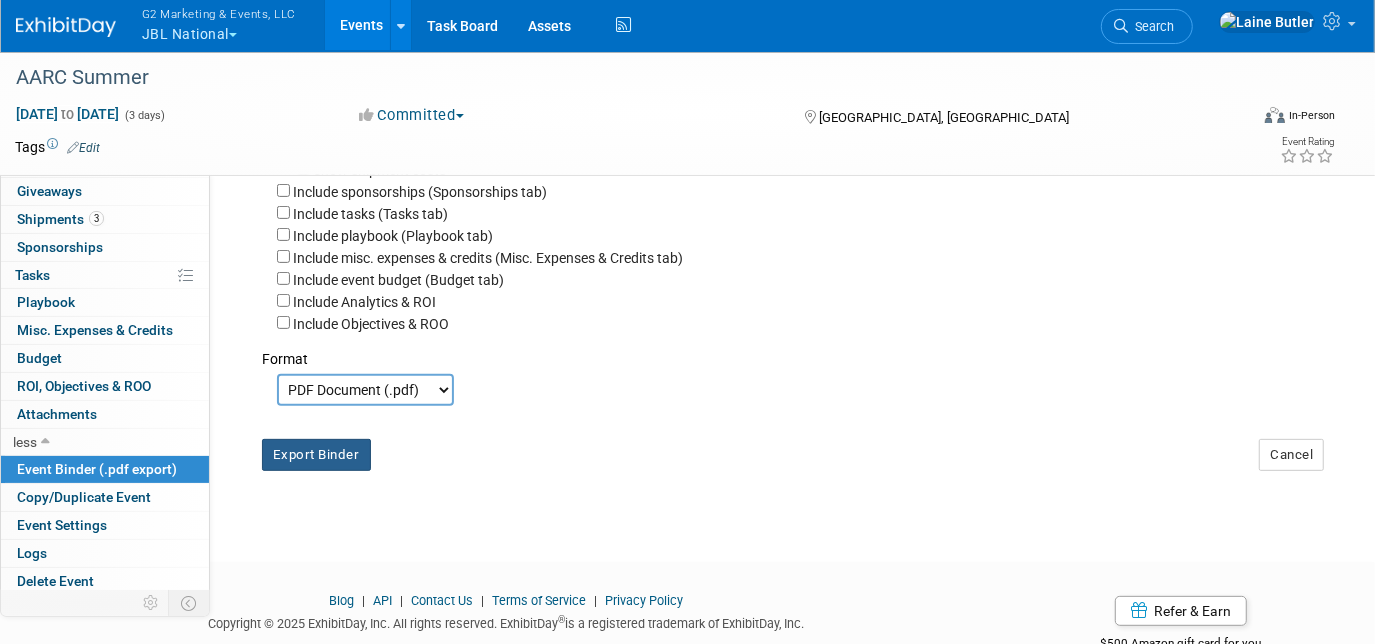 click on "Export Binder" at bounding box center [316, 455] 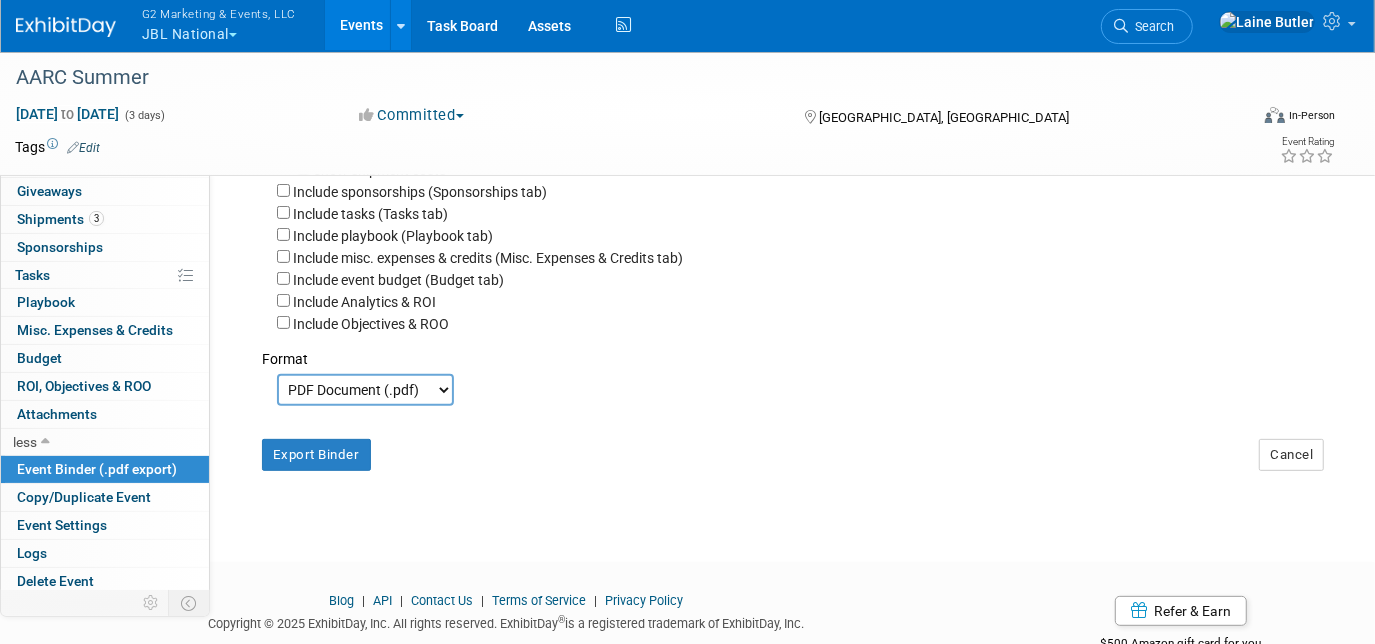 click on "G2 Marketing & Events, LLC" at bounding box center (219, 13) 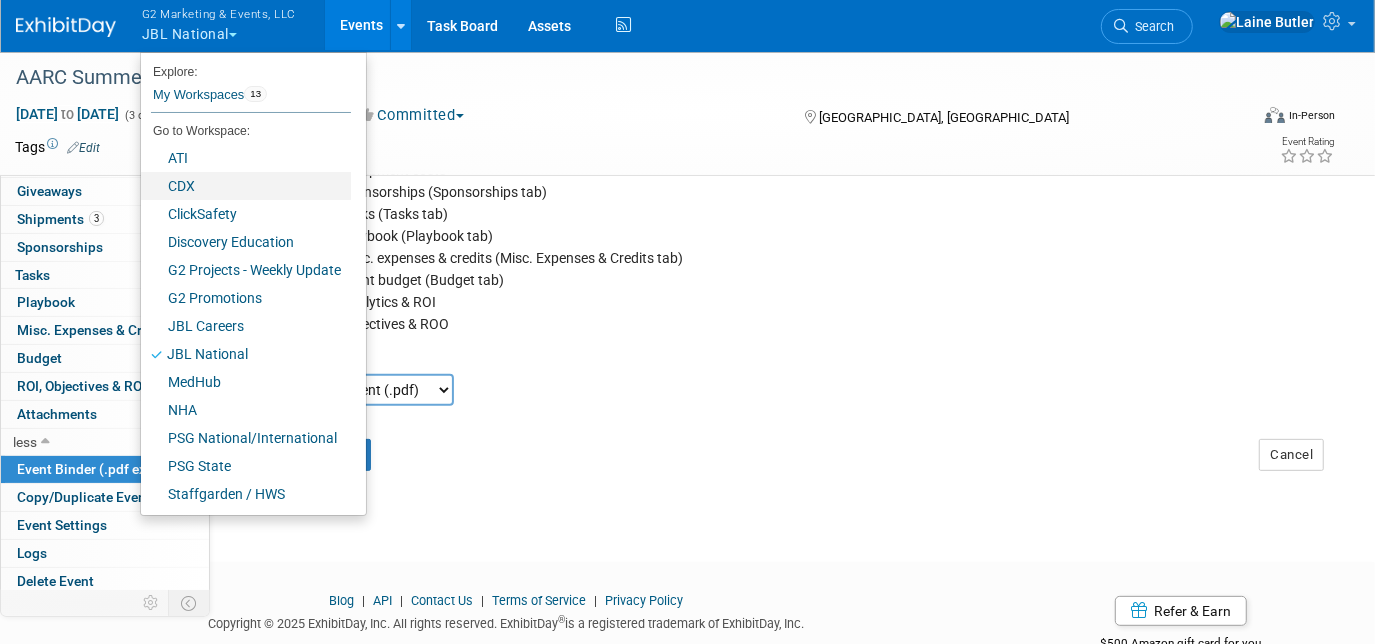click on "CDX" at bounding box center [246, 186] 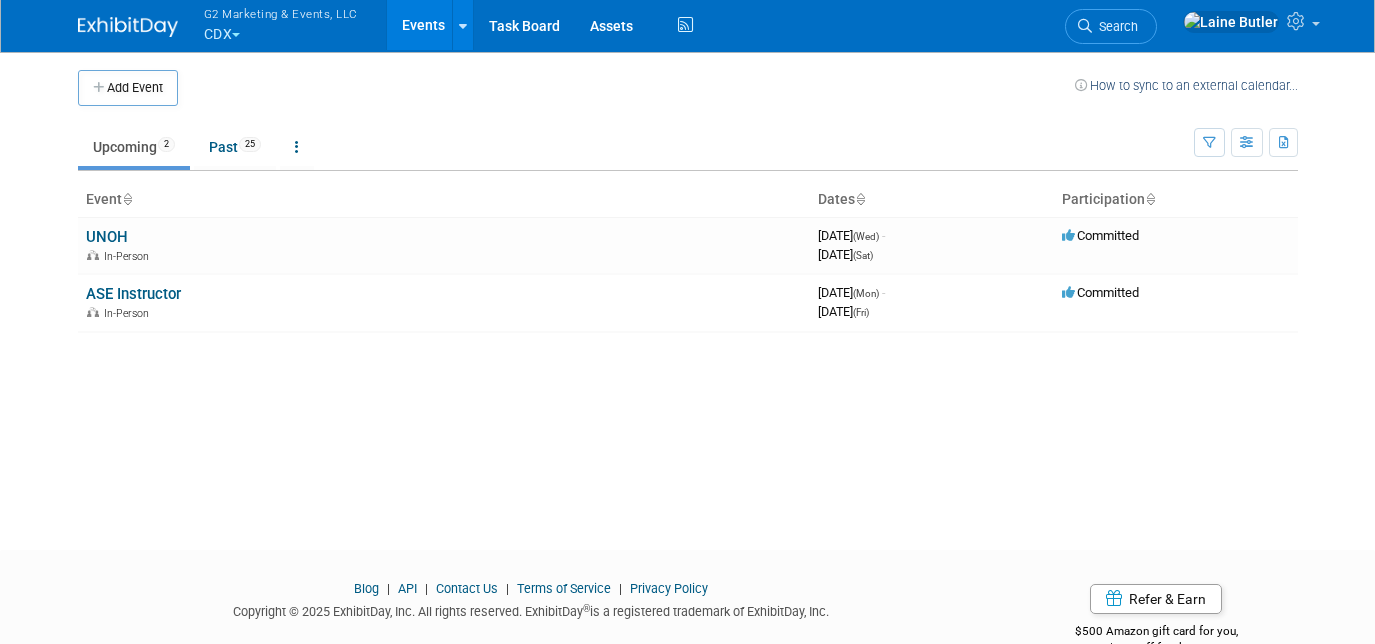 scroll, scrollTop: 0, scrollLeft: 0, axis: both 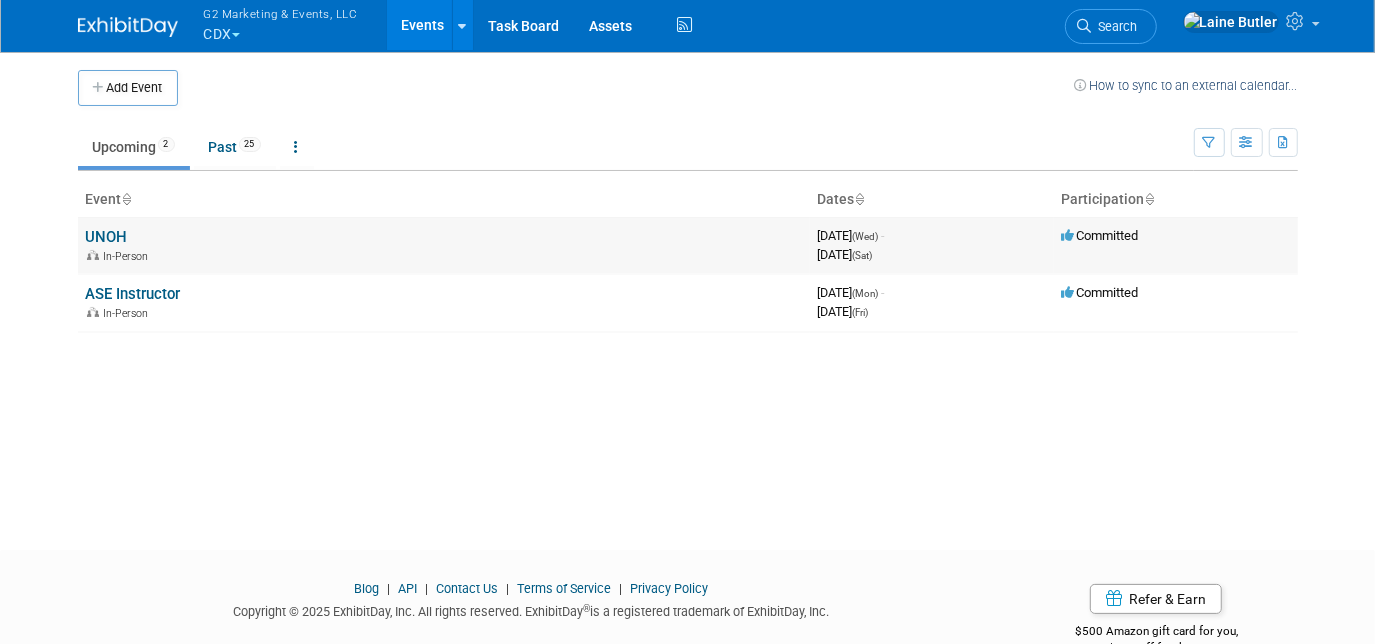 click on "UNOH" at bounding box center (107, 237) 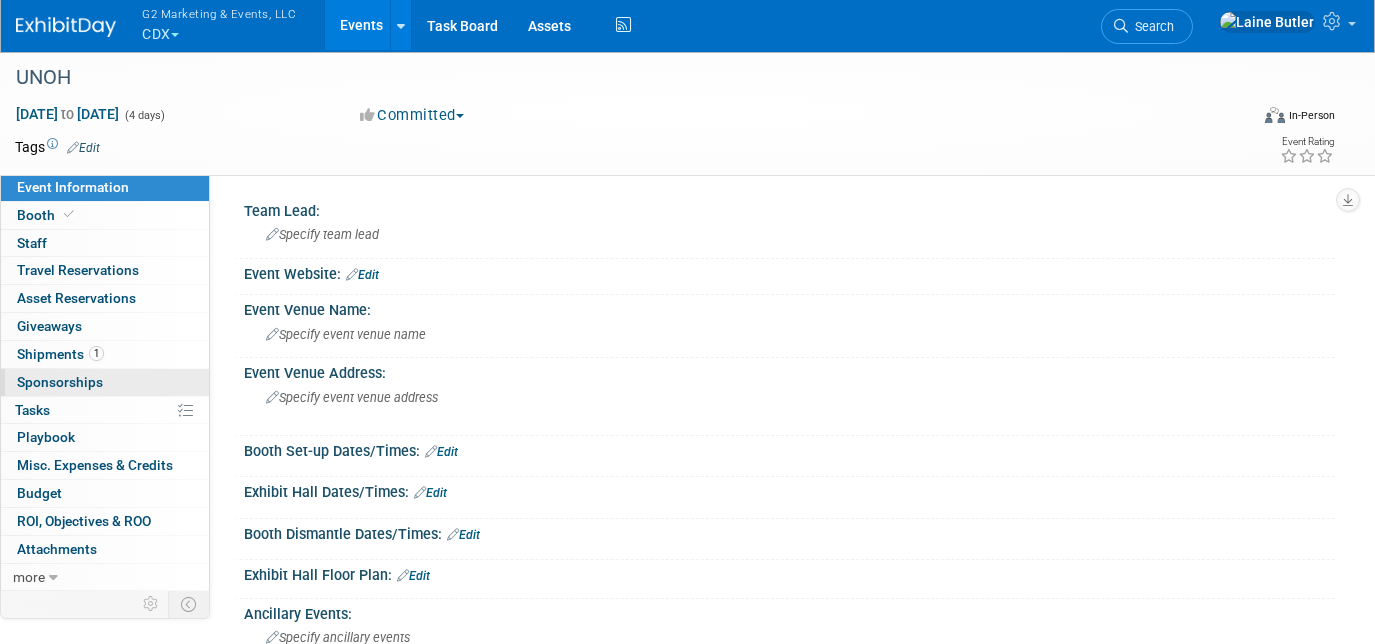 scroll, scrollTop: 0, scrollLeft: 0, axis: both 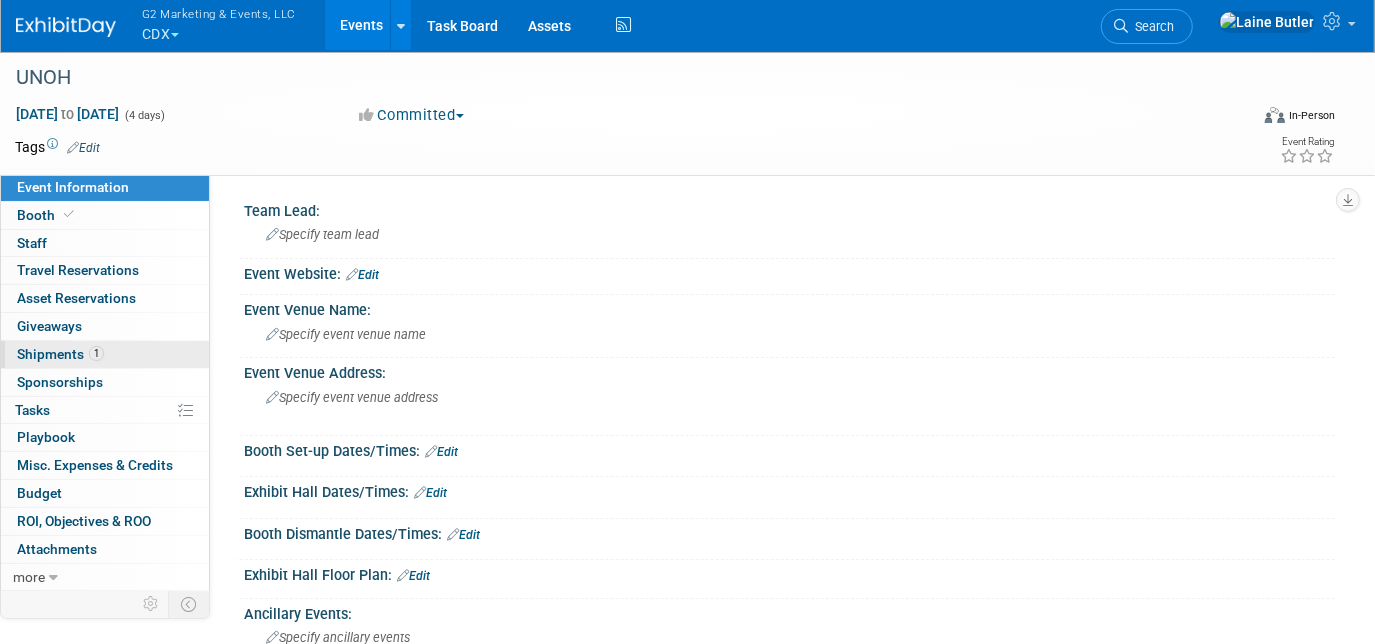 click on "Shipments 1" at bounding box center [60, 354] 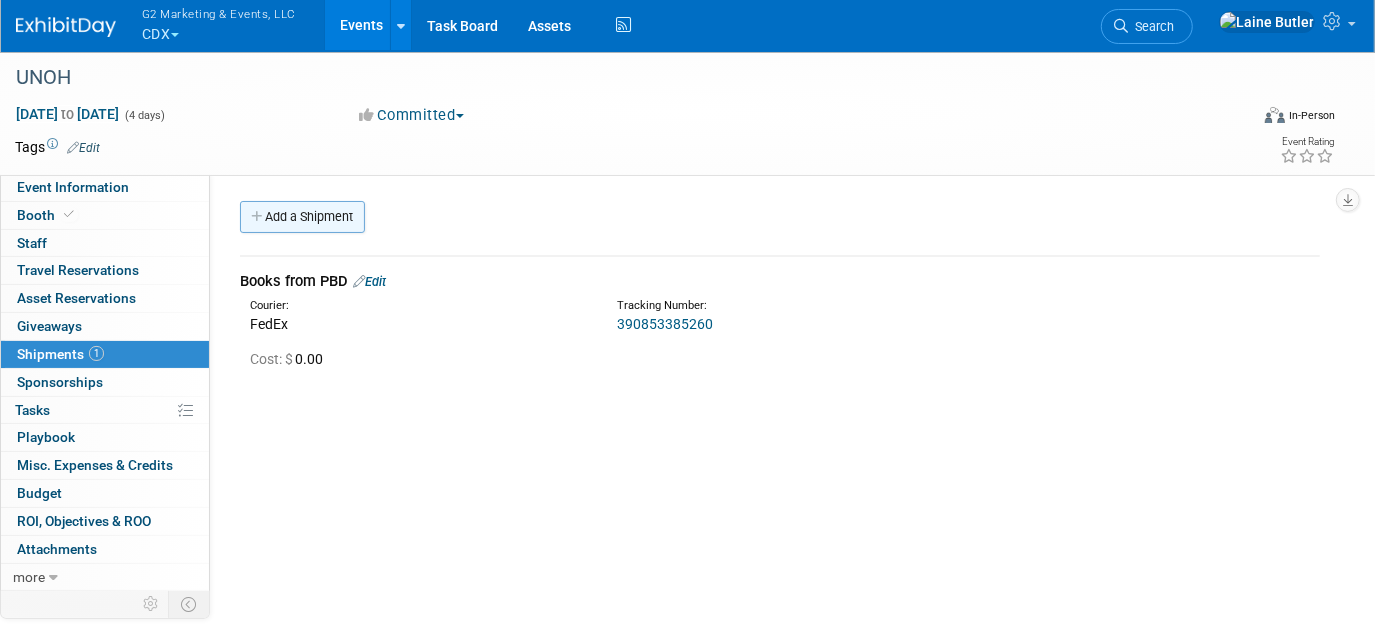 click on "Add a Shipment" at bounding box center [302, 217] 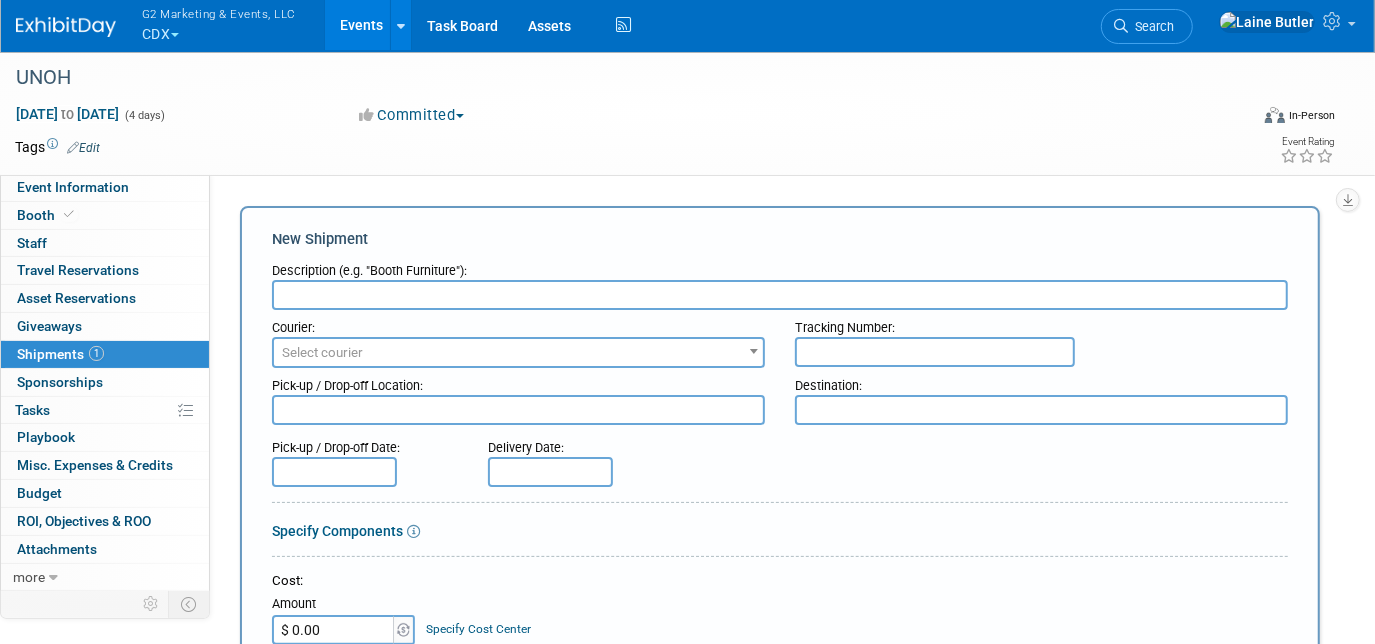 scroll, scrollTop: 0, scrollLeft: 0, axis: both 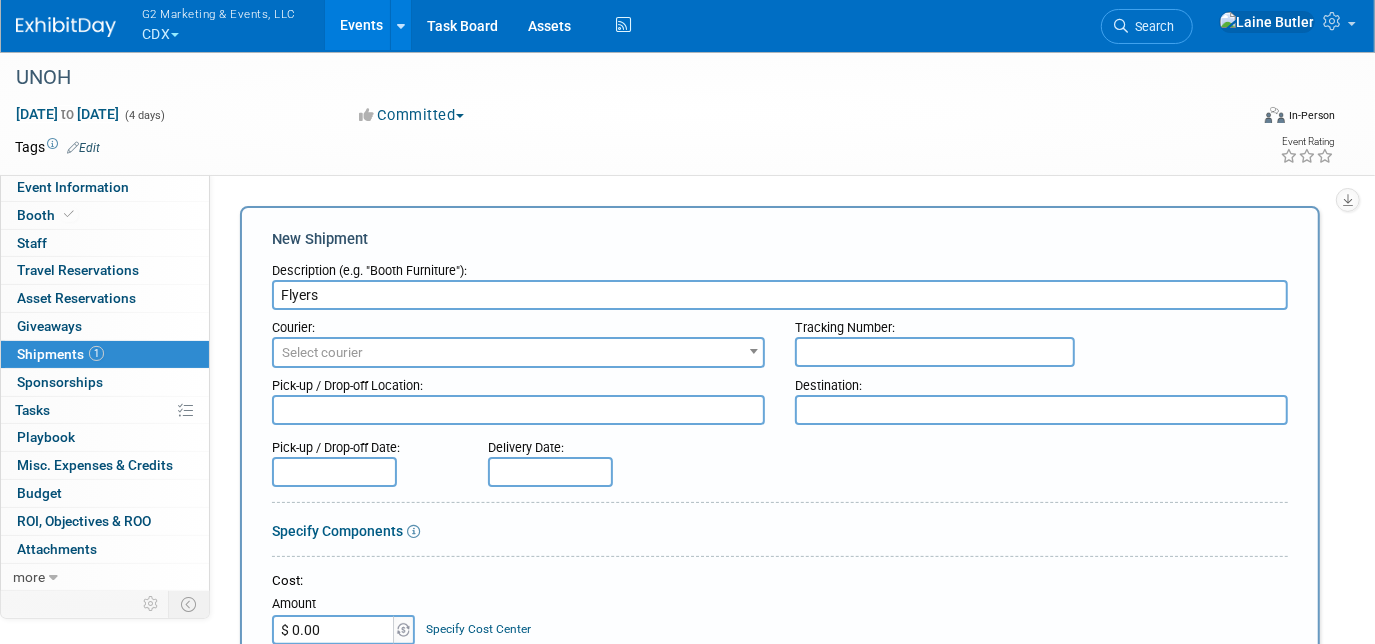 type on "Flyers" 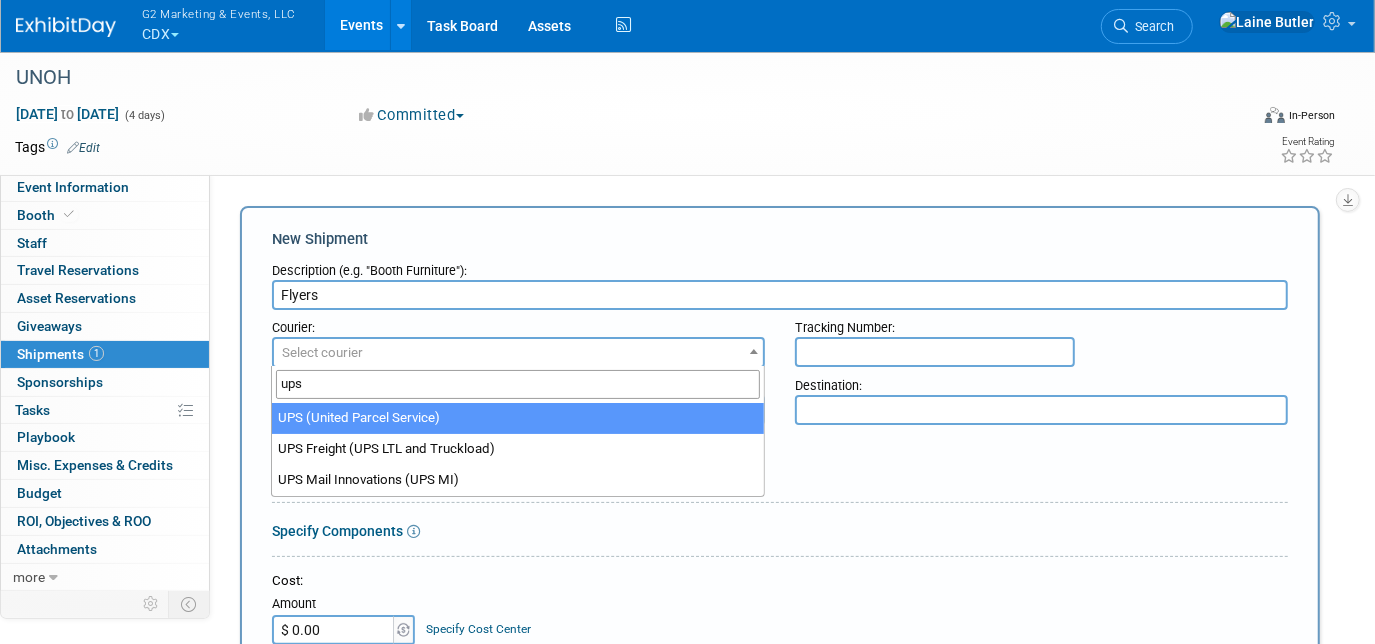 type on "ups" 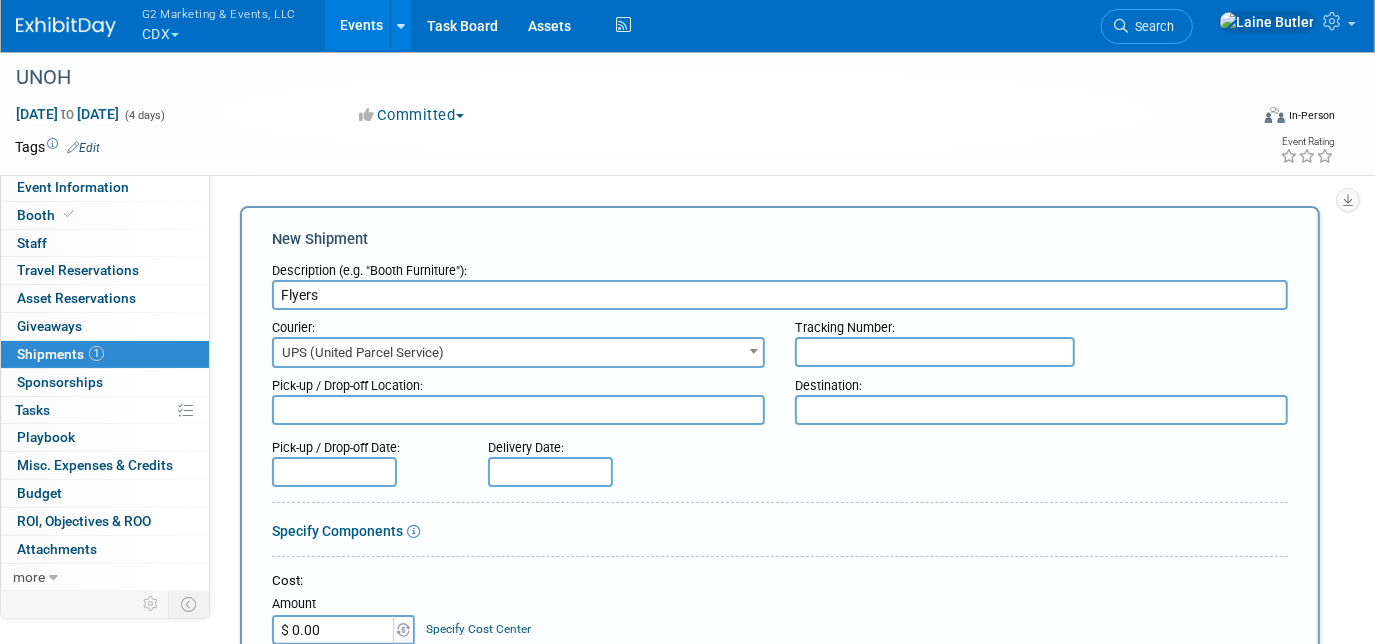 click on "Tracking Number:" at bounding box center (1041, 323) 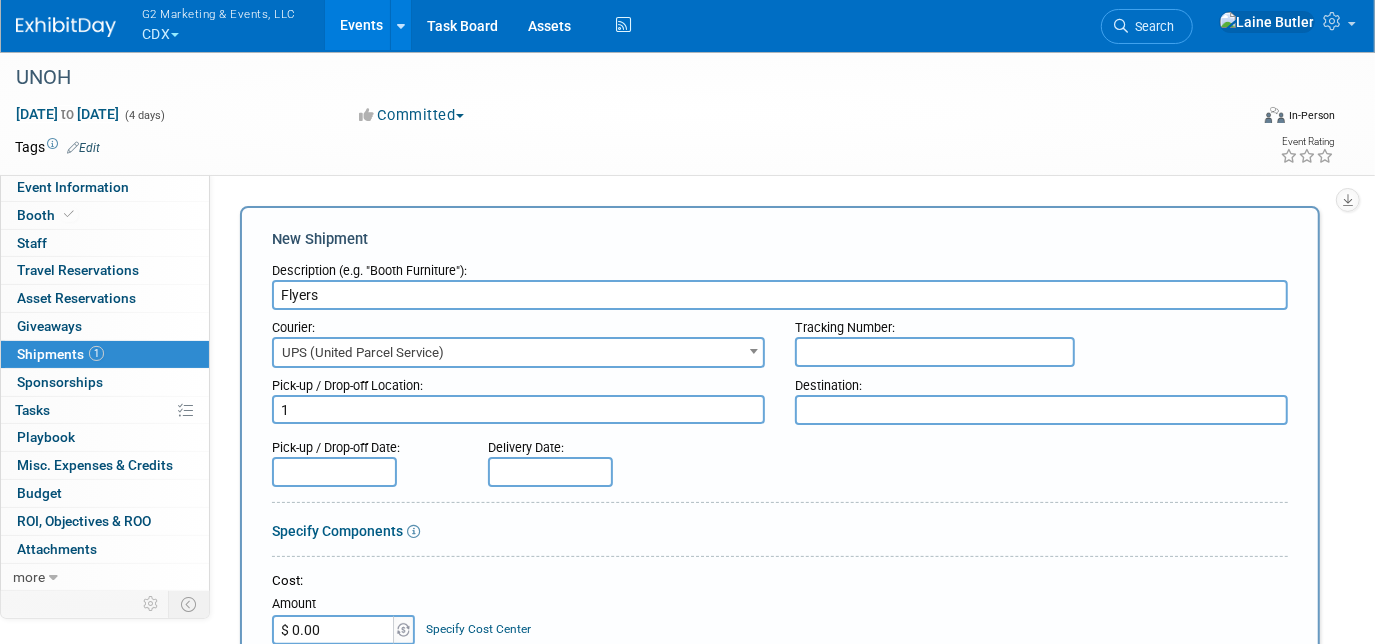 type on "1" 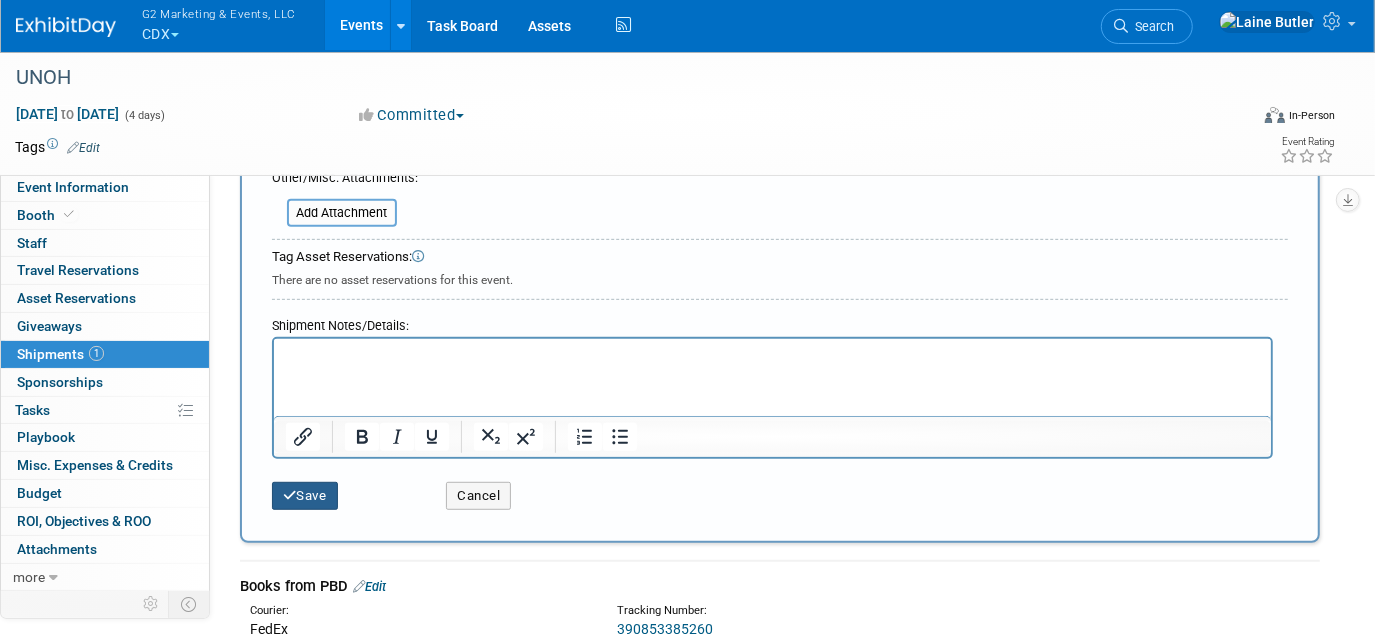type on "1ZWK73670317584889" 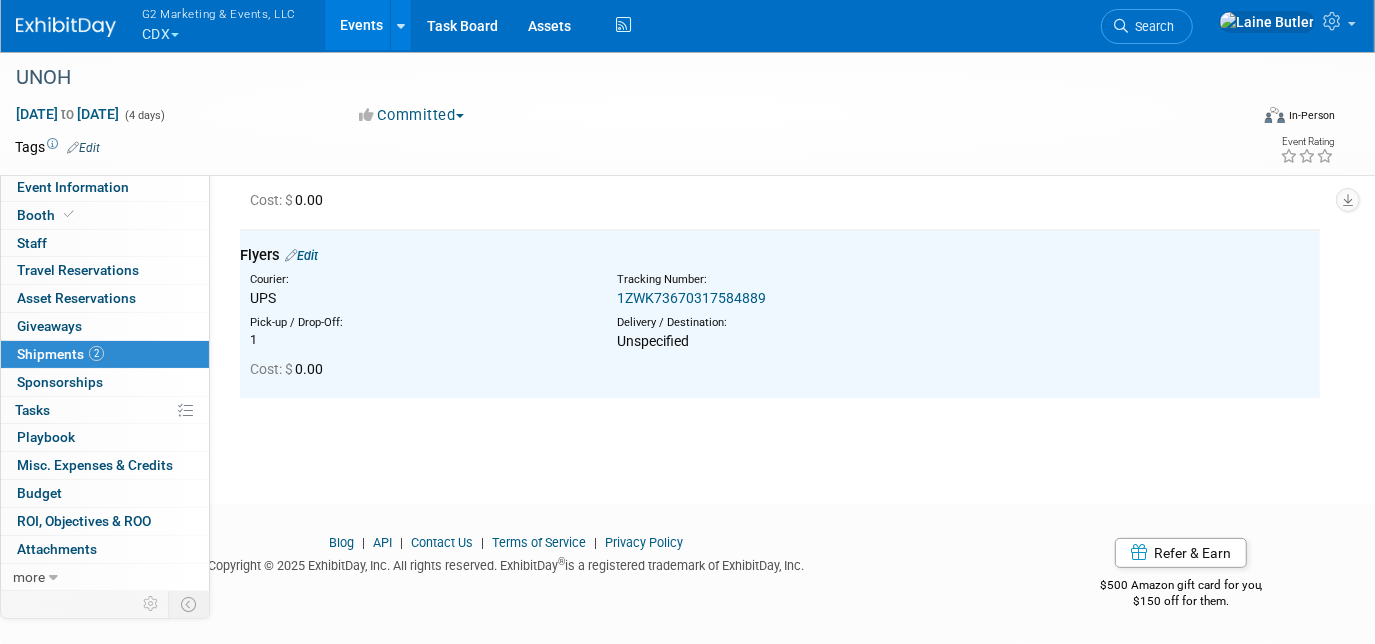 scroll, scrollTop: 0, scrollLeft: 0, axis: both 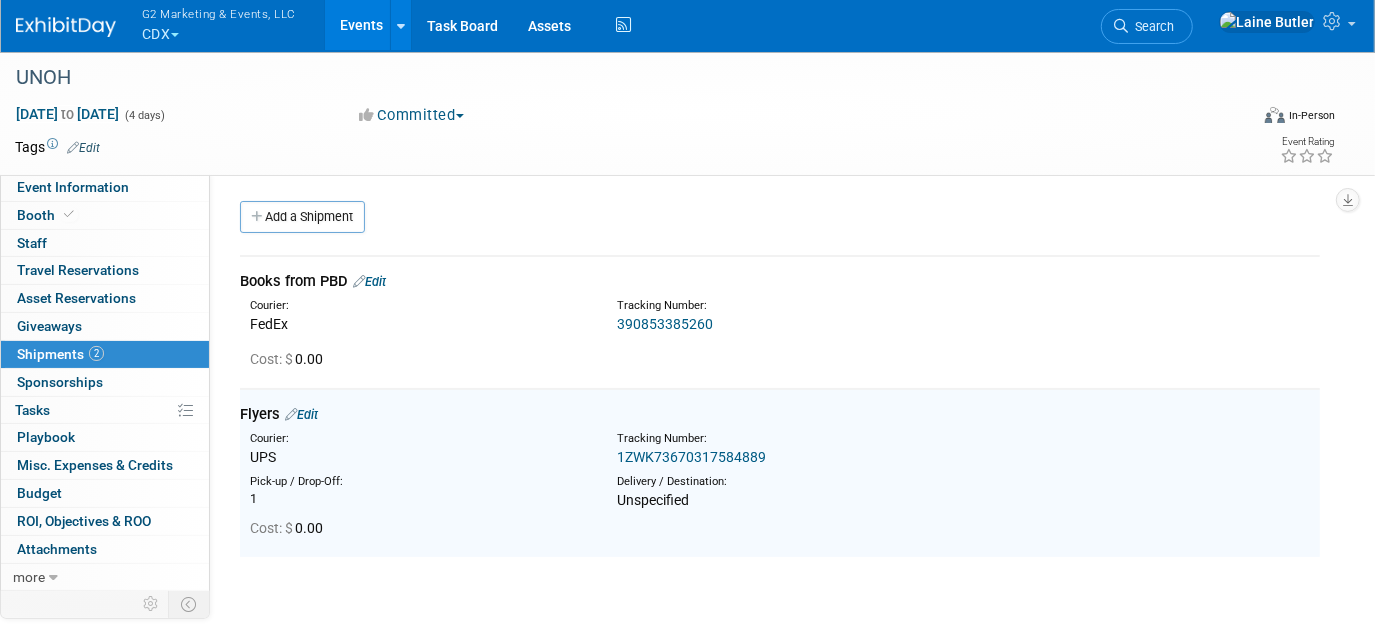 click on "Books from PBD
Edit
Courier:
FedEx
Tracking Number:
Cost: $" at bounding box center (780, 398) 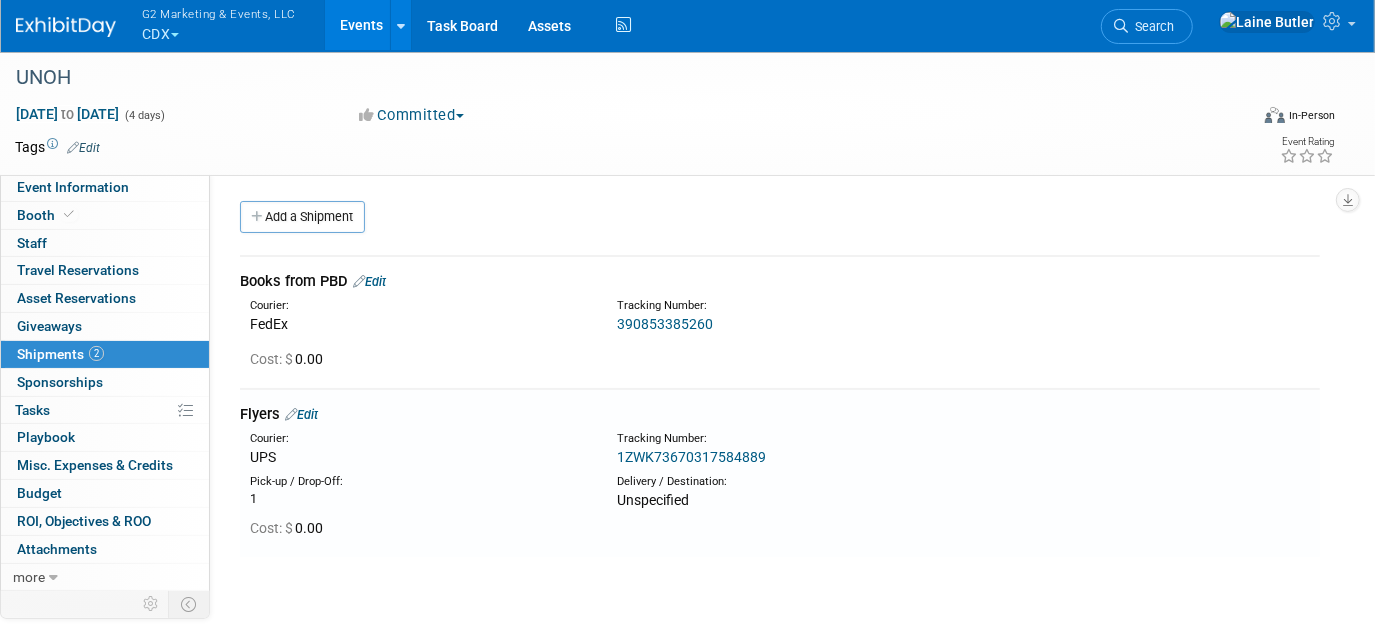 click on "Add a Shipment" at bounding box center [785, 219] 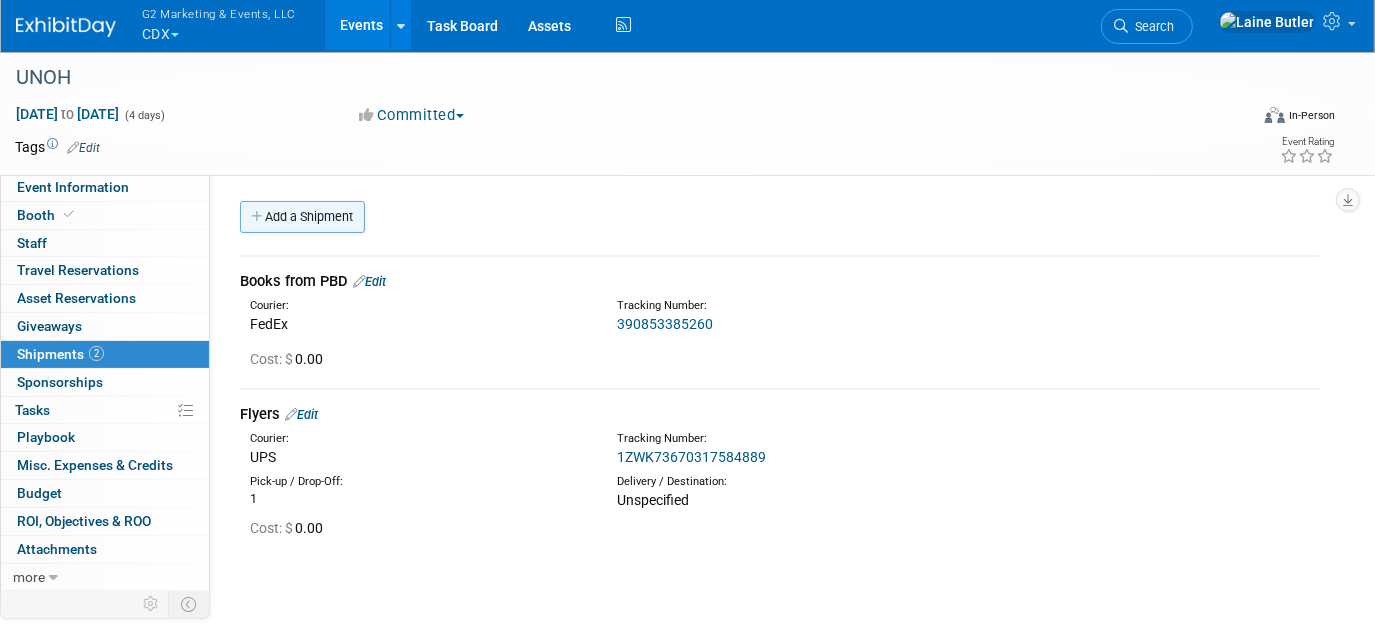 click on "Add a Shipment" at bounding box center (302, 217) 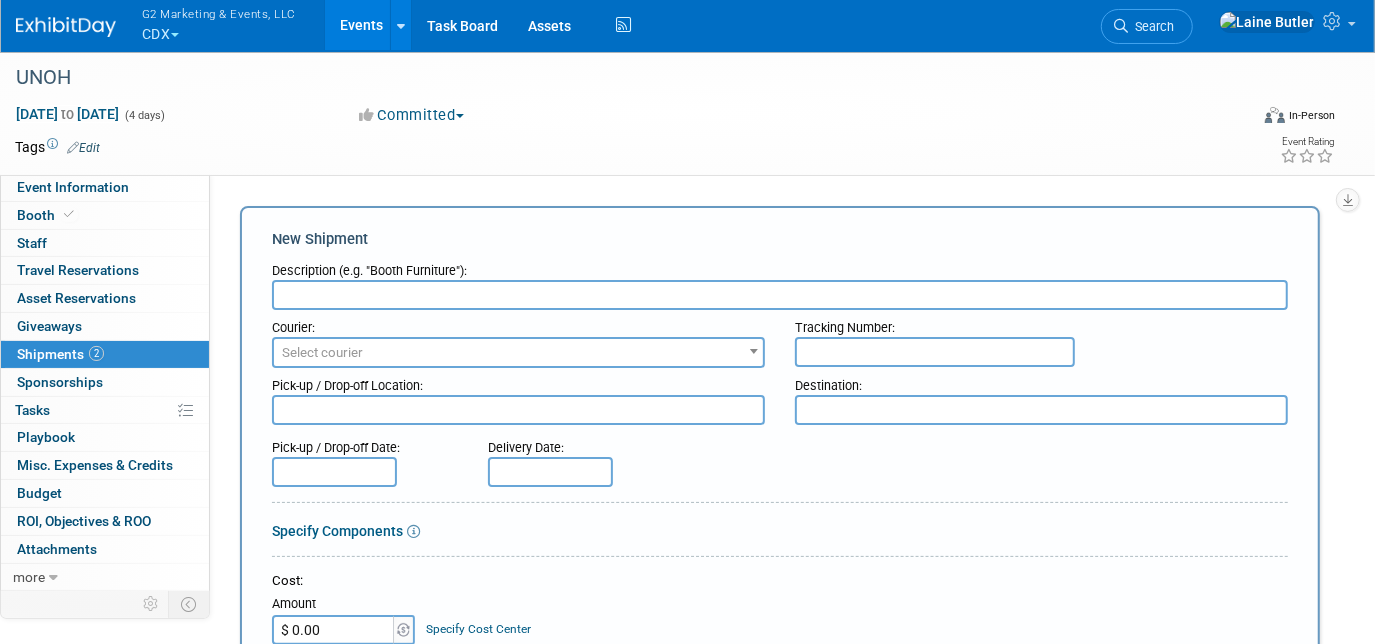 scroll, scrollTop: 0, scrollLeft: 0, axis: both 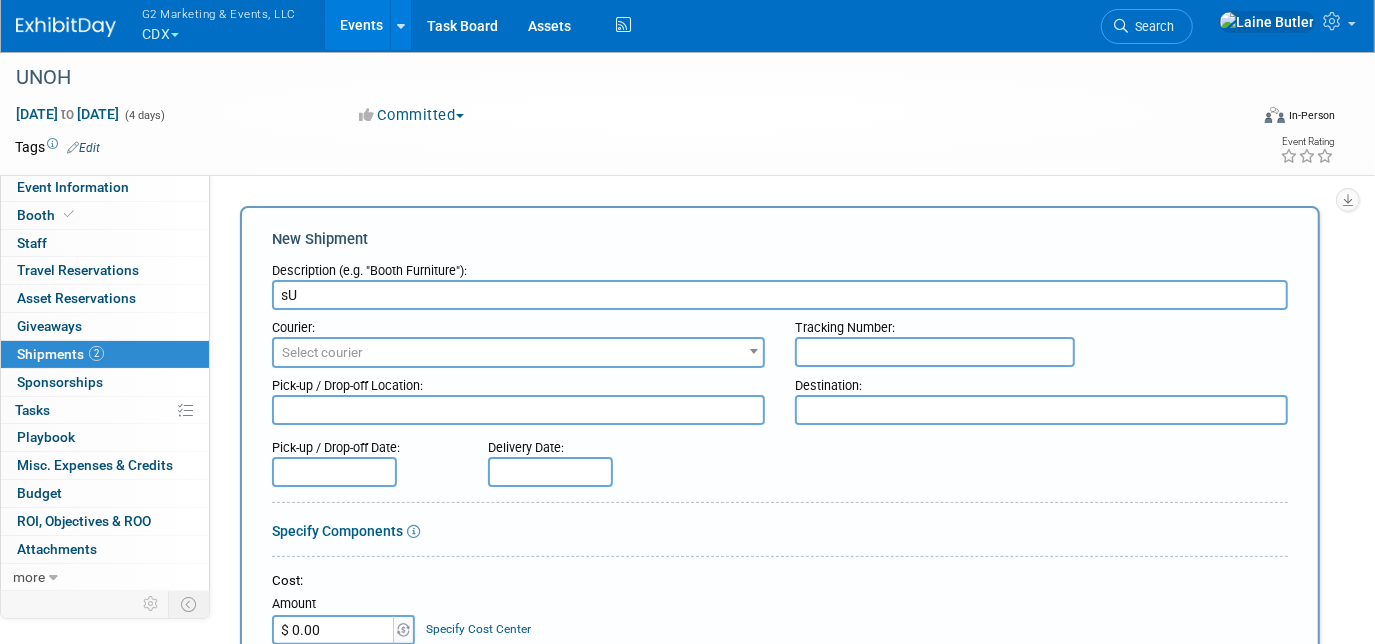 type on "s" 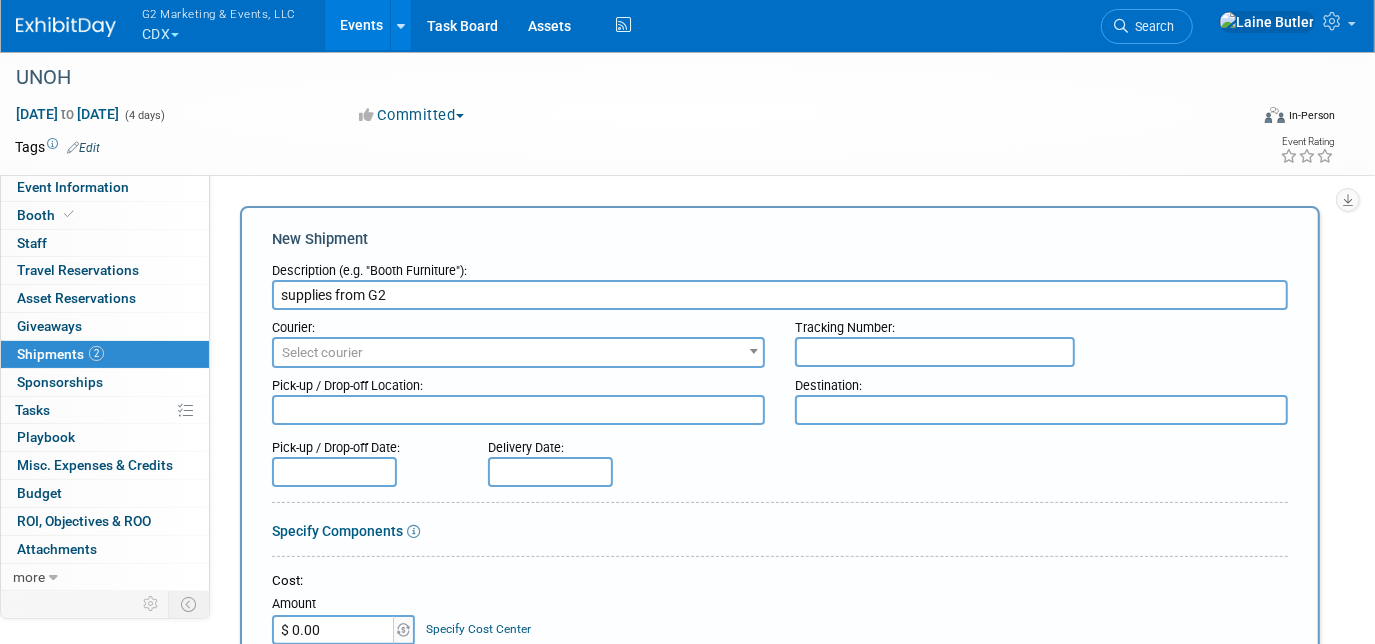type on "supplies from G2" 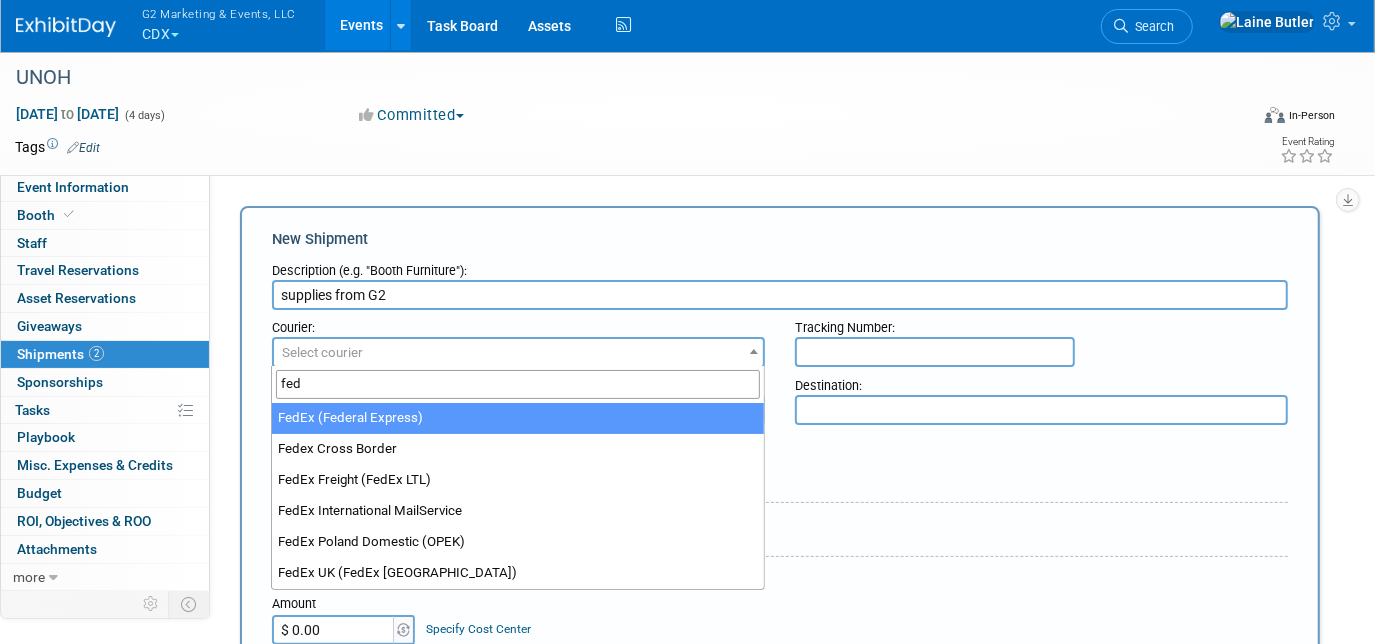 type on "fed" 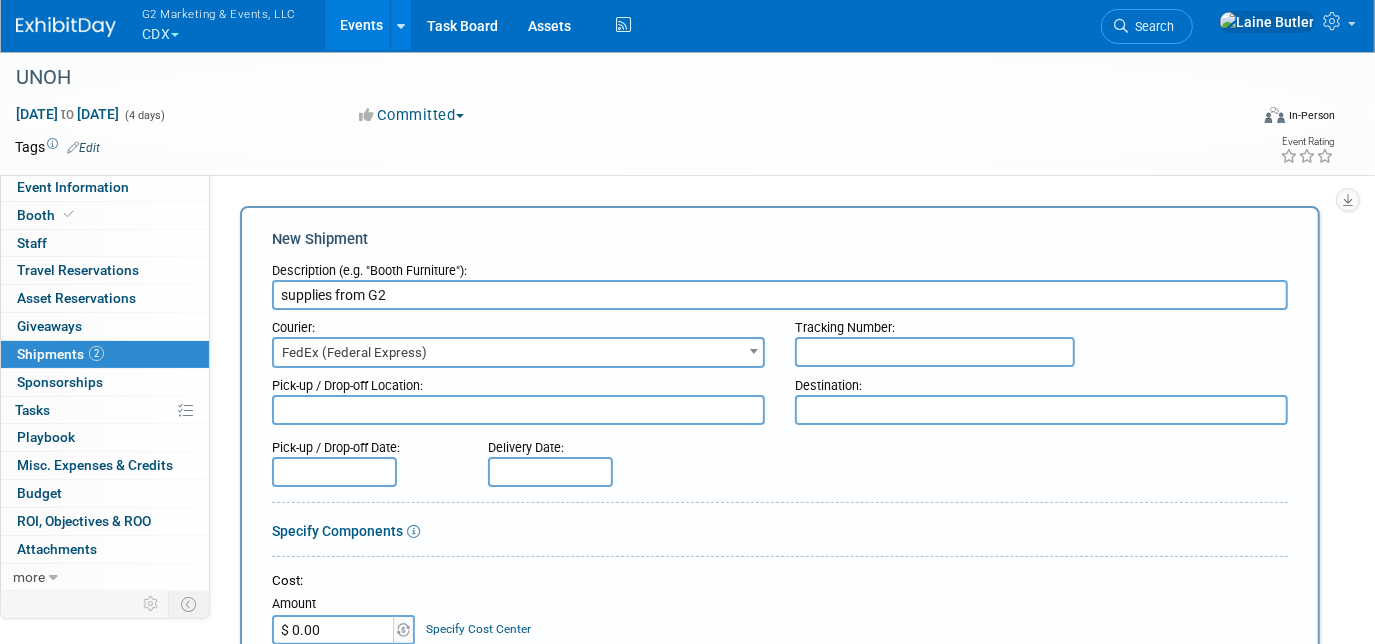 click at bounding box center (935, 352) 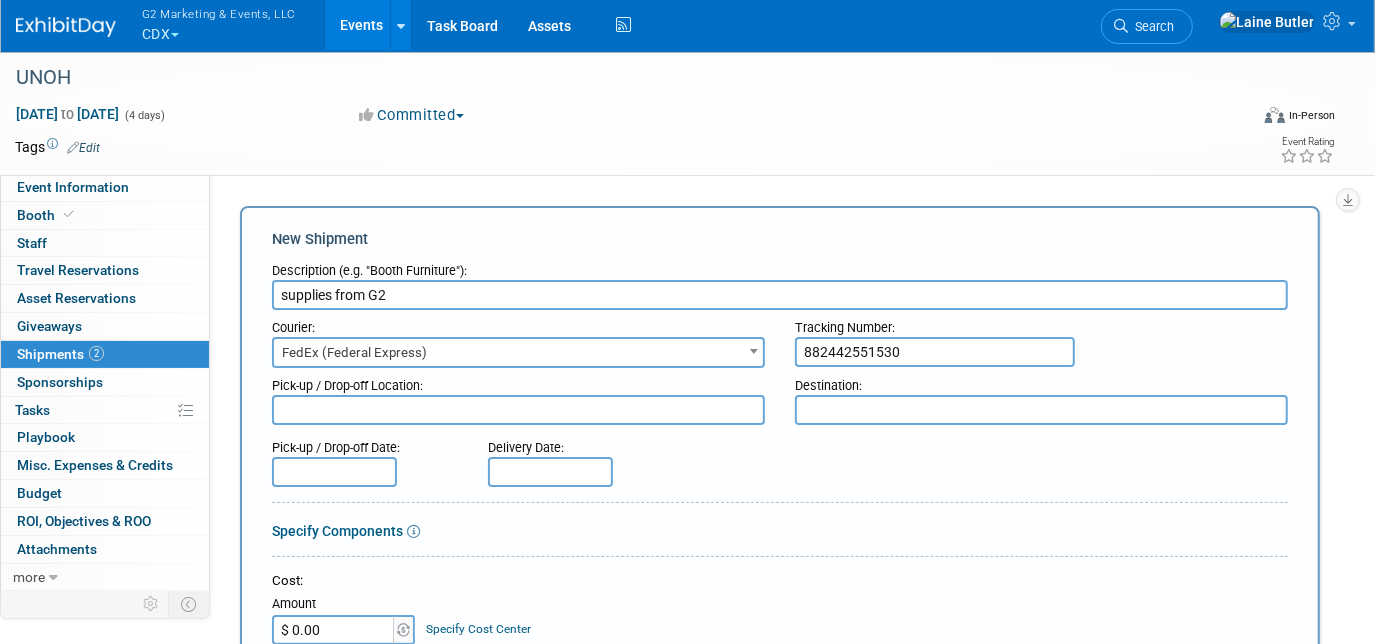 type on "882442551530" 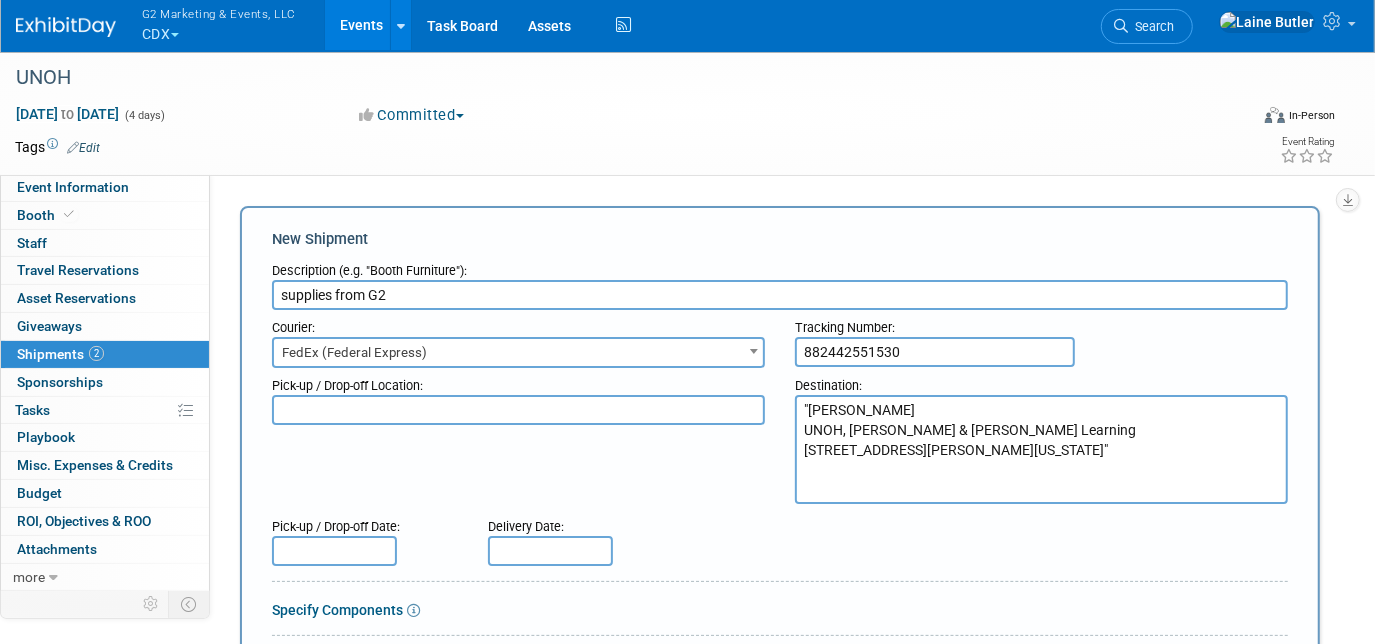 click on ""[PERSON_NAME]
UNOH, [PERSON_NAME] & [PERSON_NAME] Learning
[STREET_ADDRESS][PERSON_NAME][US_STATE]"" at bounding box center [1041, 449] 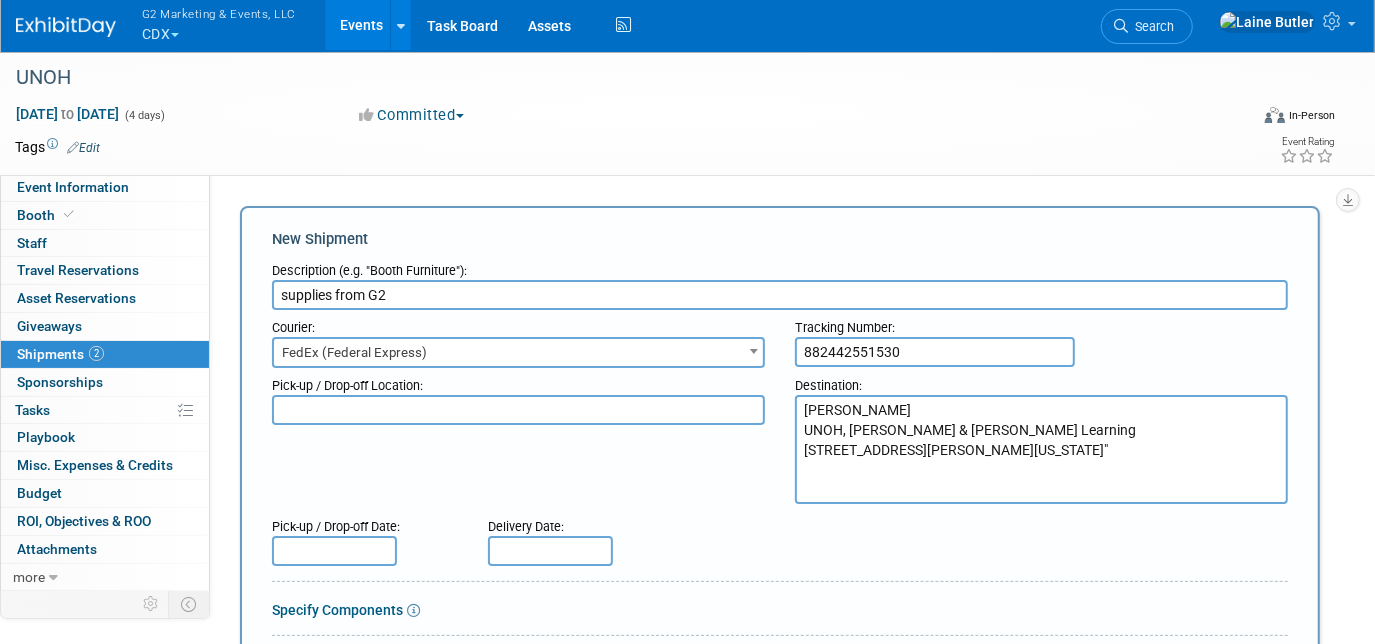 click on "[PERSON_NAME]
UNOH, [PERSON_NAME] & [PERSON_NAME] Learning
[STREET_ADDRESS][PERSON_NAME][US_STATE]"" at bounding box center [1041, 449] 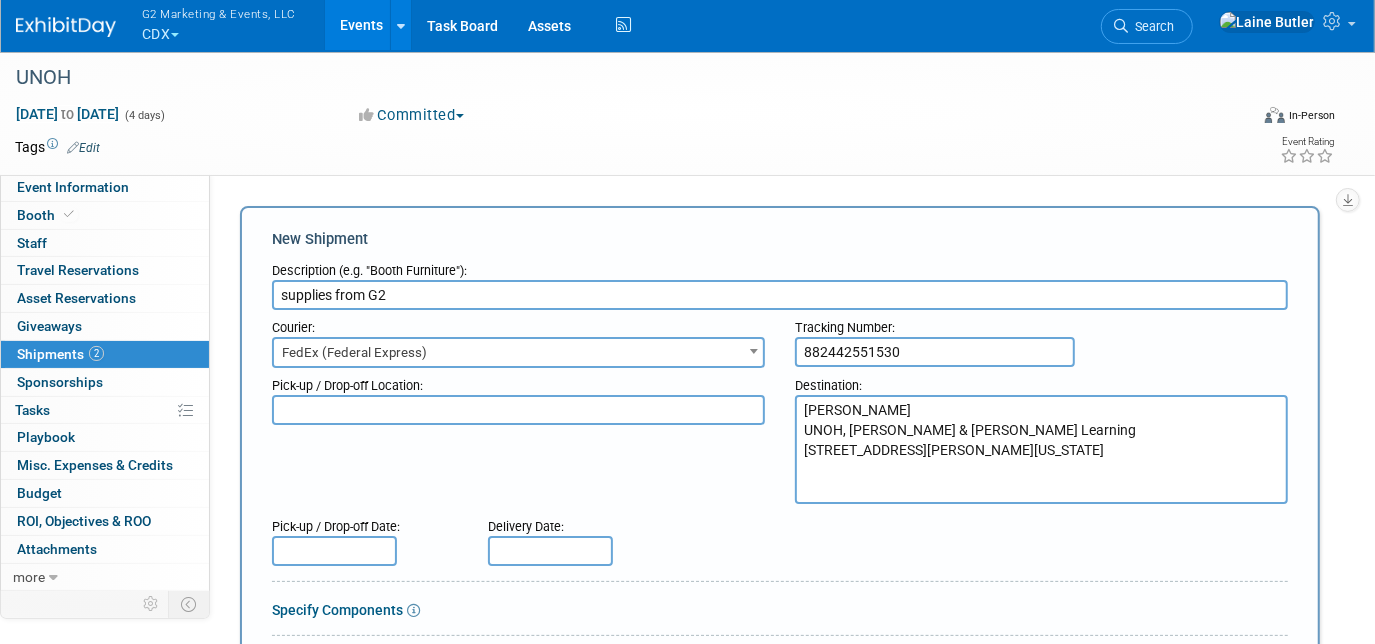 drag, startPoint x: 918, startPoint y: 486, endPoint x: 796, endPoint y: 394, distance: 152.80052 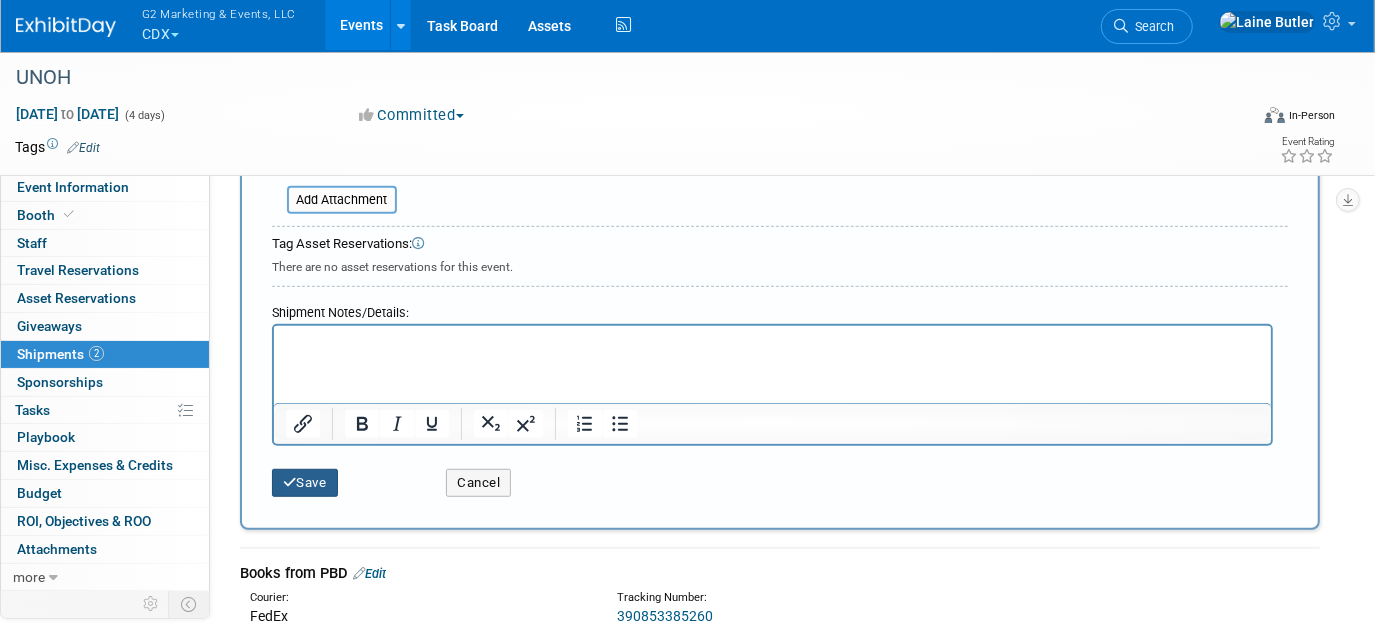 click on "Save" at bounding box center [305, 483] 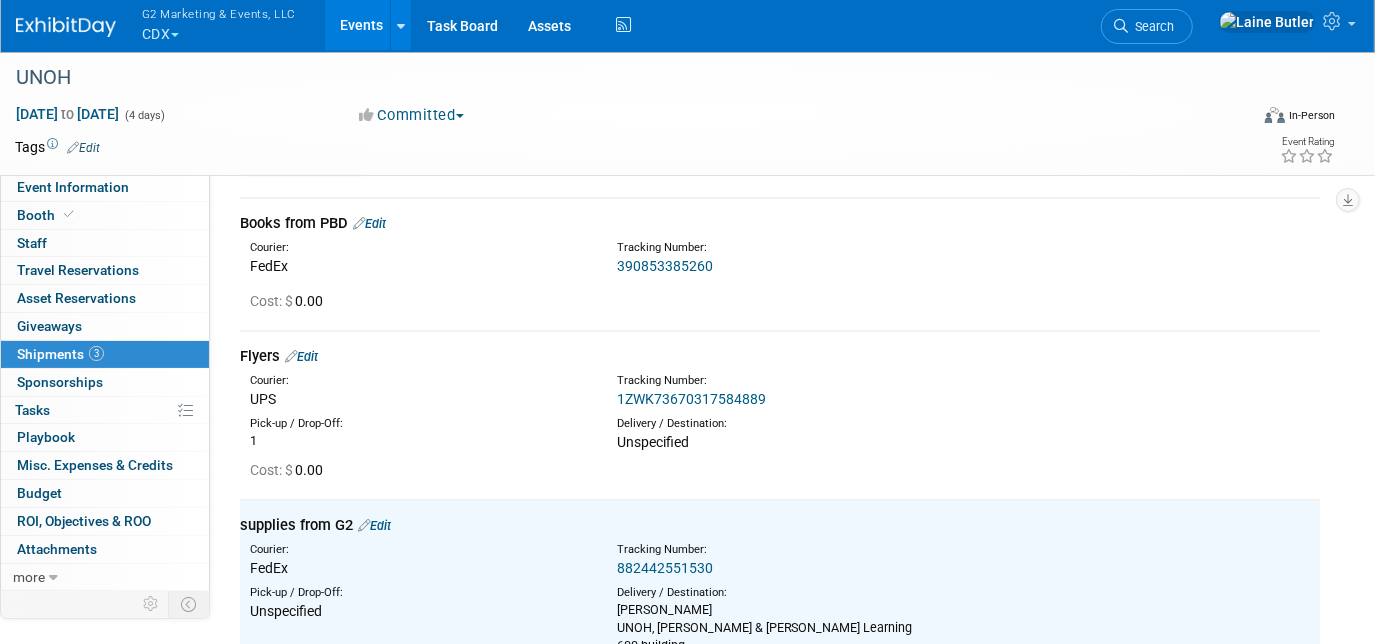 scroll, scrollTop: 56, scrollLeft: 0, axis: vertical 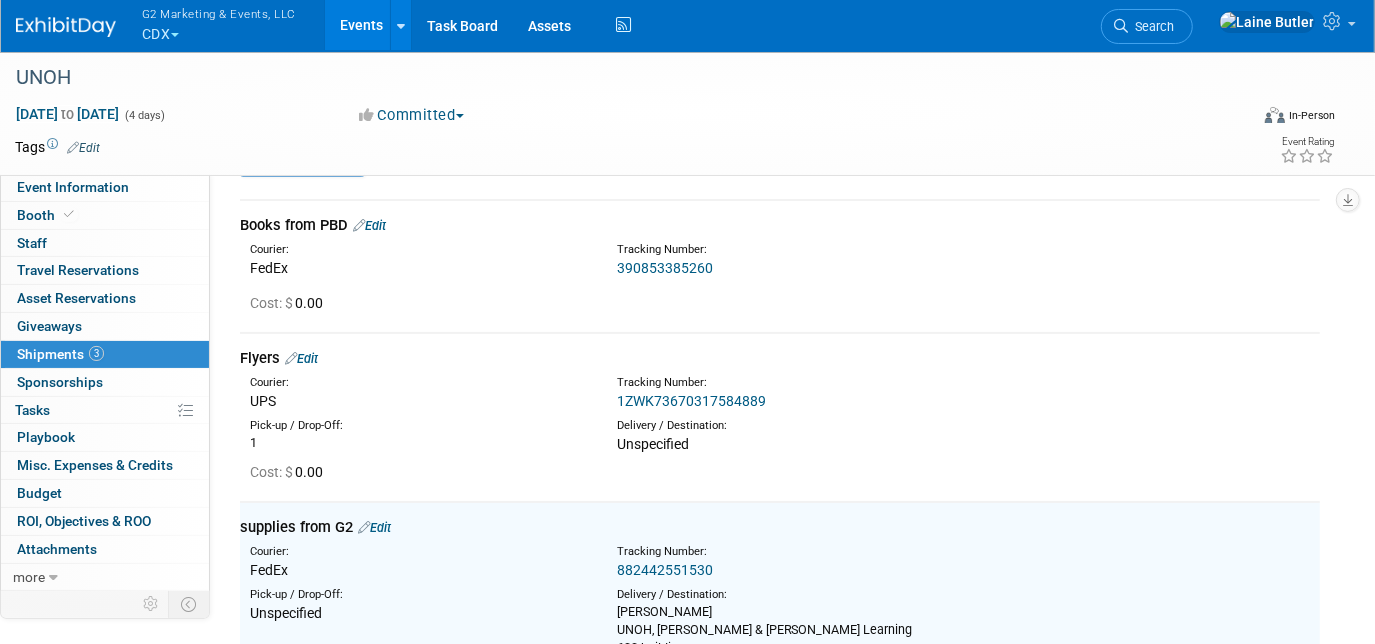 click at bounding box center (291, 358) 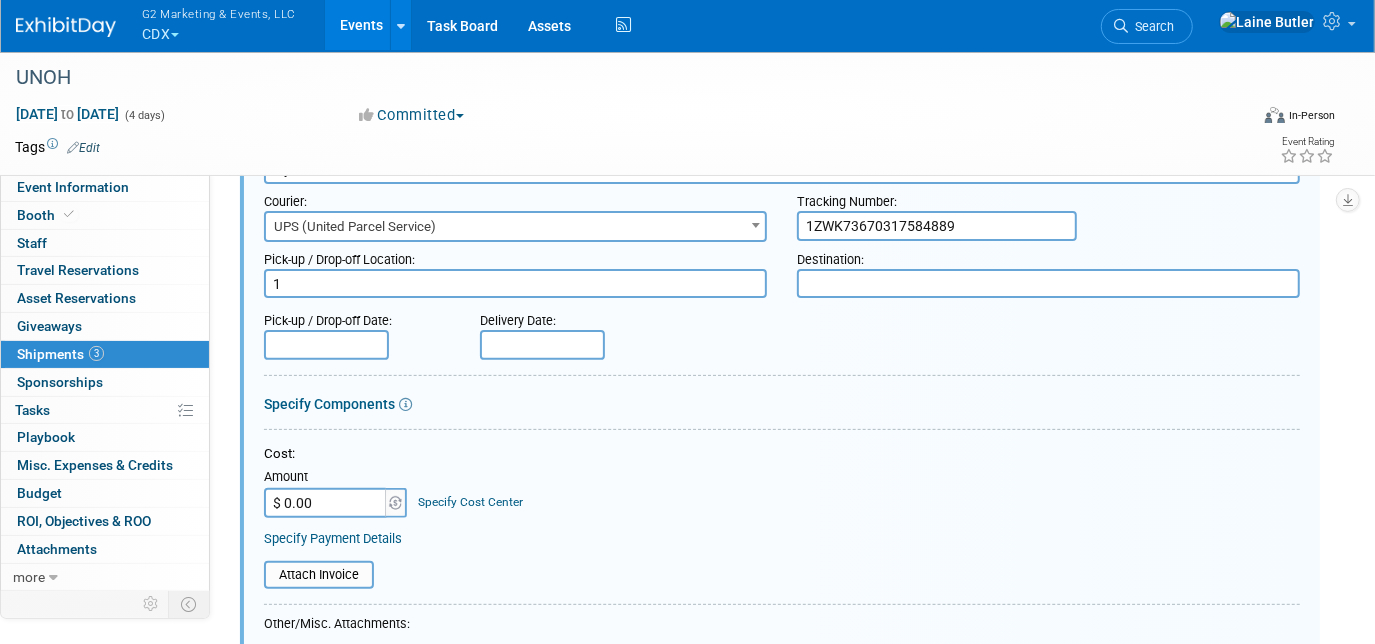 scroll, scrollTop: 221, scrollLeft: 0, axis: vertical 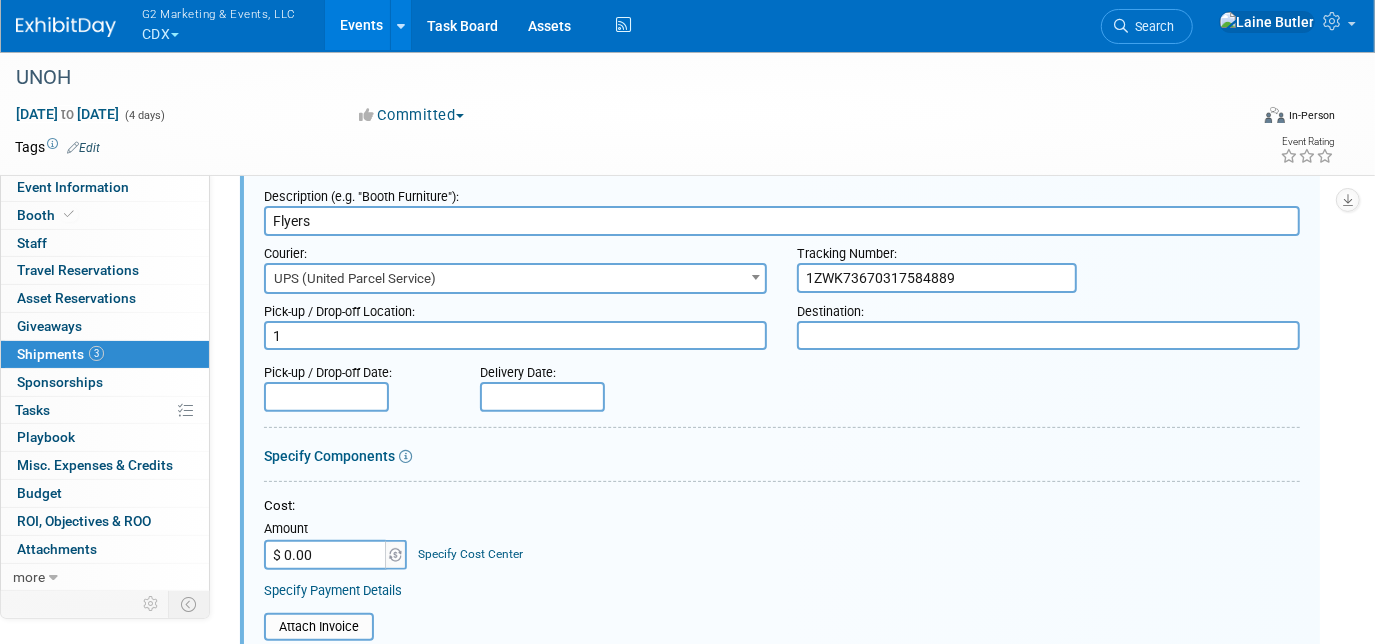 click at bounding box center [1048, 335] 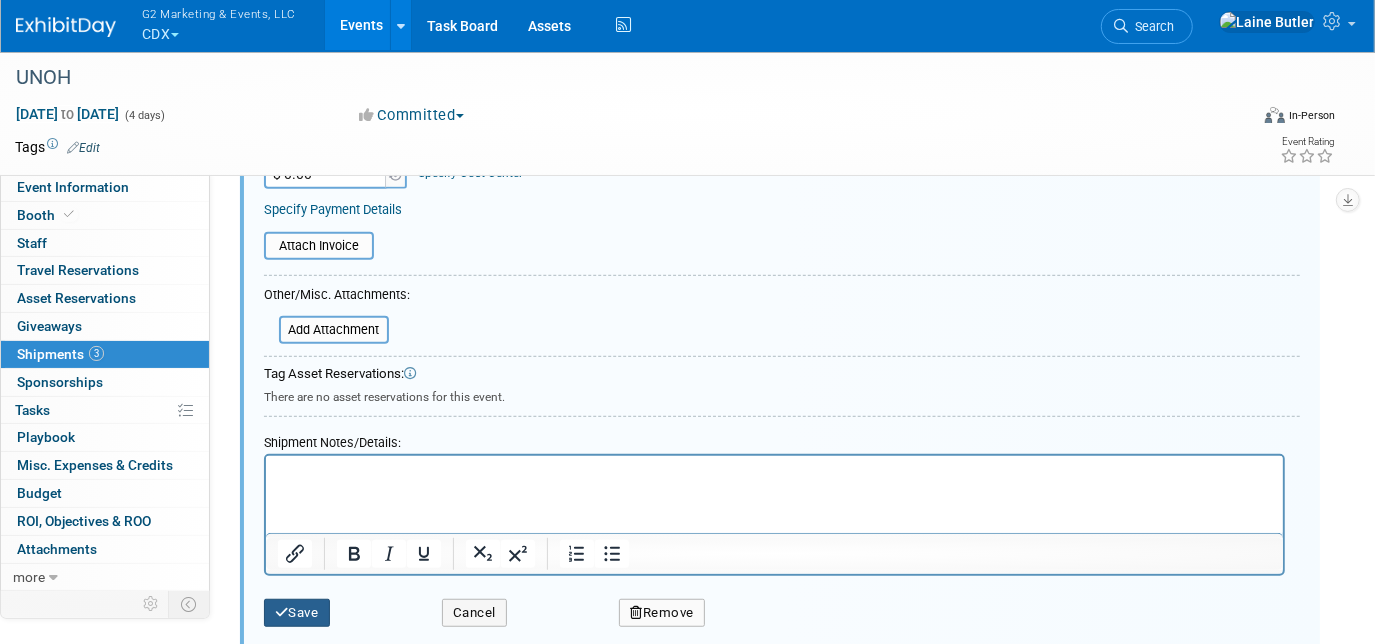 type on "[PERSON_NAME]
UNOH, [PERSON_NAME] & [PERSON_NAME] Learning
[STREET_ADDRESS][PERSON_NAME][US_STATE]" 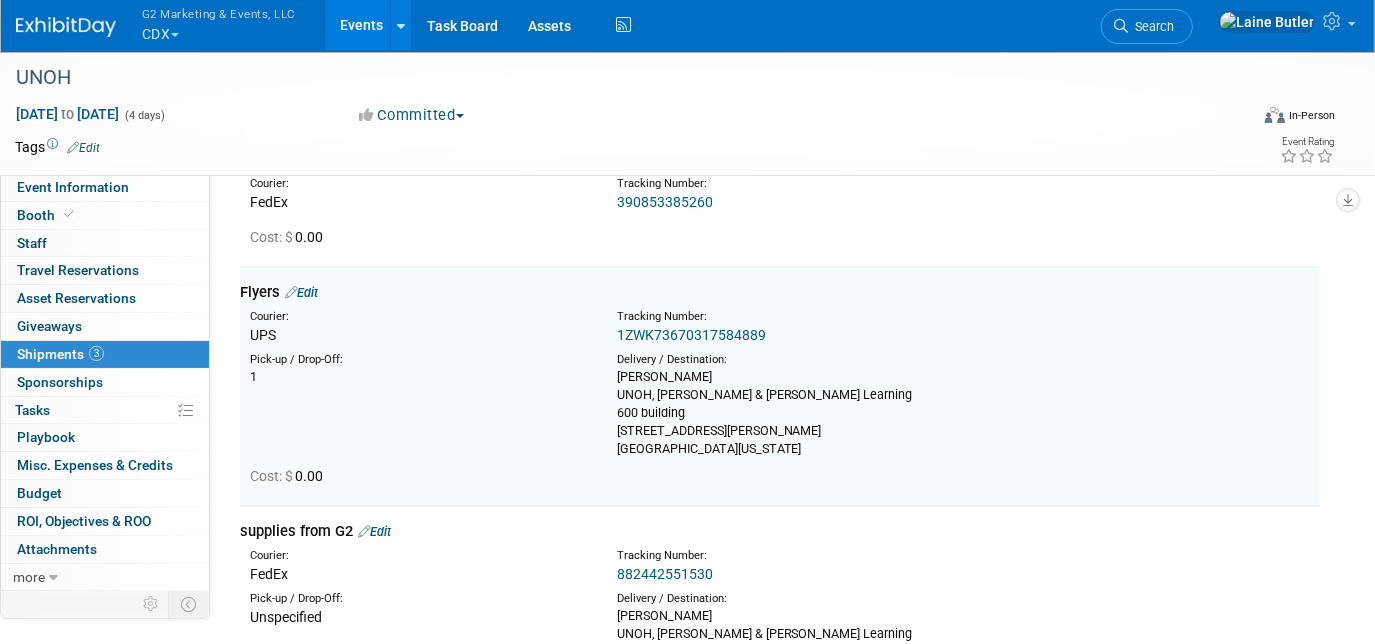 scroll, scrollTop: 0, scrollLeft: 0, axis: both 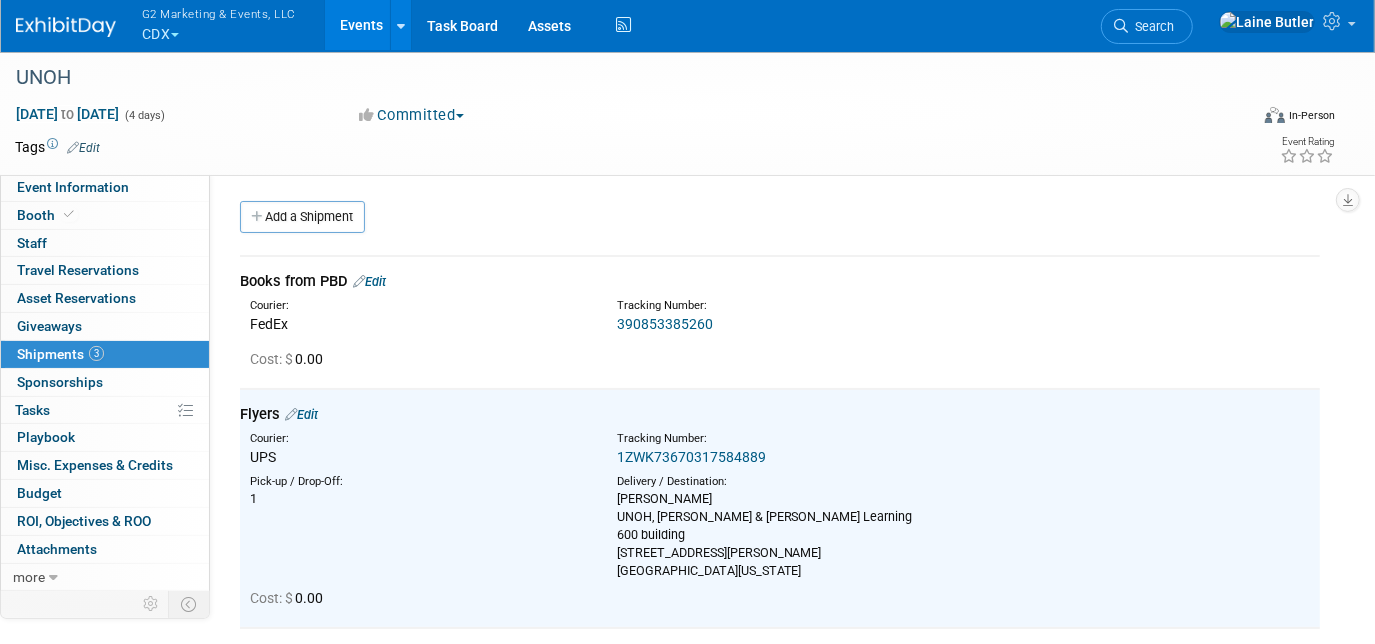 click on "Books from PBD
Edit
Courier:
FedEx
Tracking Number:
390853385260 Cost: $  0.00" at bounding box center (780, 322) 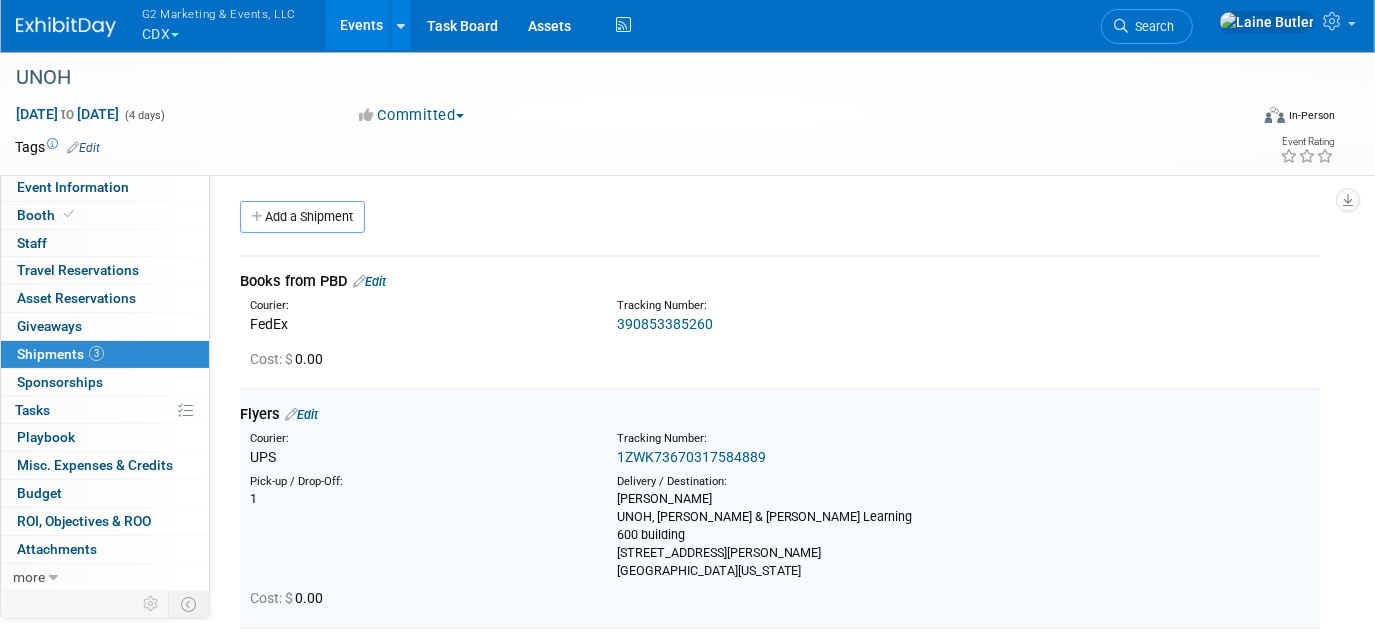 click on "Edit" at bounding box center (369, 281) 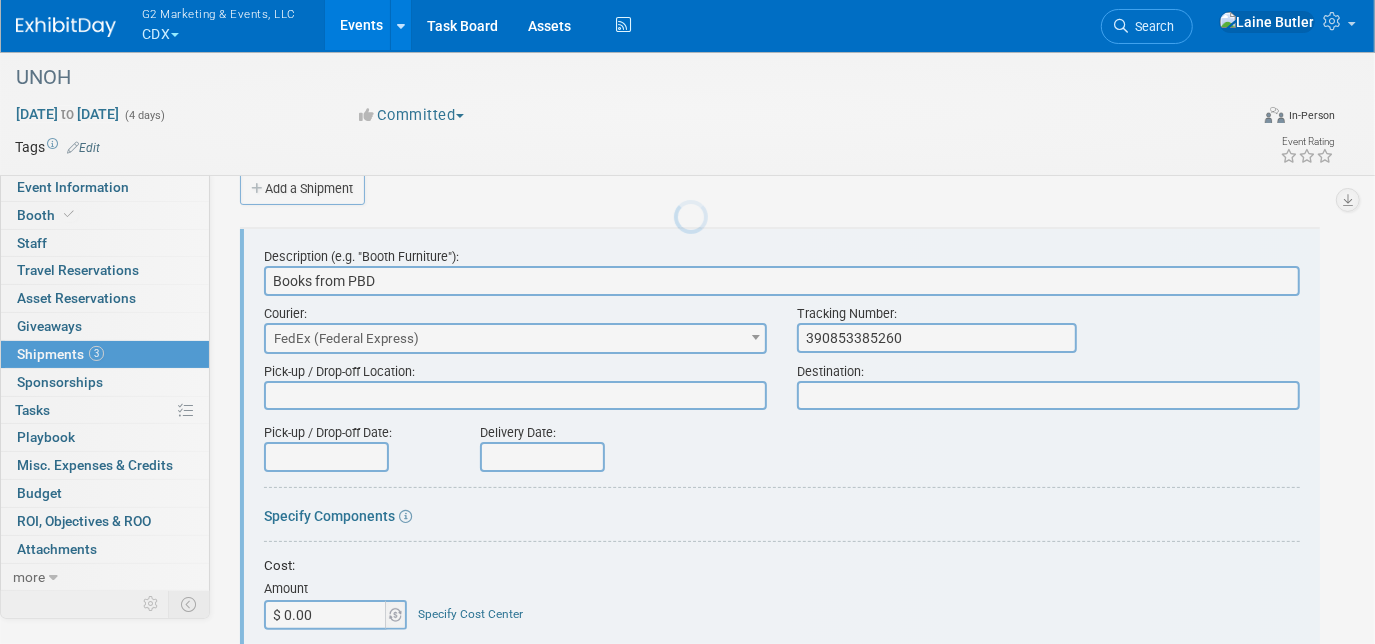 scroll, scrollTop: 0, scrollLeft: 0, axis: both 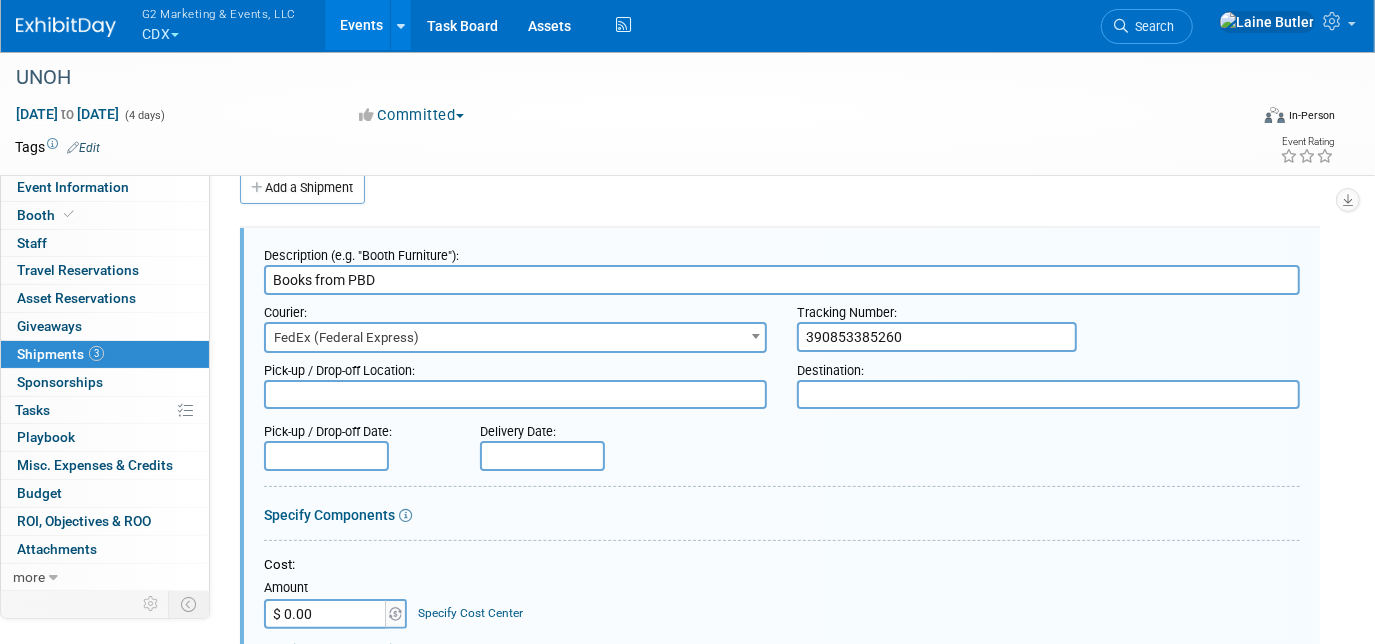 click at bounding box center (1048, 394) 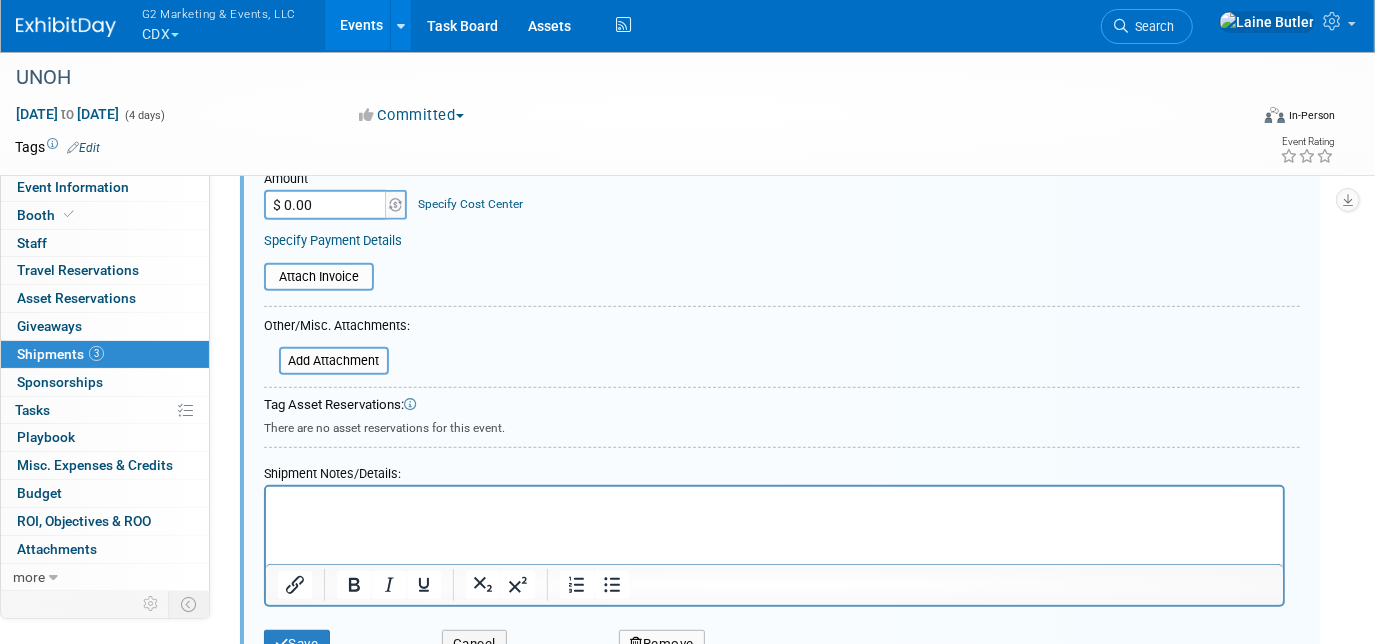 scroll, scrollTop: 529, scrollLeft: 0, axis: vertical 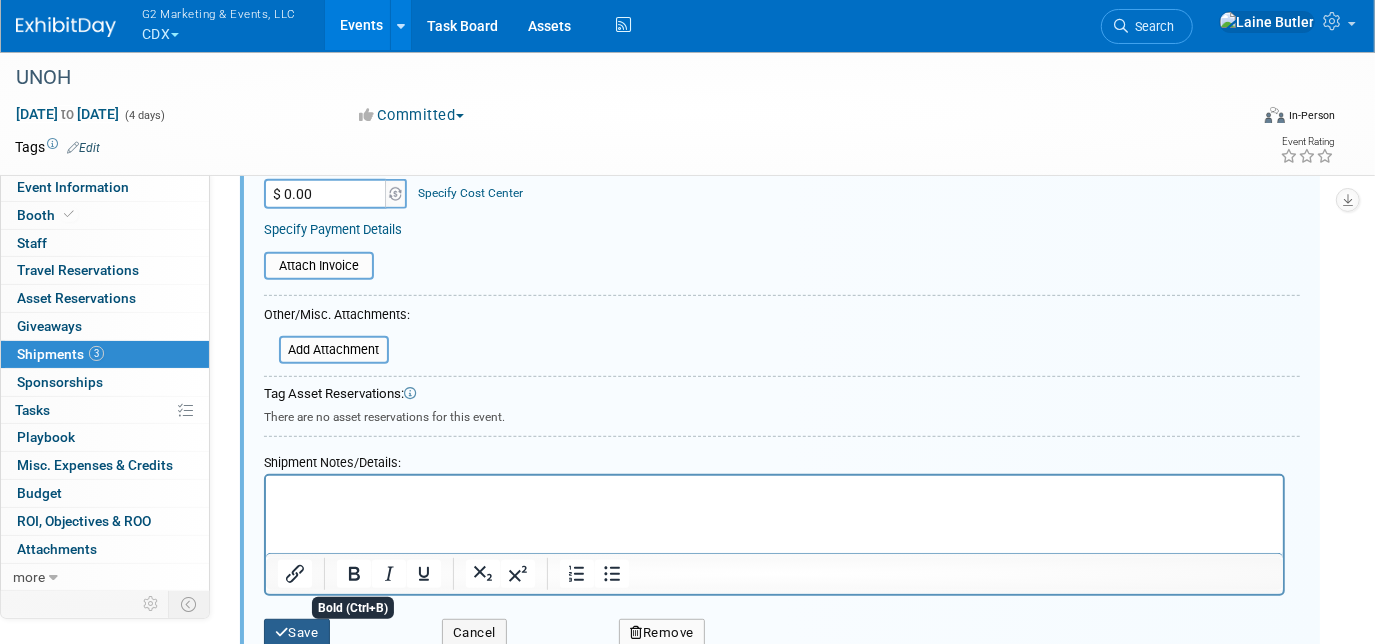 type on "[PERSON_NAME]
UNOH, [PERSON_NAME] & [PERSON_NAME] Learning
[STREET_ADDRESS][PERSON_NAME][US_STATE]" 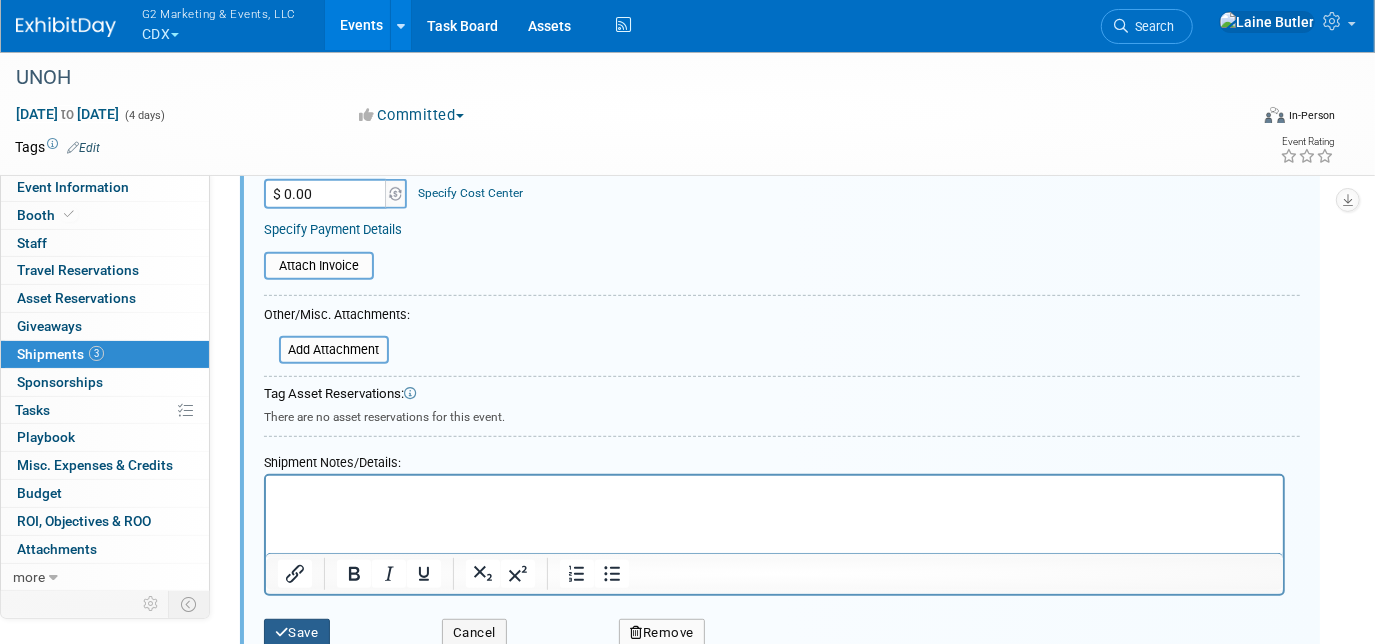 click on "Save" at bounding box center (297, 633) 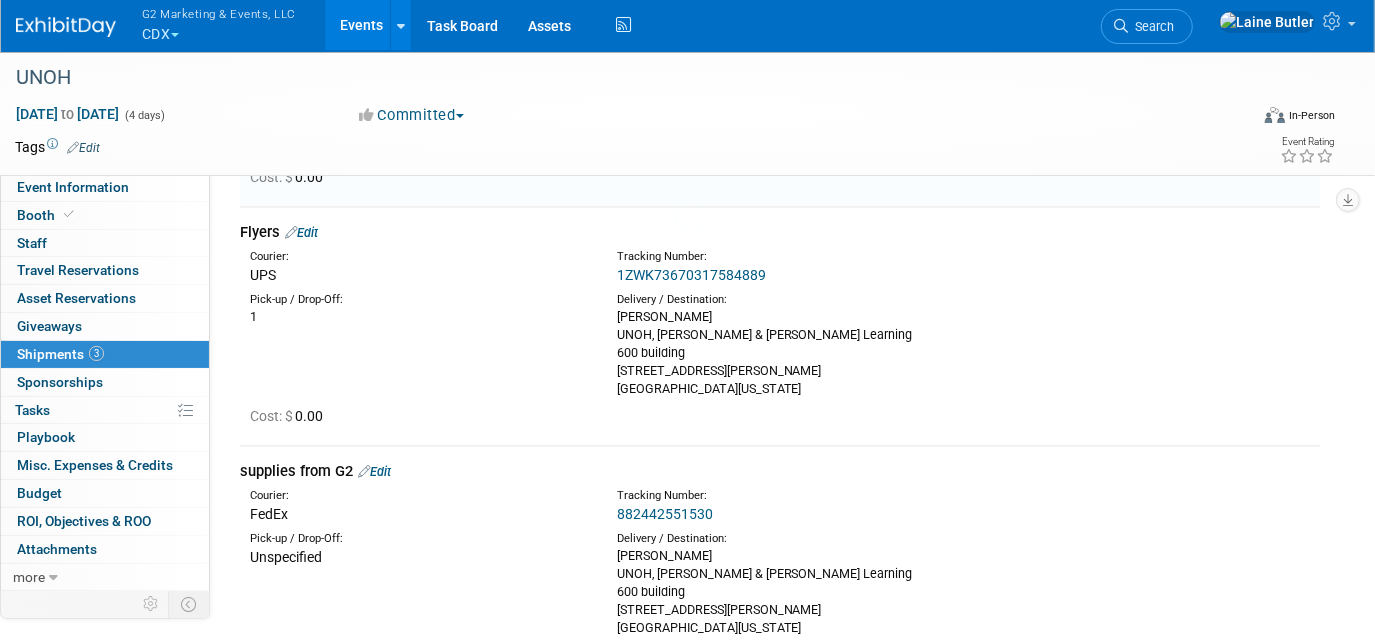 scroll, scrollTop: 29, scrollLeft: 0, axis: vertical 